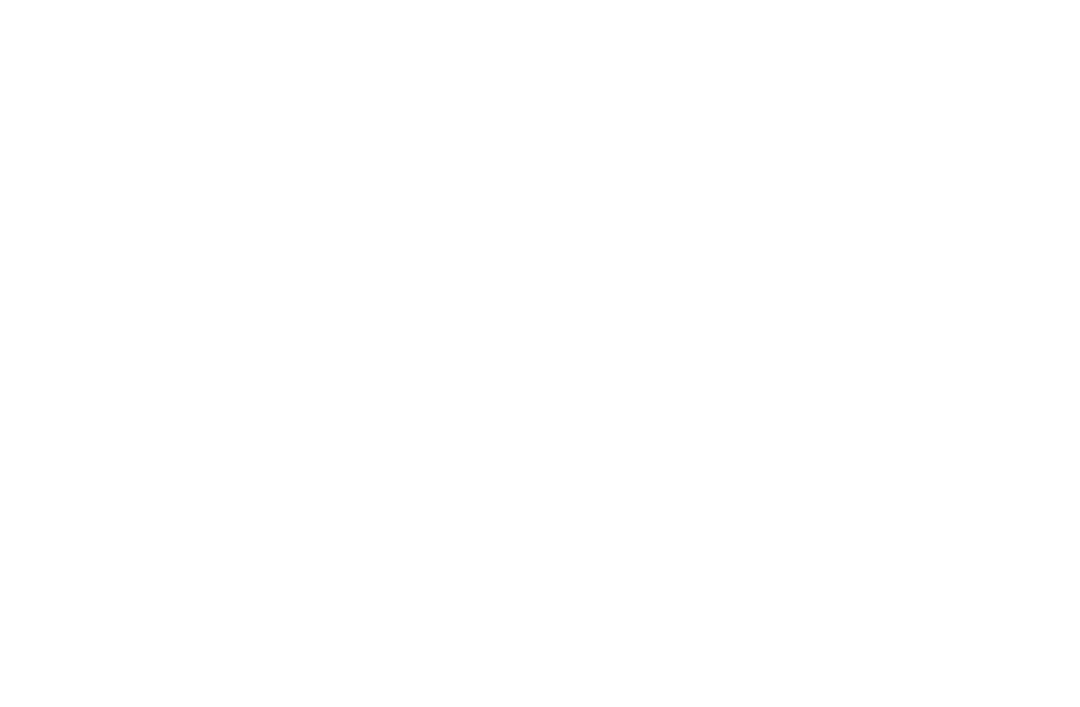 scroll, scrollTop: 0, scrollLeft: 0, axis: both 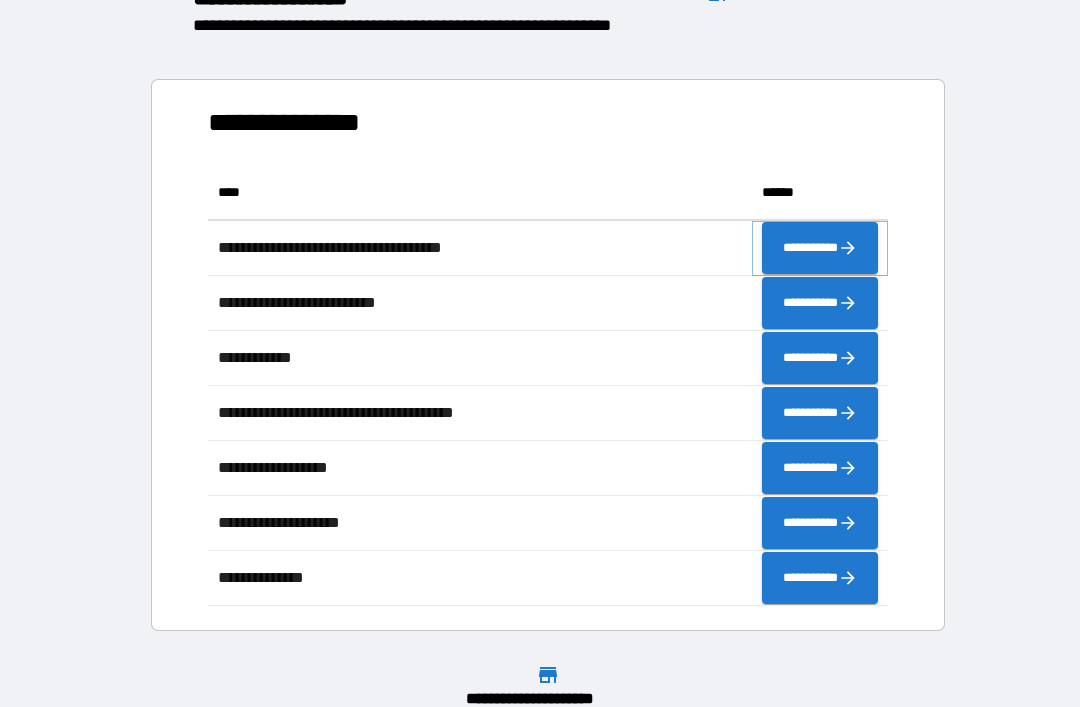click on "**********" at bounding box center [820, 248] 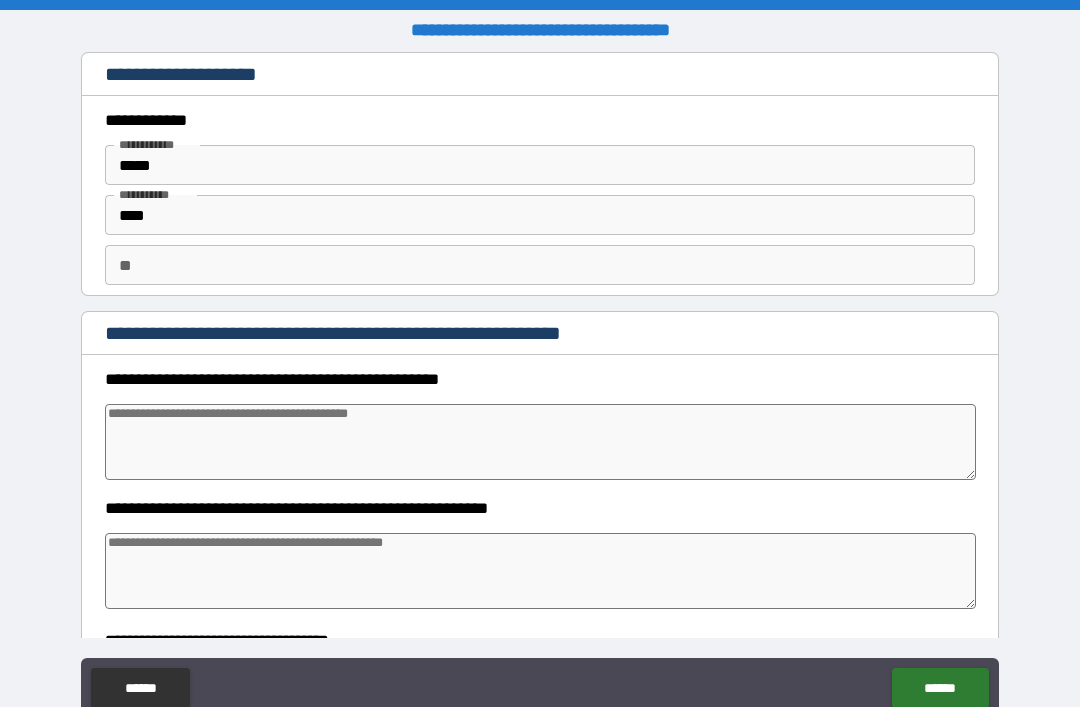 type on "*" 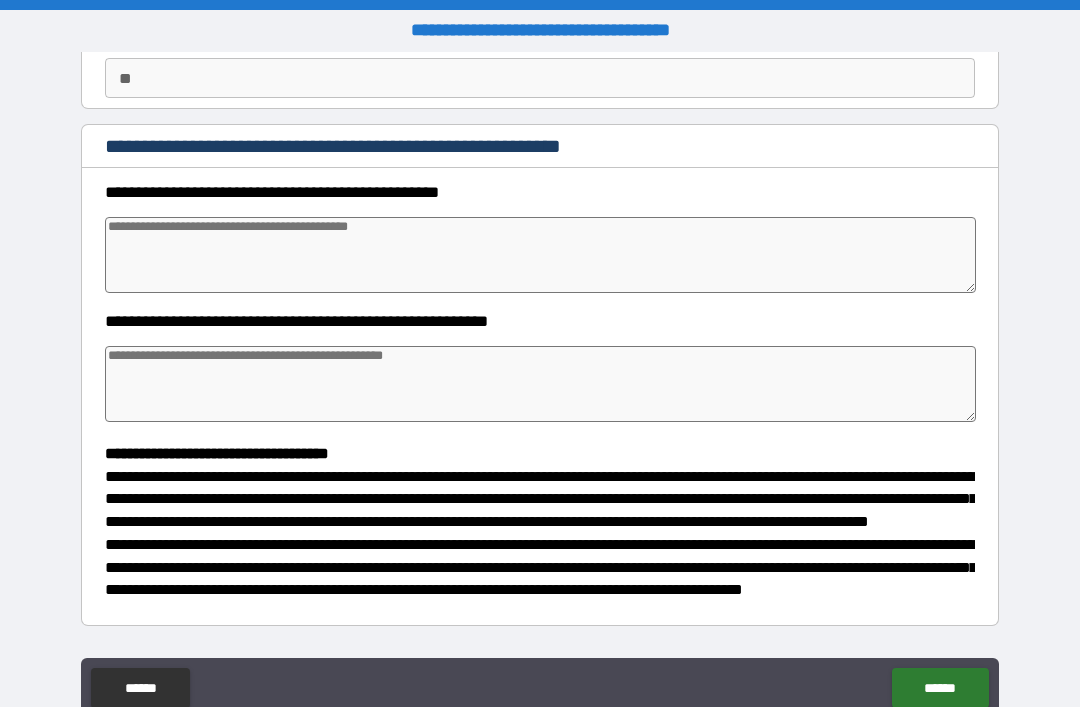 scroll, scrollTop: 189, scrollLeft: 0, axis: vertical 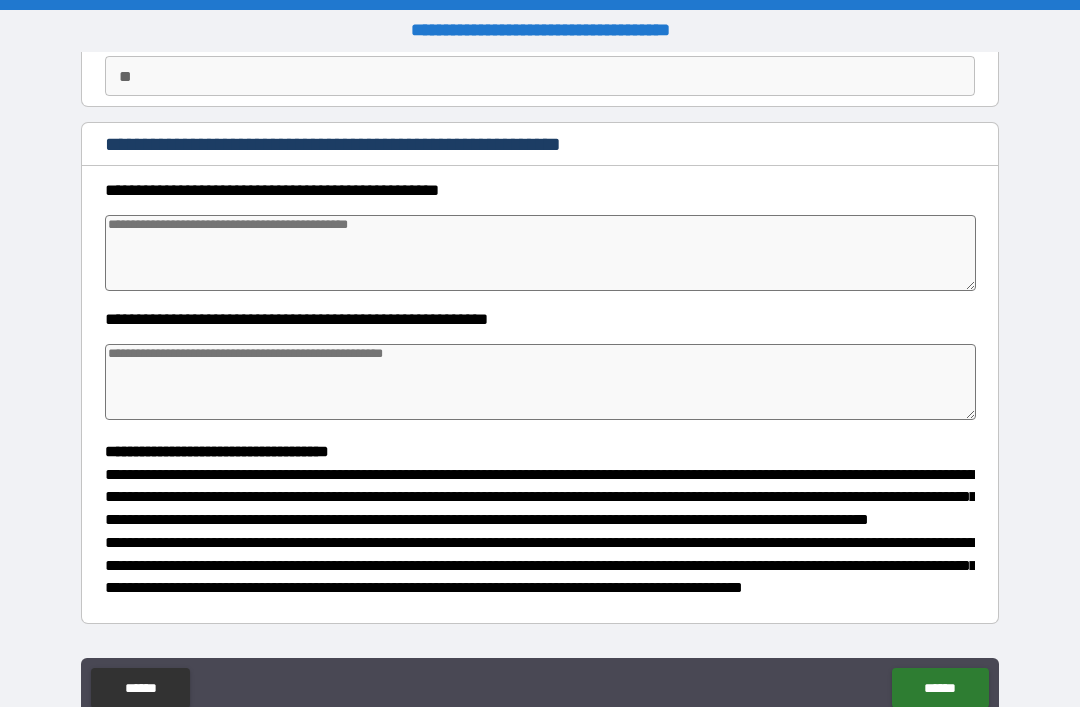 click at bounding box center [540, 253] 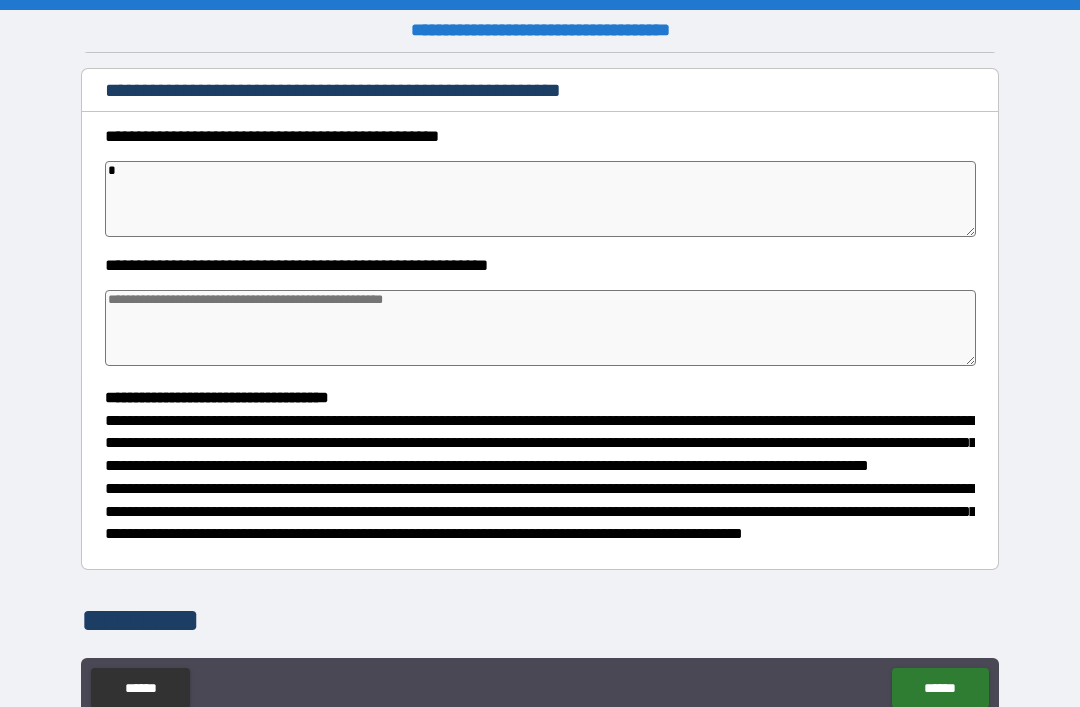 type on "*" 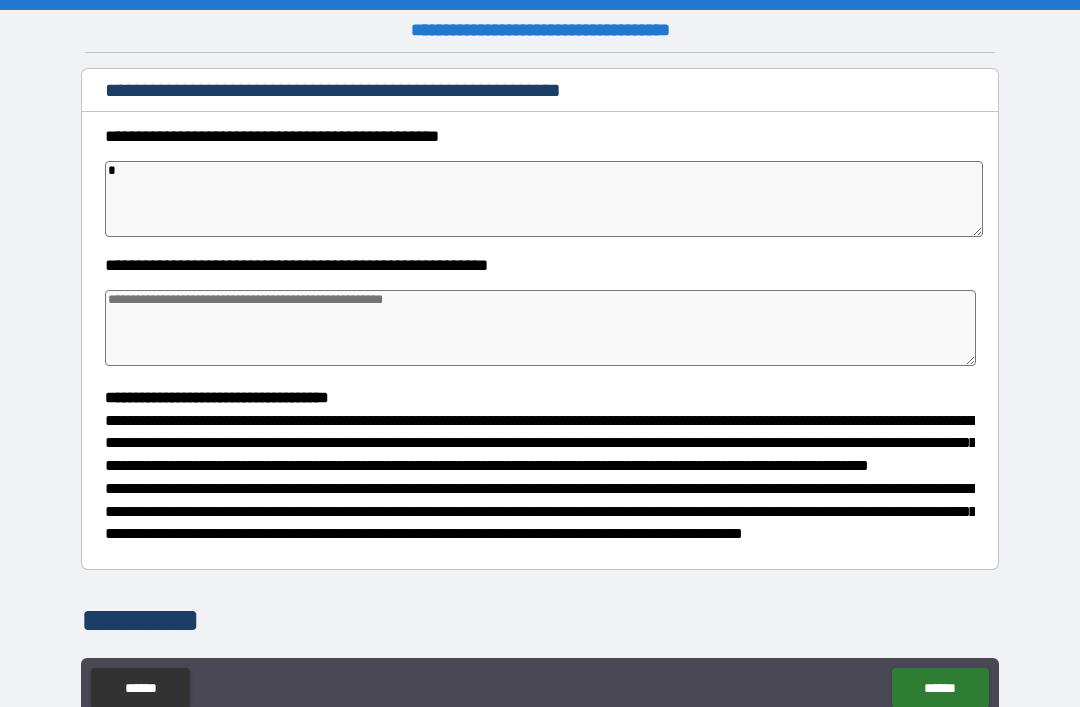 type on "**" 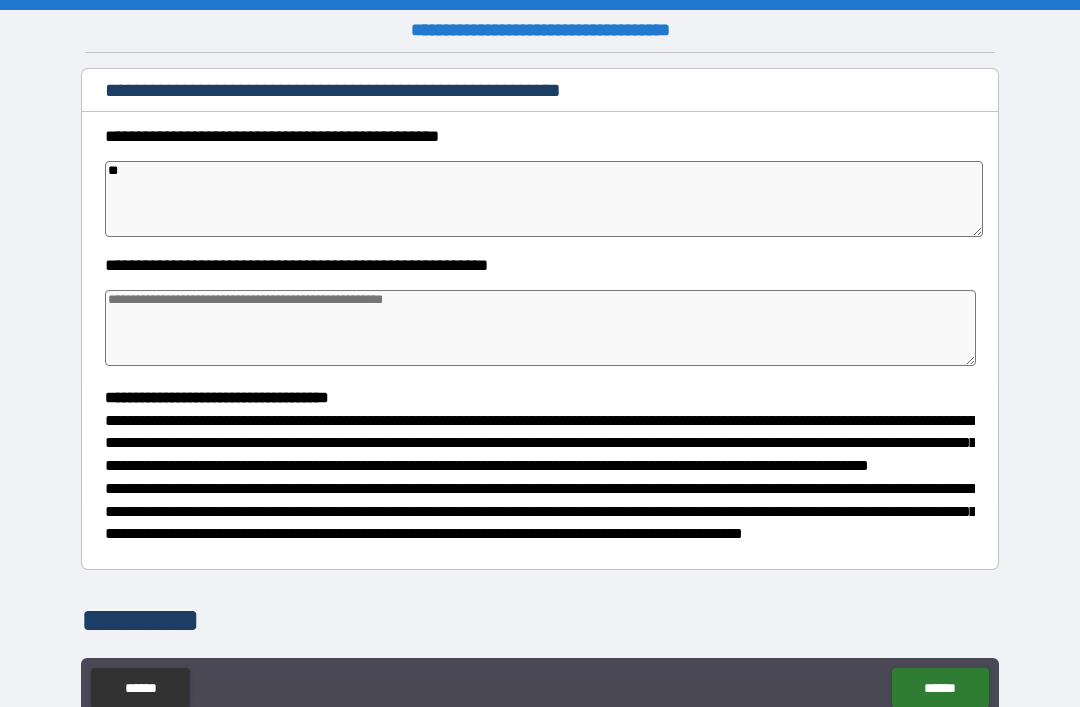 type on "*" 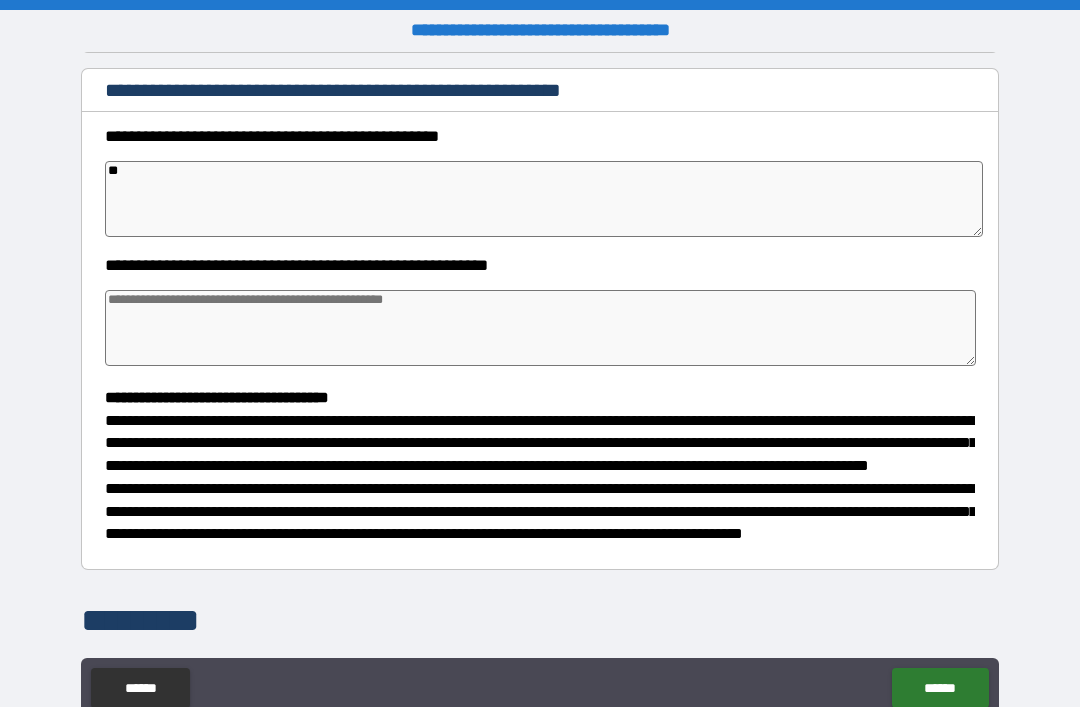 type on "*" 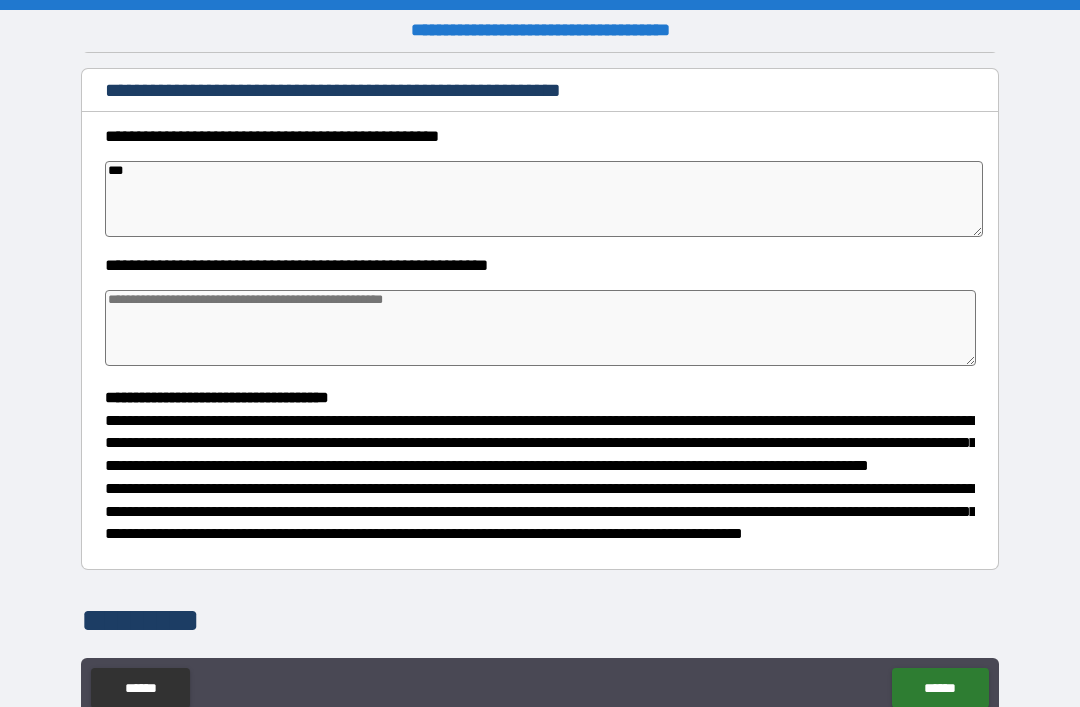 type on "*" 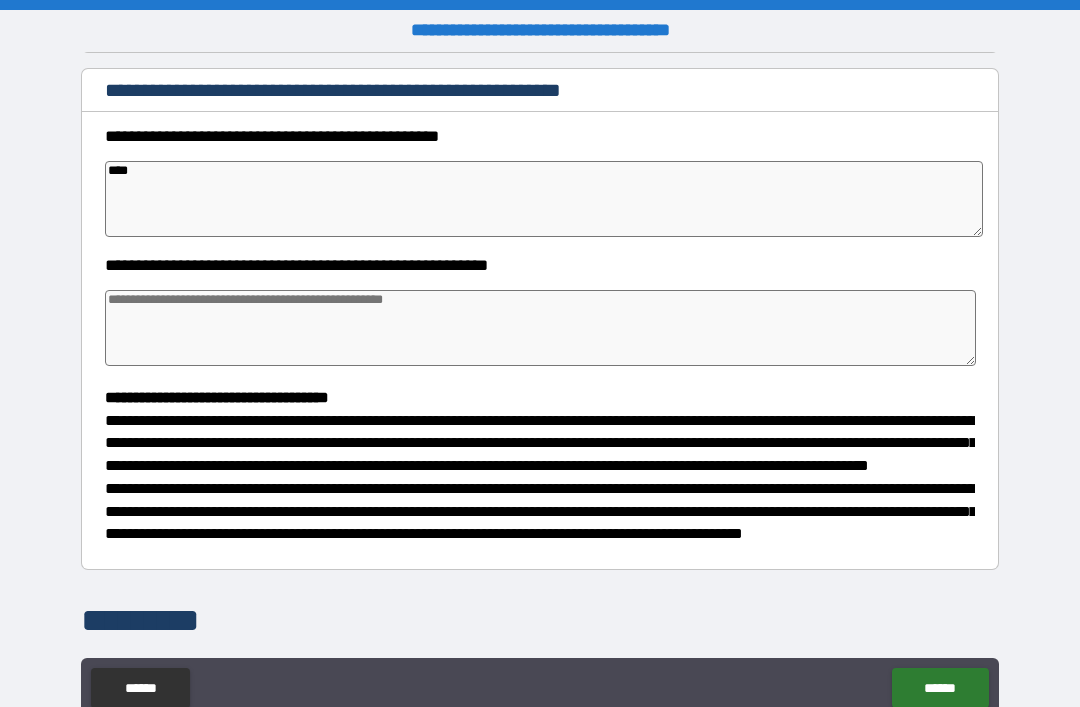 type on "*" 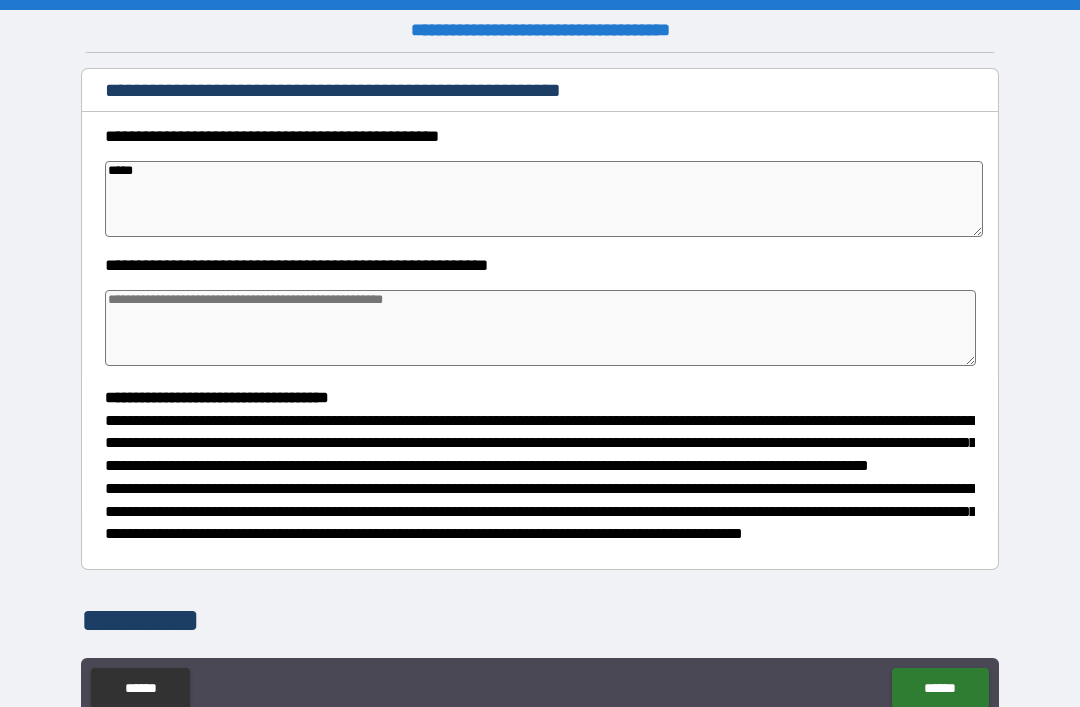 type on "*" 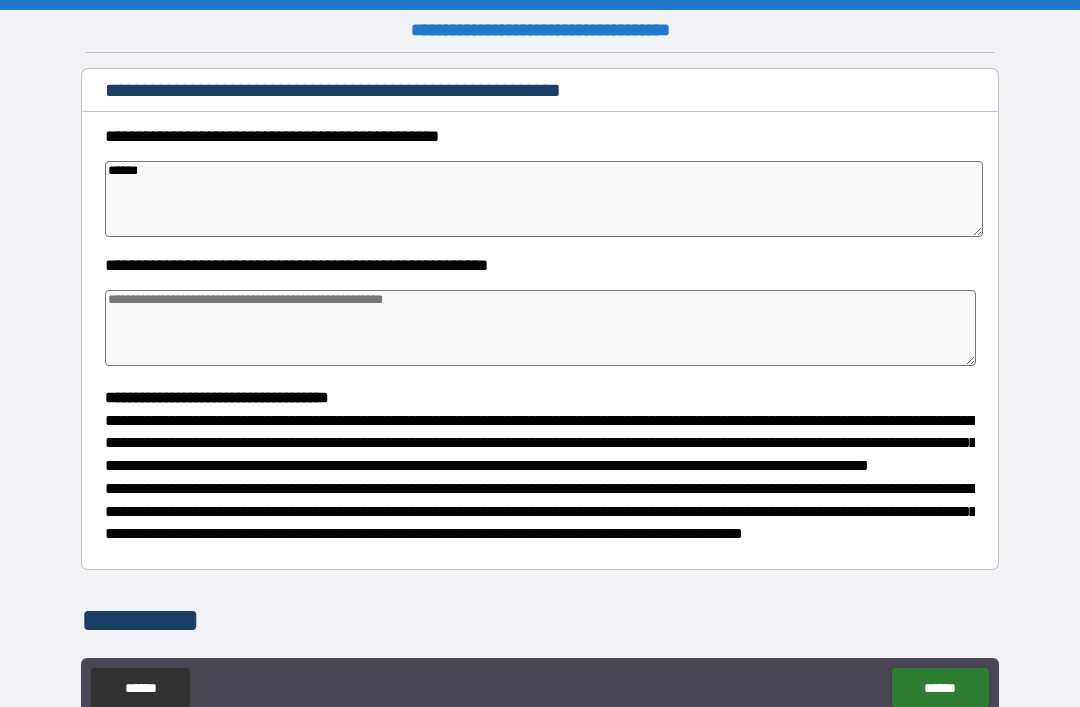 type on "*" 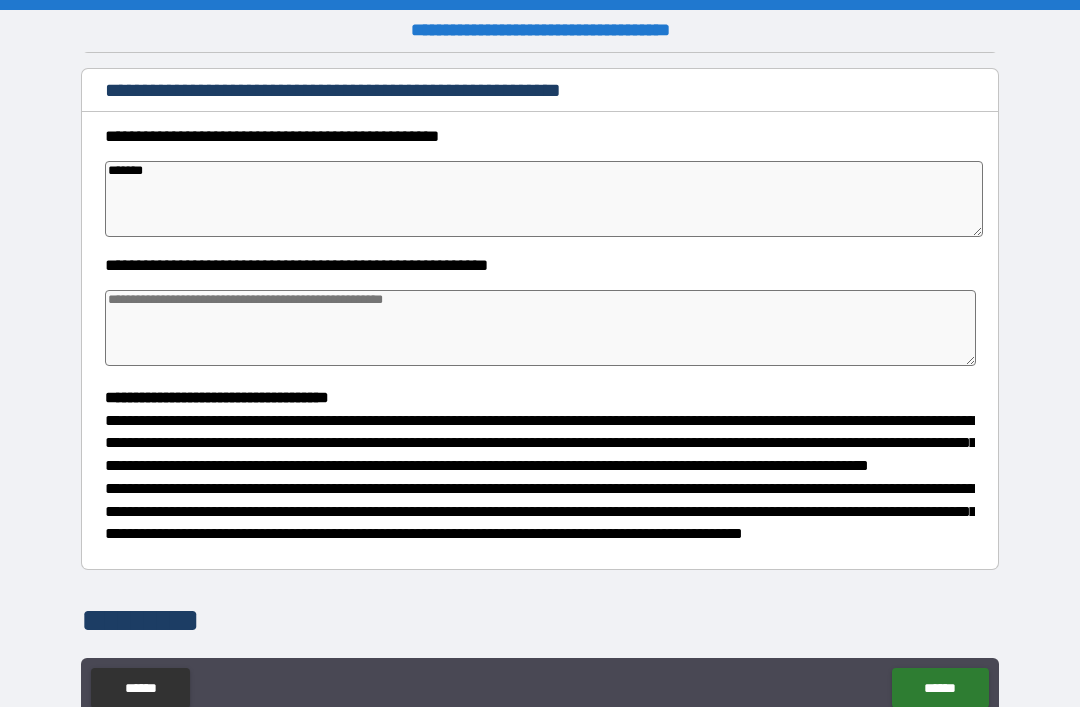 type on "*" 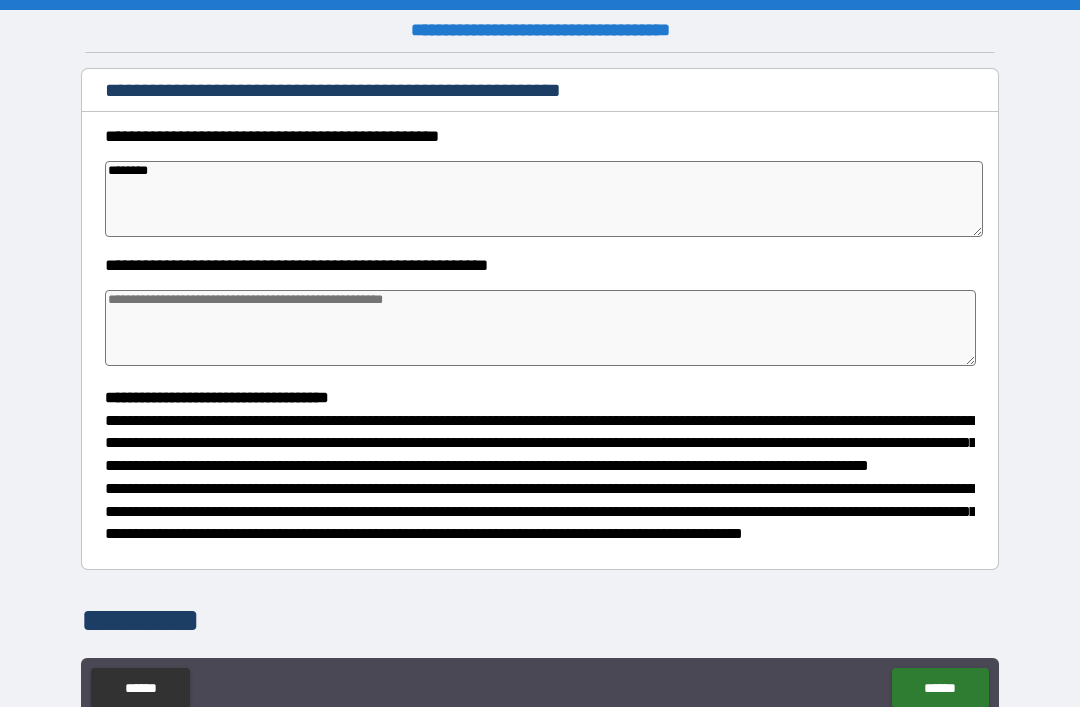 type on "*********" 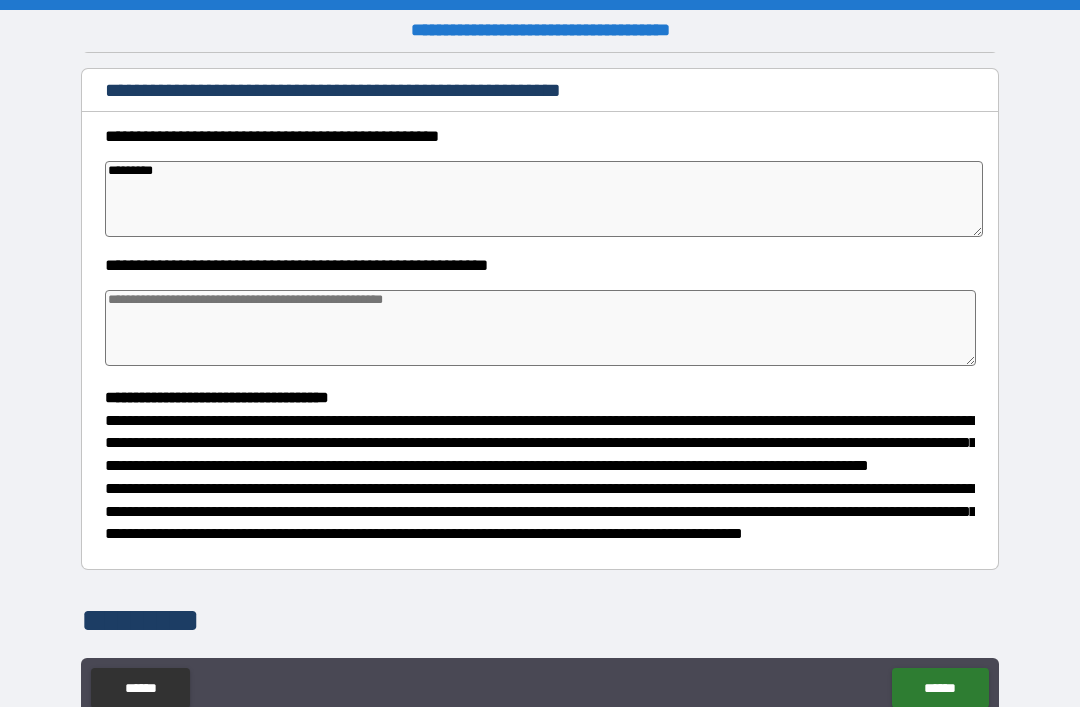 type on "*" 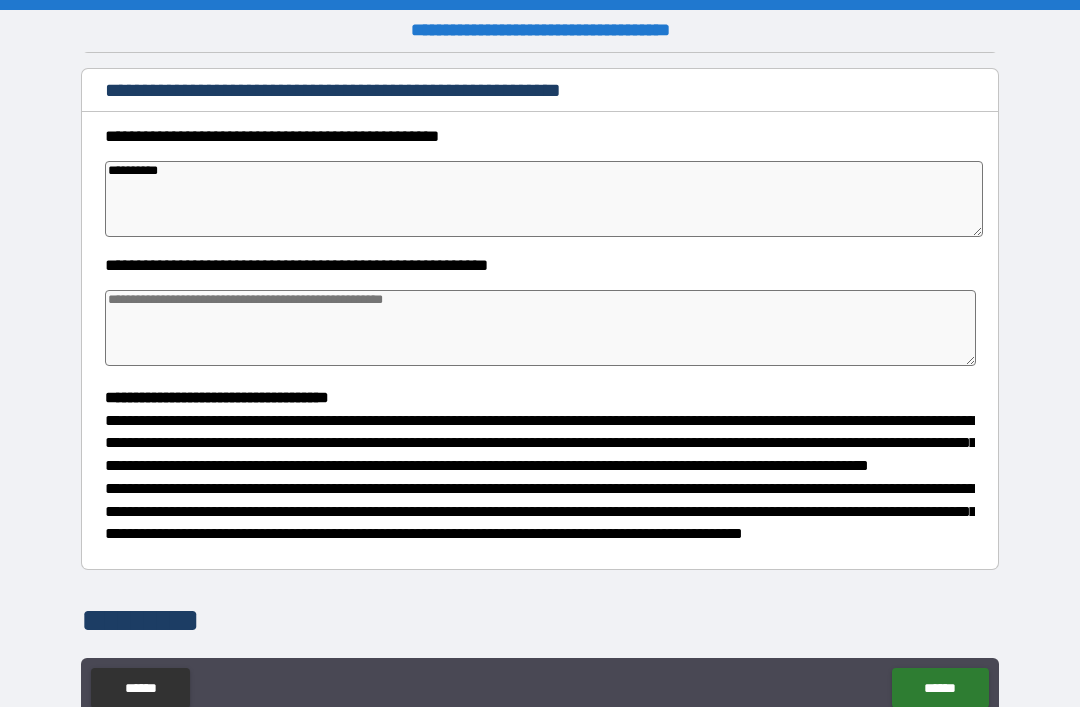 type on "*" 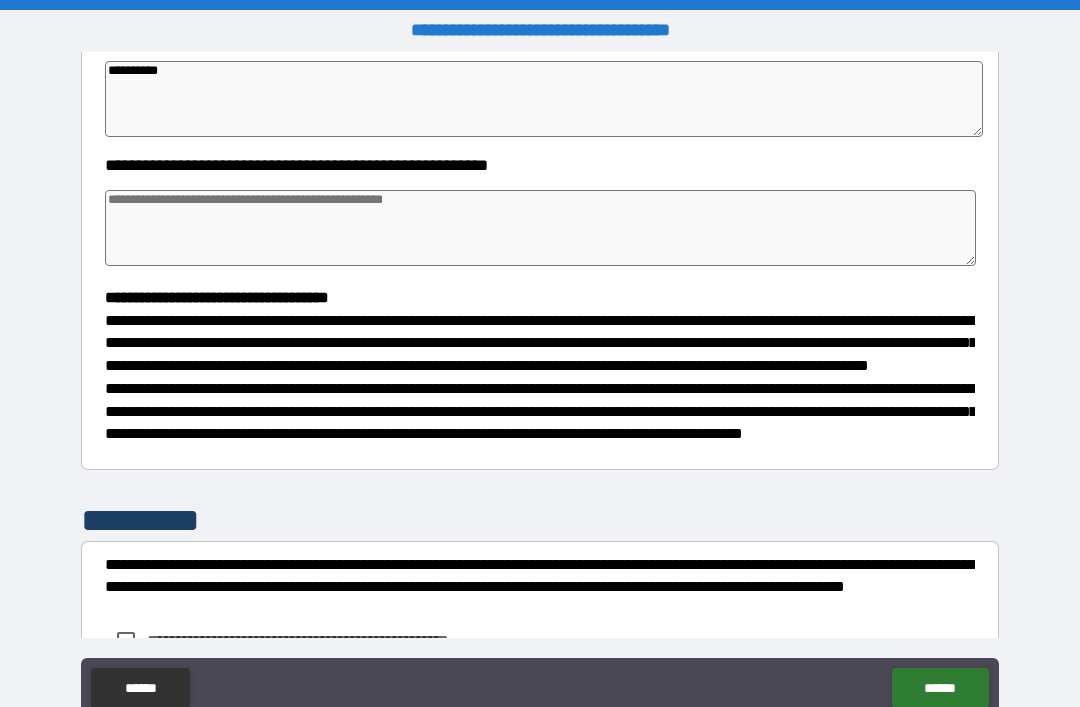 scroll, scrollTop: 282, scrollLeft: 0, axis: vertical 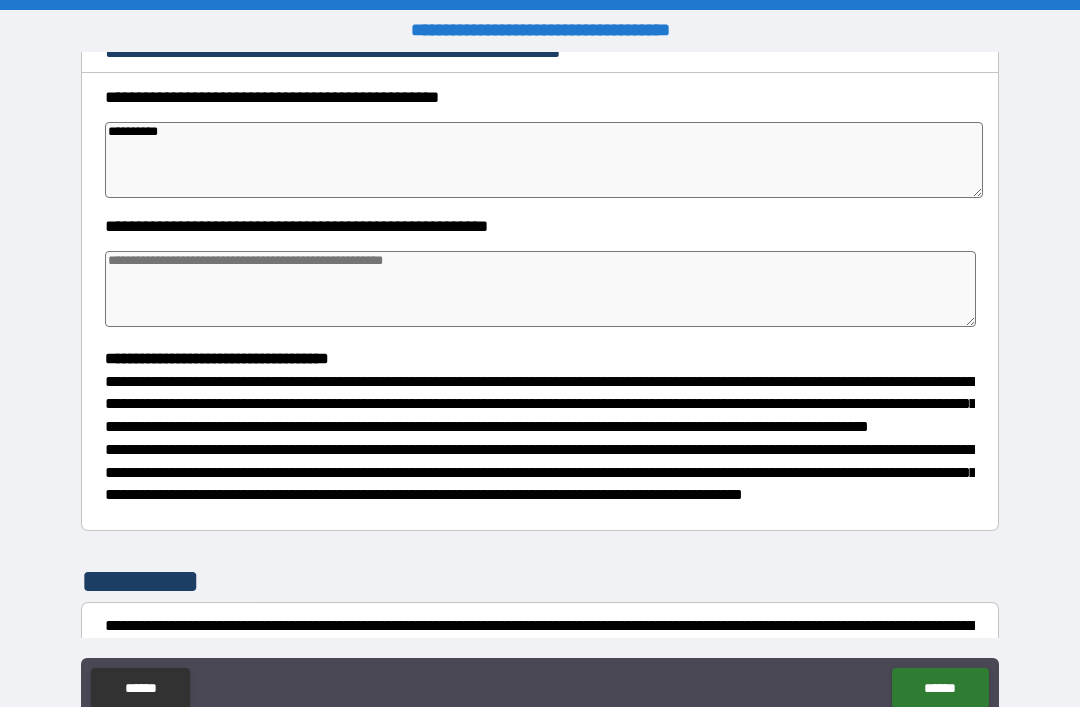 type on "**********" 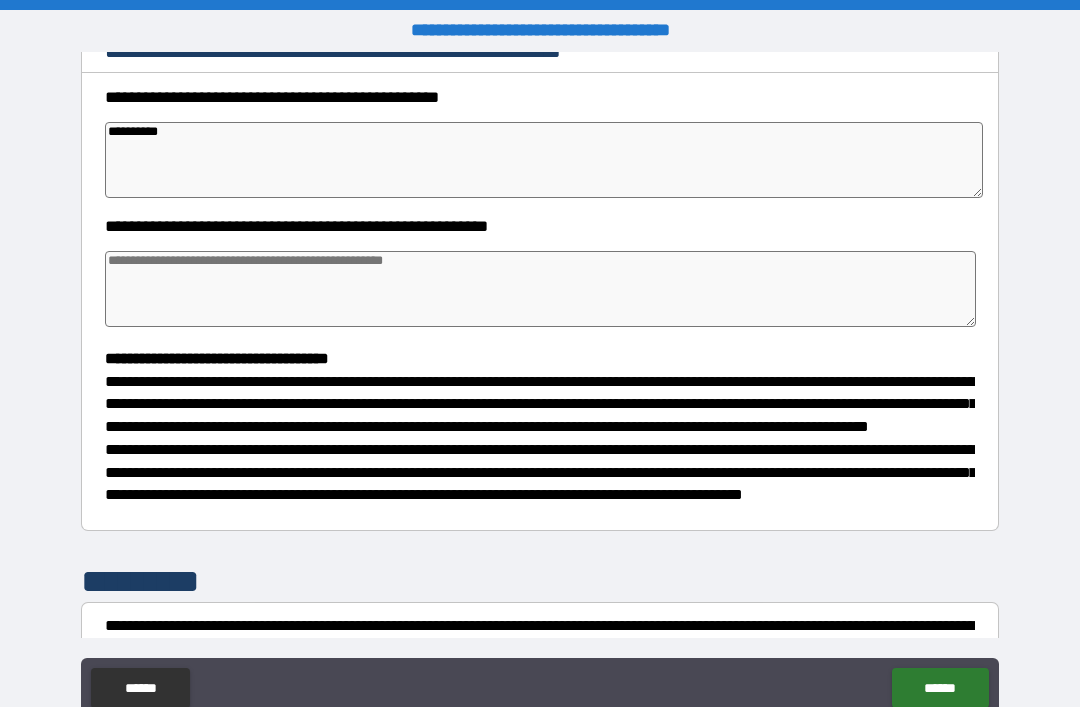 type on "*" 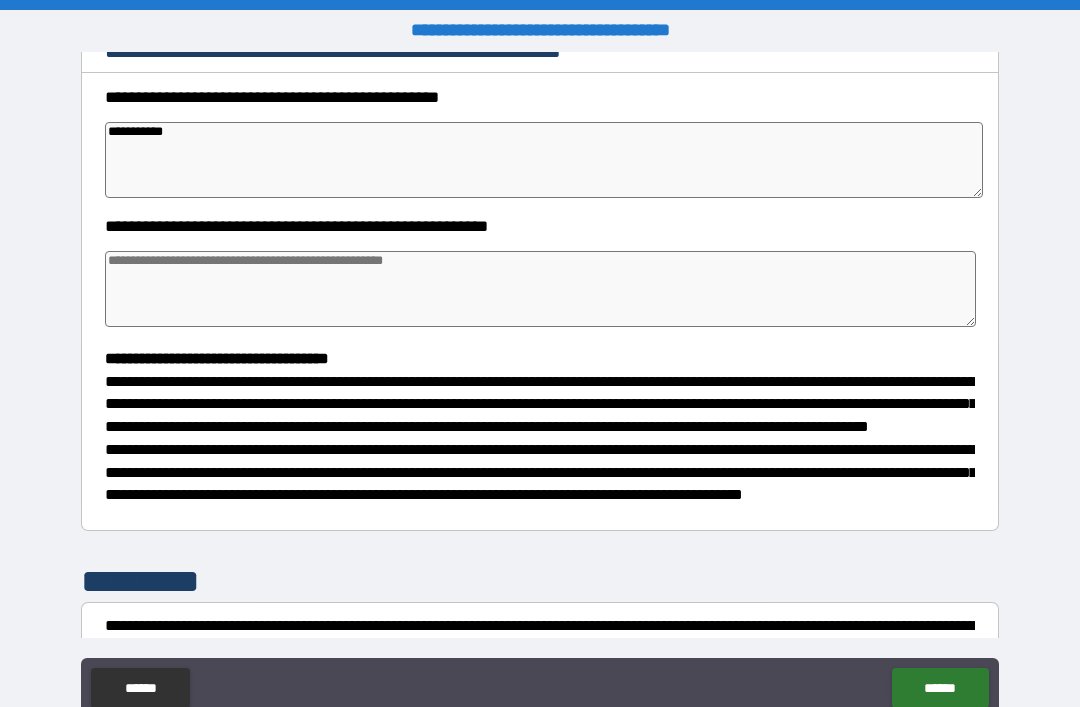 type on "*" 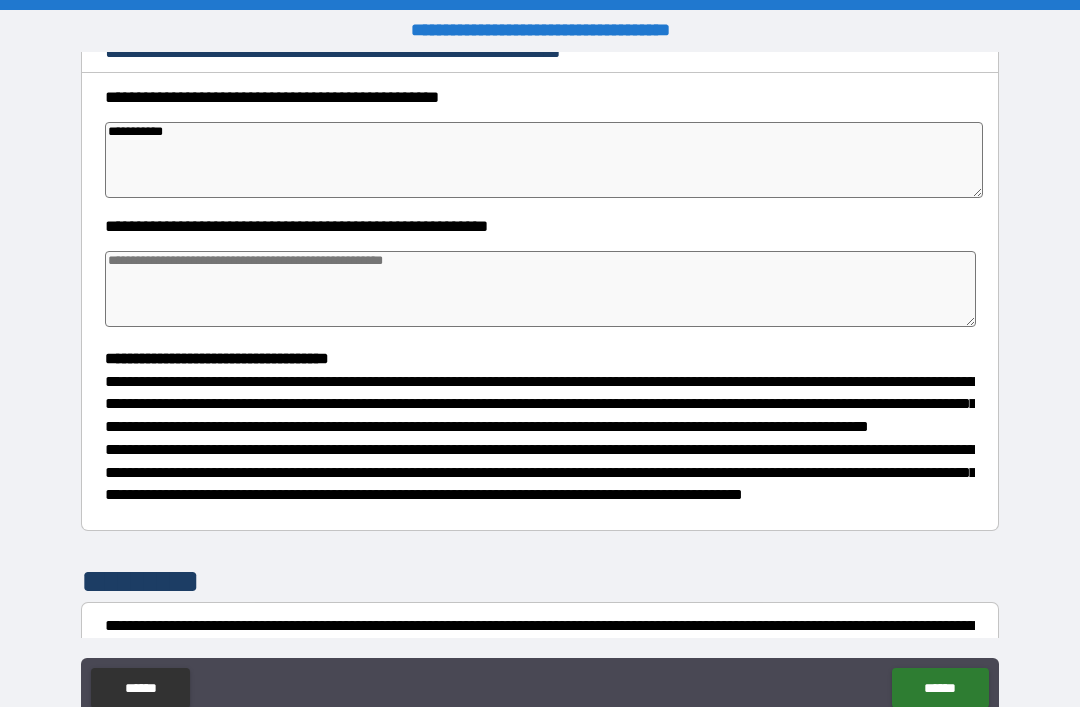 type on "*" 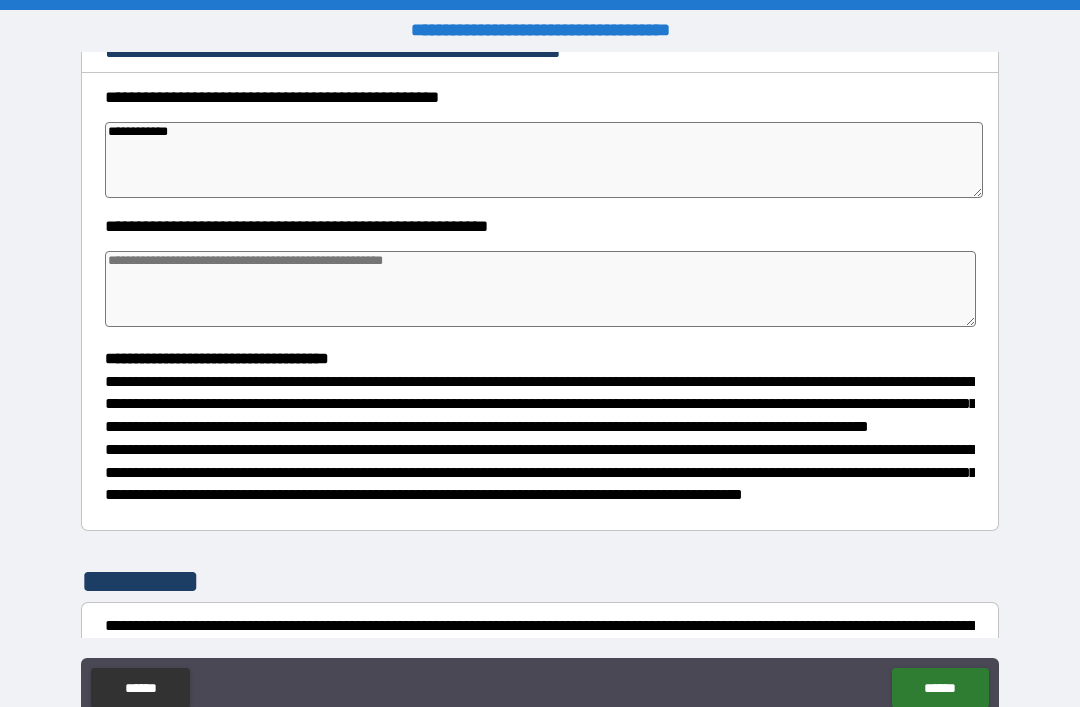 type on "*" 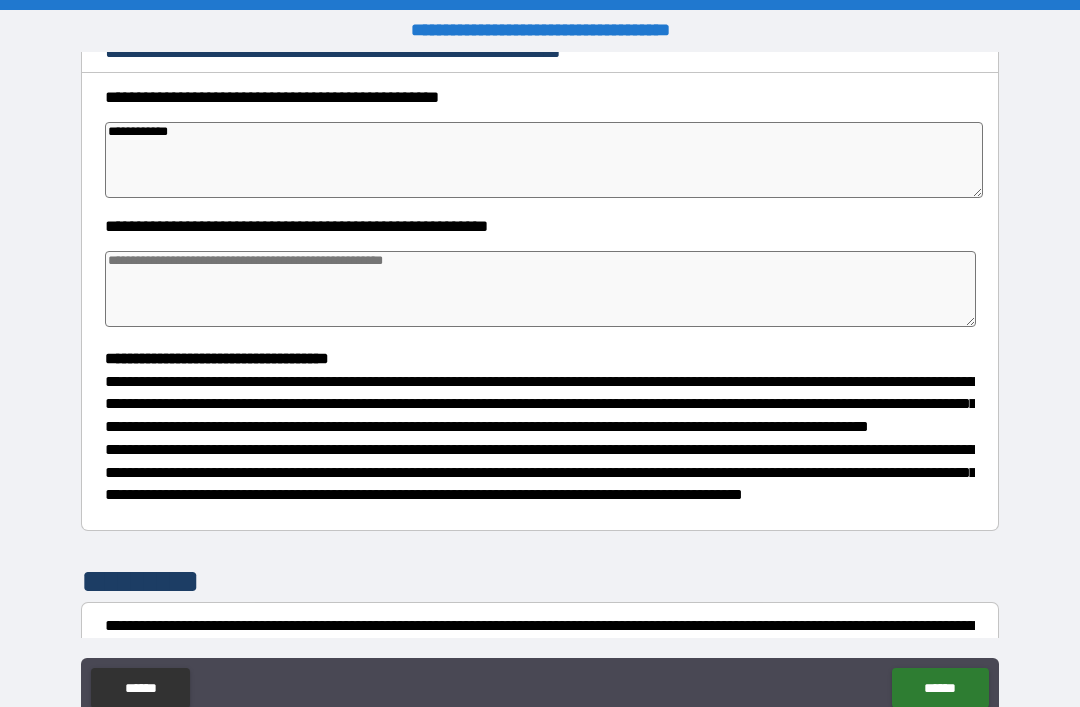 type on "*" 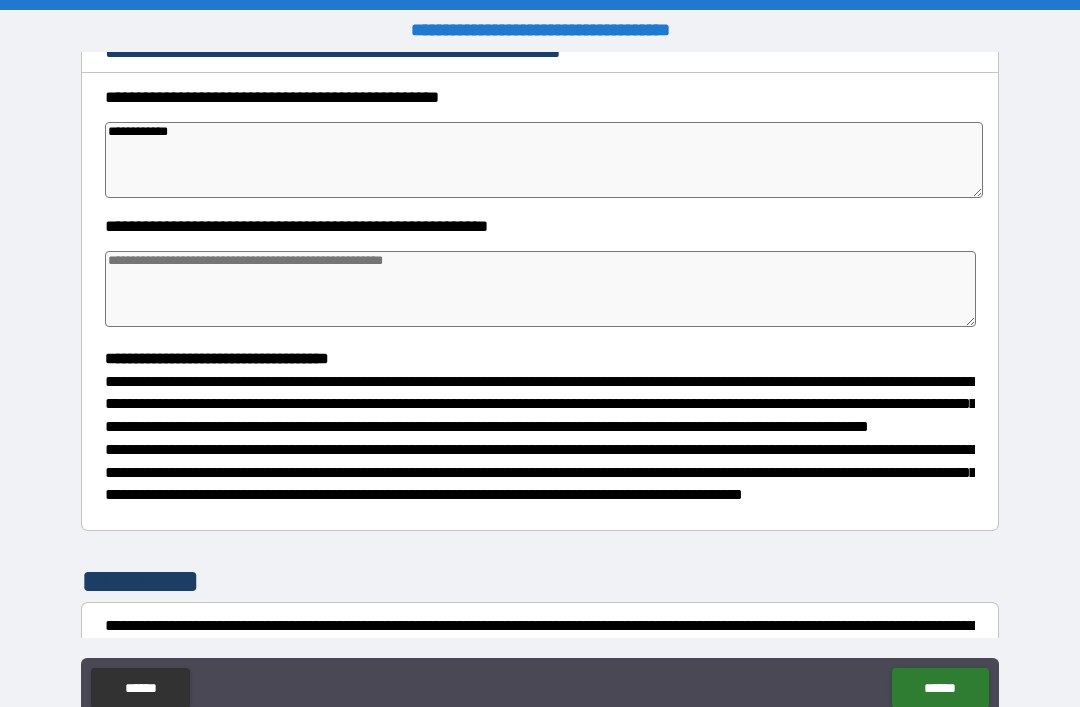 type on "*" 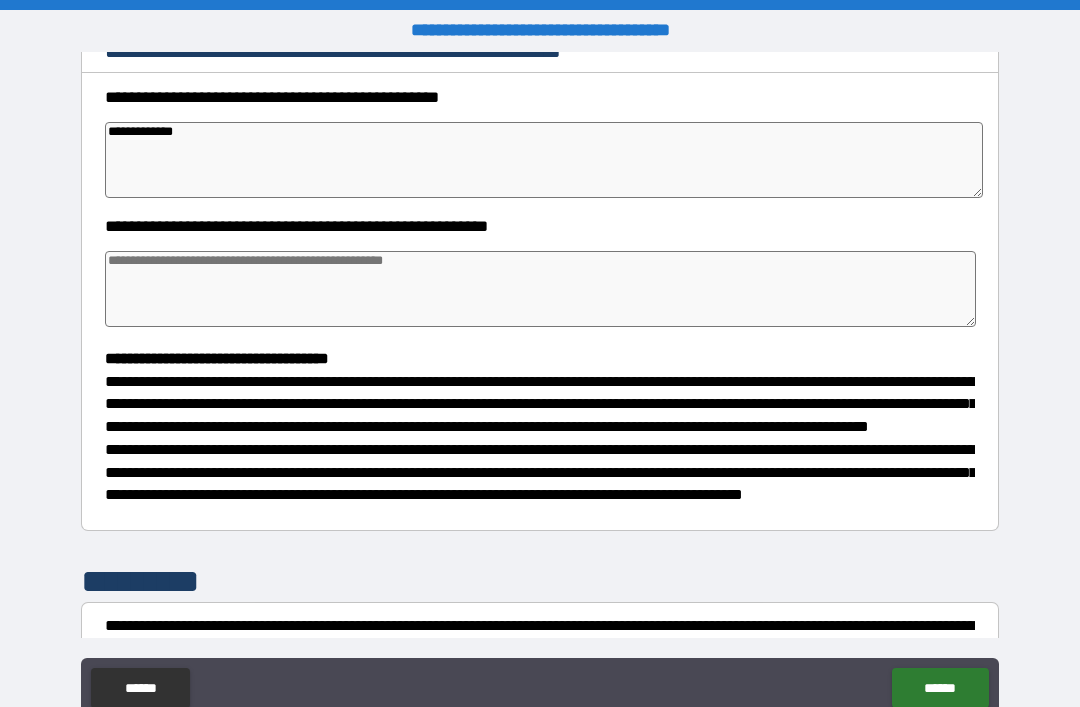 type on "*" 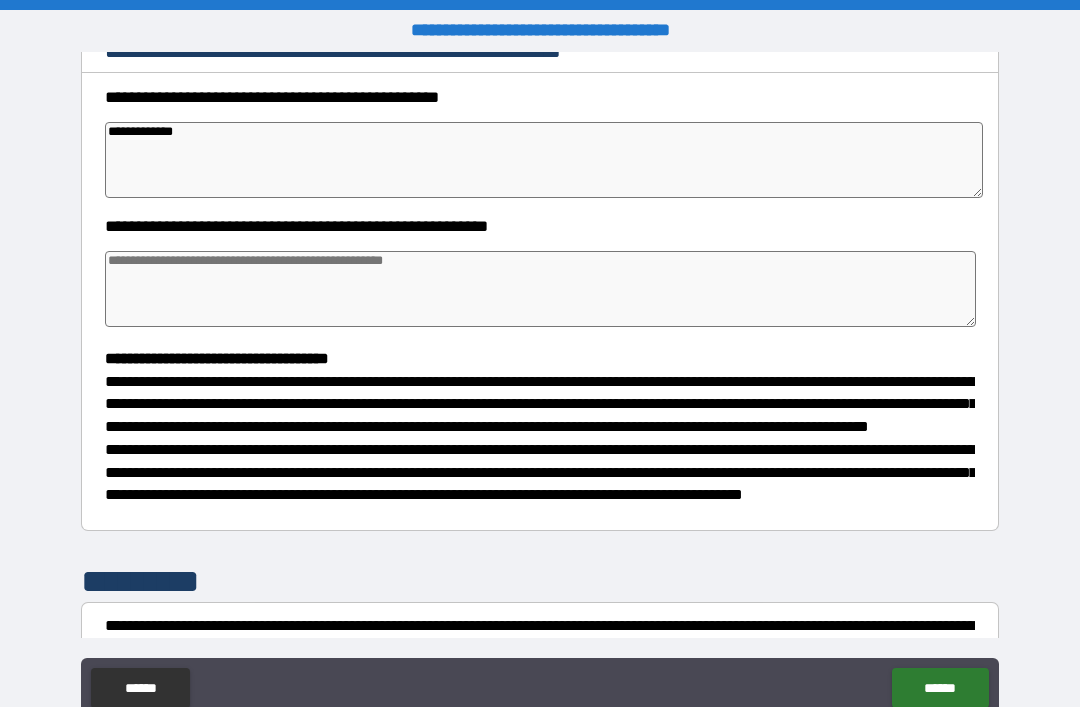 type on "*" 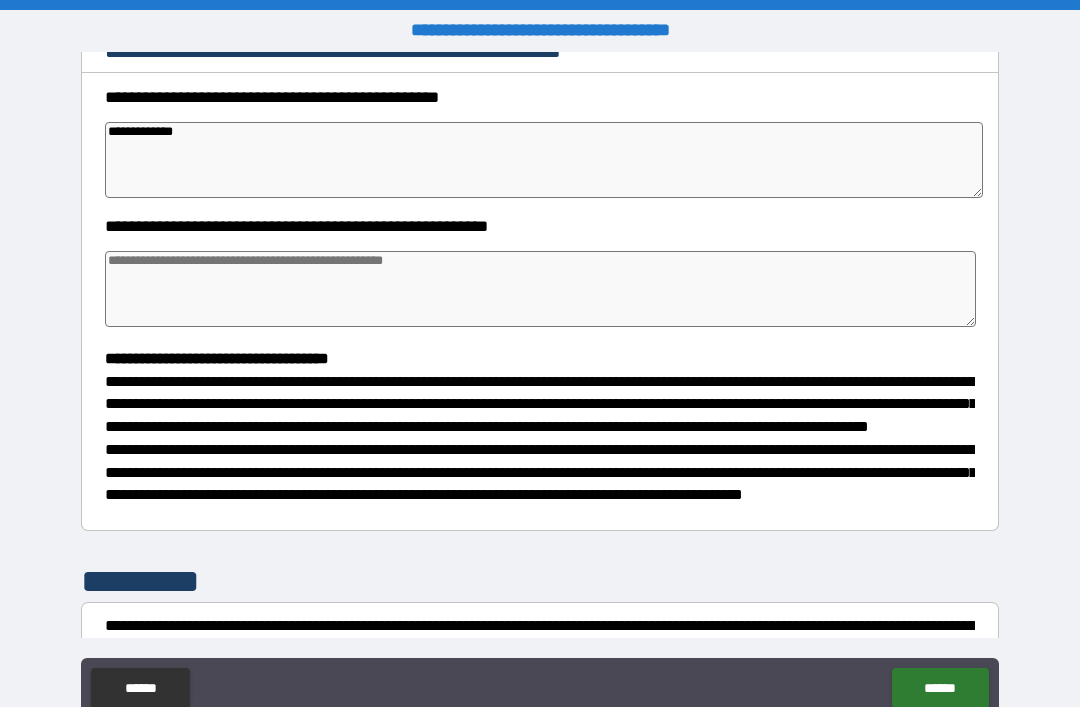 type on "*" 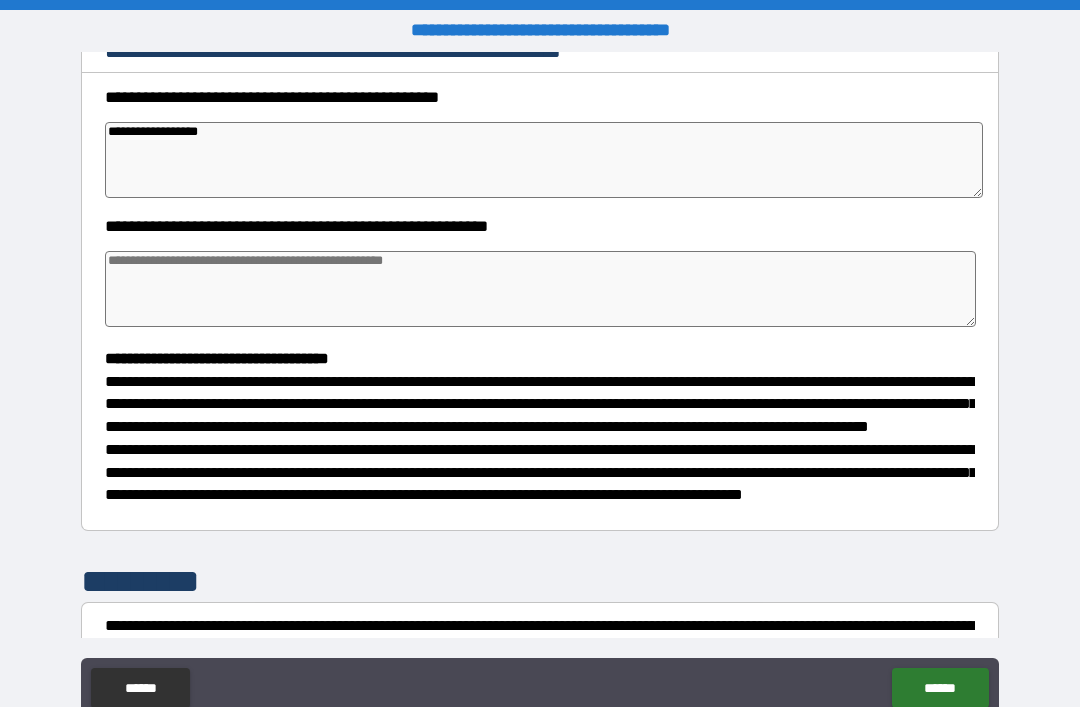 type on "**********" 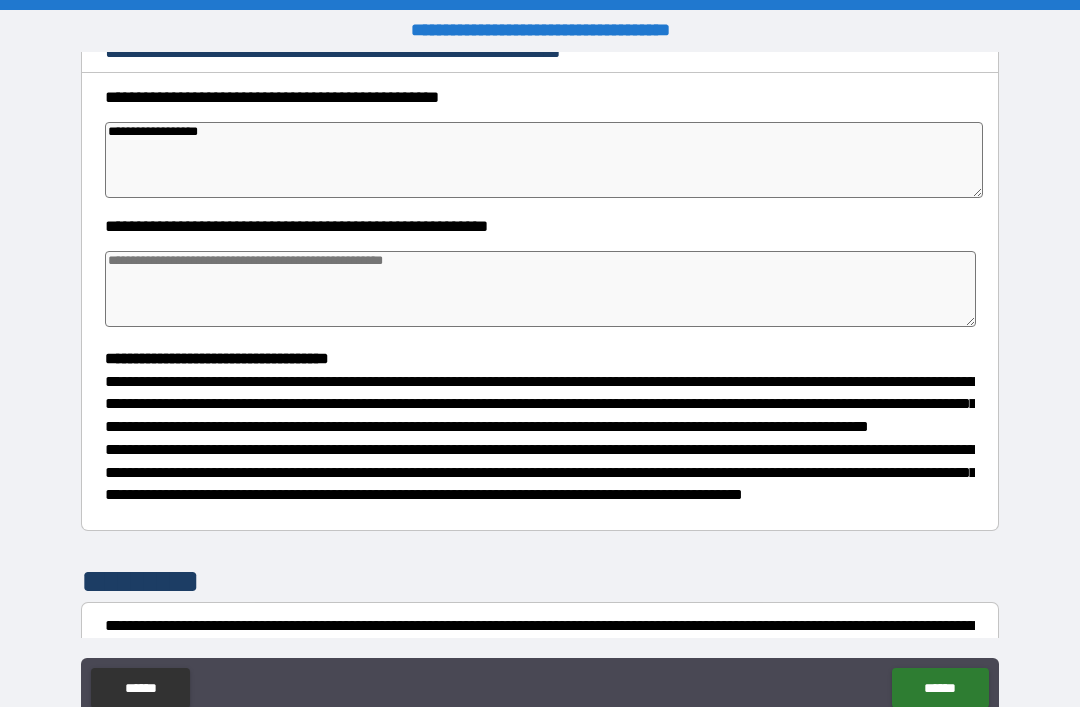 type on "*" 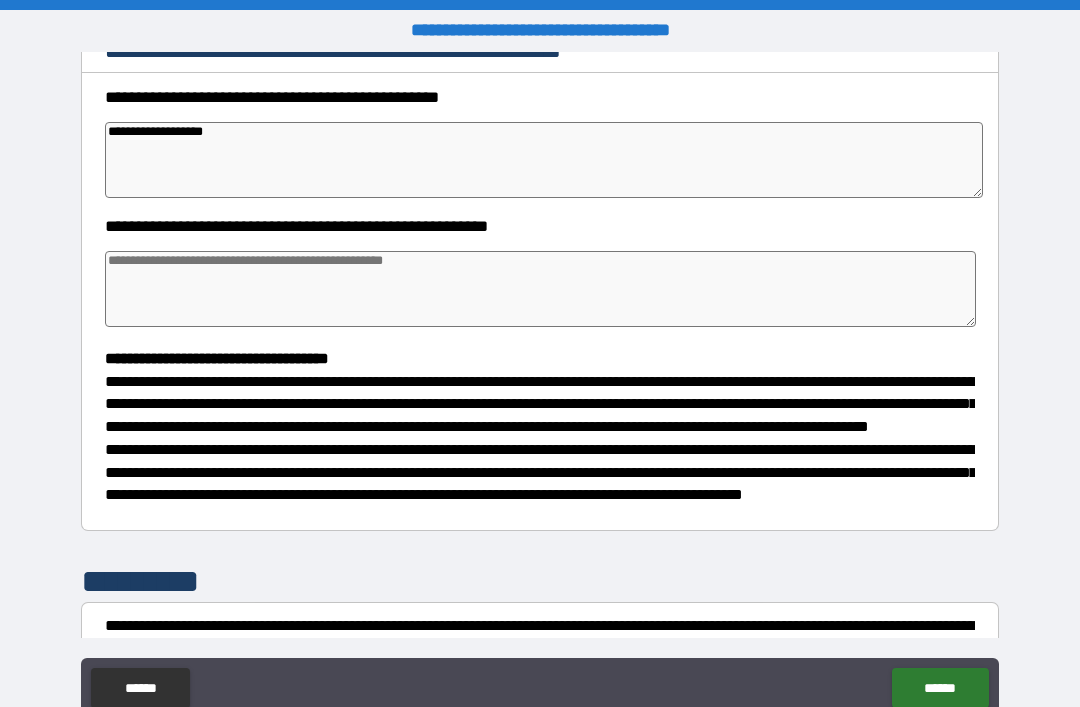 type on "*" 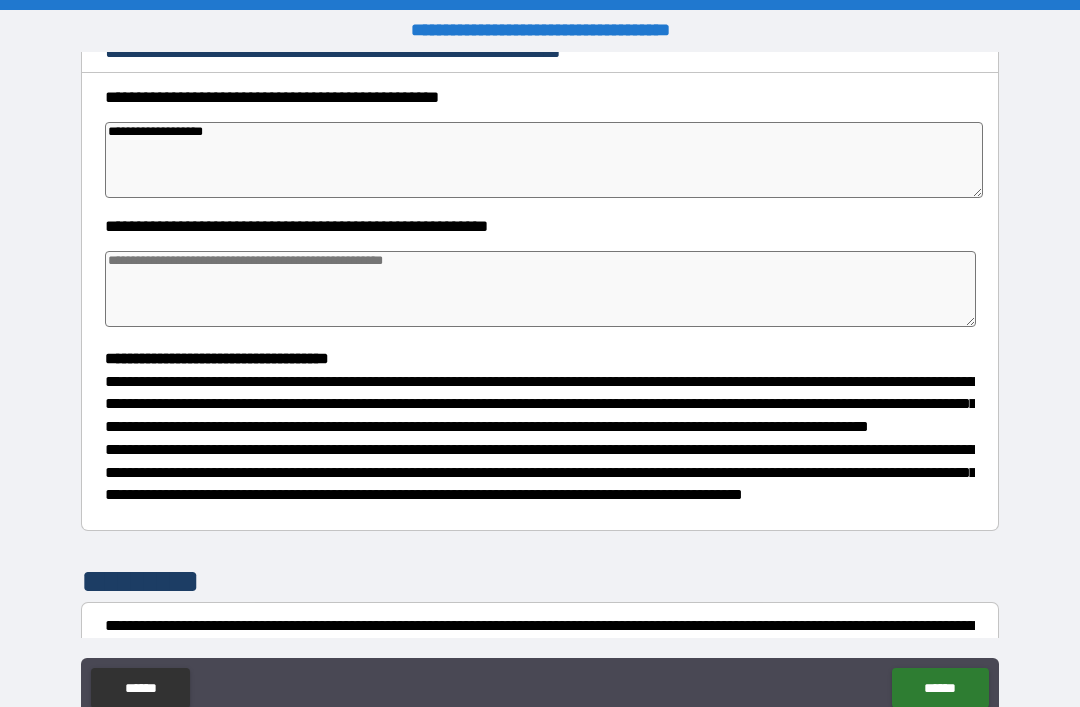 type on "*" 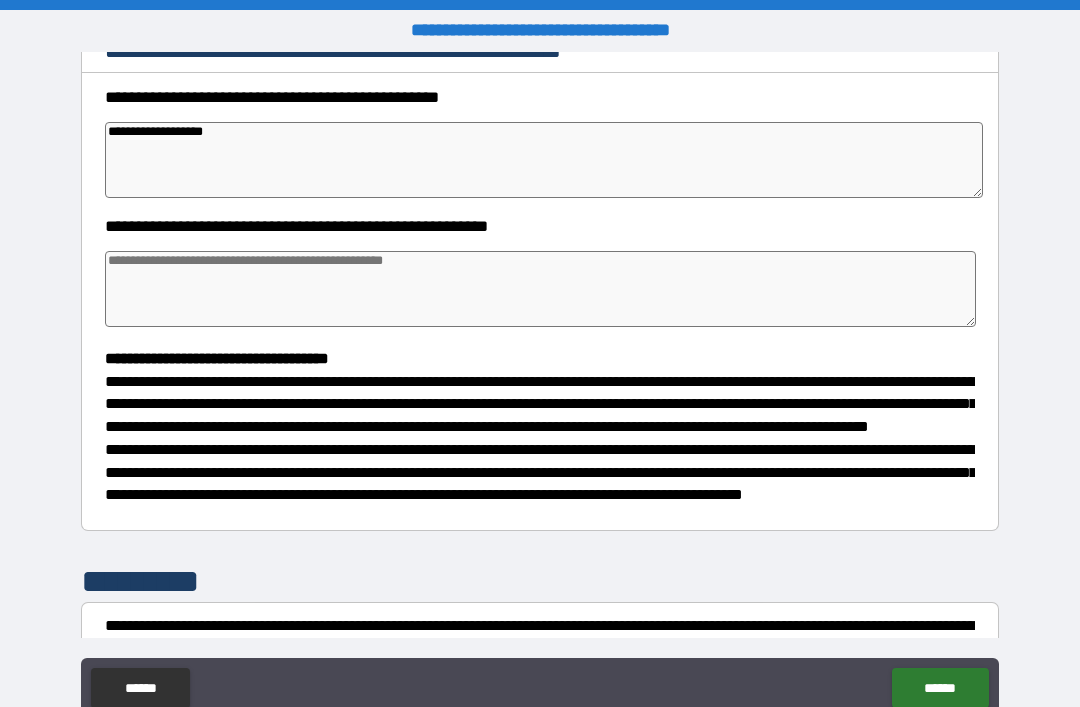 type on "**********" 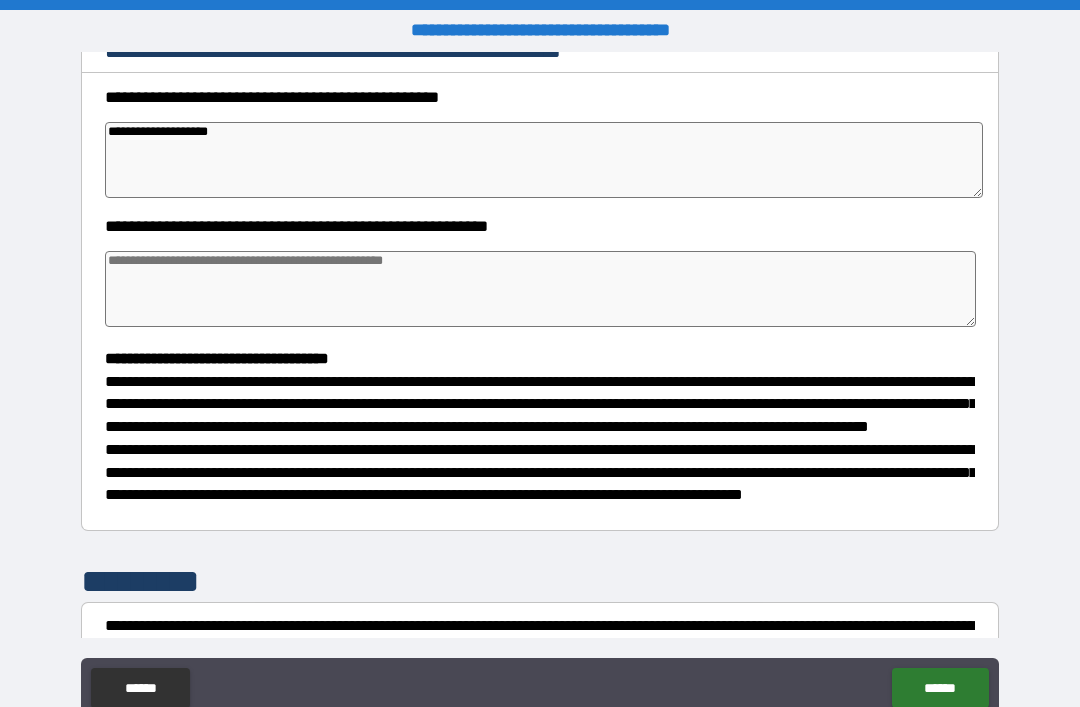 type on "*" 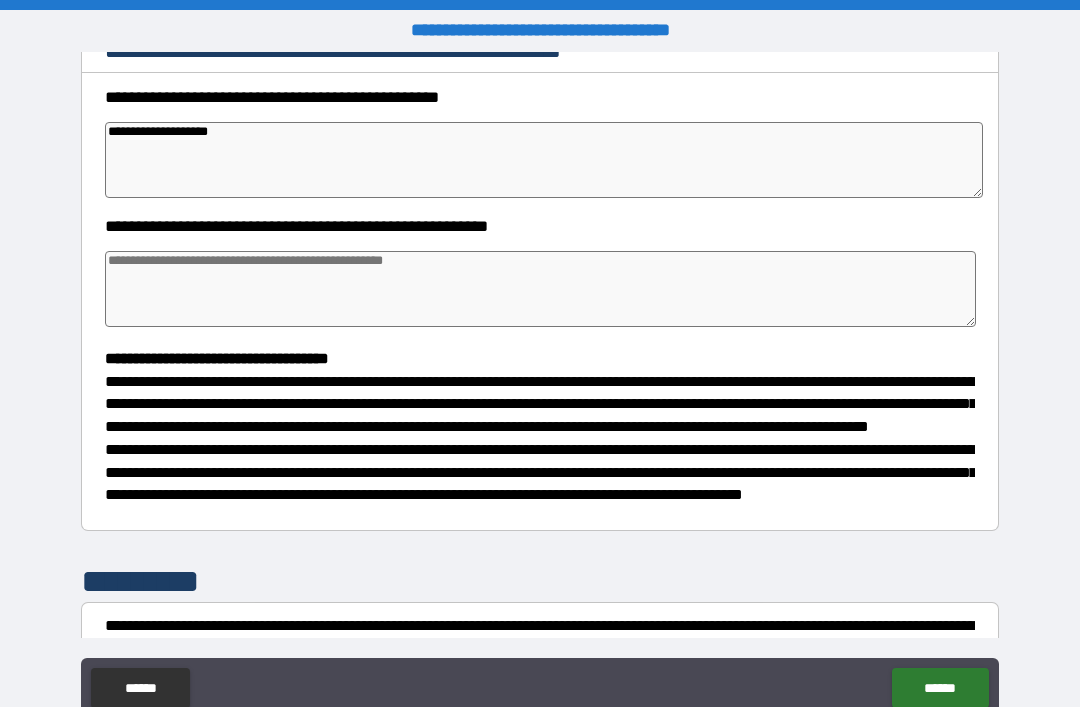 type on "*" 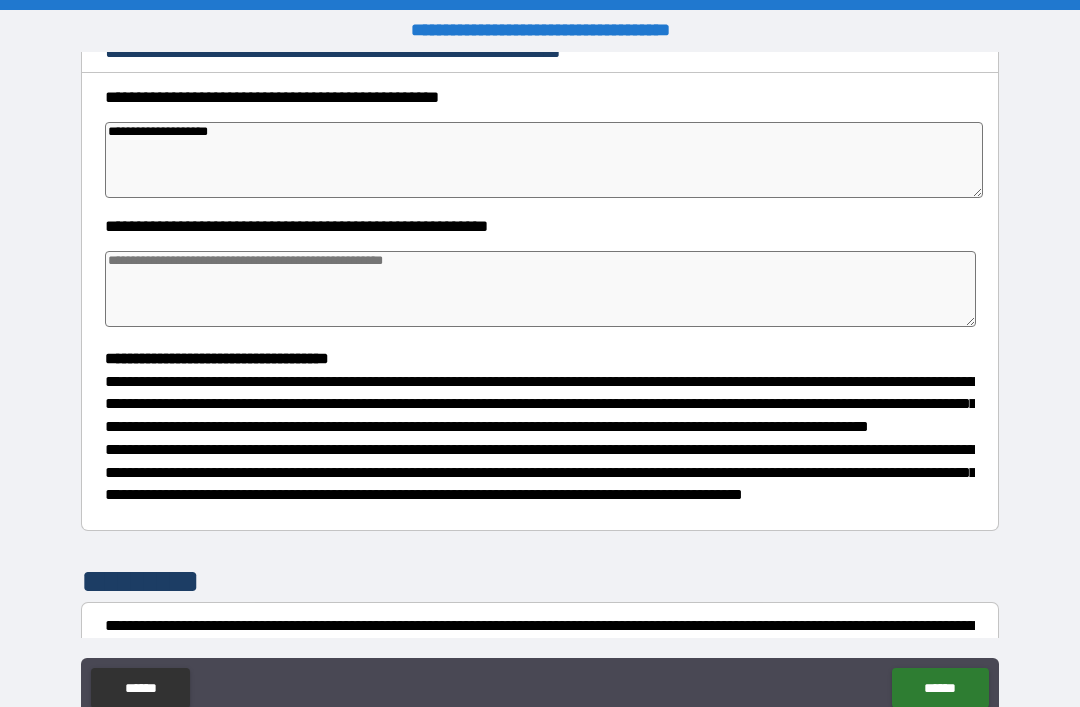 type on "*" 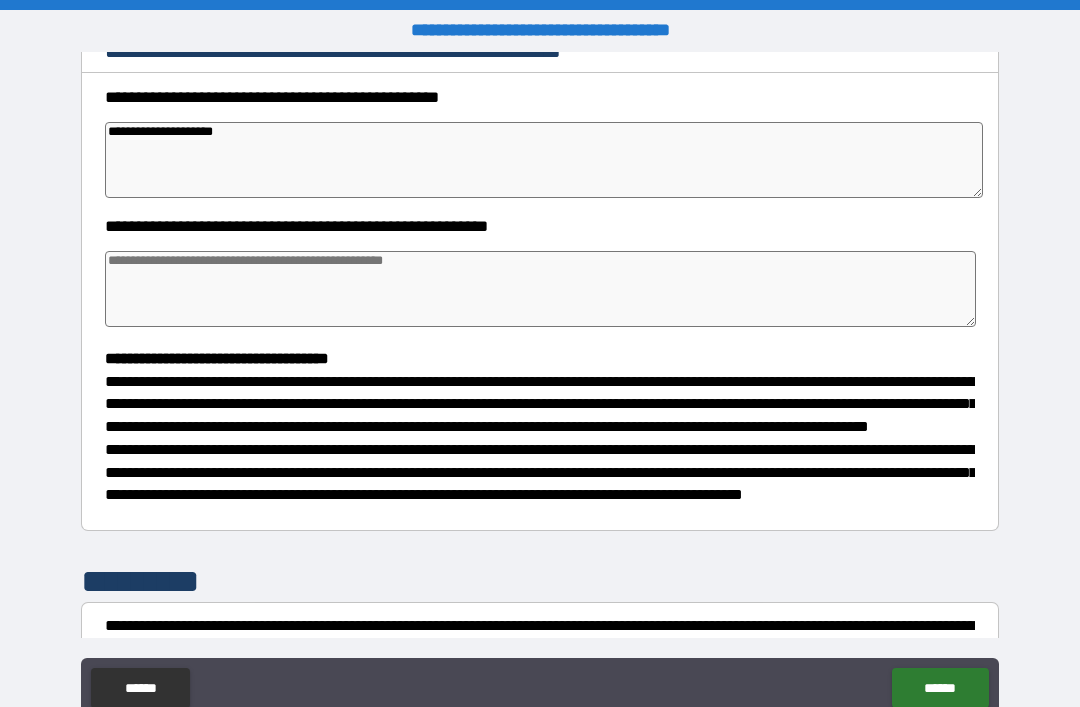 type on "*" 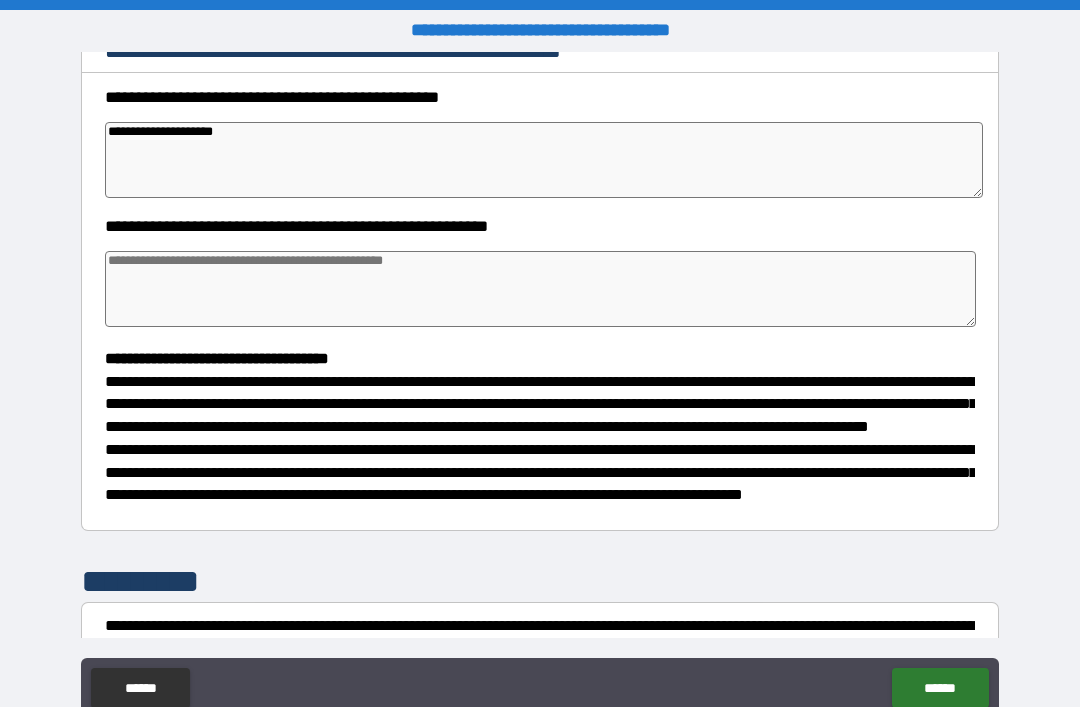 type on "*" 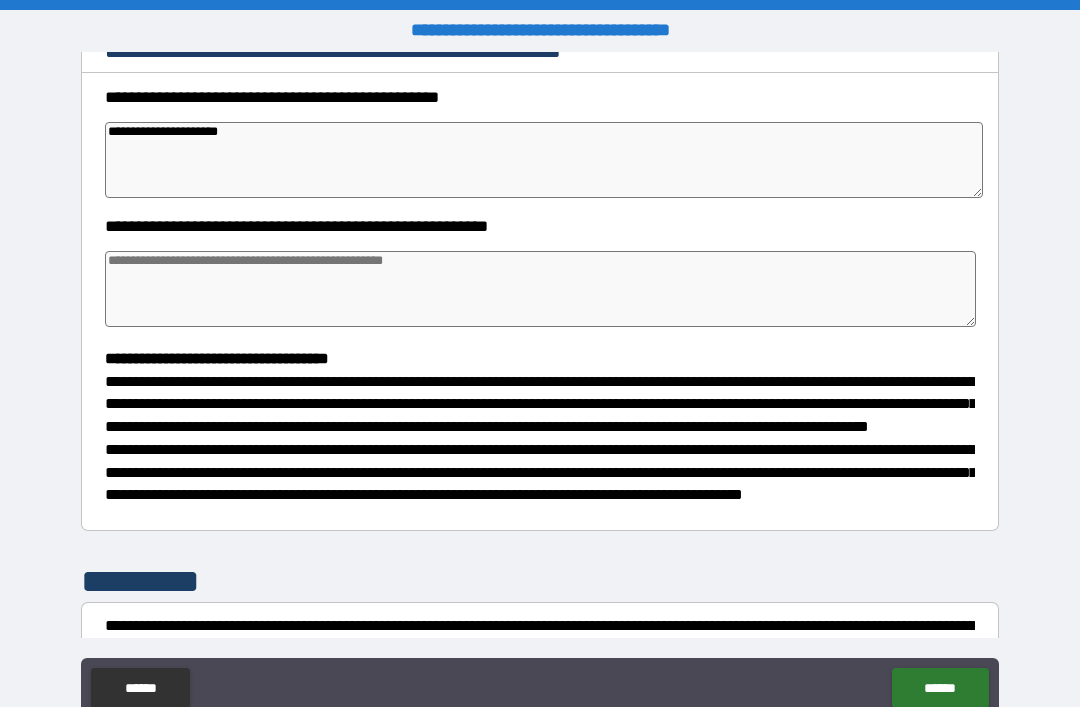 type on "*" 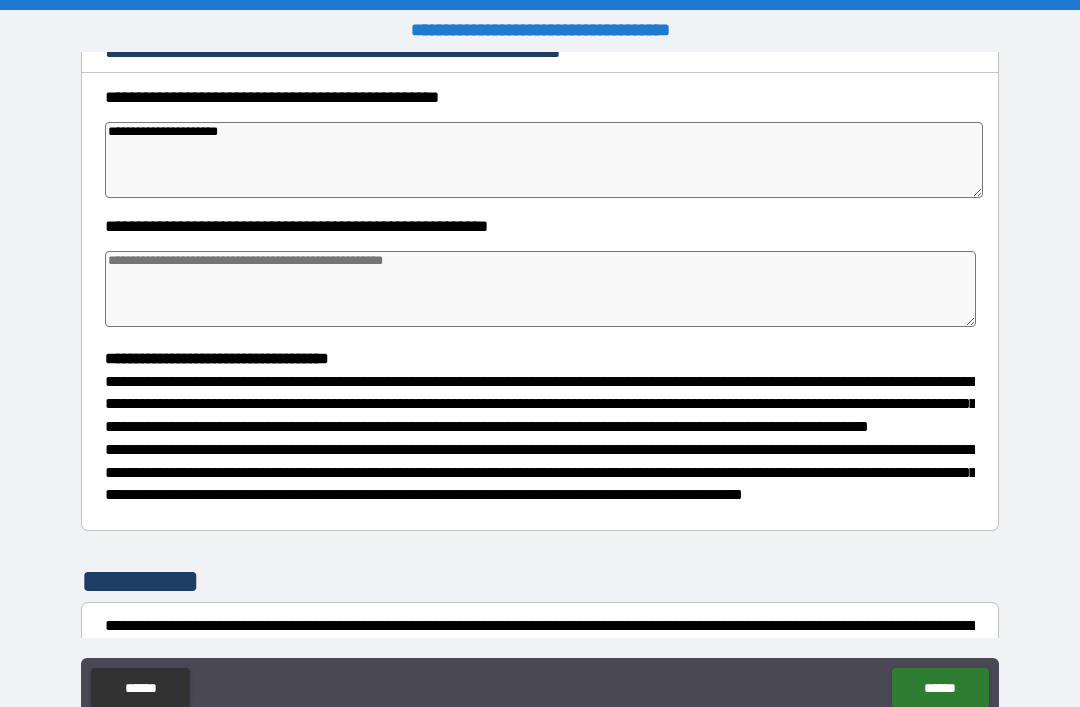 type on "**********" 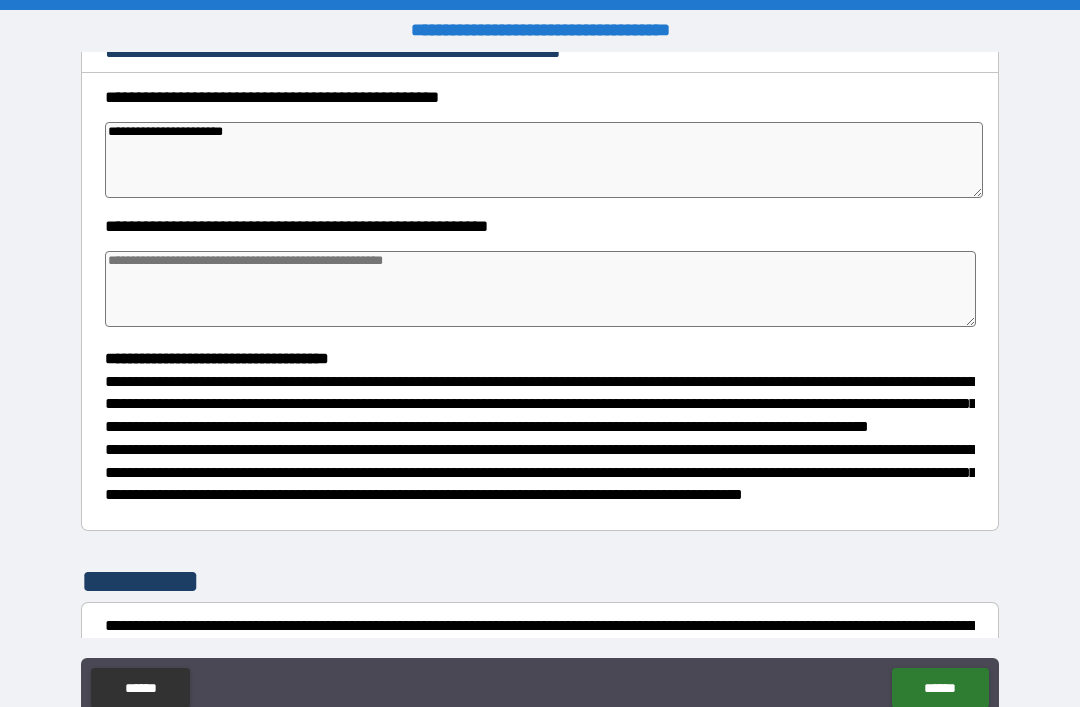 type on "*" 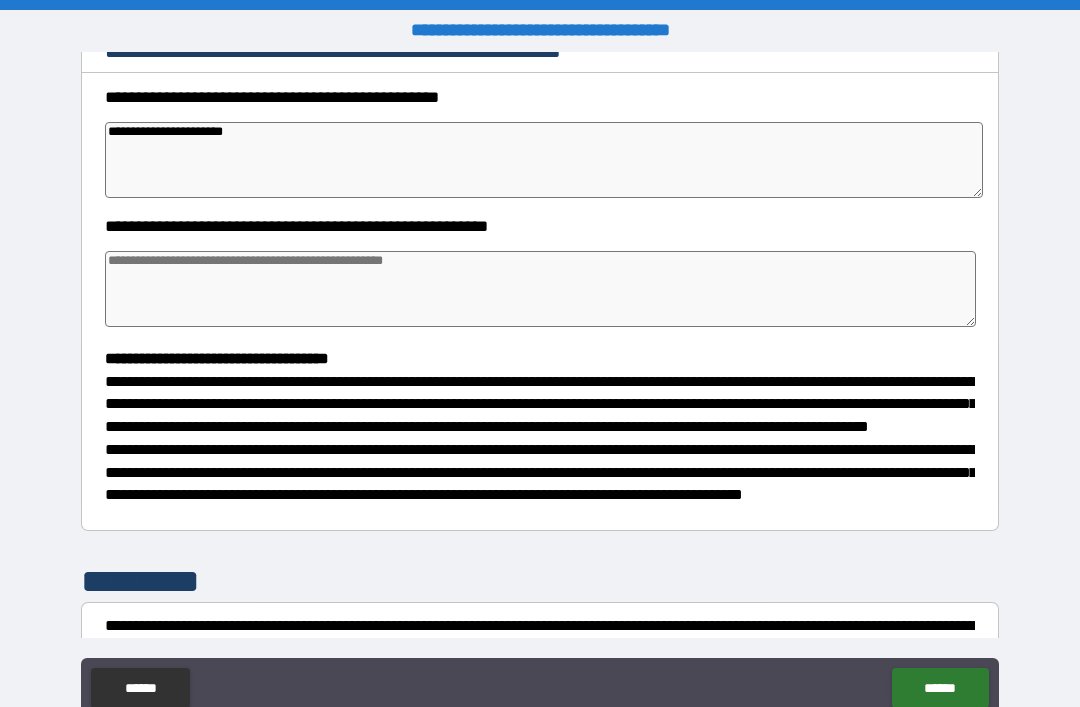 type on "*" 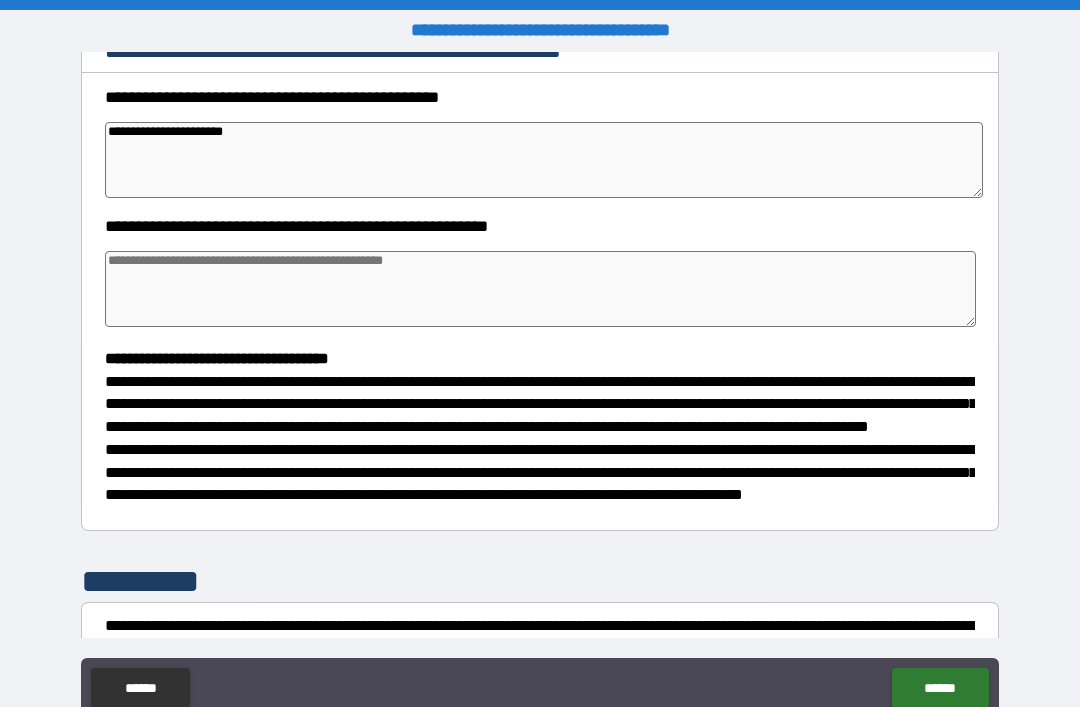 type on "**********" 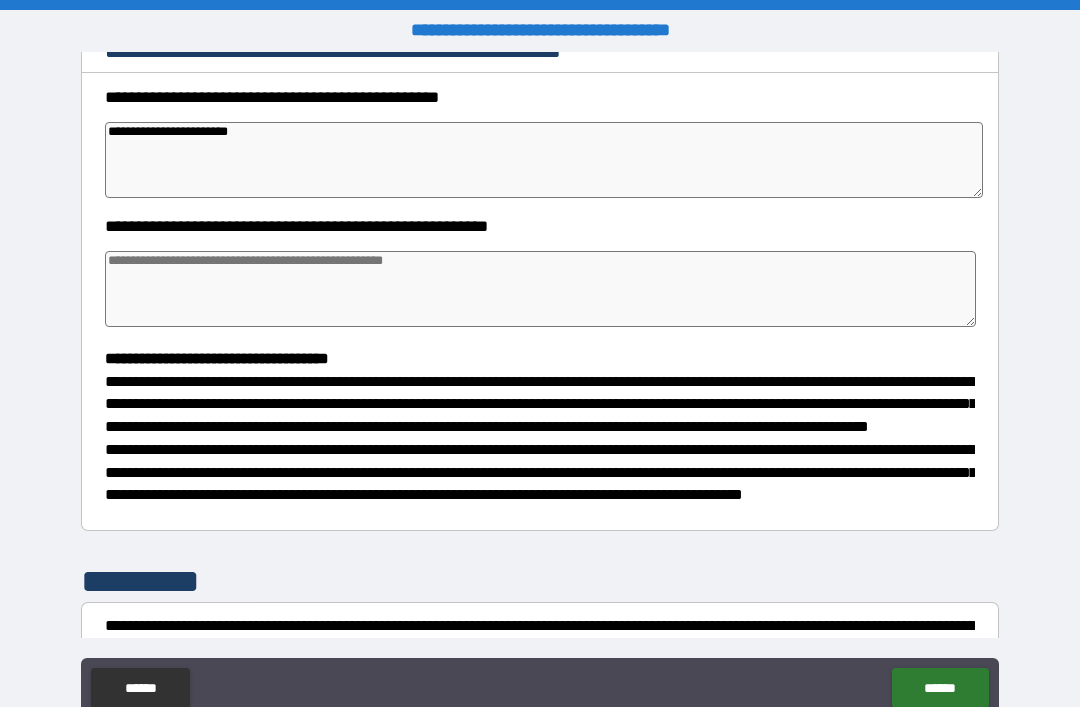 type on "*" 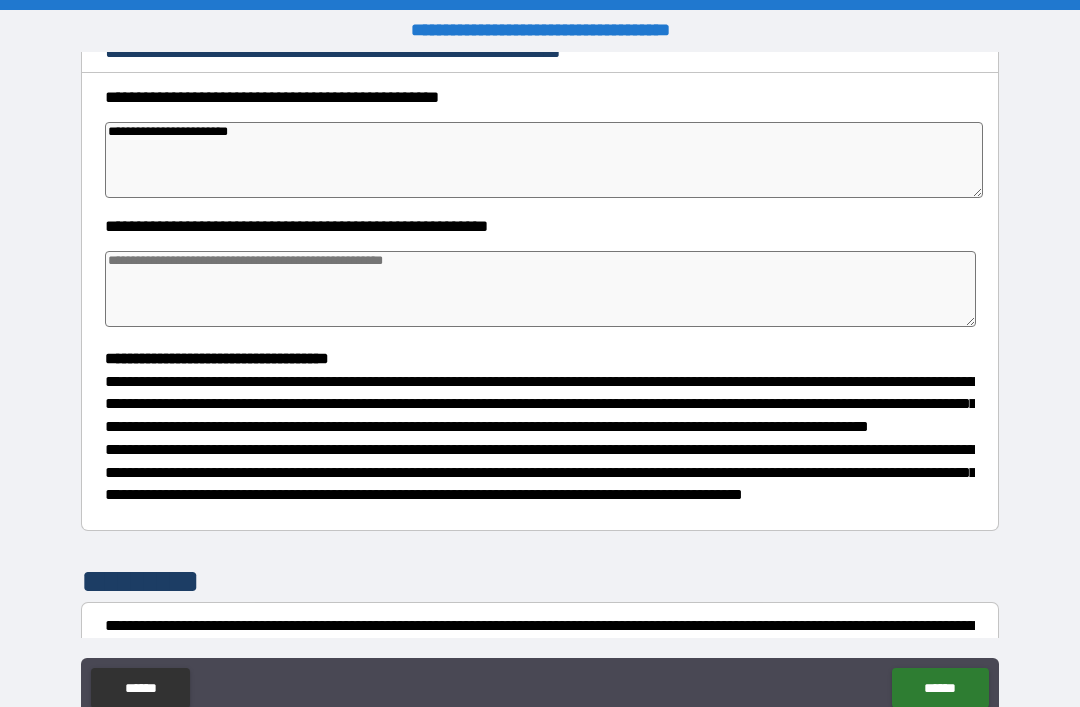 type on "*" 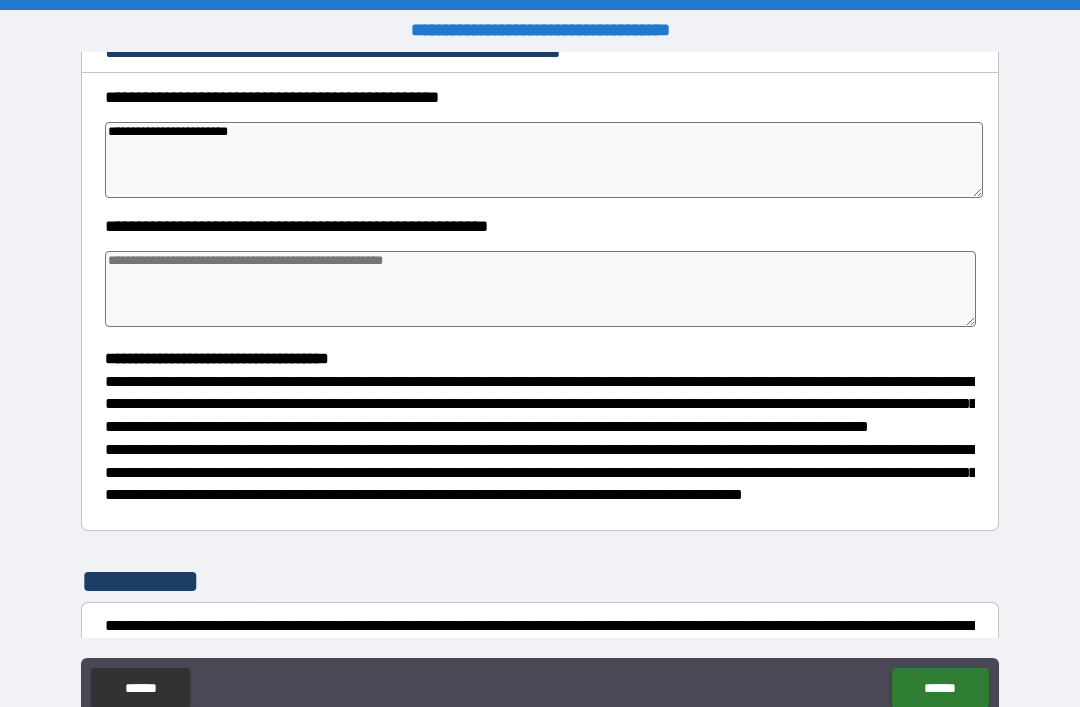 type on "*" 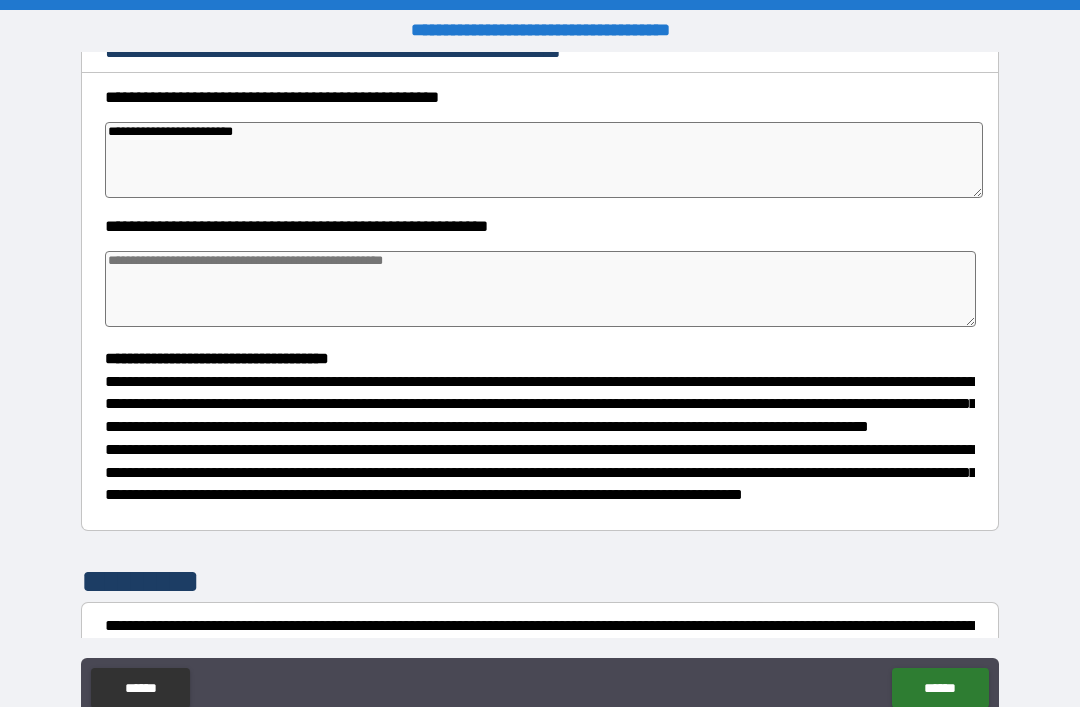 type on "*" 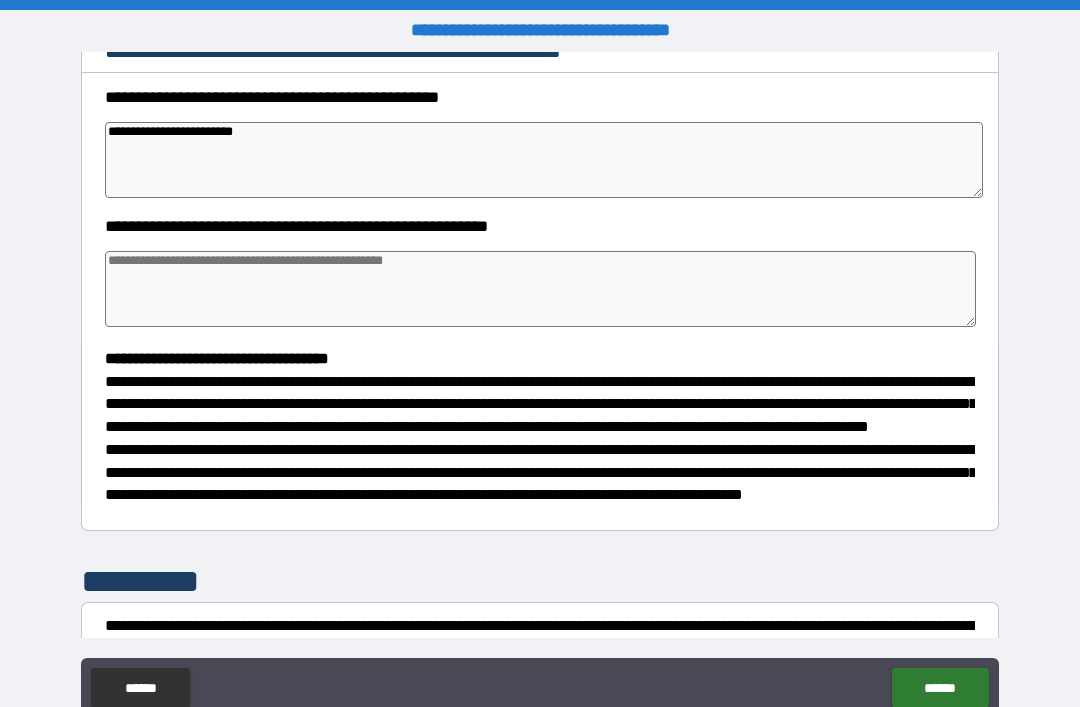 type on "*" 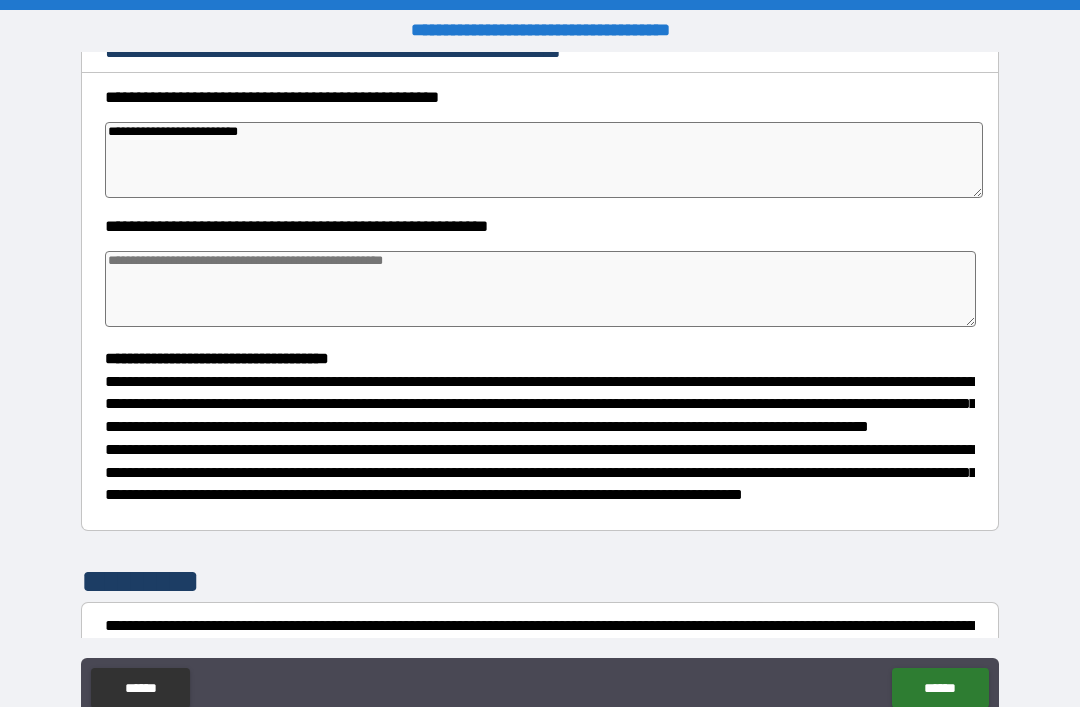 type on "*" 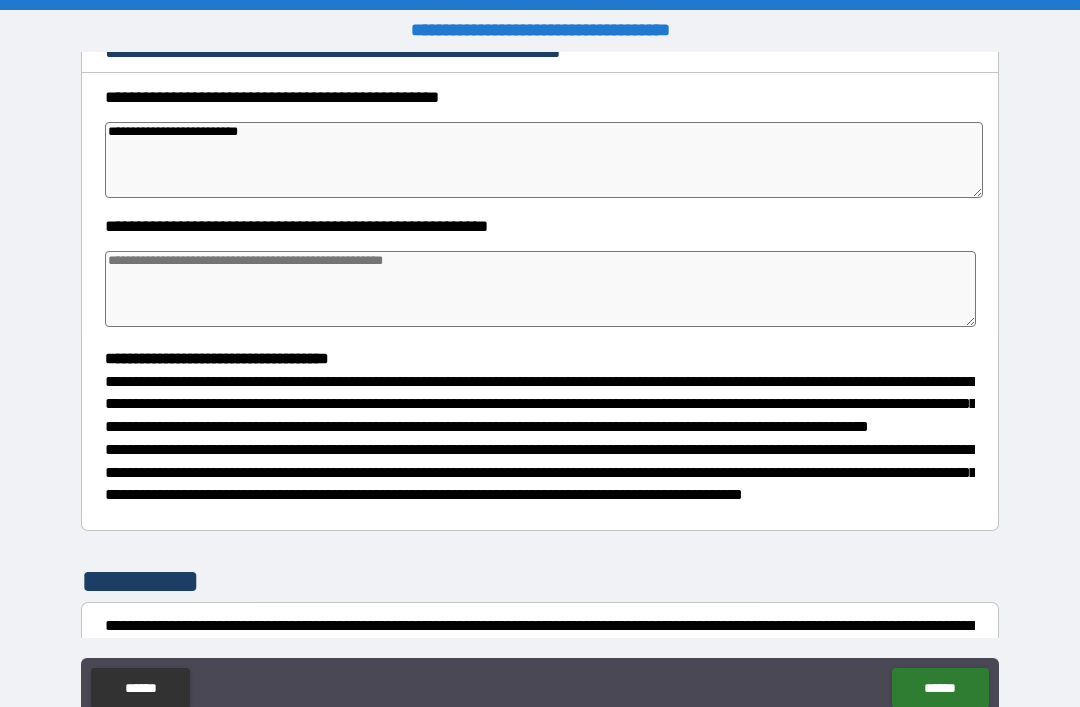 type on "*" 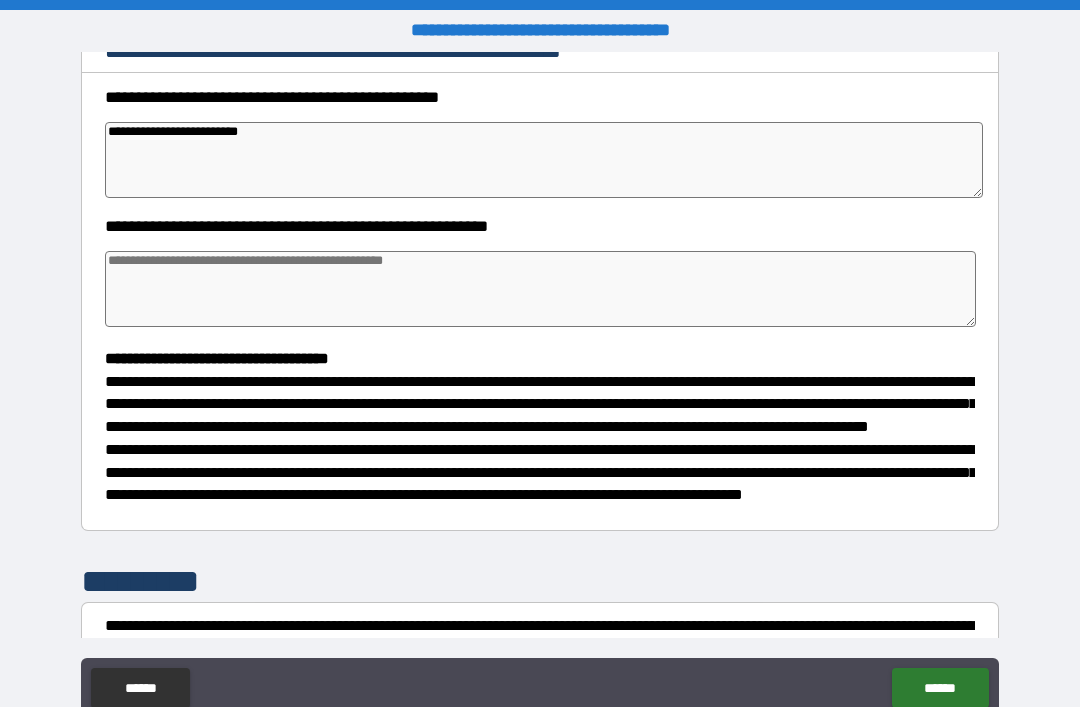 type on "*" 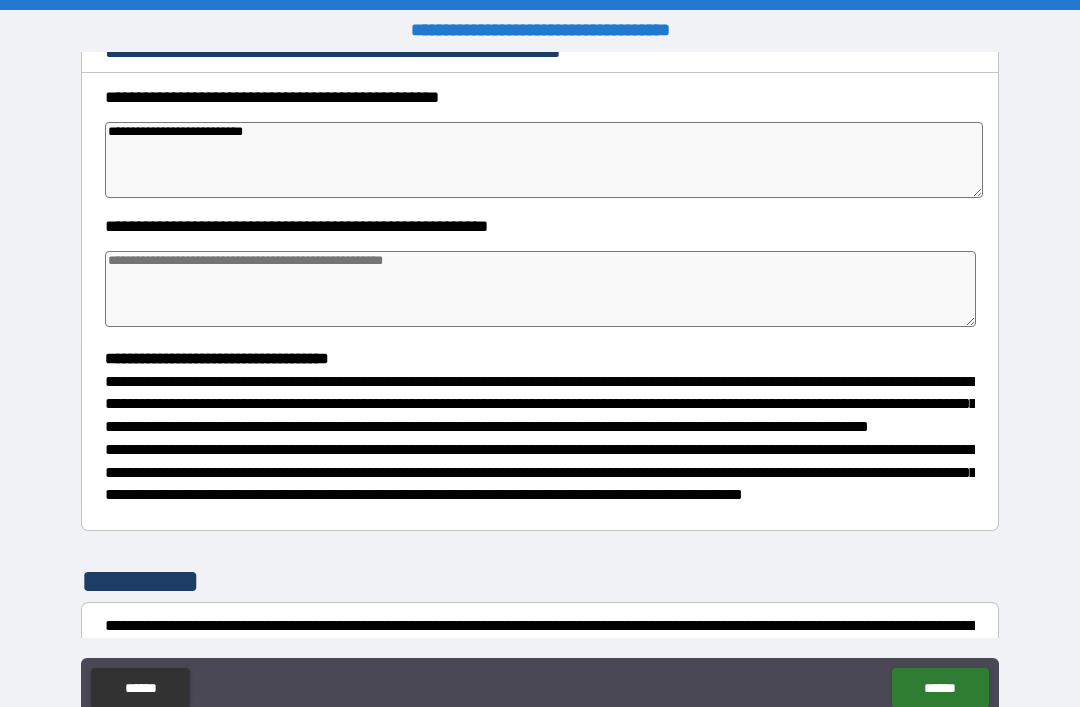 type on "*" 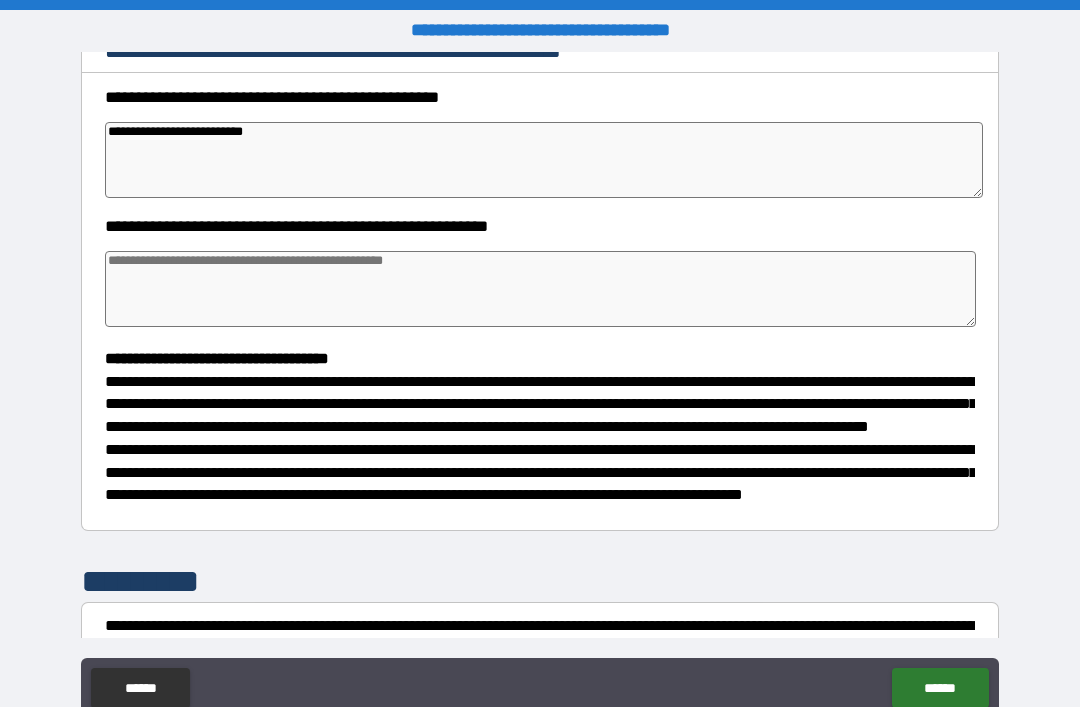 type on "*" 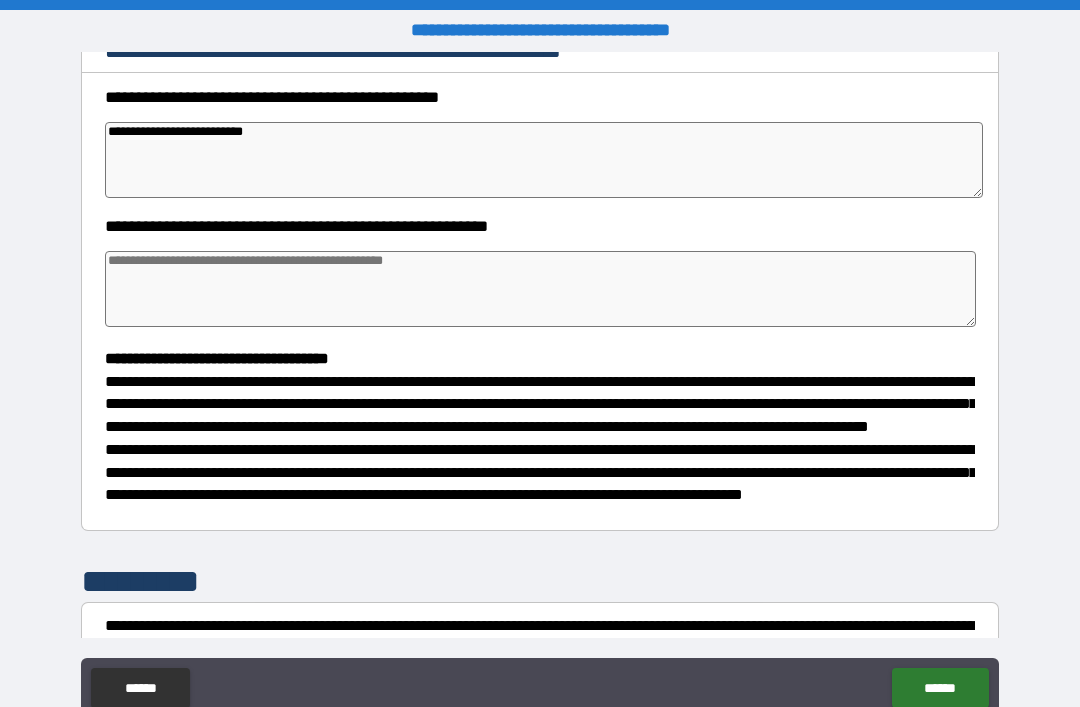 type on "**********" 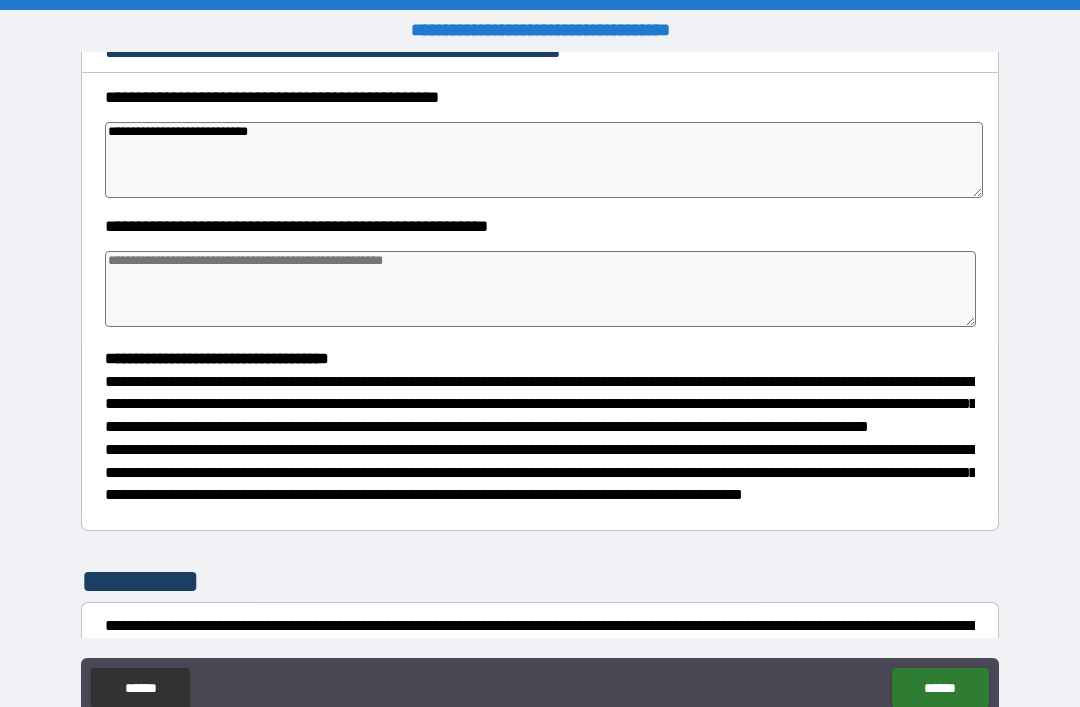 type on "*" 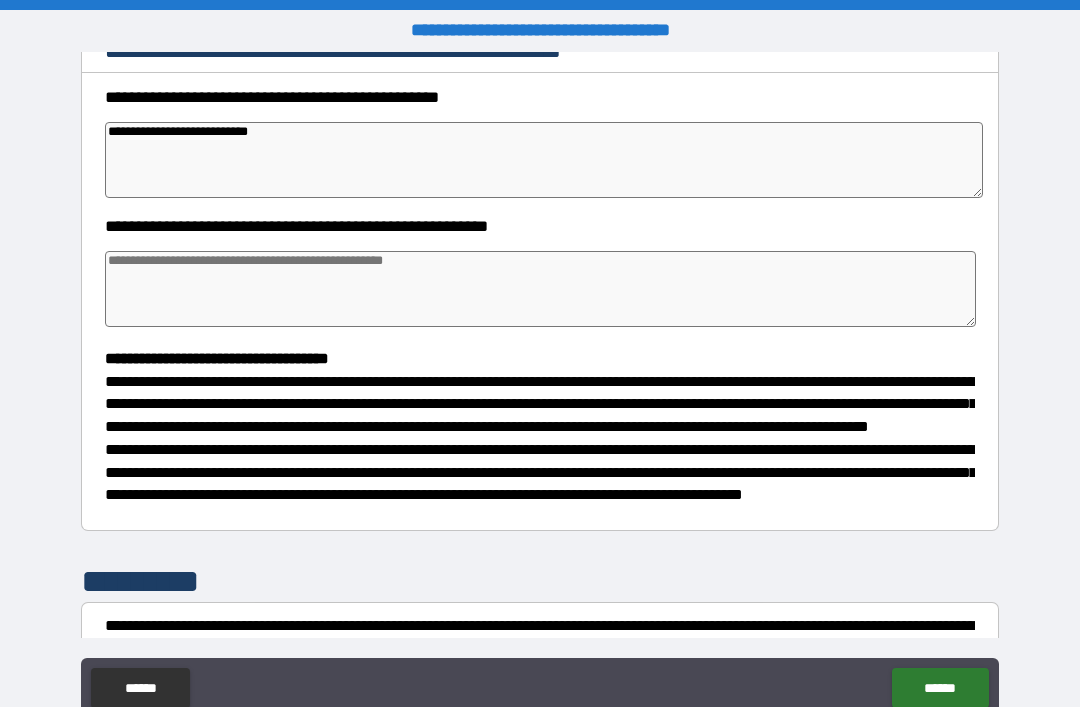 type on "*" 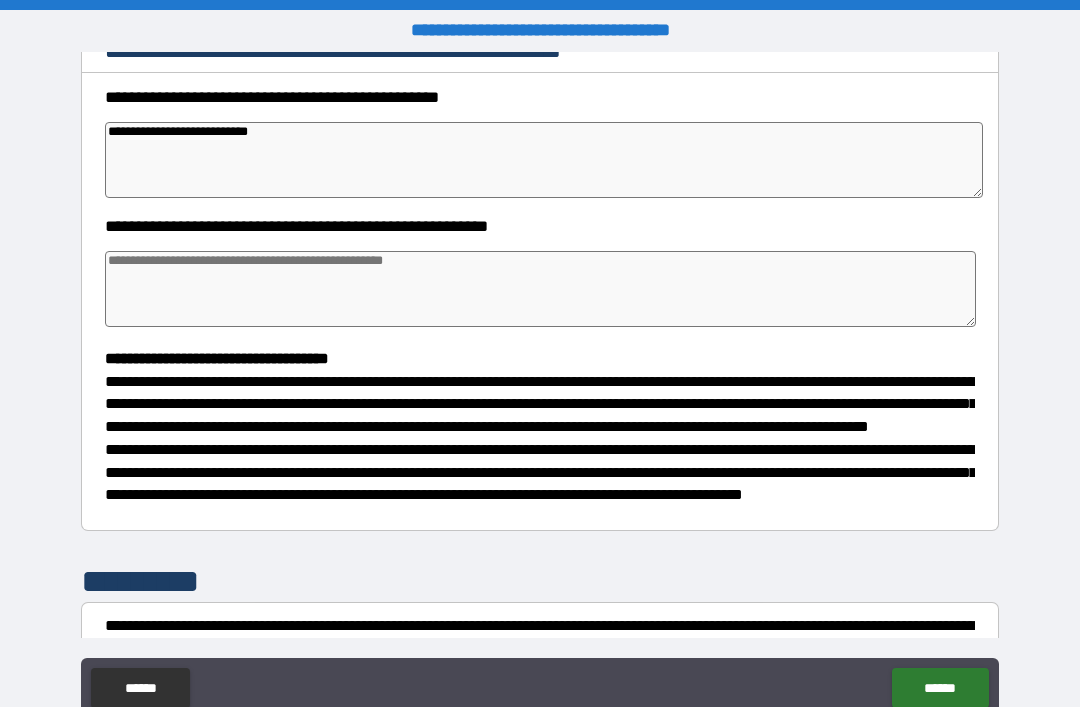 type on "*" 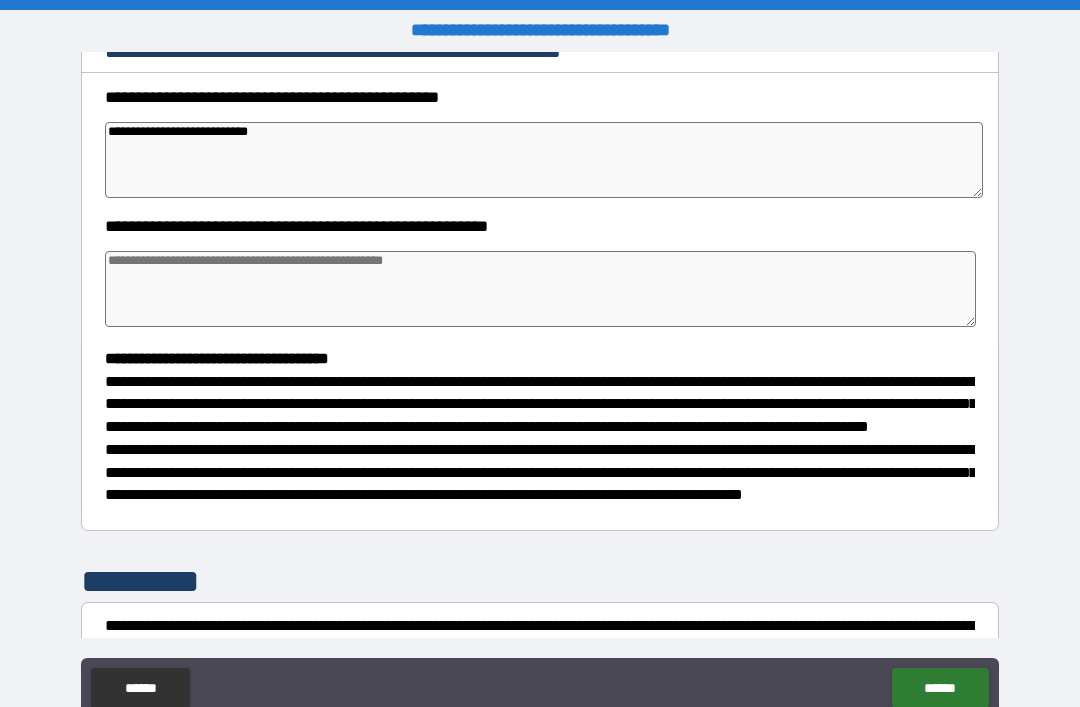 type on "**********" 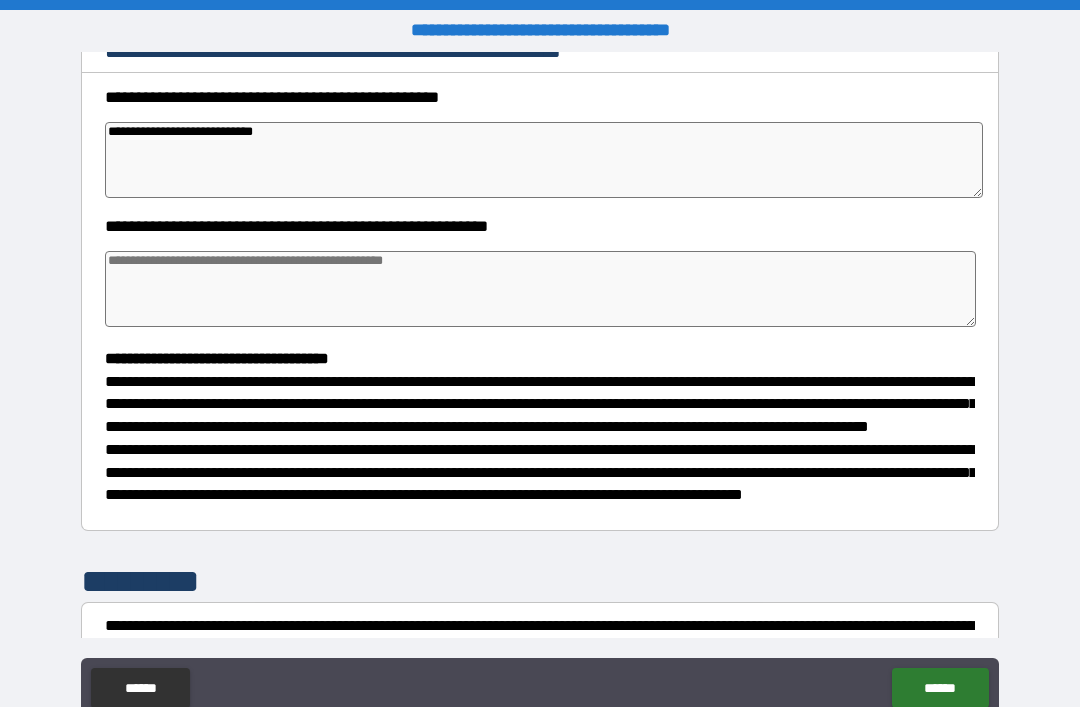 type on "*" 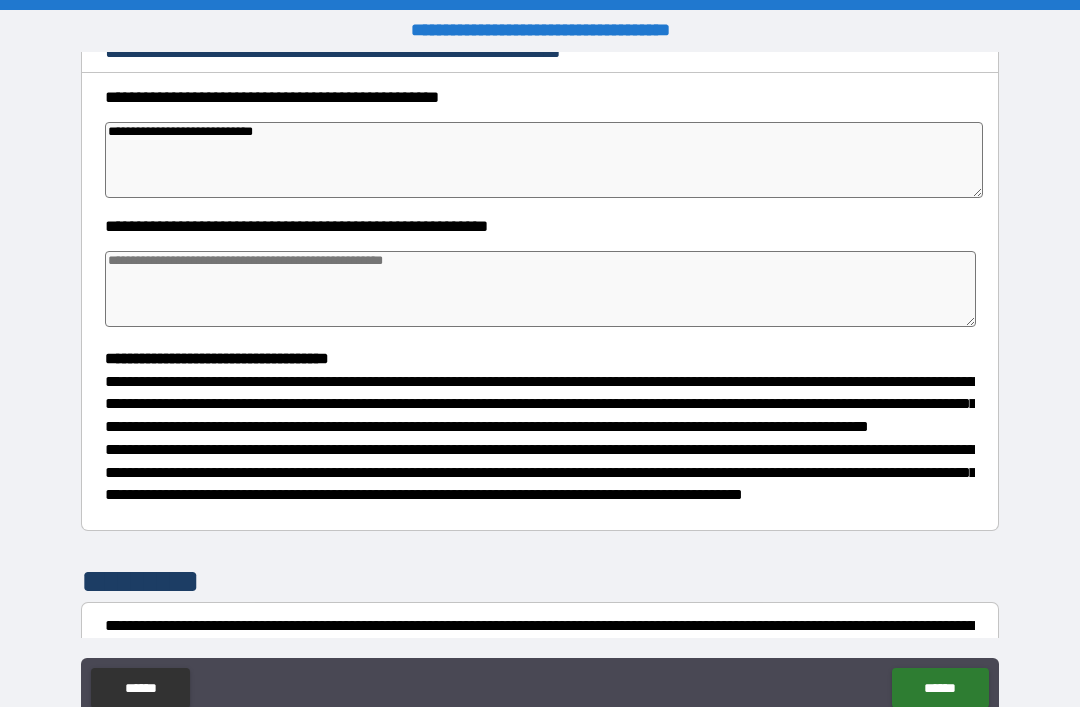 type on "*" 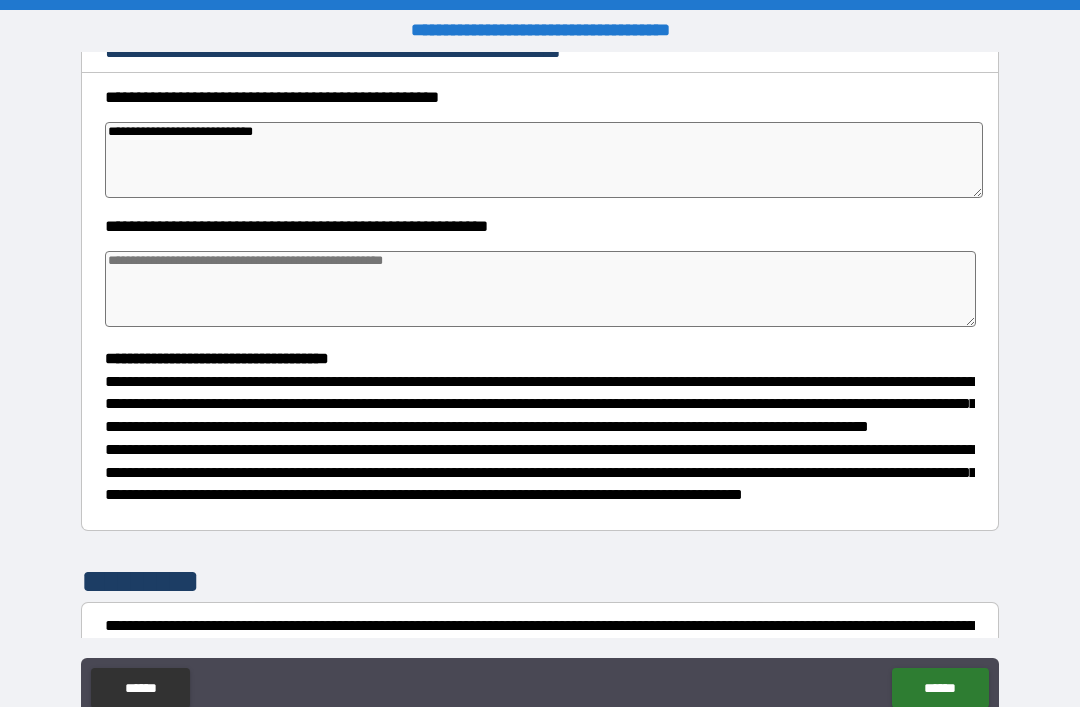 type on "*" 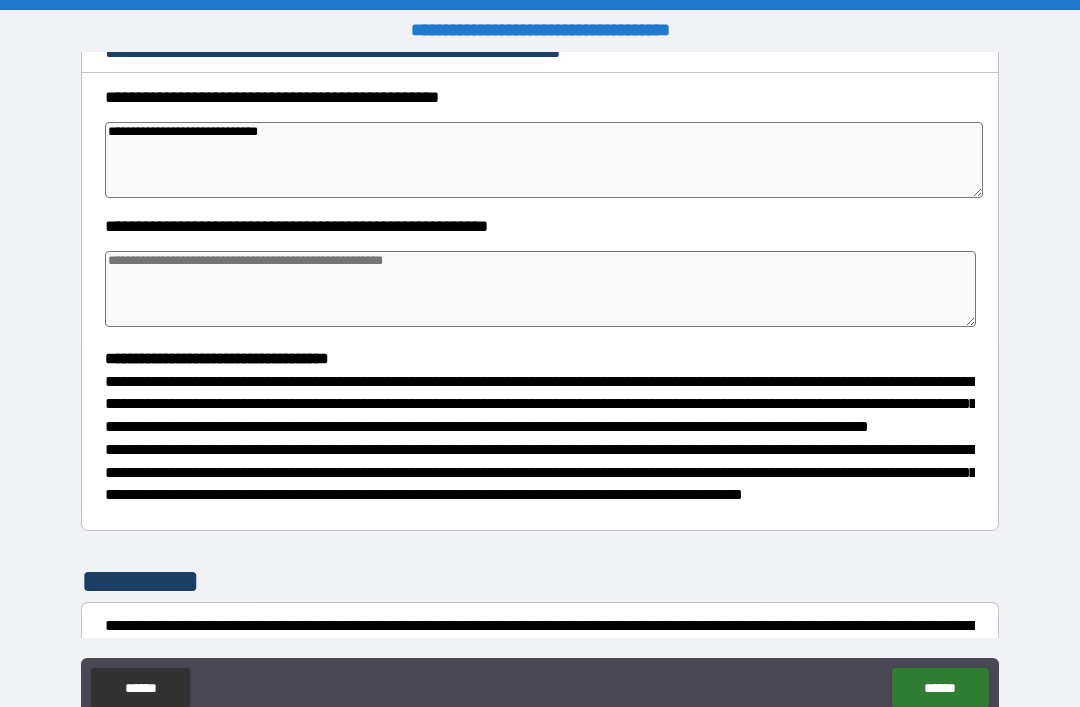 type on "*" 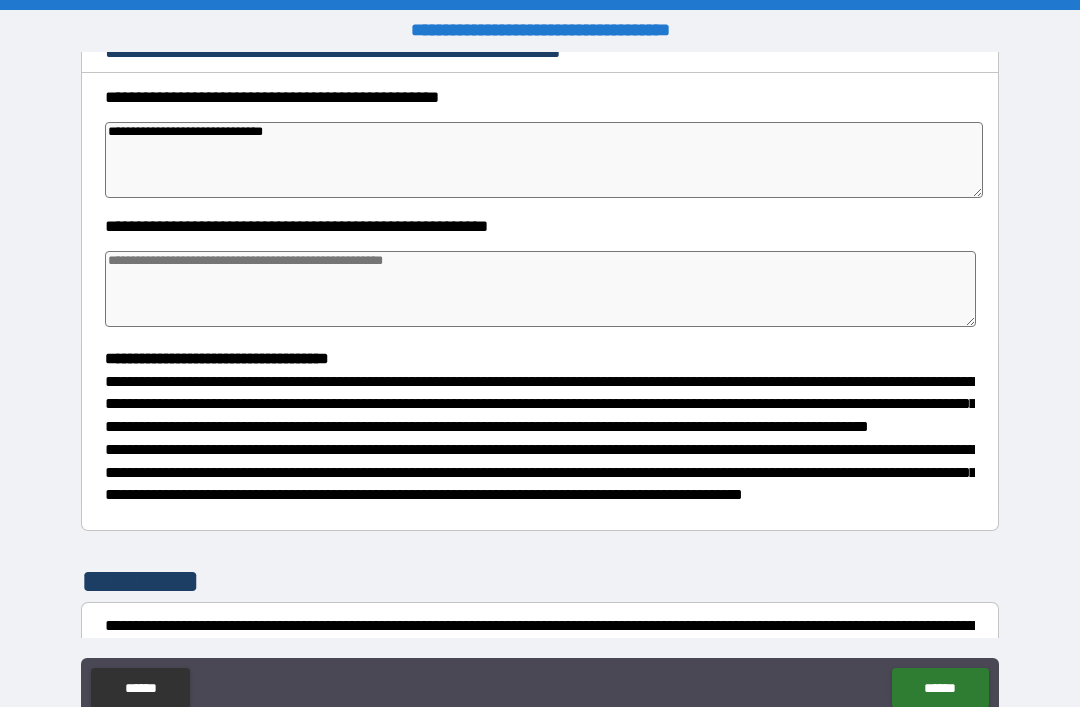 type on "*" 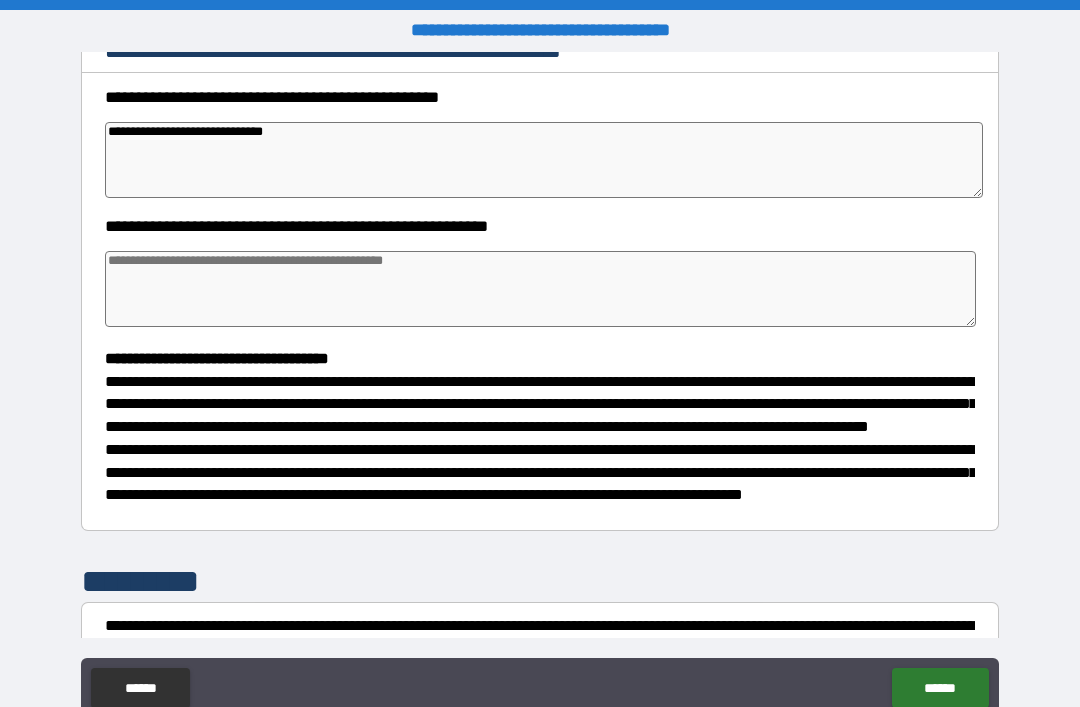 type on "*" 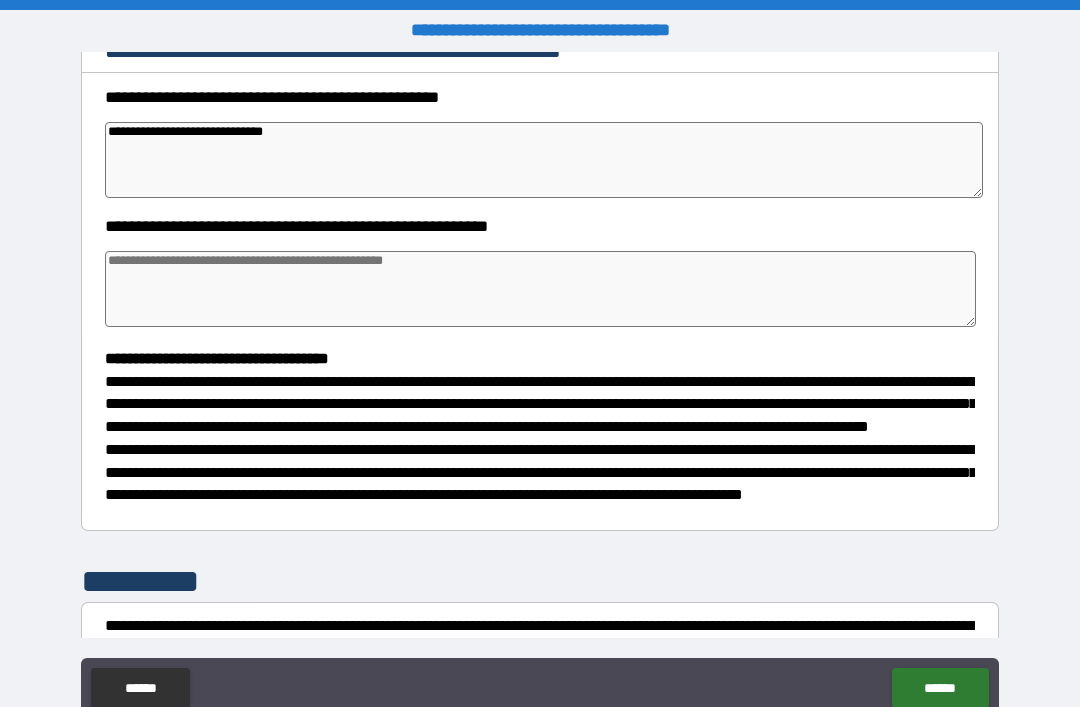 type on "*" 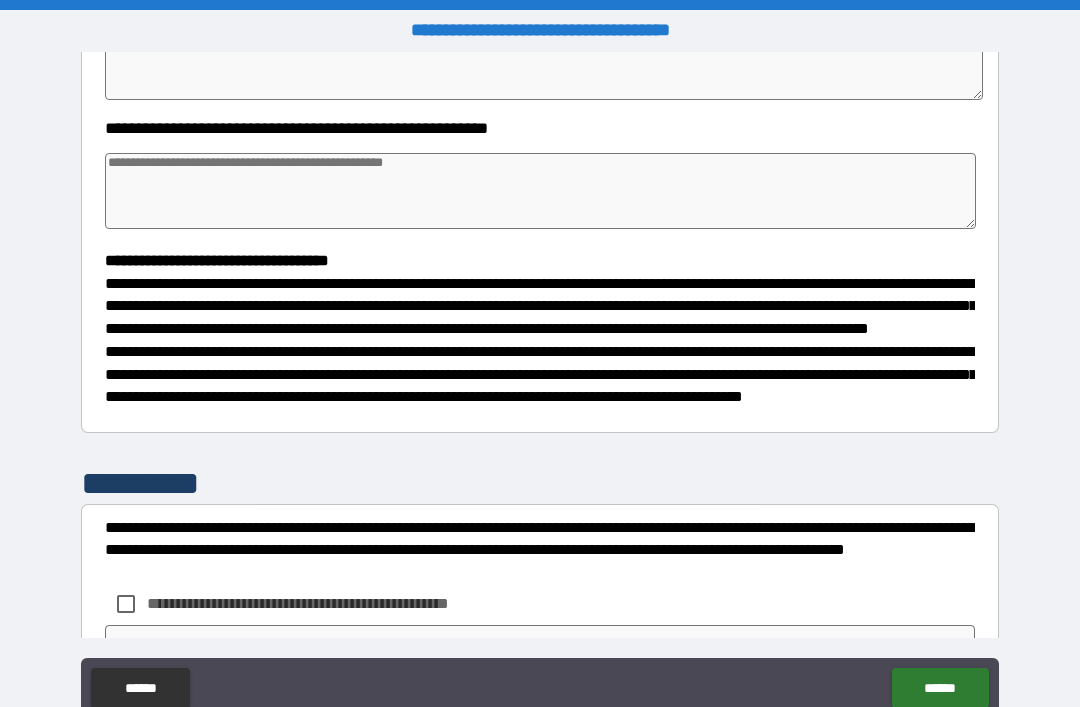 scroll, scrollTop: 385, scrollLeft: 0, axis: vertical 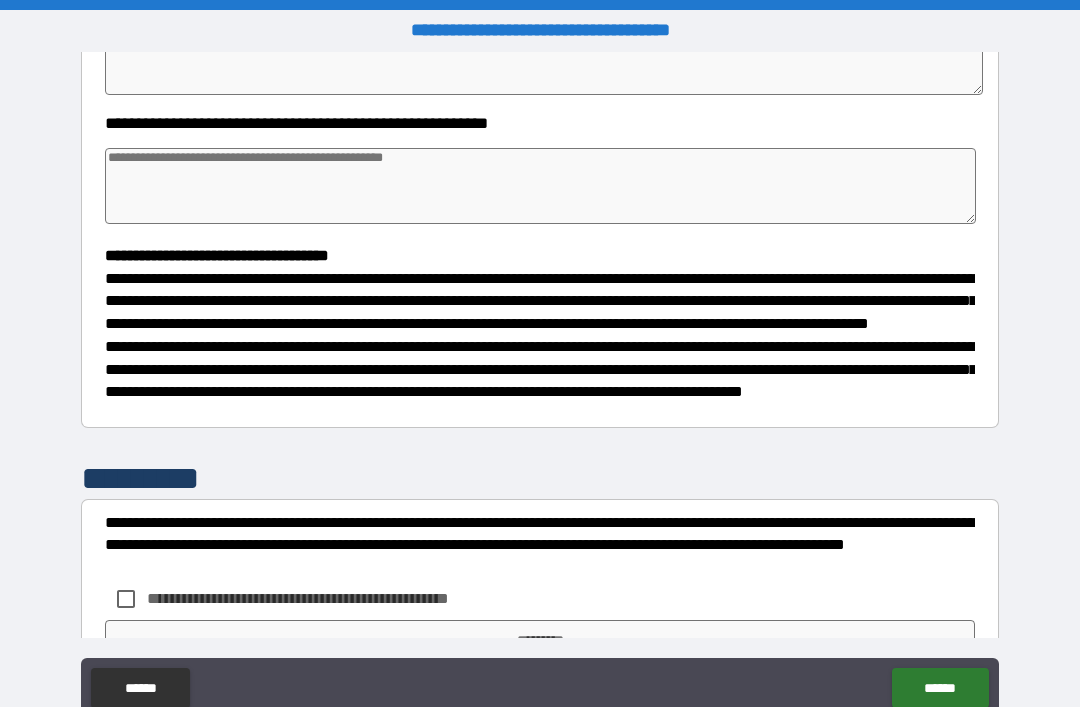 type on "**********" 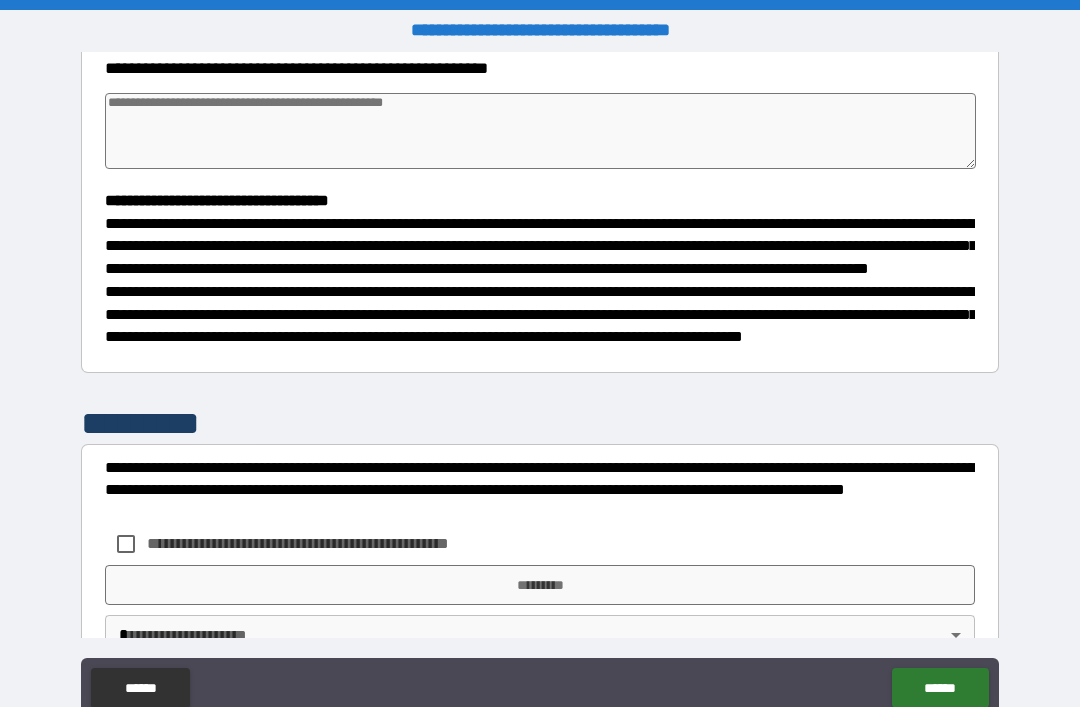 scroll, scrollTop: 445, scrollLeft: 0, axis: vertical 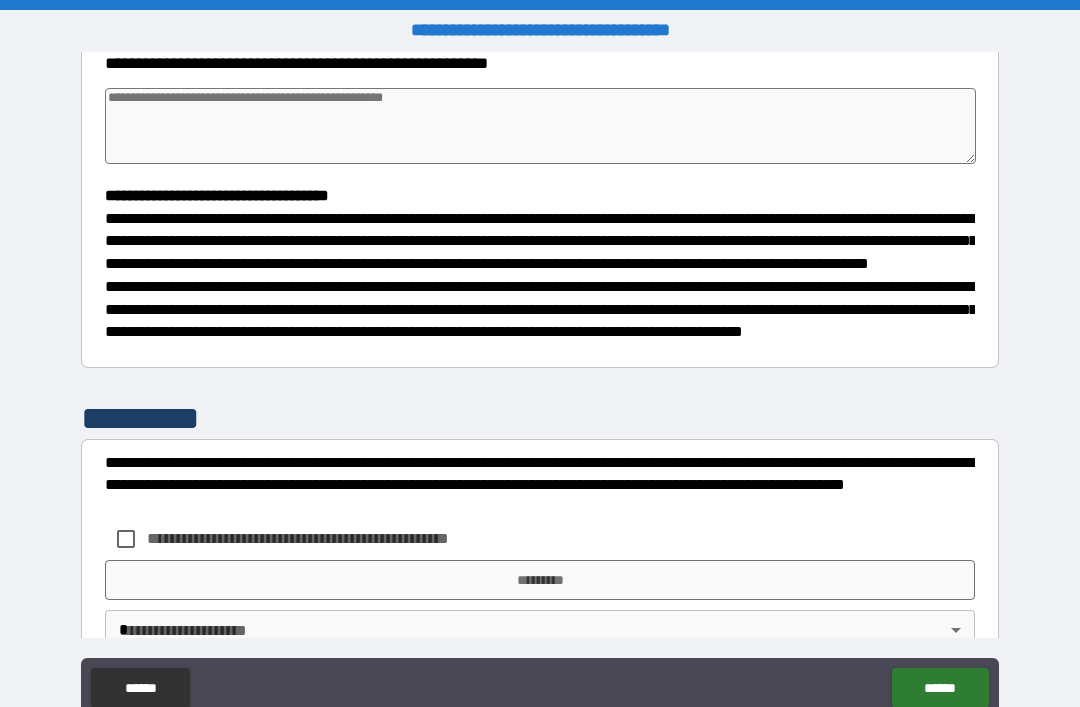 type on "*" 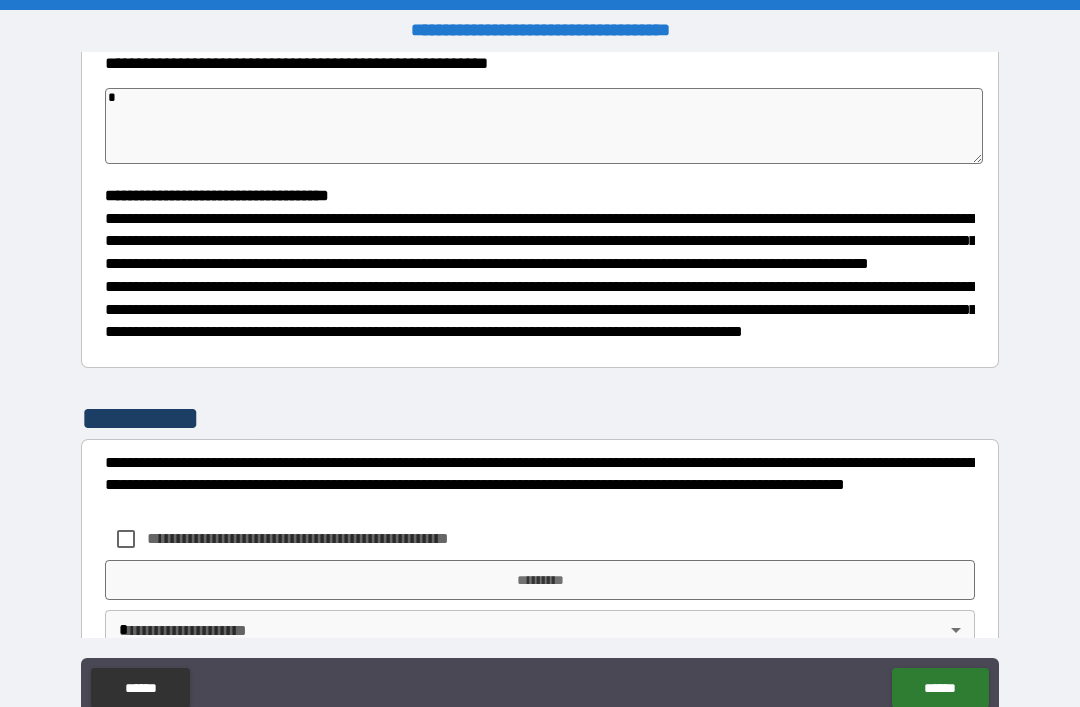 type on "**" 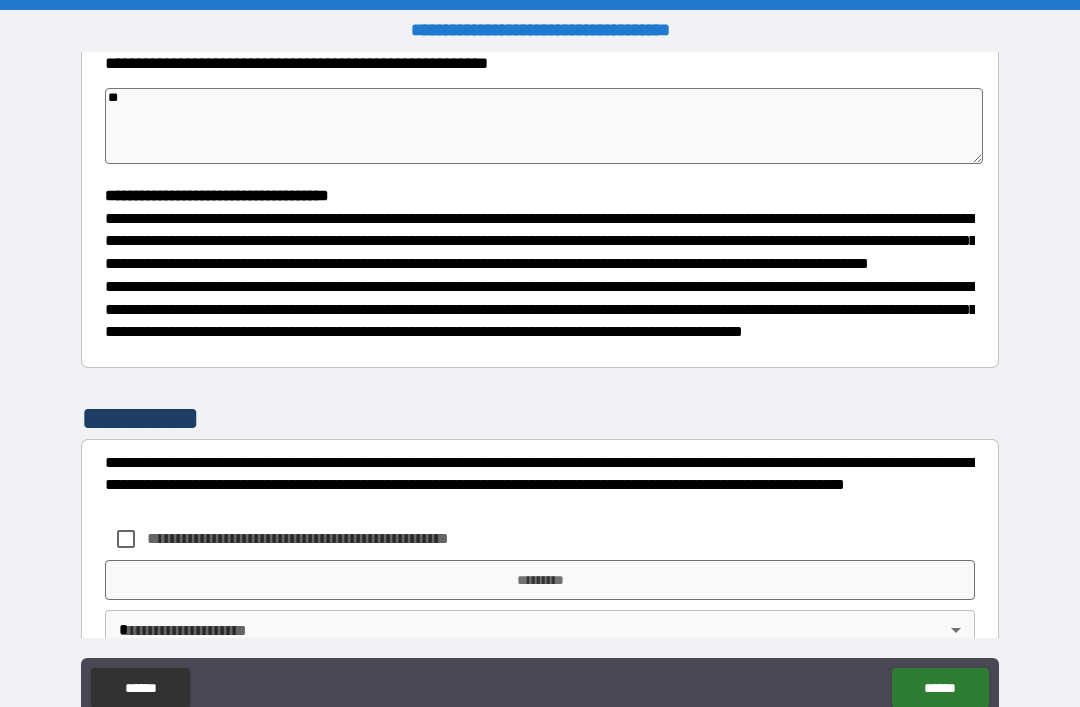 type on "*" 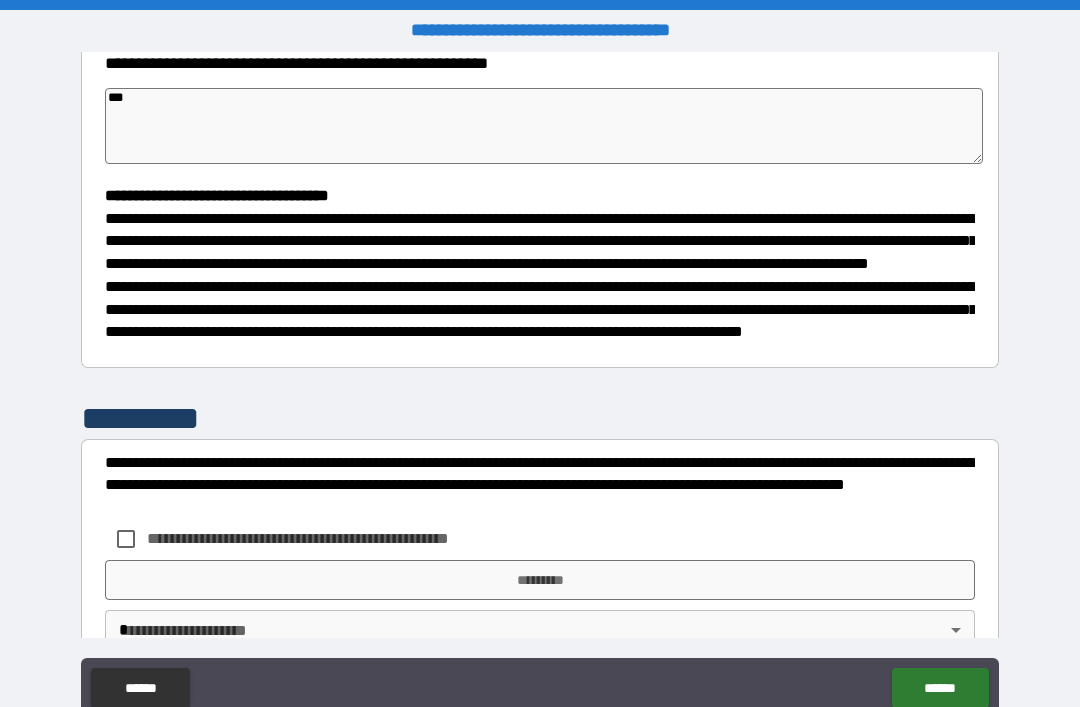type on "*" 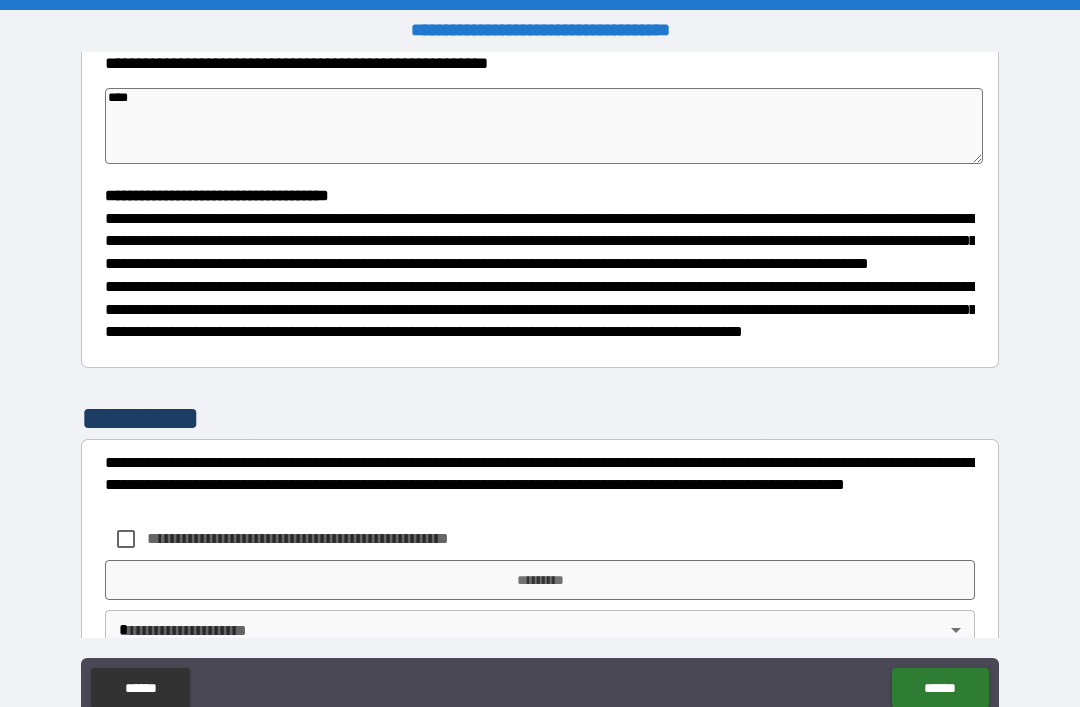 type on "*" 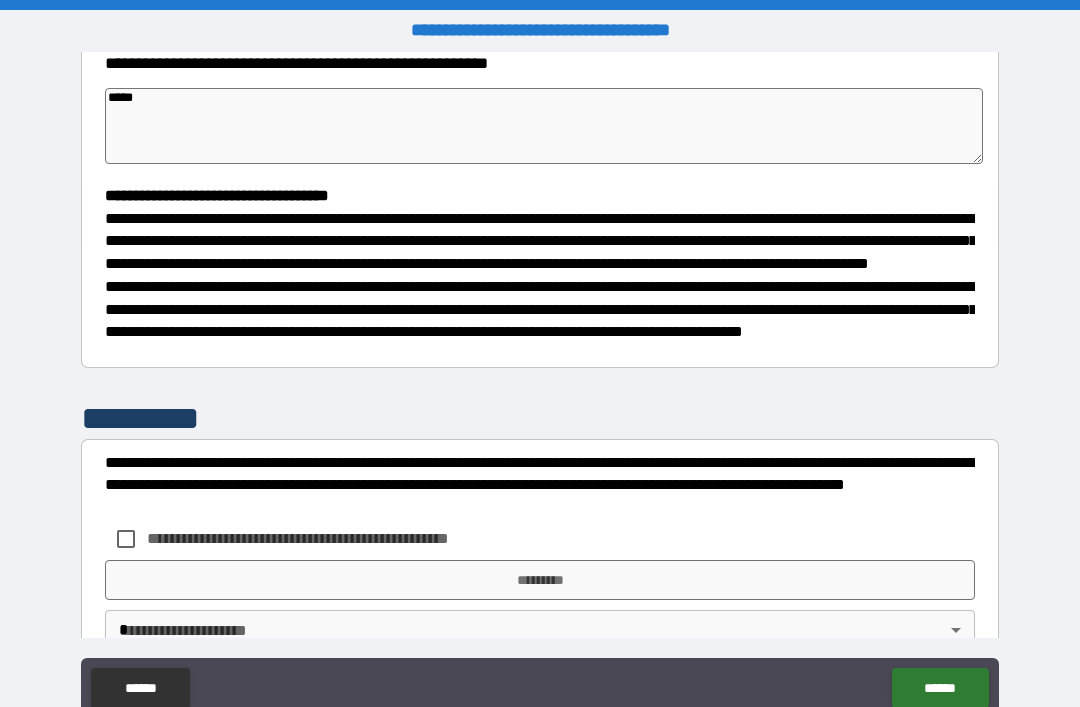 type on "*" 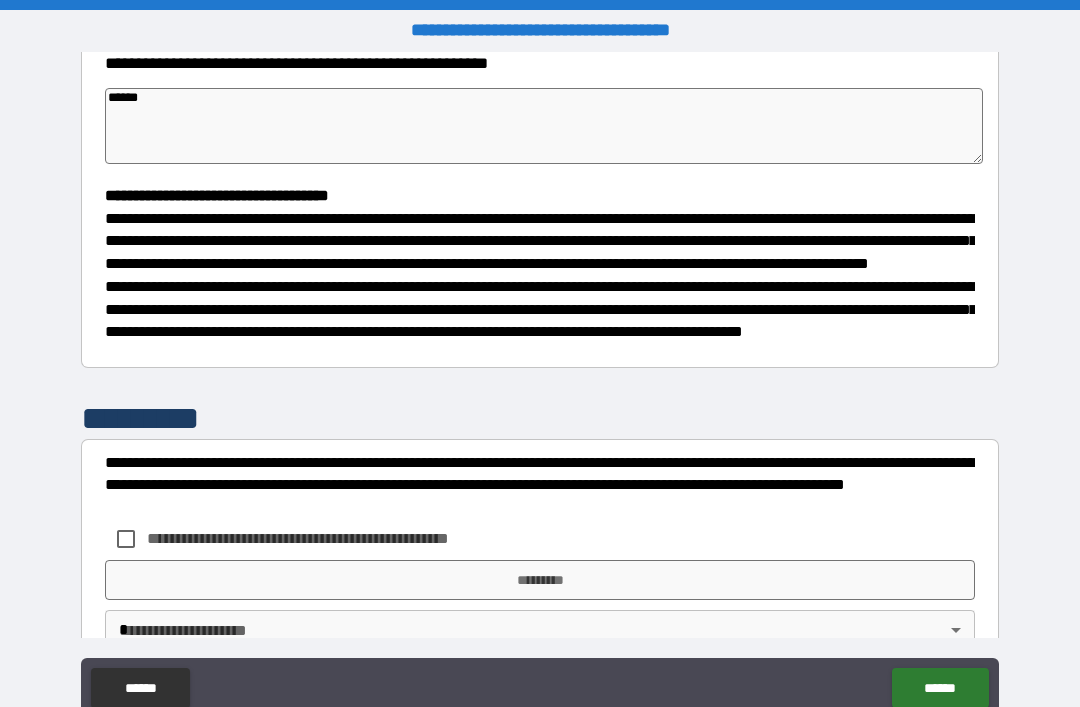 type on "*" 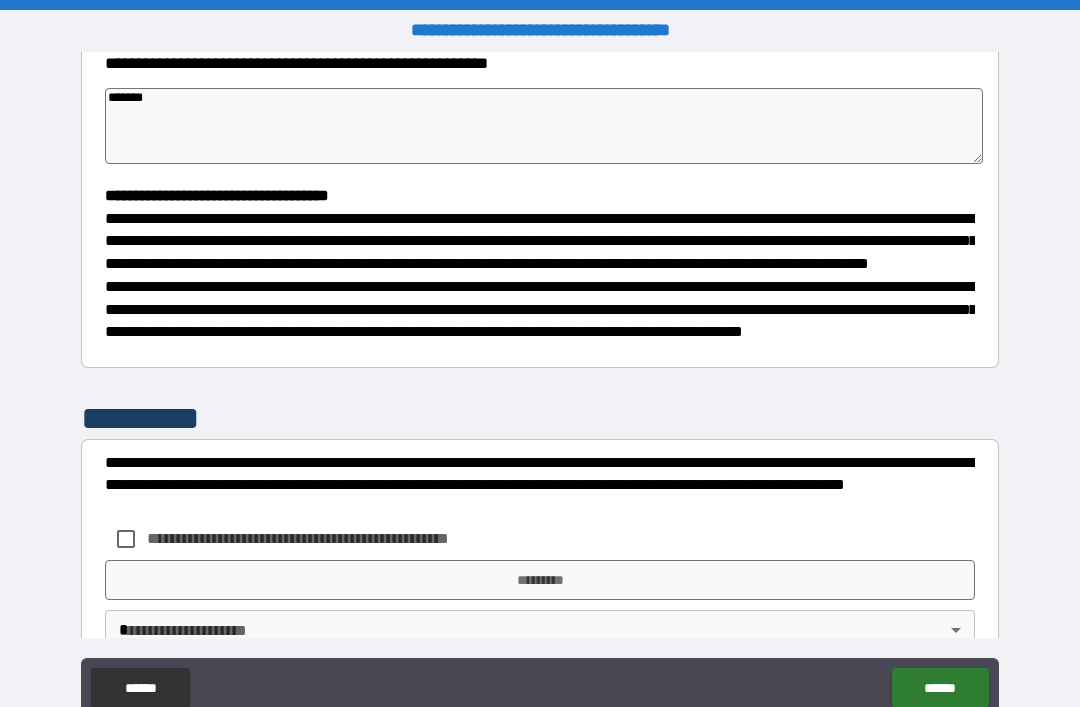 type on "*" 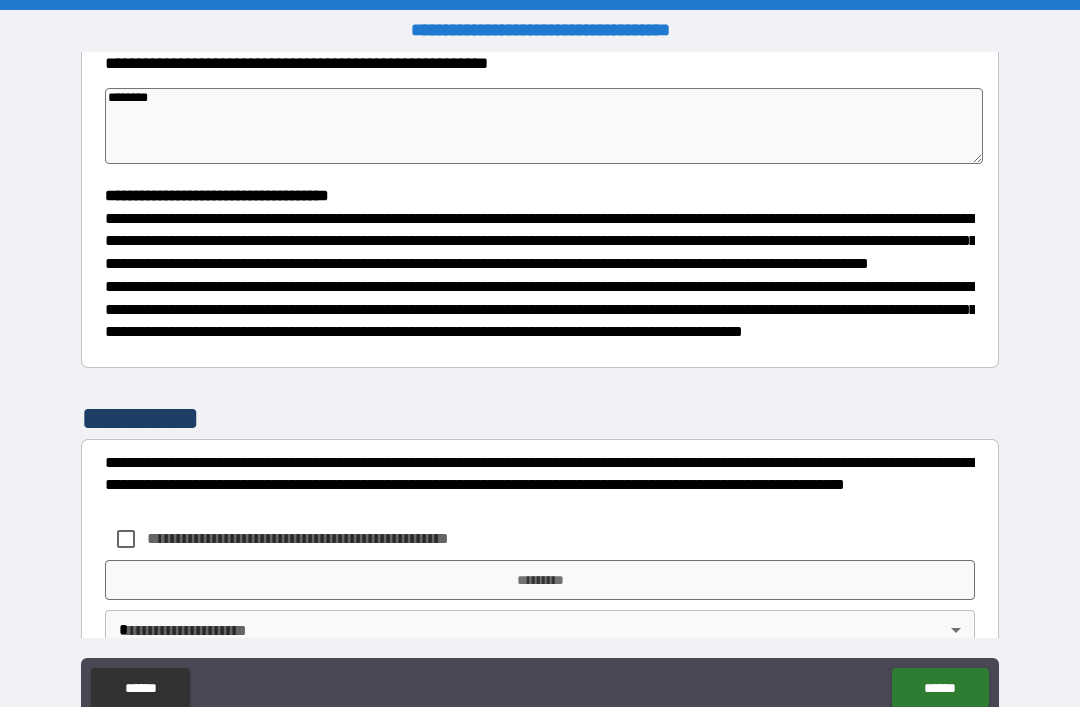 type on "*********" 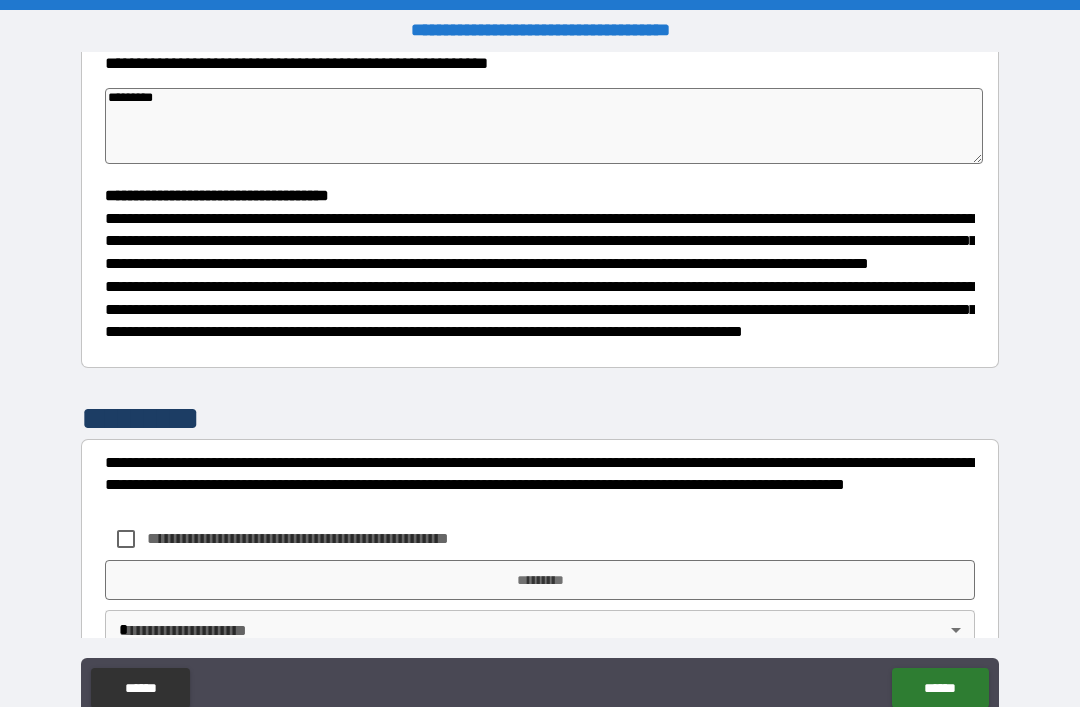 type on "*" 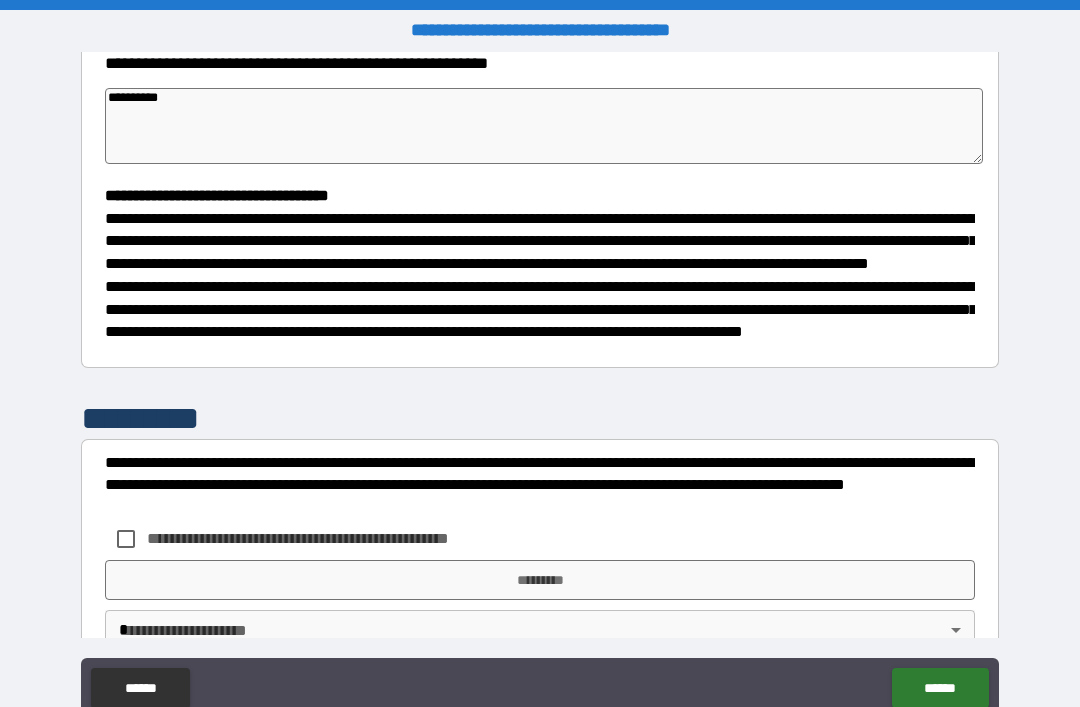 type on "*" 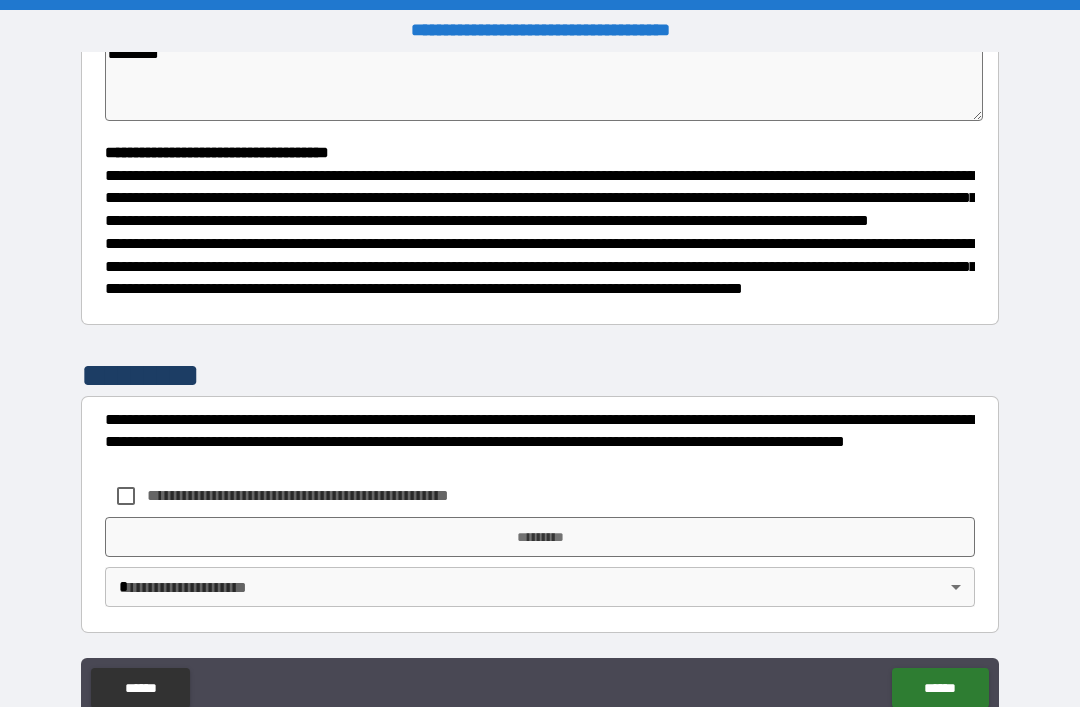 scroll, scrollTop: 526, scrollLeft: 0, axis: vertical 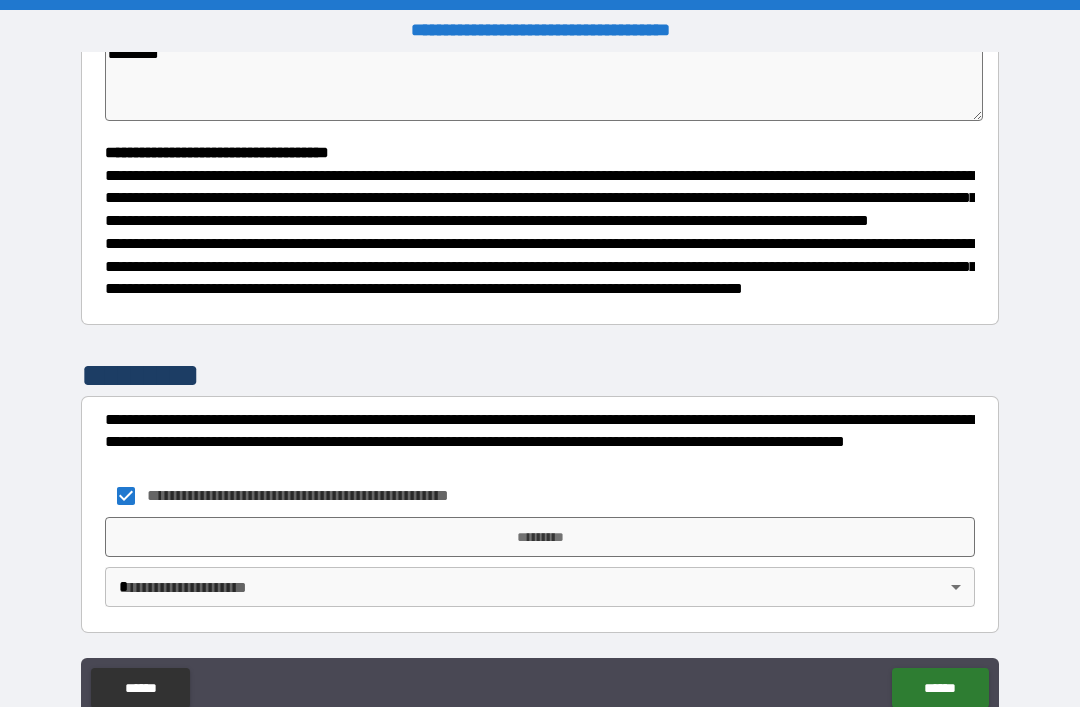 type on "*" 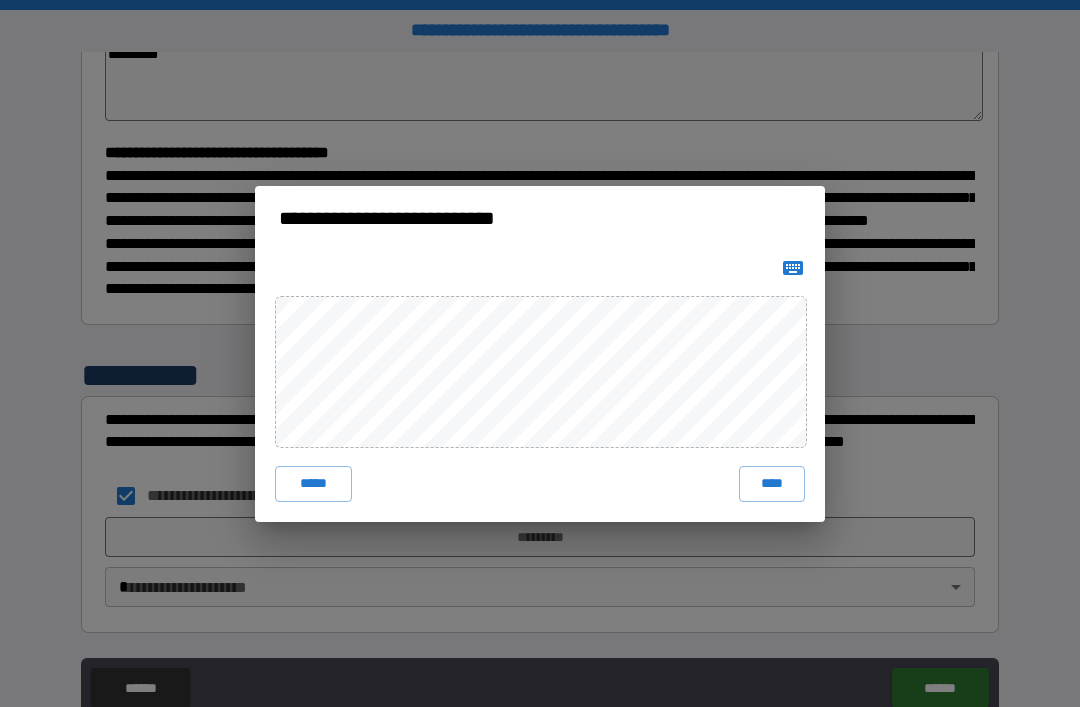 click on "****" at bounding box center (772, 484) 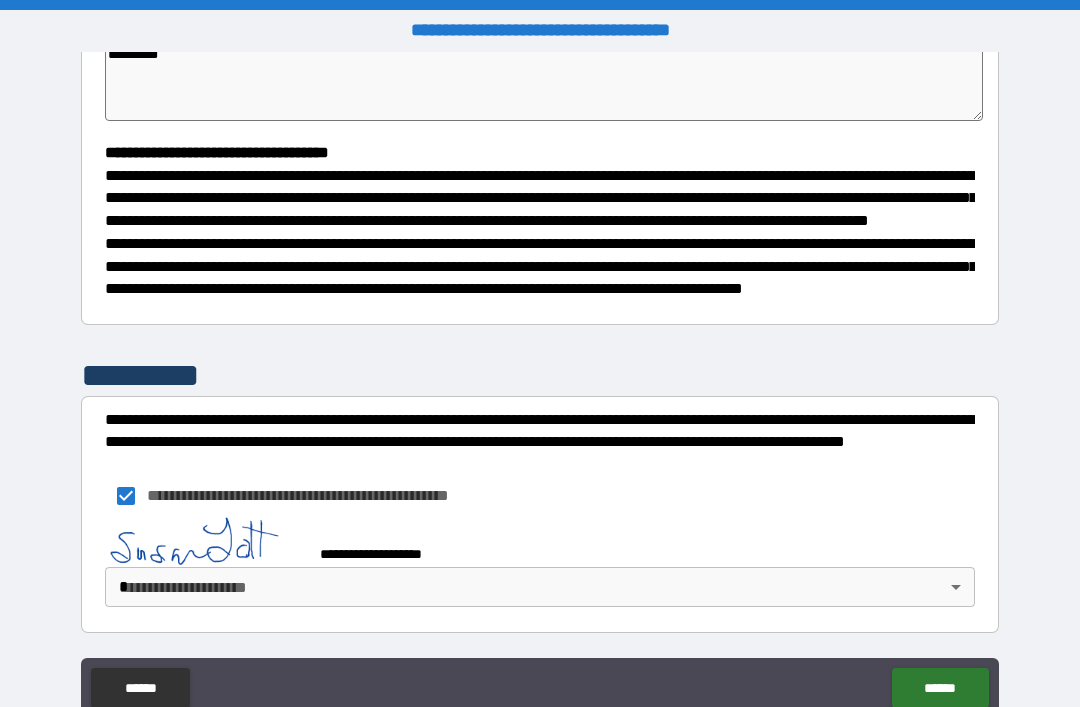 type on "*" 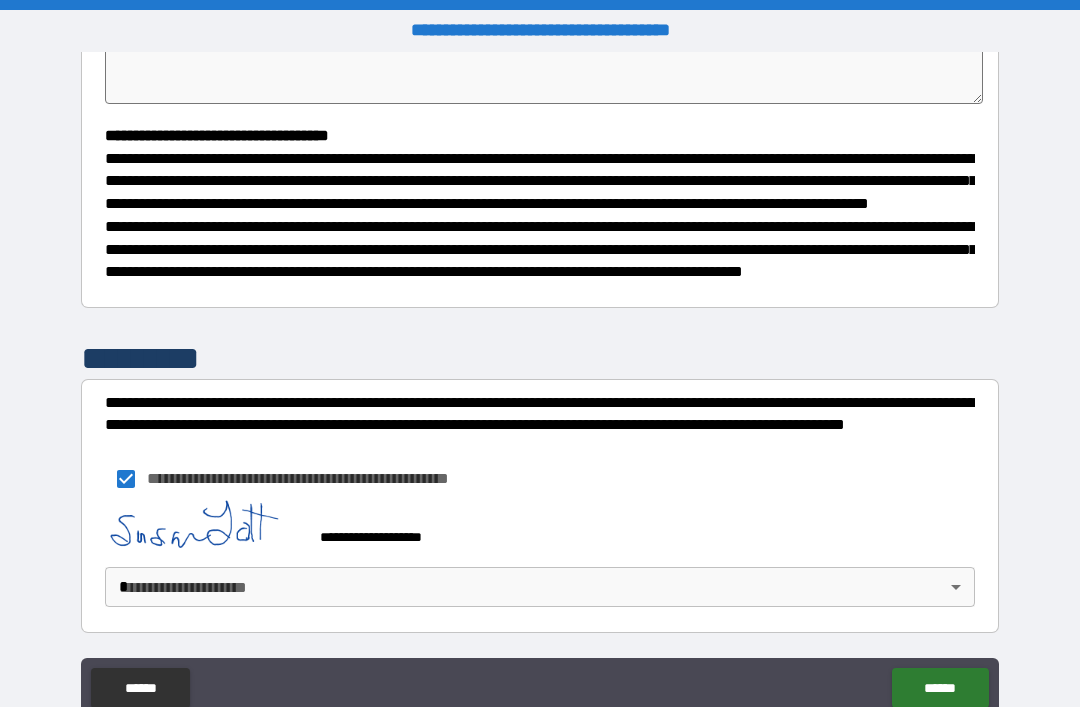 scroll, scrollTop: 543, scrollLeft: 0, axis: vertical 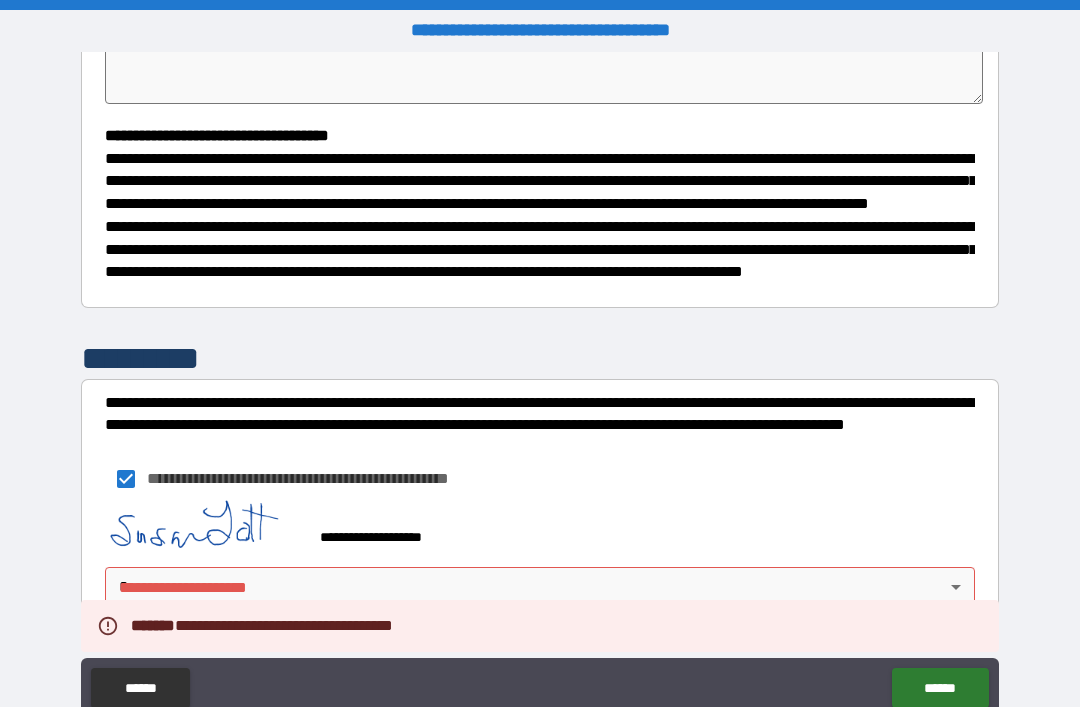 type on "*" 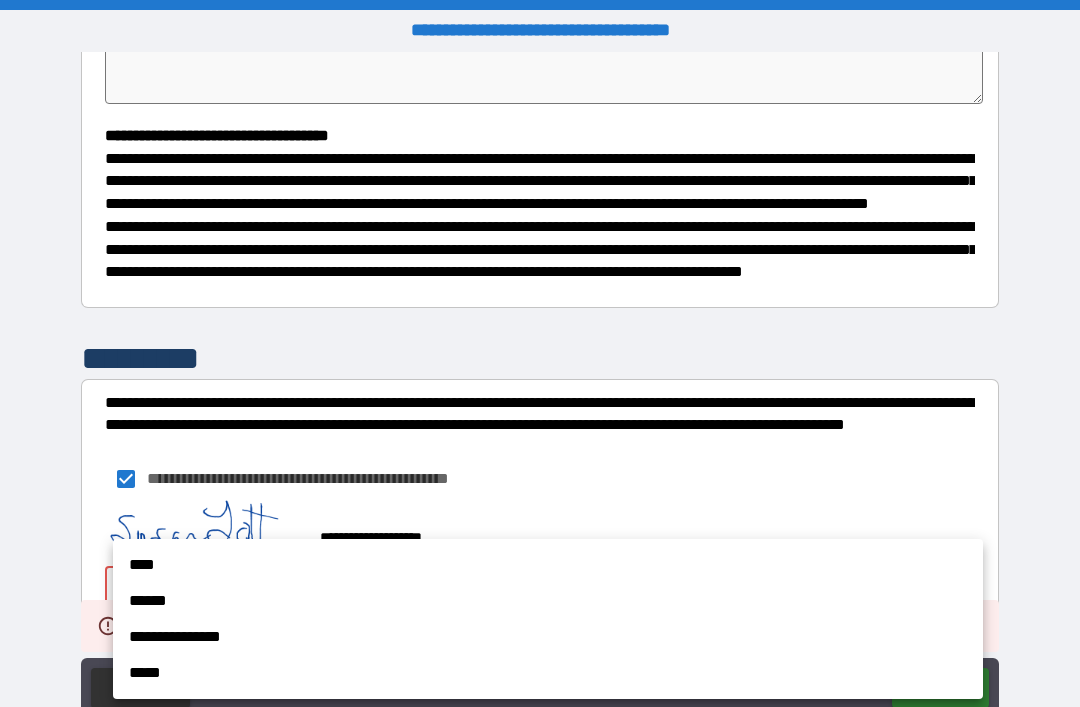 click on "****" at bounding box center [548, 565] 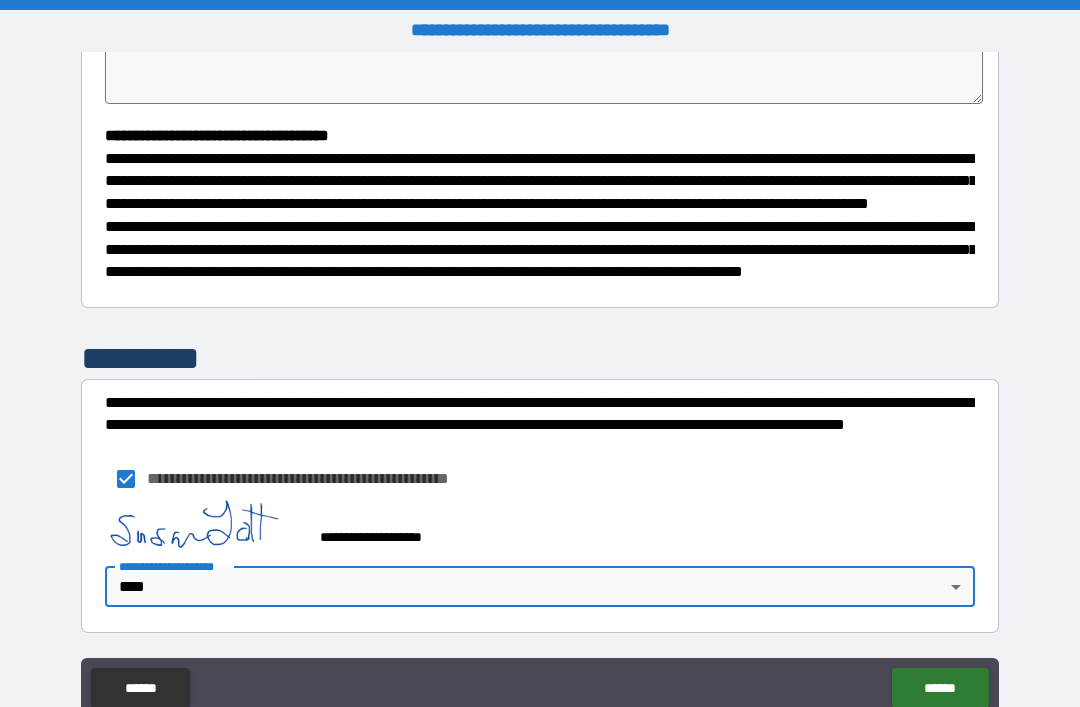 click on "******" at bounding box center [940, 688] 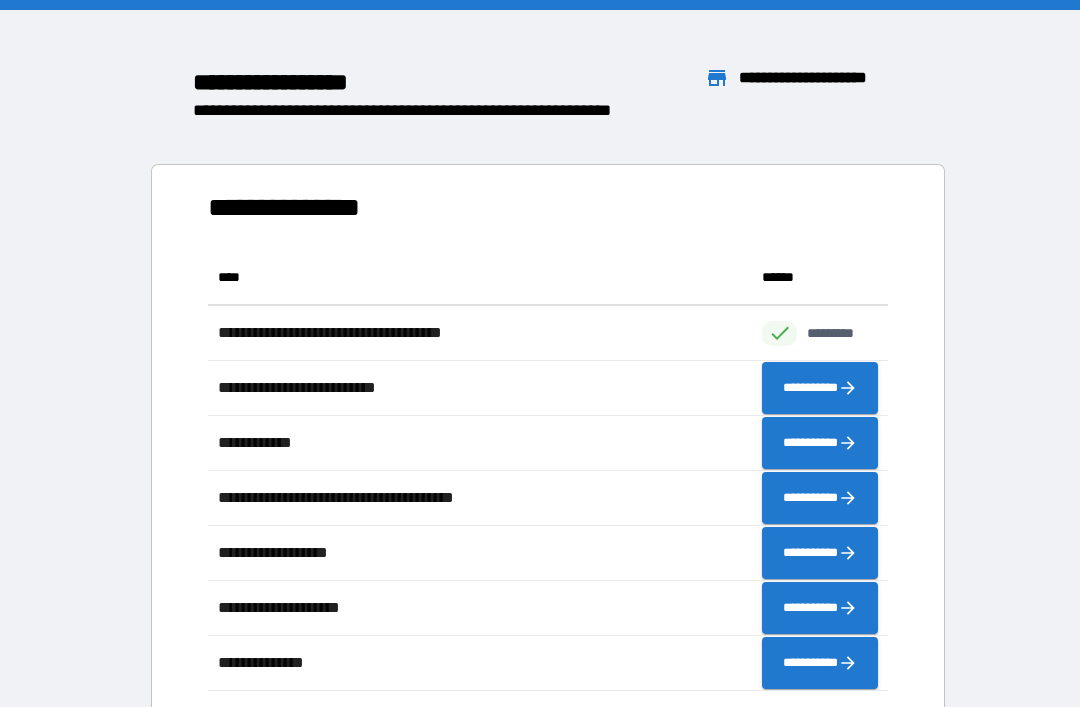 scroll, scrollTop: 441, scrollLeft: 680, axis: both 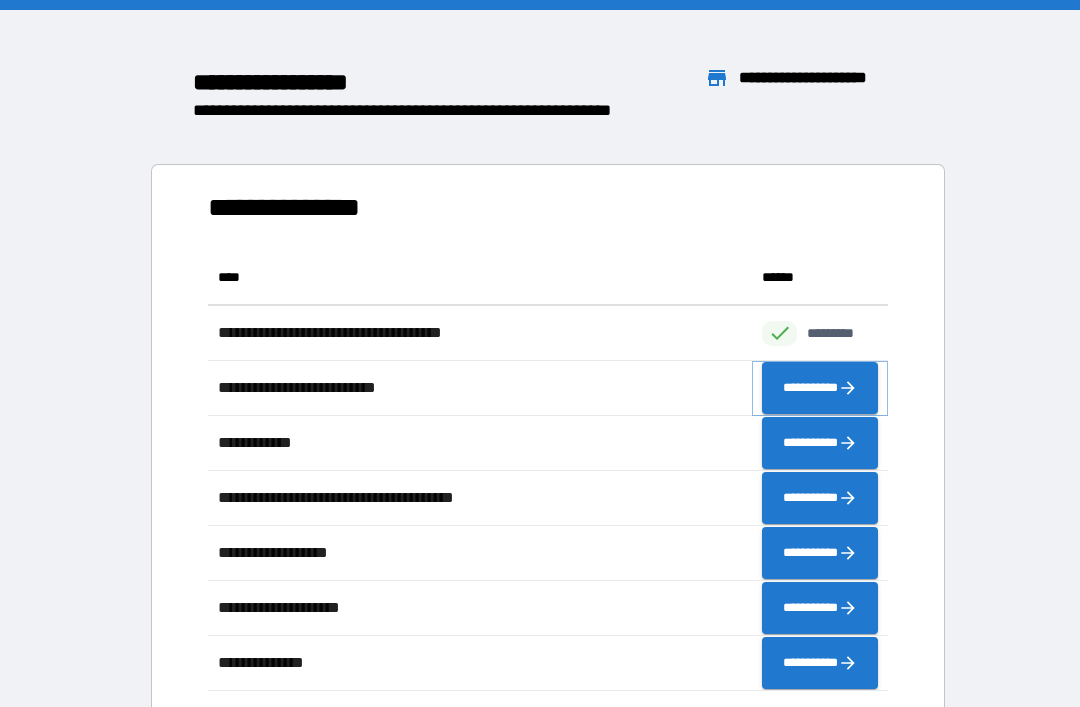 click on "**********" at bounding box center (820, 388) 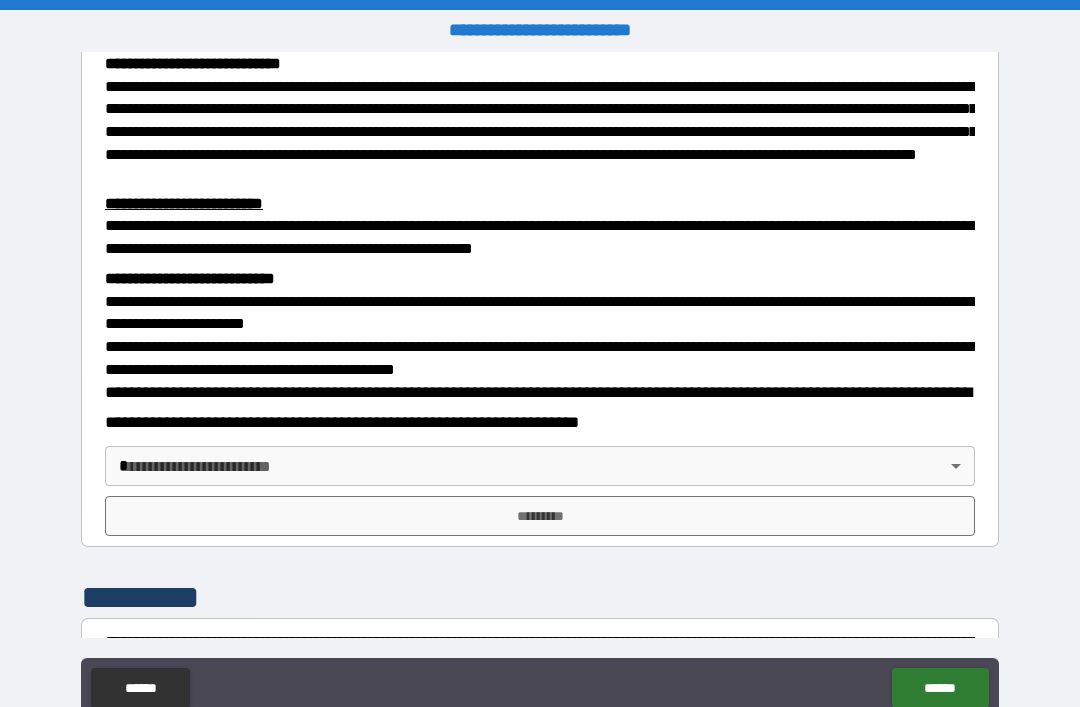 scroll, scrollTop: 459, scrollLeft: 0, axis: vertical 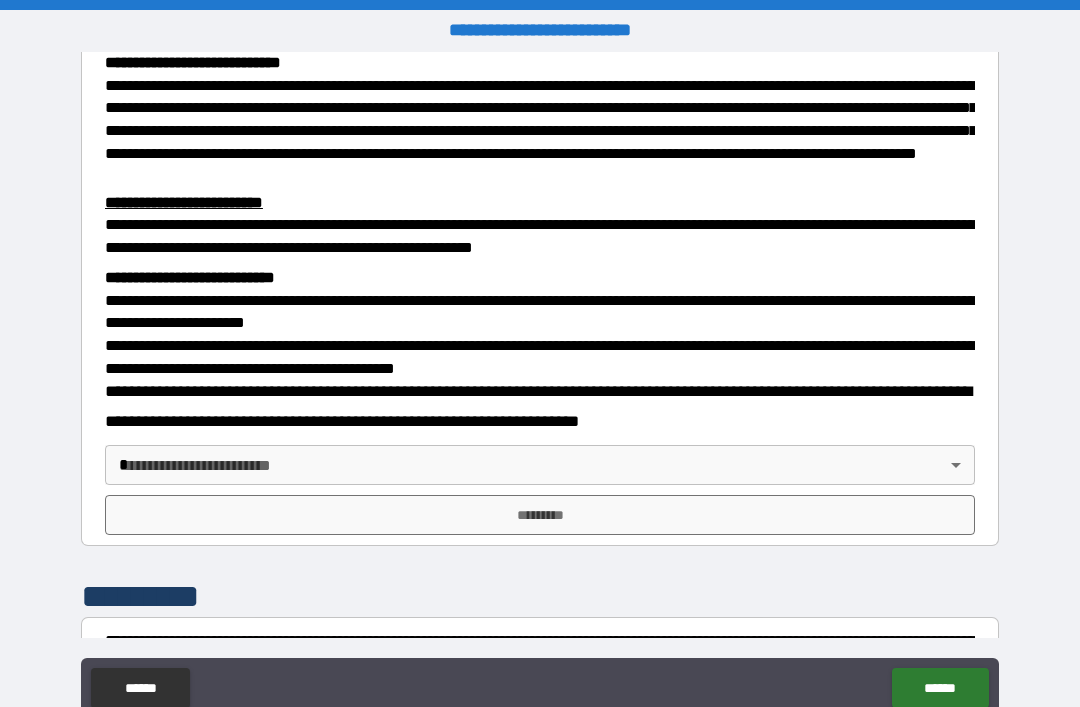 click on "**********" at bounding box center (540, 385) 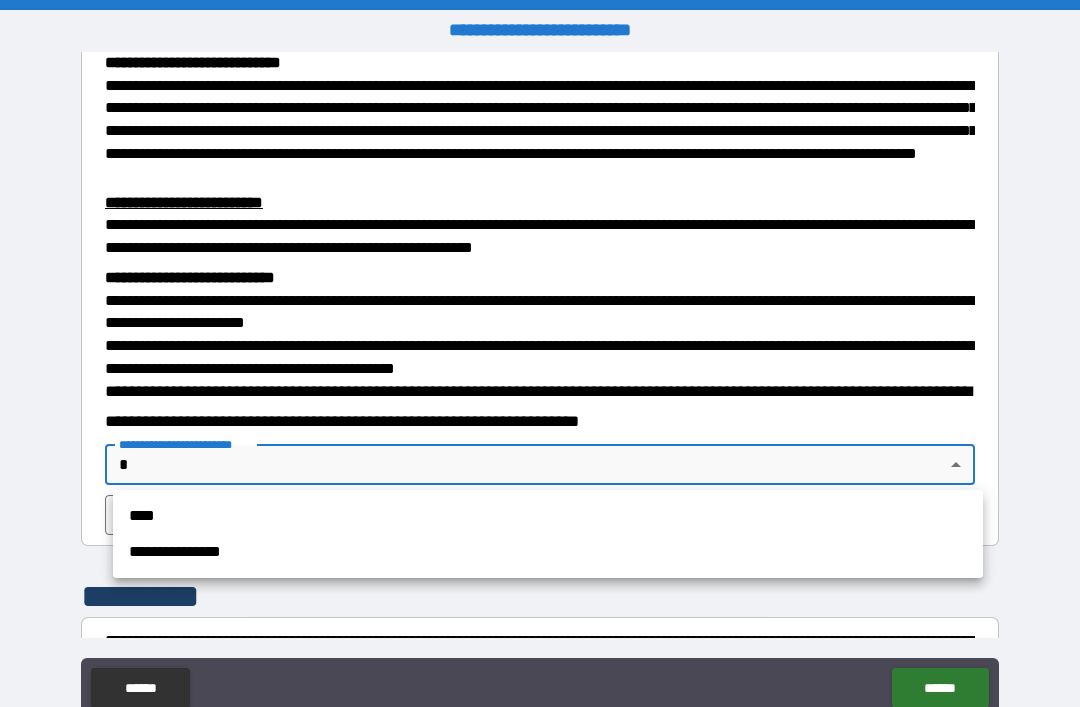 click on "****" at bounding box center [548, 516] 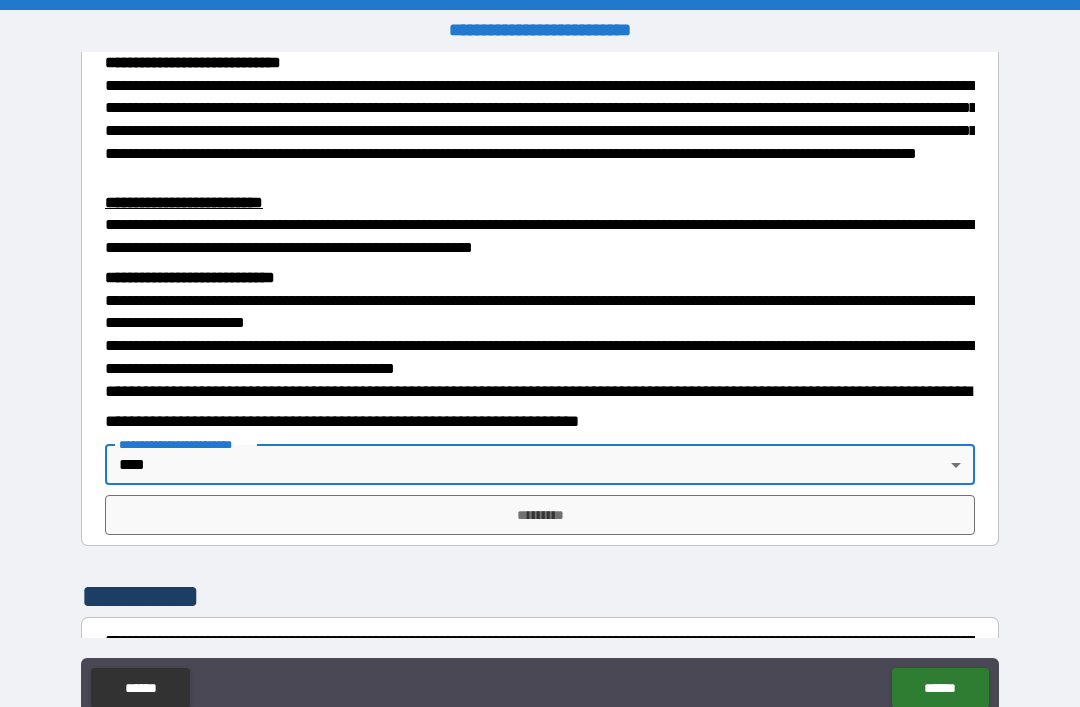 click on "*********" at bounding box center (540, 515) 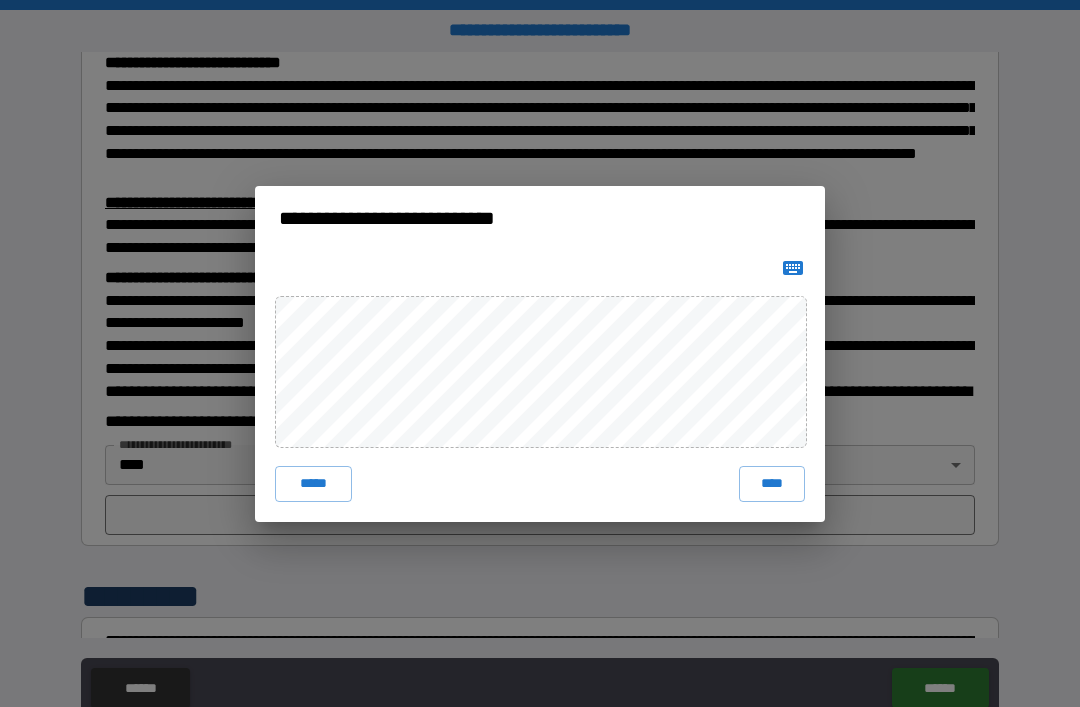 click on "****" at bounding box center (772, 484) 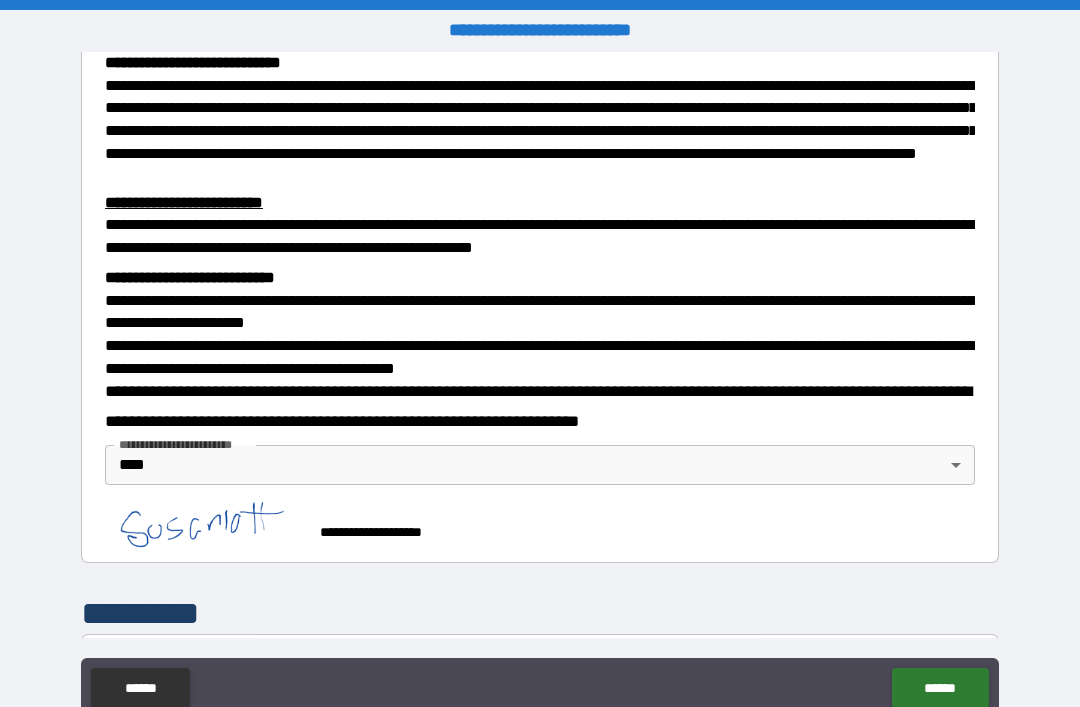 click on "******" at bounding box center [940, 688] 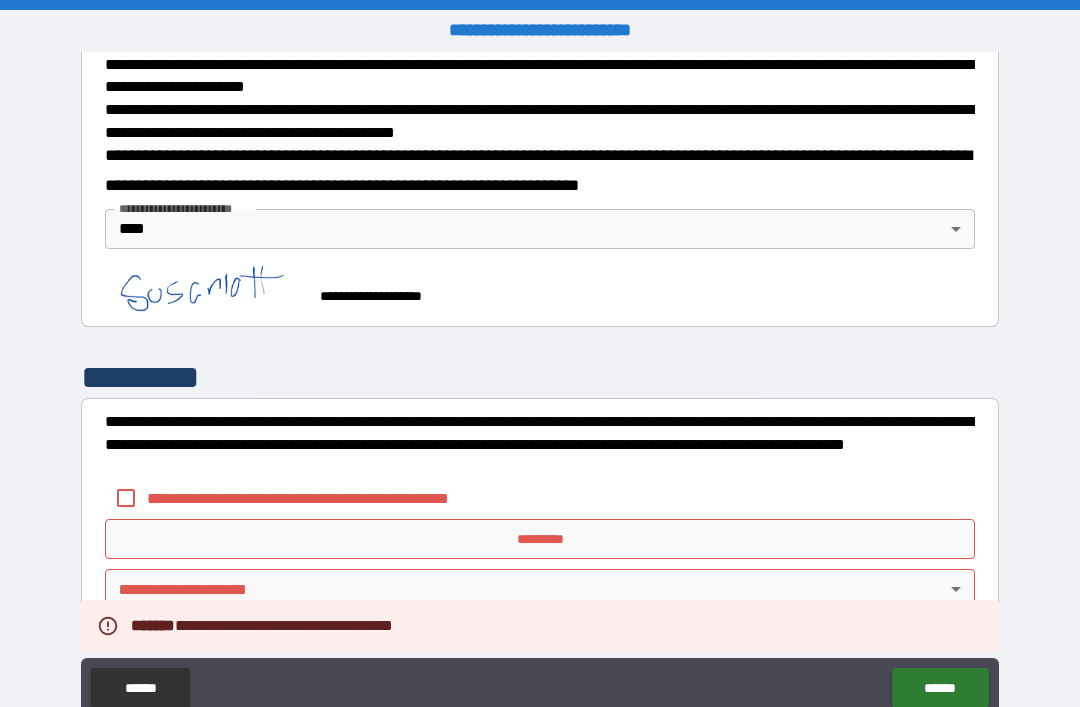 scroll, scrollTop: 694, scrollLeft: 0, axis: vertical 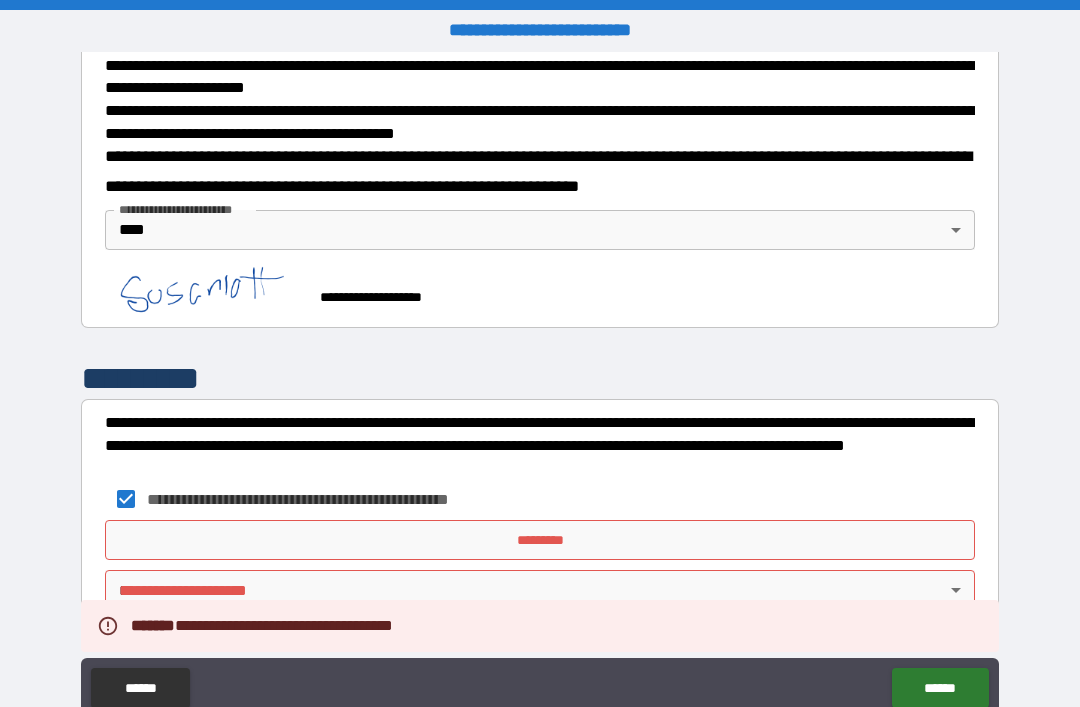 click at bounding box center [205, 288] 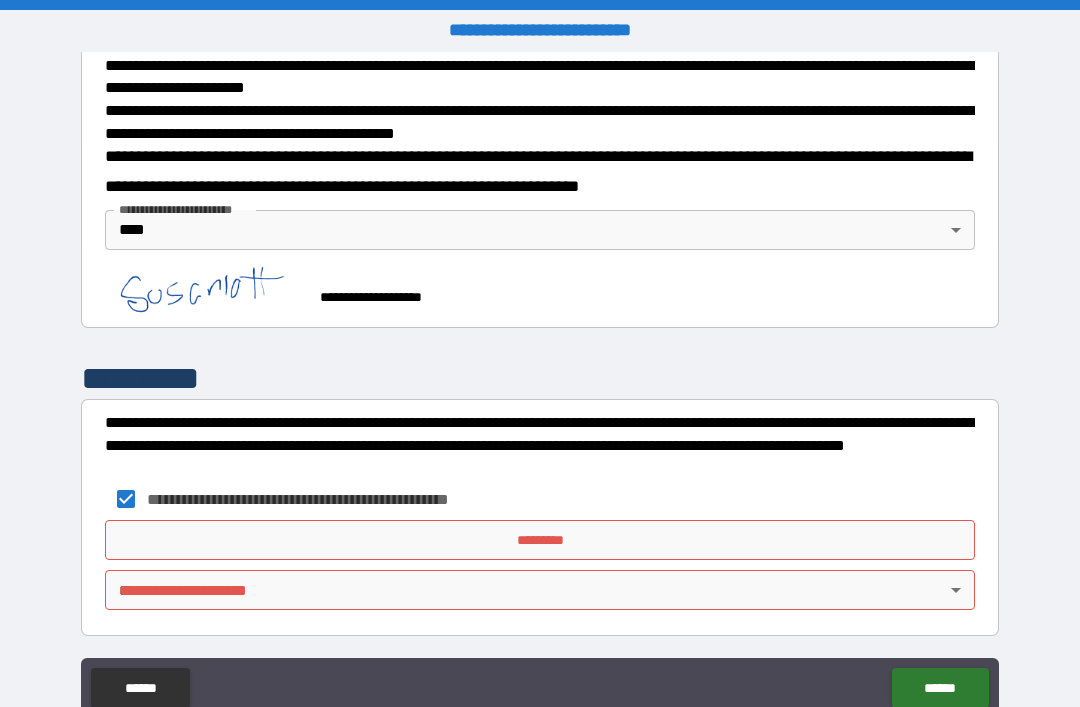 click on "*********" at bounding box center [540, 540] 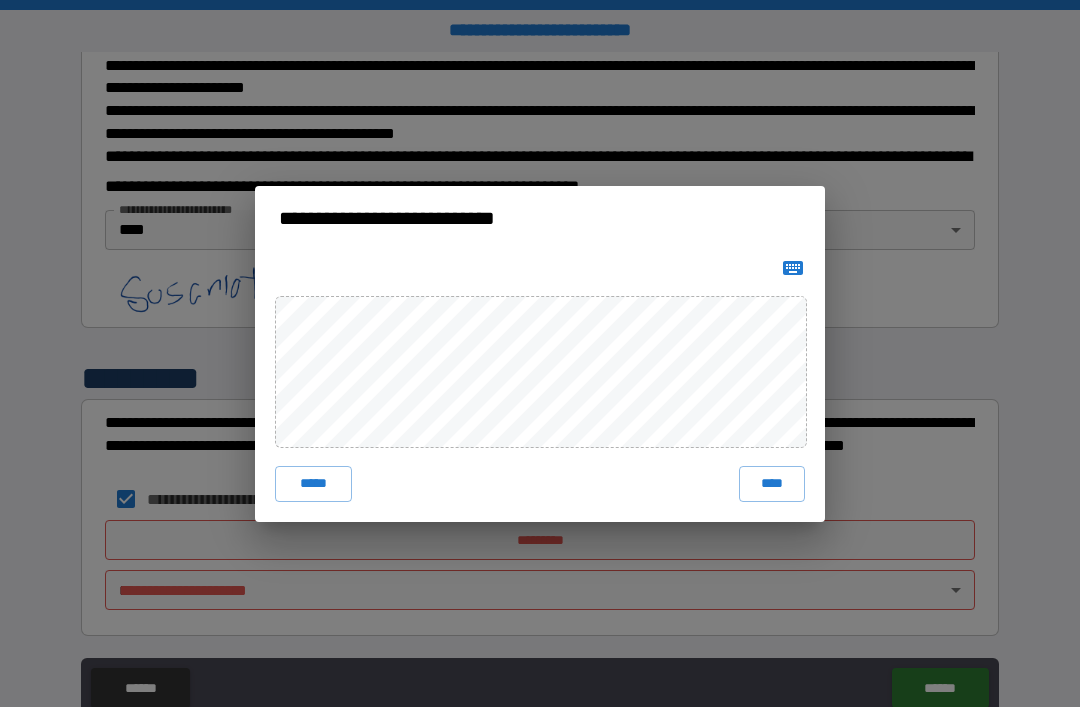 click on "****" at bounding box center (772, 484) 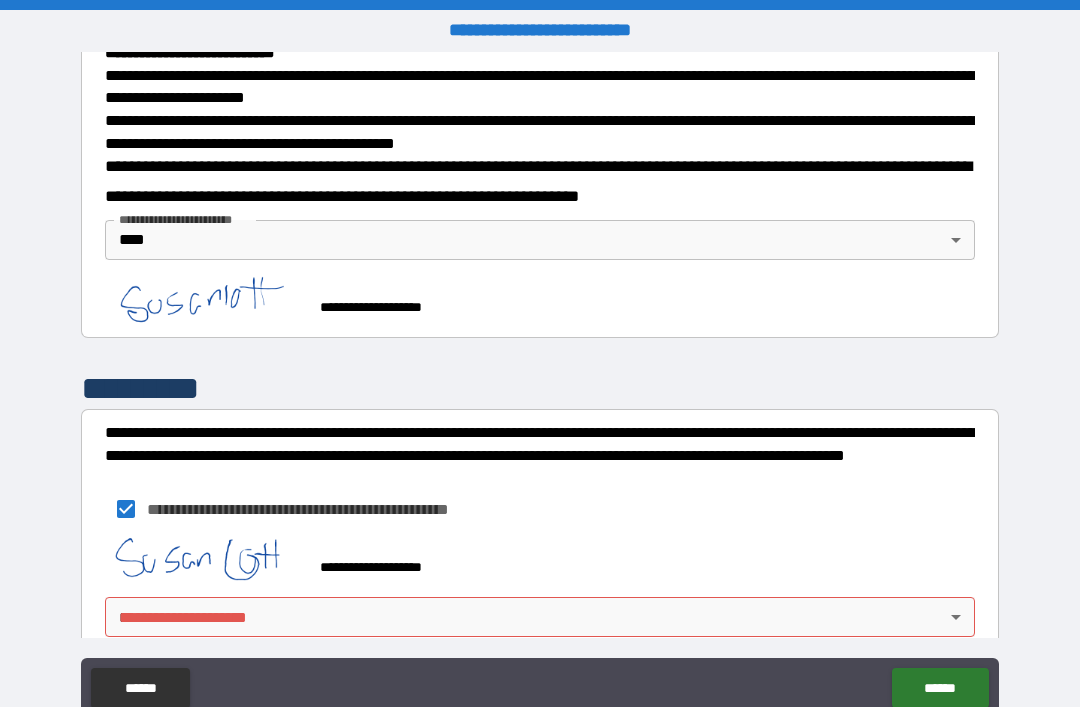 click on "******" at bounding box center (940, 688) 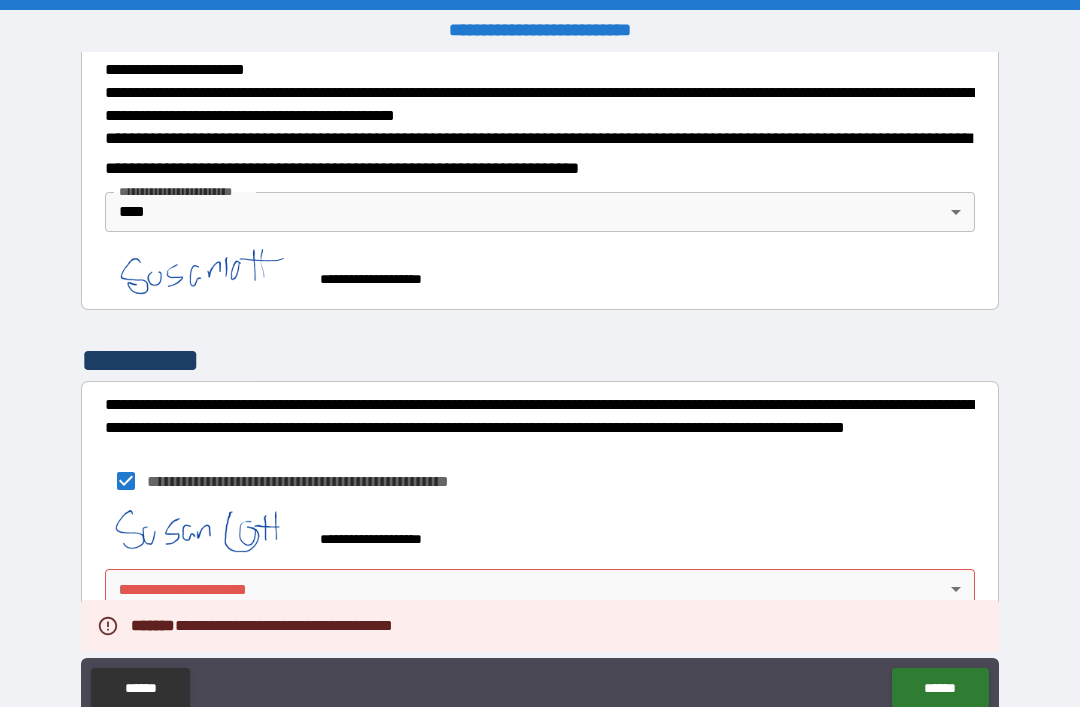 scroll, scrollTop: 711, scrollLeft: 0, axis: vertical 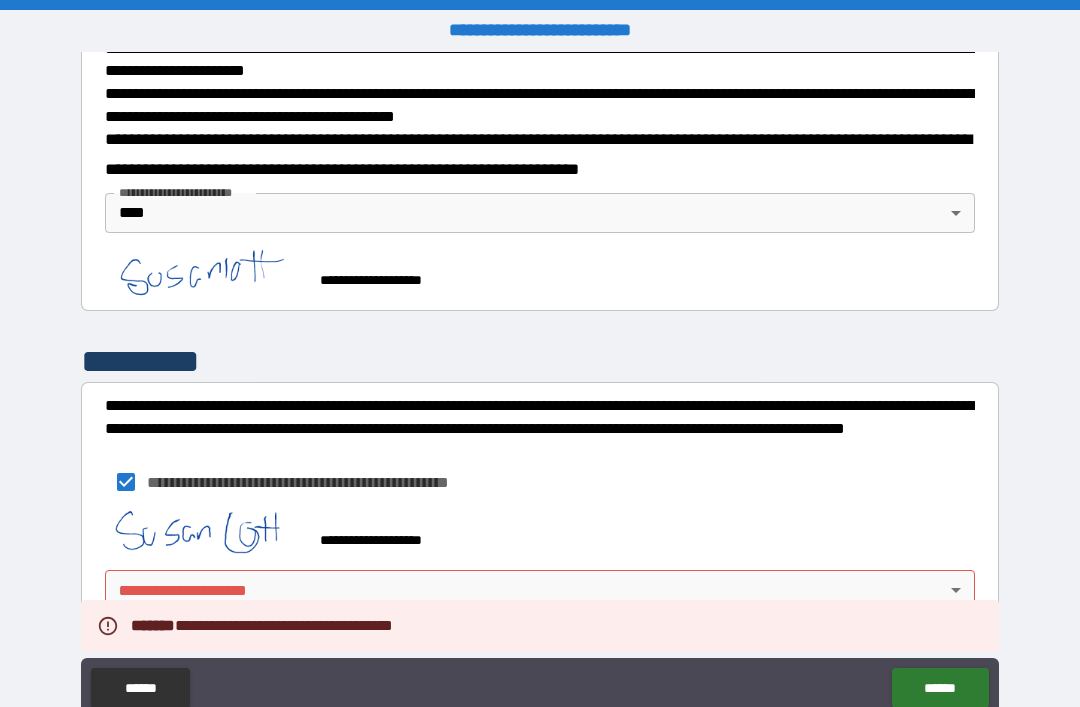 click on "**********" at bounding box center [540, 385] 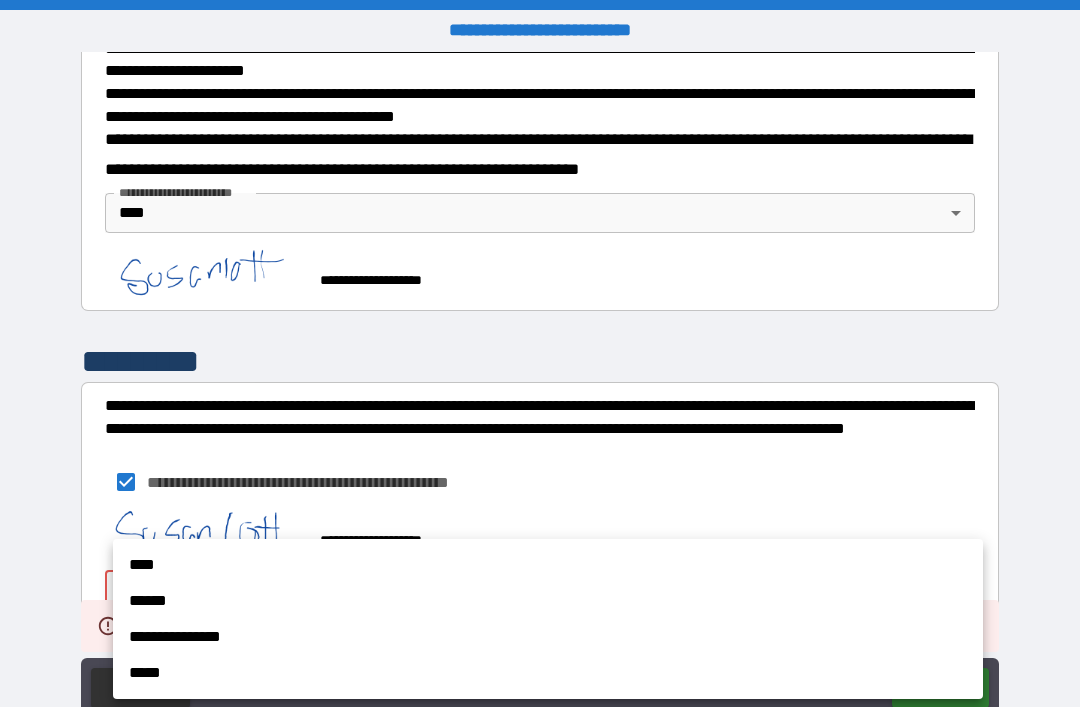 click on "****" at bounding box center (548, 565) 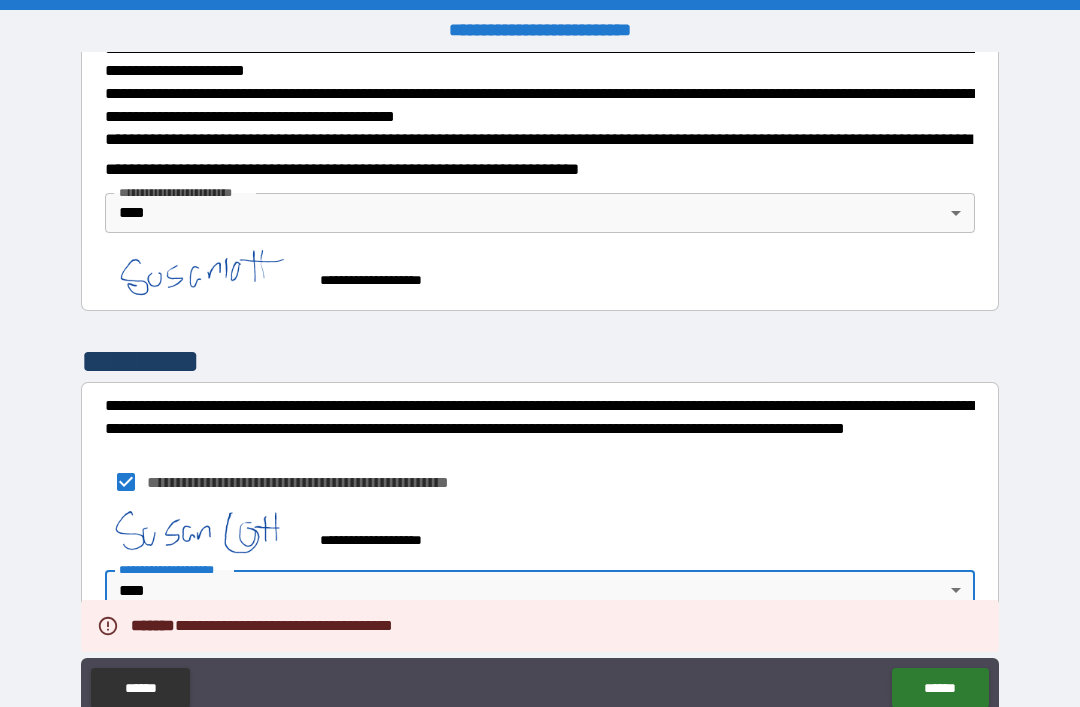 click on "******" at bounding box center [940, 688] 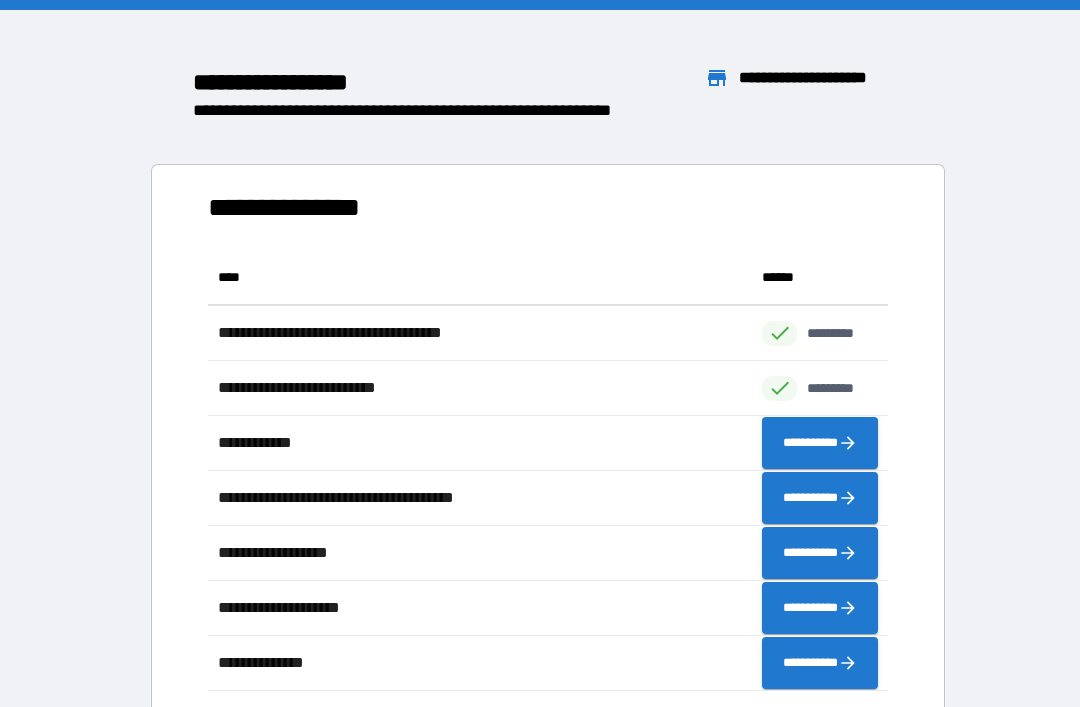 scroll, scrollTop: 1, scrollLeft: 1, axis: both 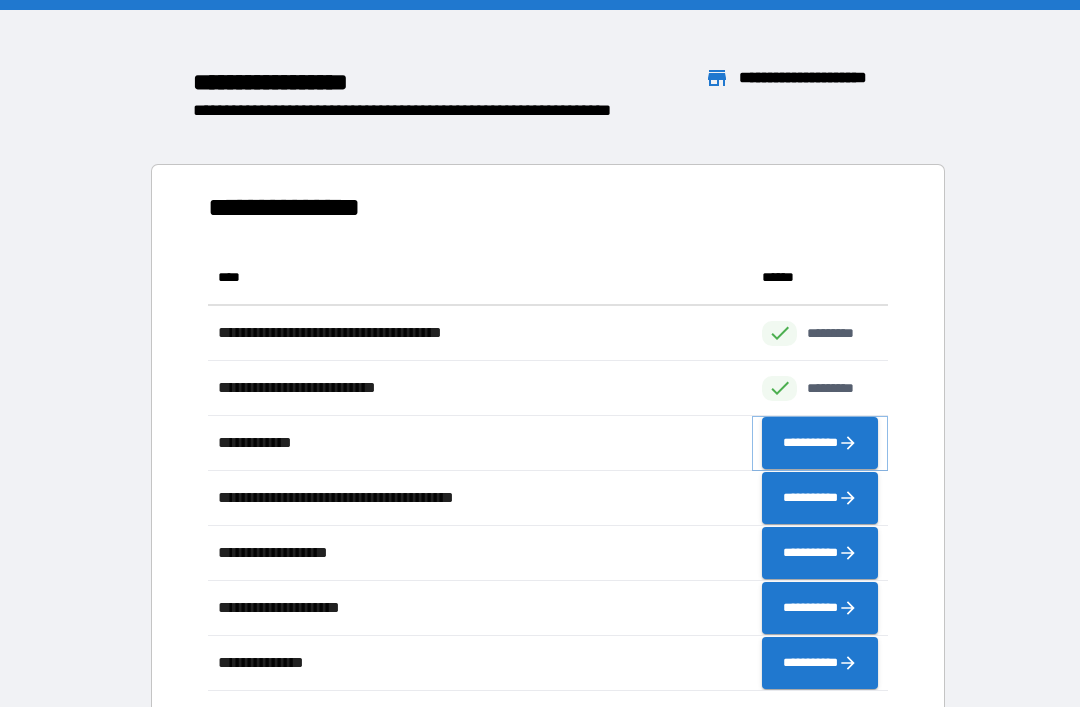 click on "**********" at bounding box center (820, 443) 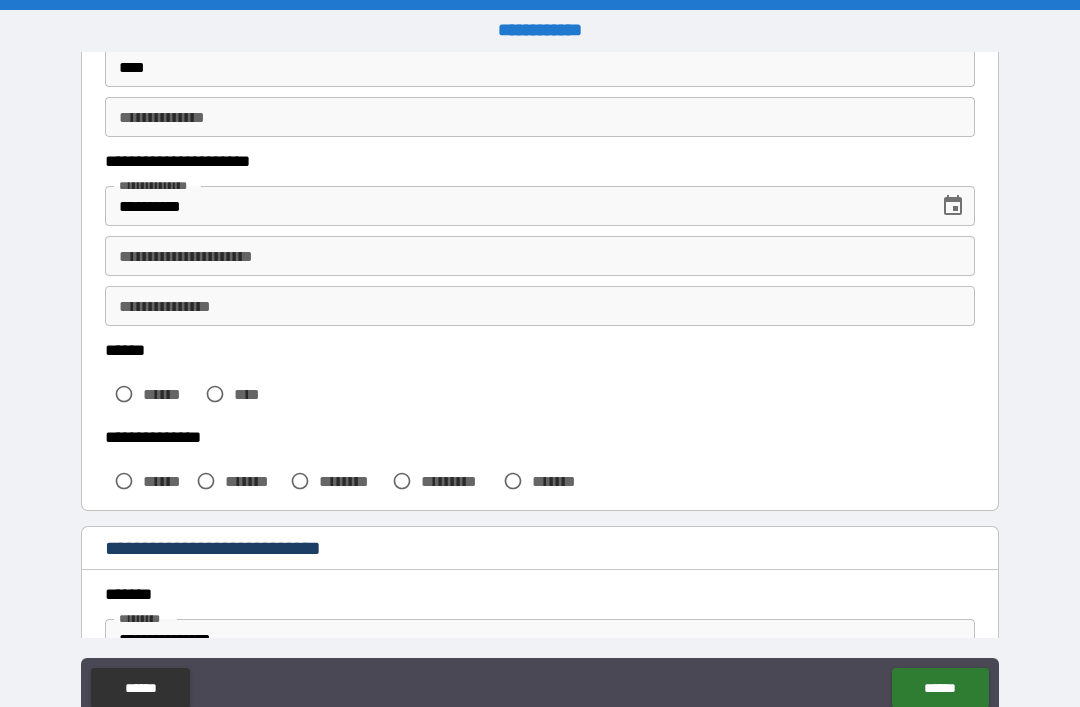 scroll, scrollTop: 274, scrollLeft: 0, axis: vertical 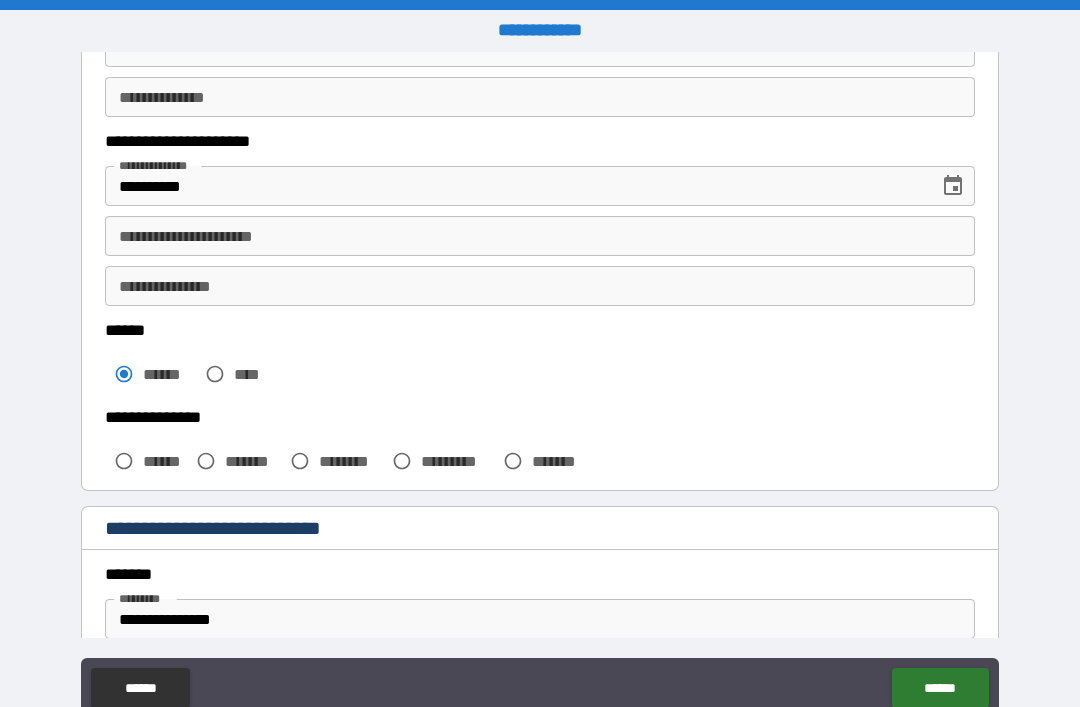click on "**********" at bounding box center [540, 236] 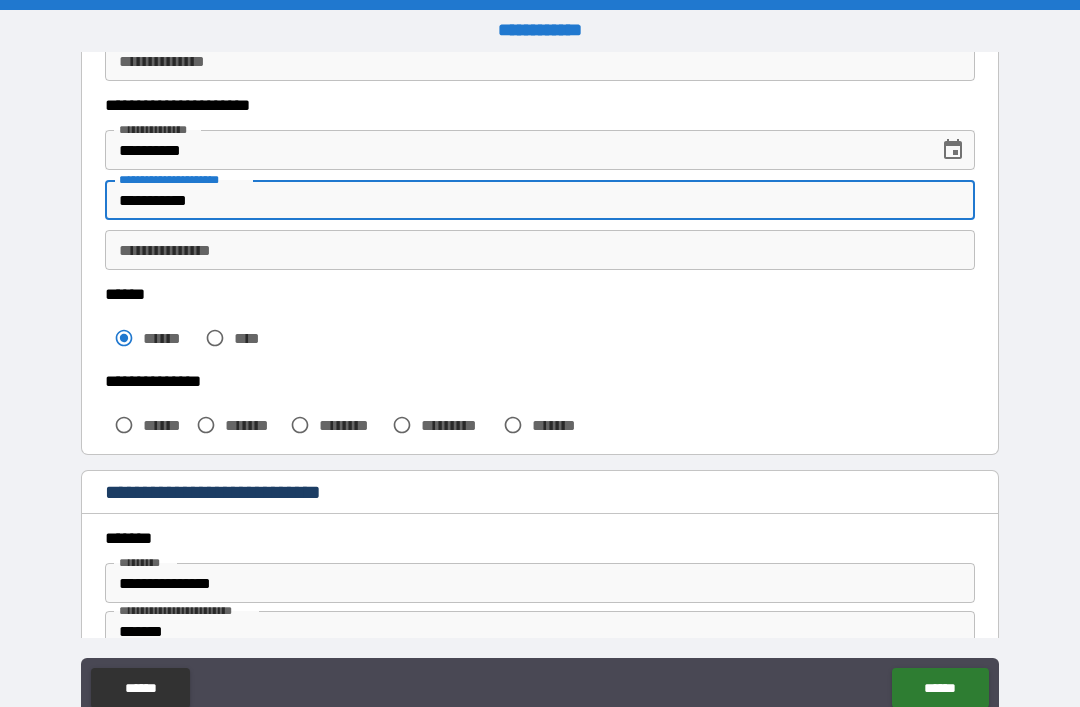 scroll, scrollTop: 347, scrollLeft: 0, axis: vertical 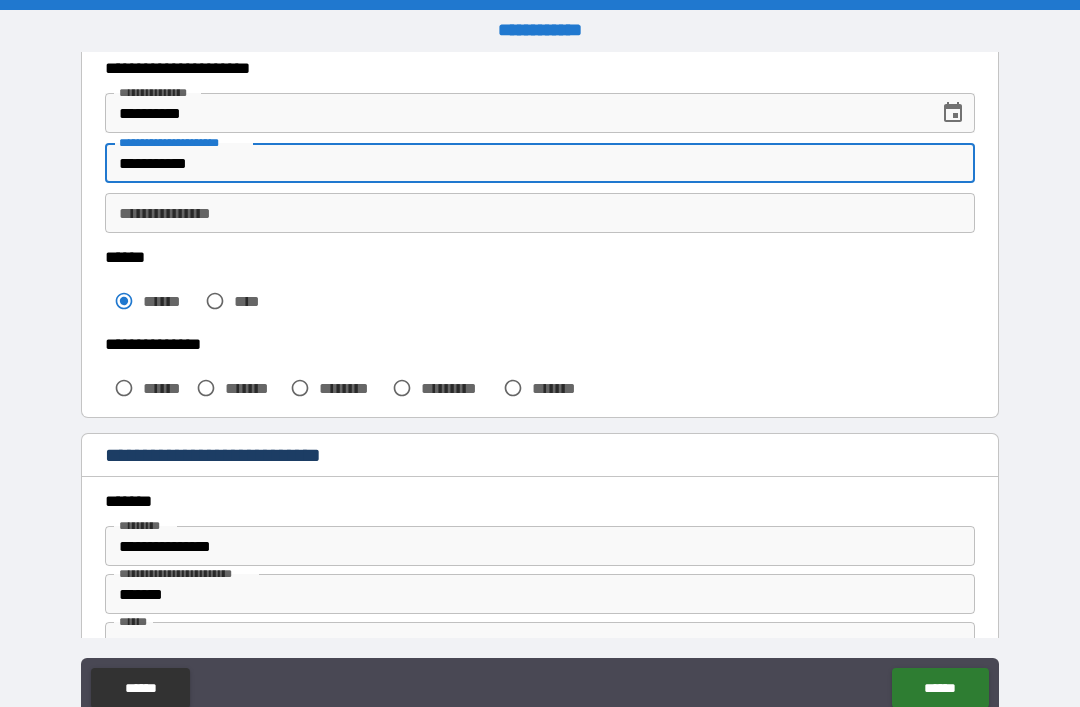 type on "**********" 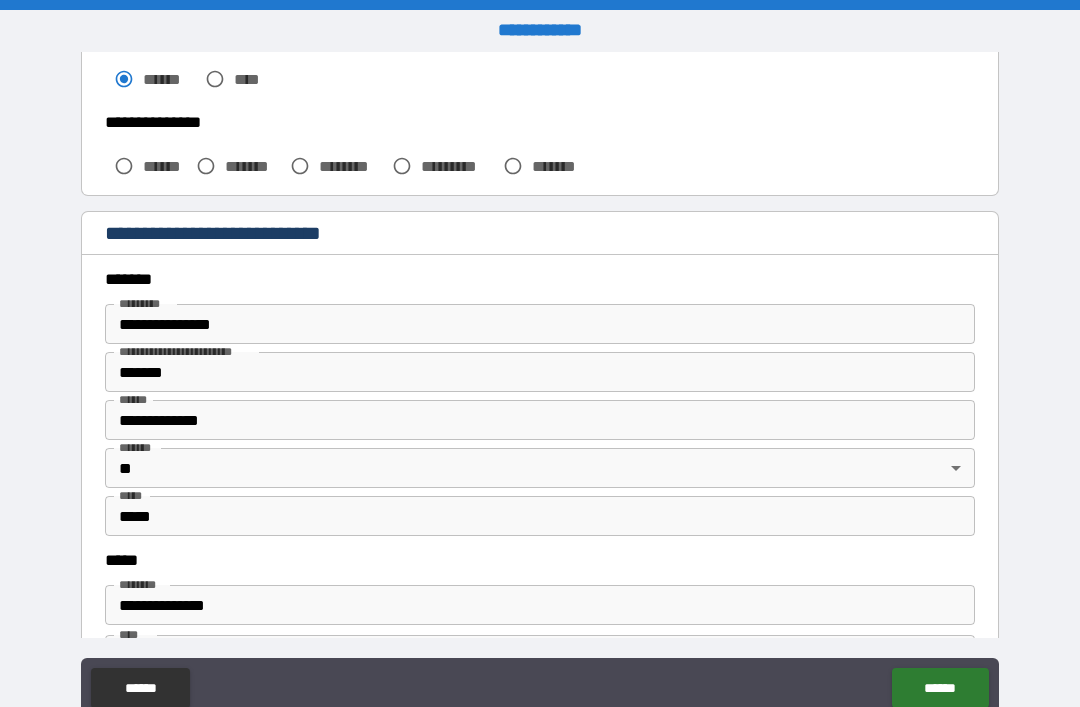 scroll, scrollTop: 571, scrollLeft: 0, axis: vertical 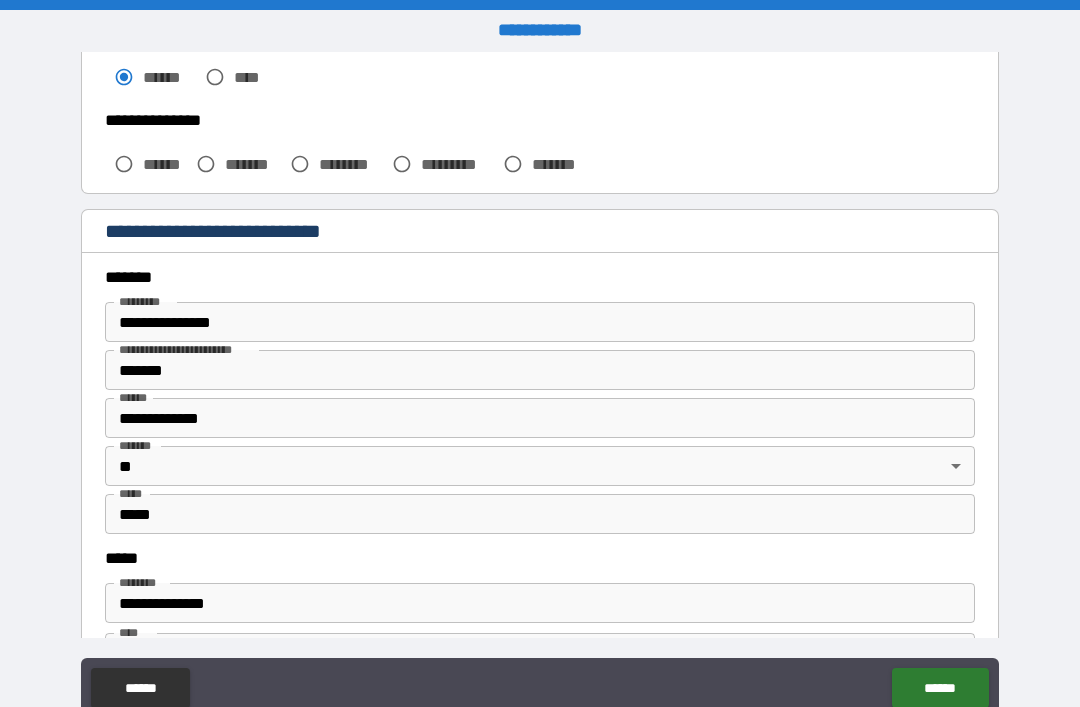 type on "**********" 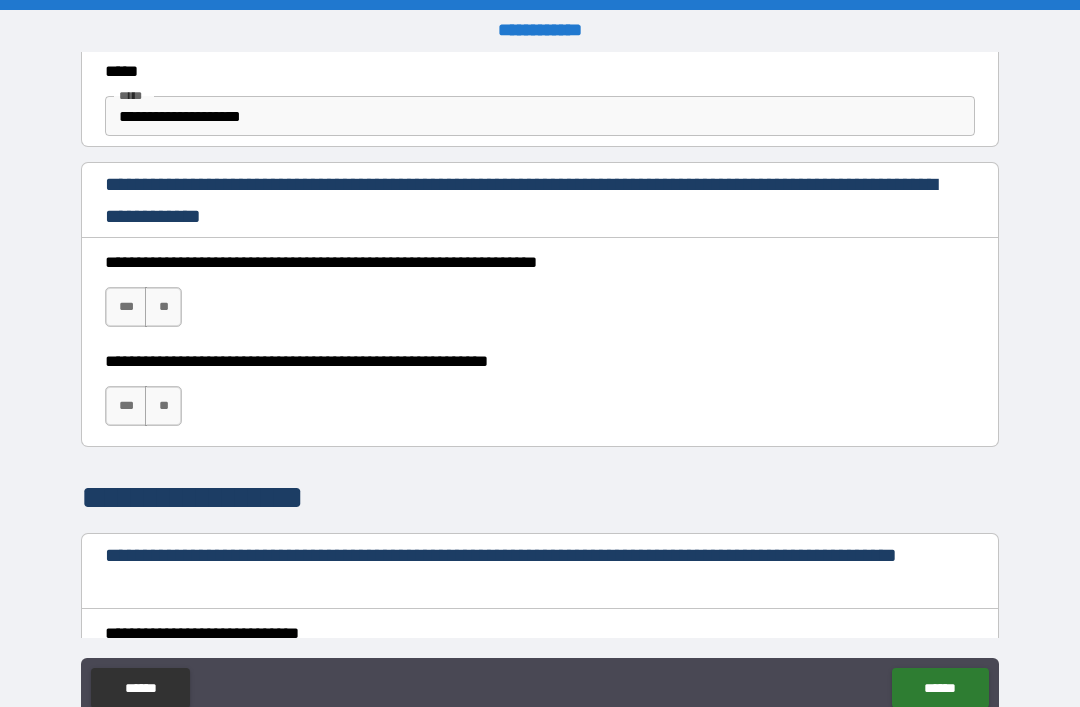 scroll, scrollTop: 1250, scrollLeft: 0, axis: vertical 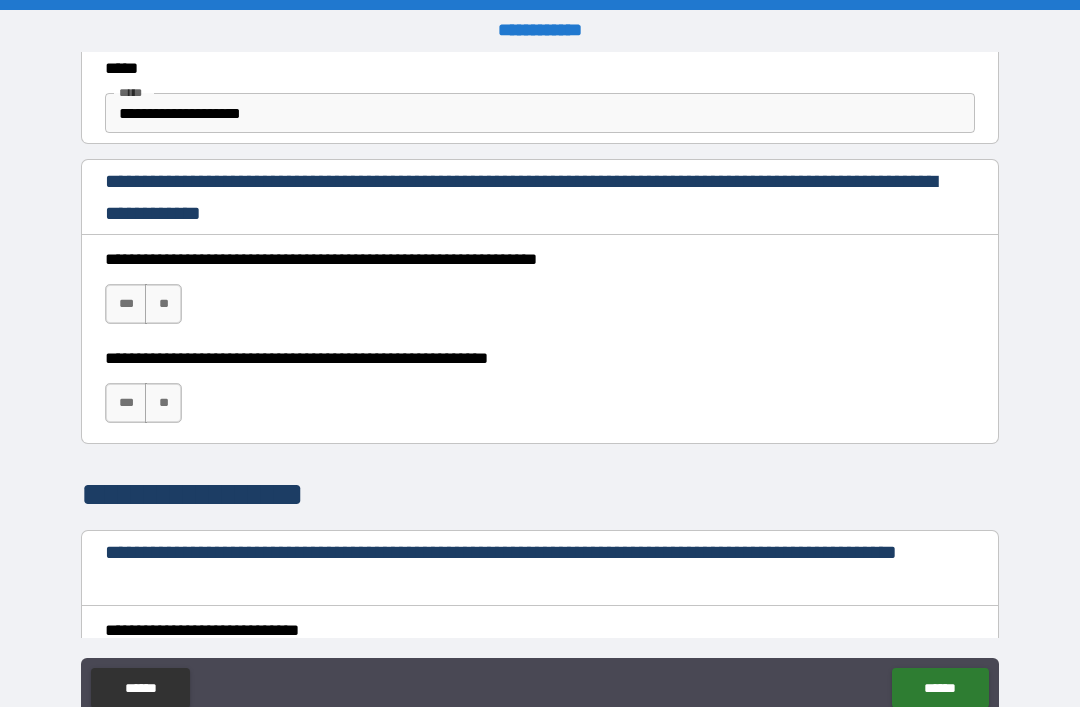 click on "***" at bounding box center (126, 304) 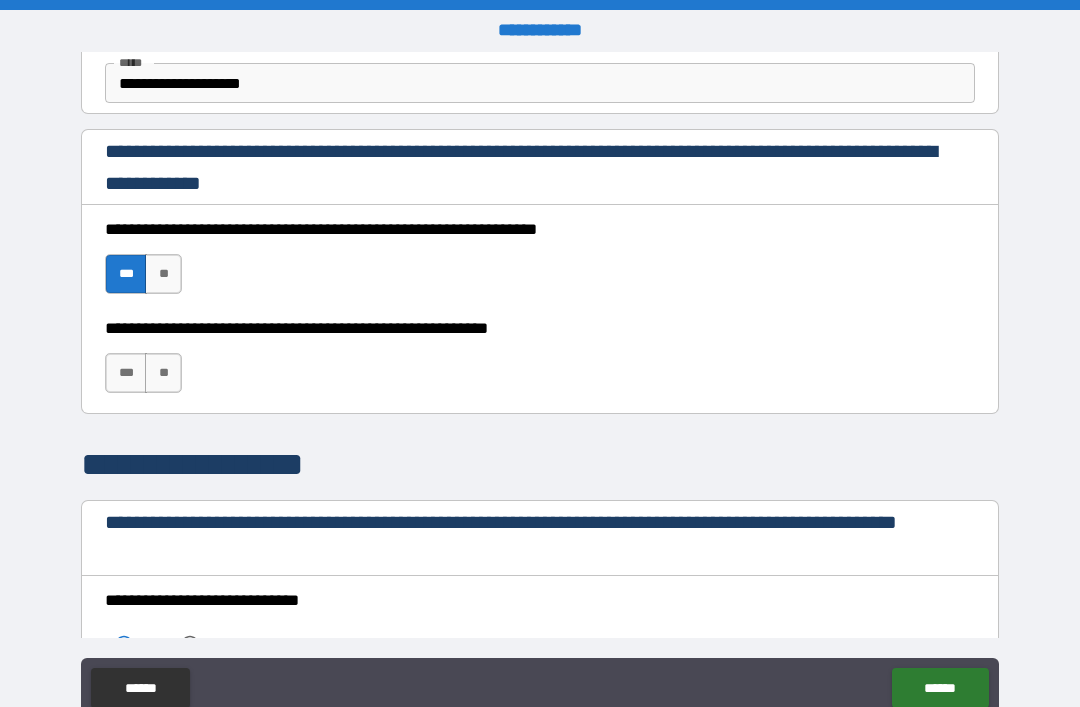 scroll, scrollTop: 1281, scrollLeft: 0, axis: vertical 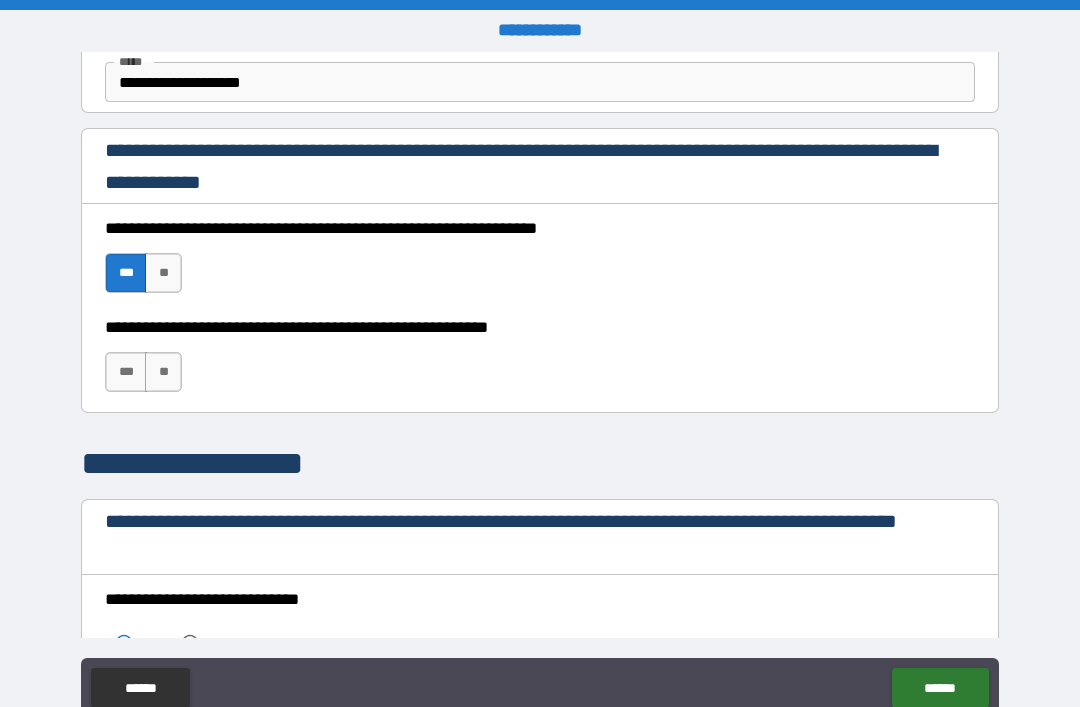 click on "***" at bounding box center (126, 372) 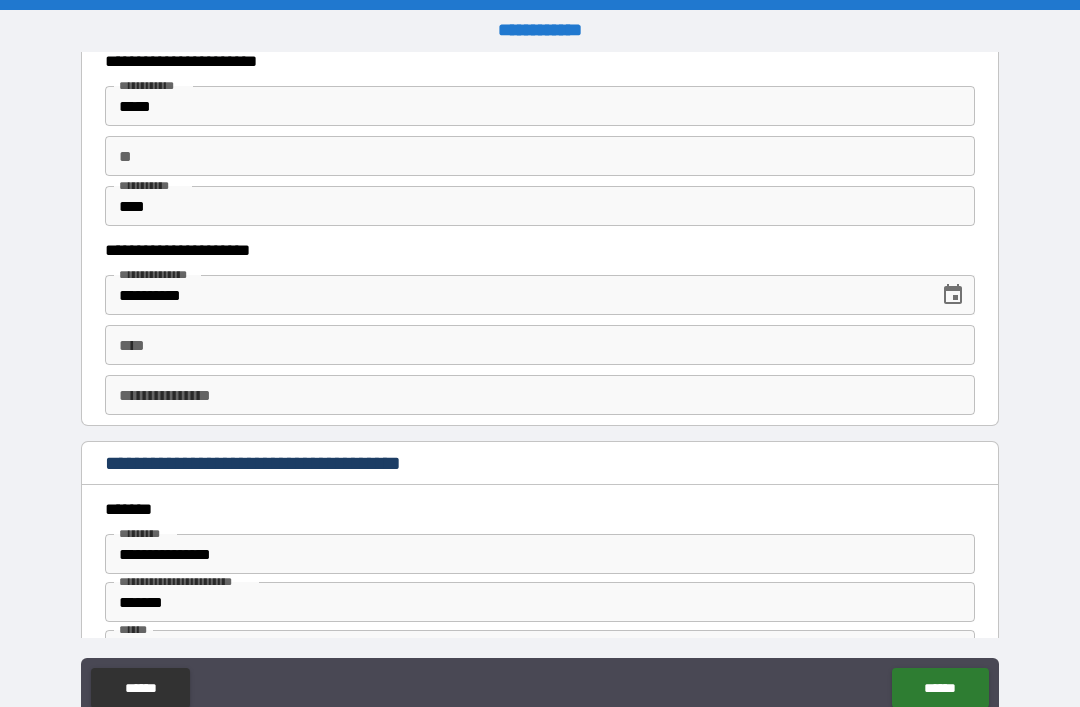 scroll, scrollTop: 1993, scrollLeft: 0, axis: vertical 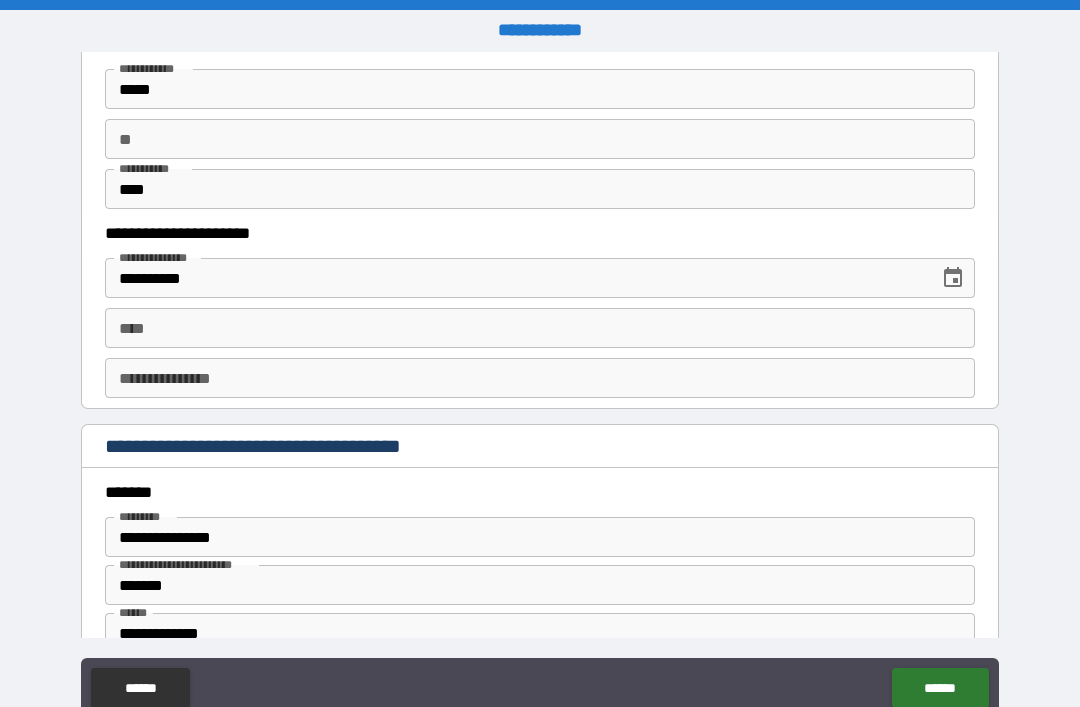 click on "****" at bounding box center (540, 328) 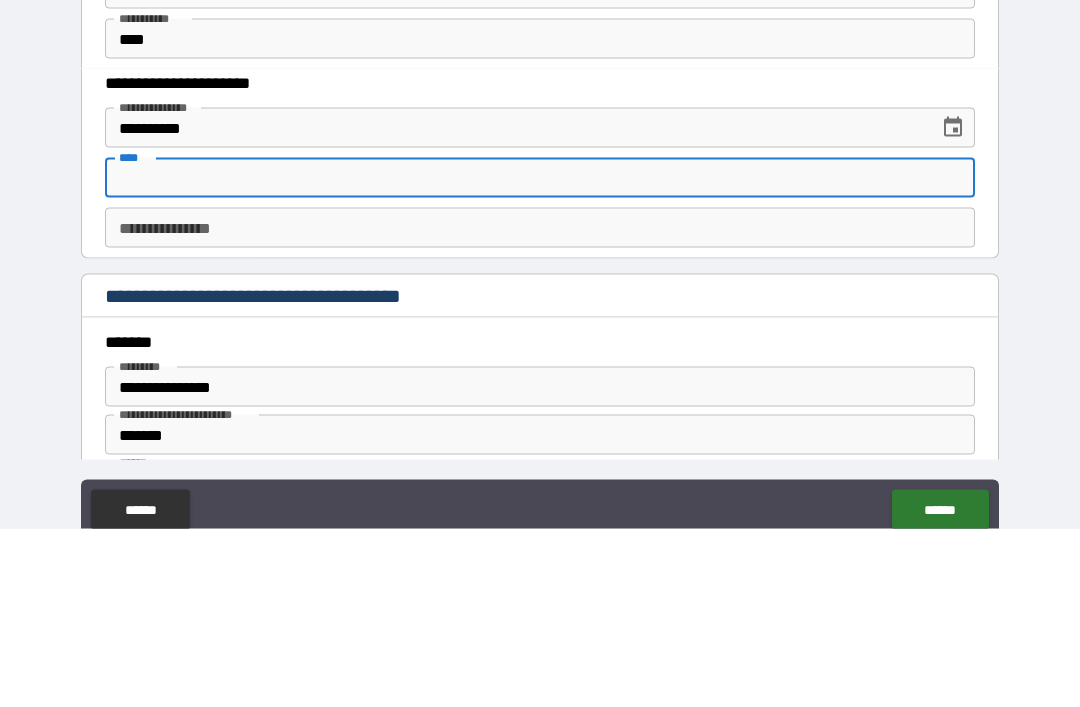 scroll, scrollTop: 1966, scrollLeft: 0, axis: vertical 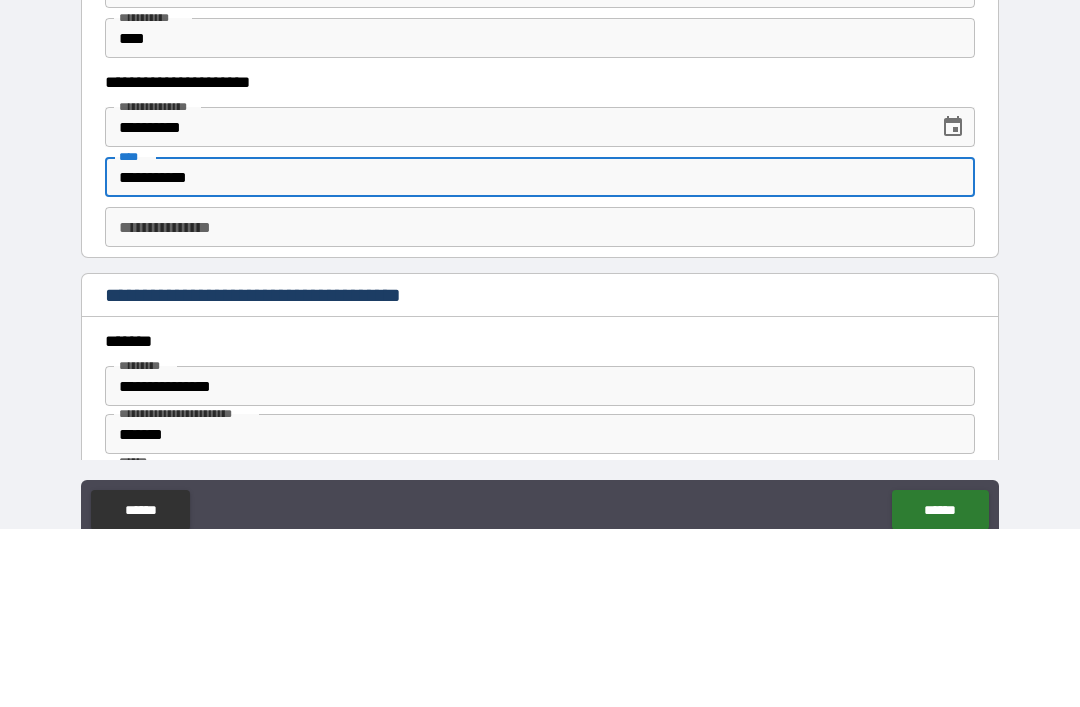 type on "**********" 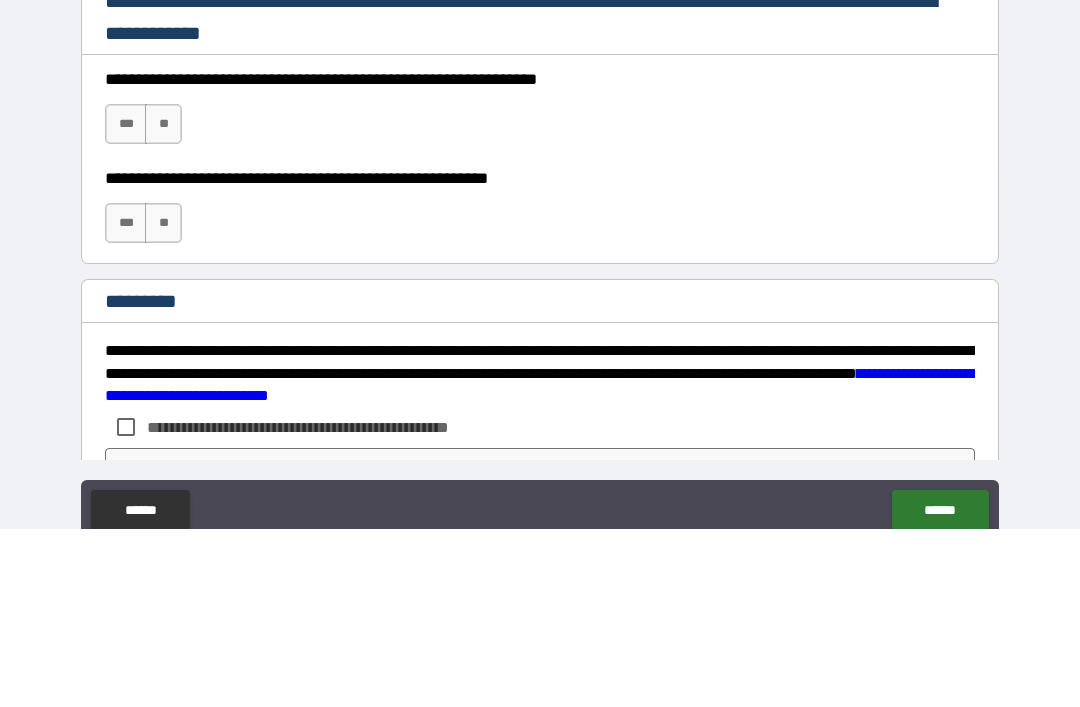 scroll, scrollTop: 2877, scrollLeft: 0, axis: vertical 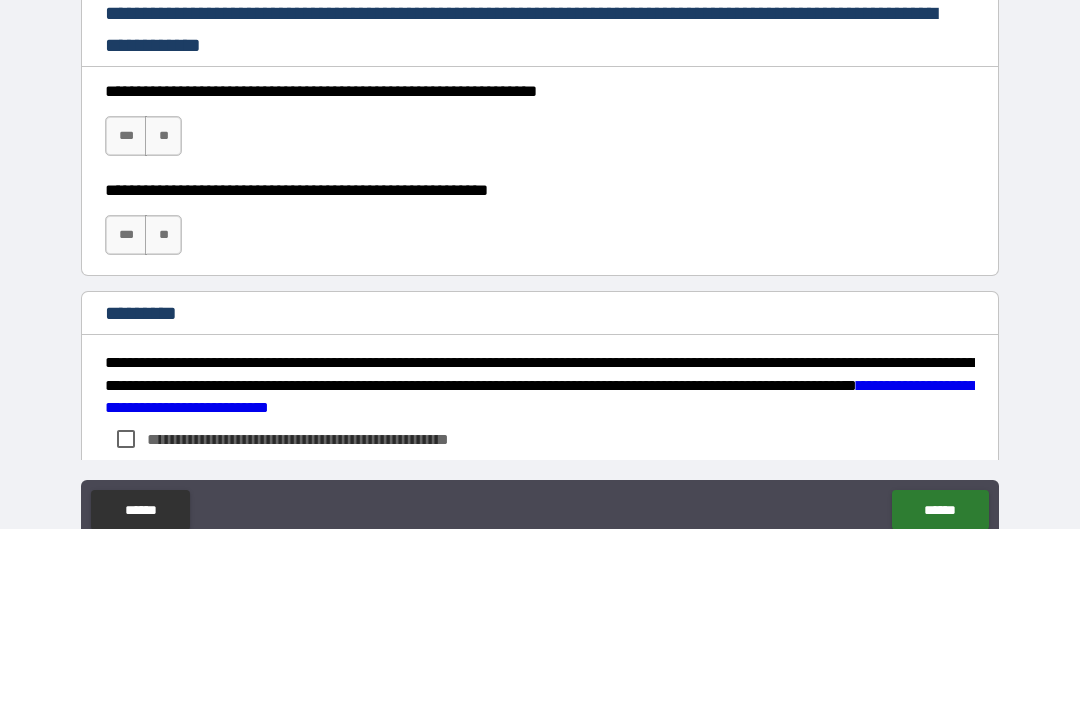 type on "**********" 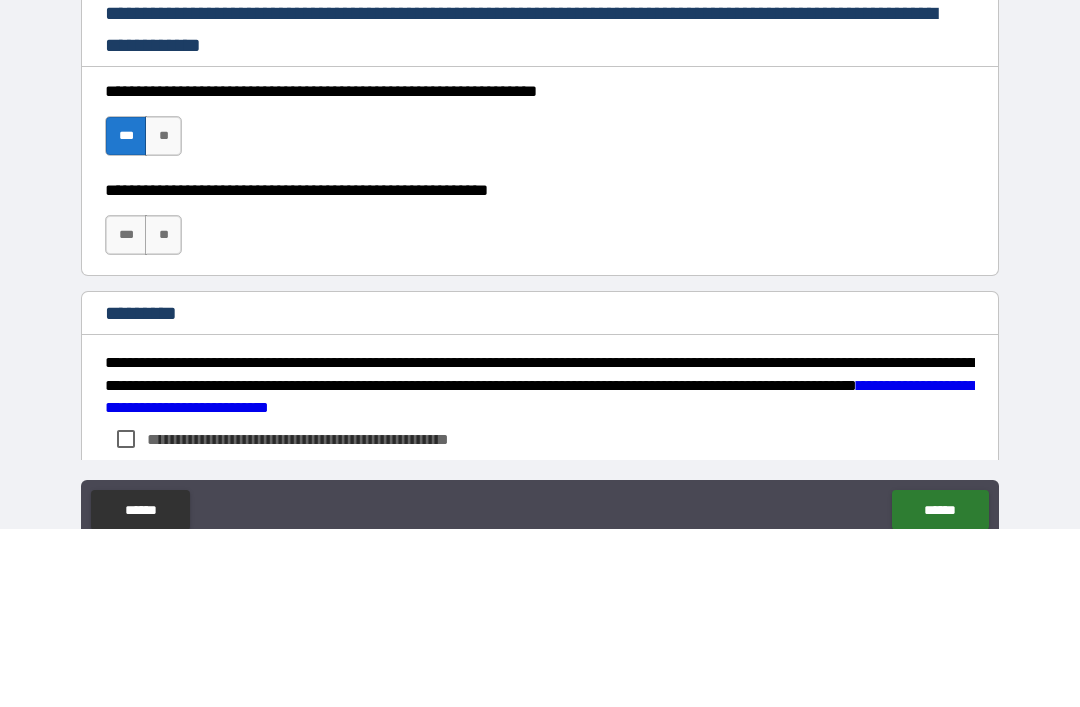 scroll, scrollTop: 64, scrollLeft: 0, axis: vertical 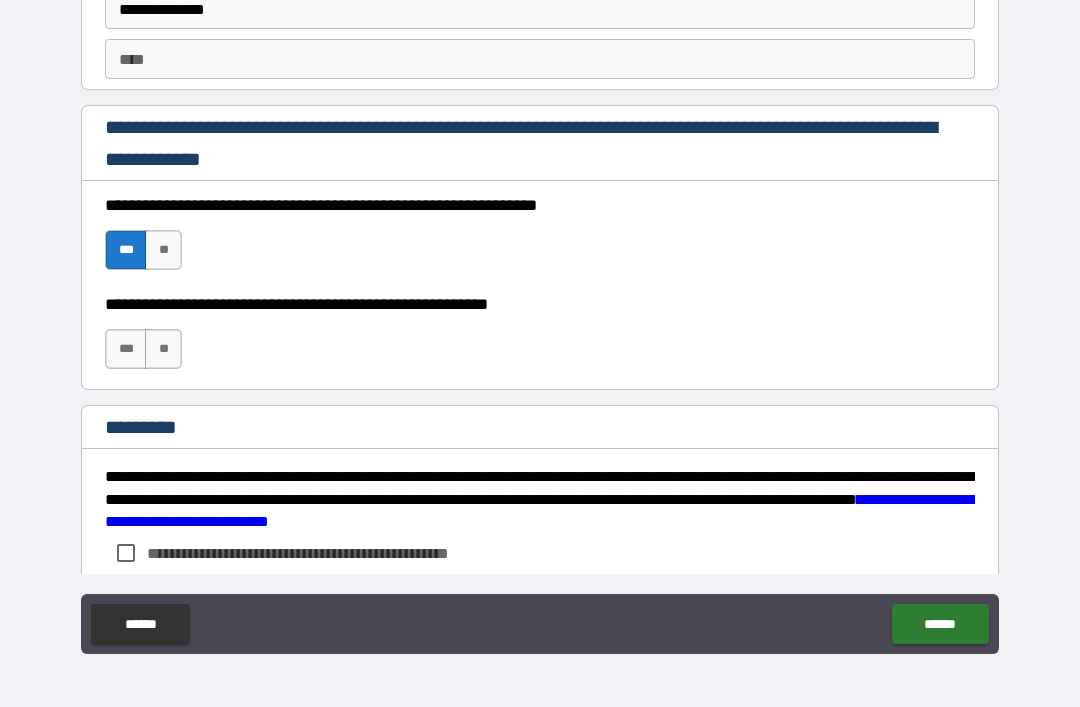 click on "***" at bounding box center [126, 349] 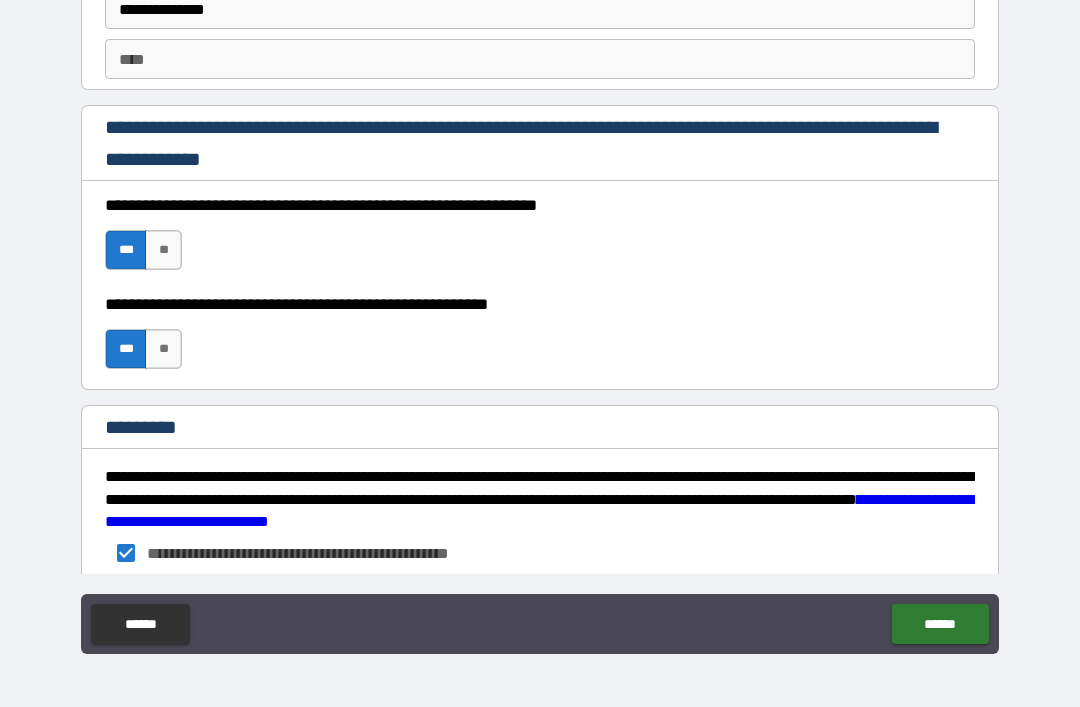 click on "******" at bounding box center (940, 624) 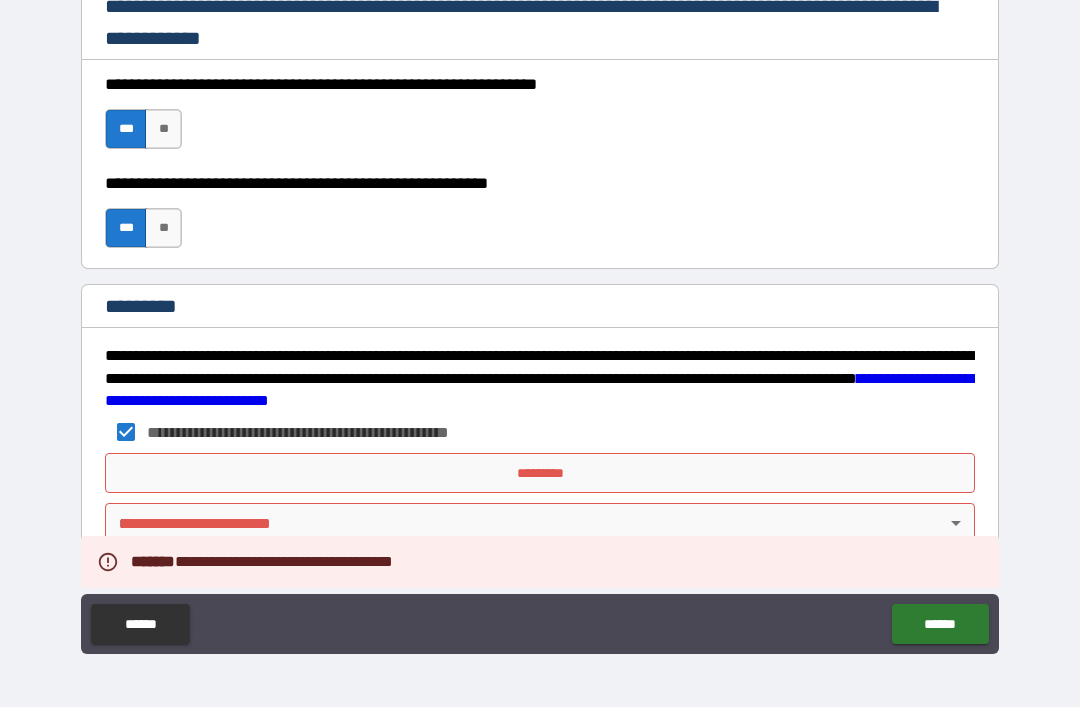 scroll, scrollTop: 2998, scrollLeft: 0, axis: vertical 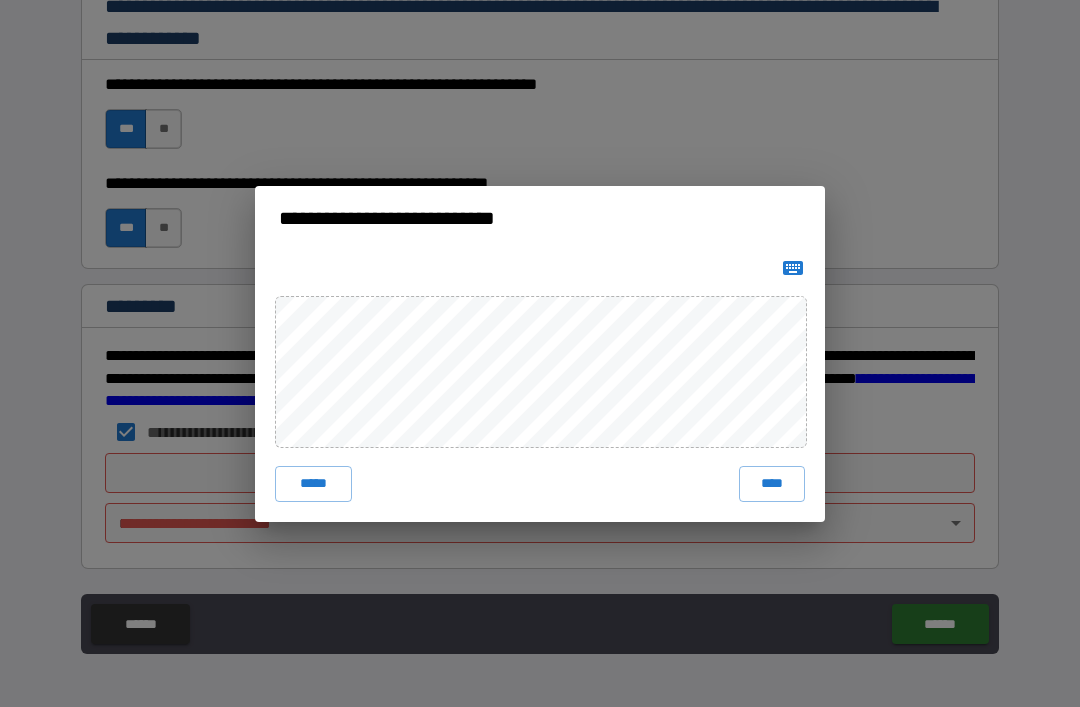 click on "****" at bounding box center [772, 484] 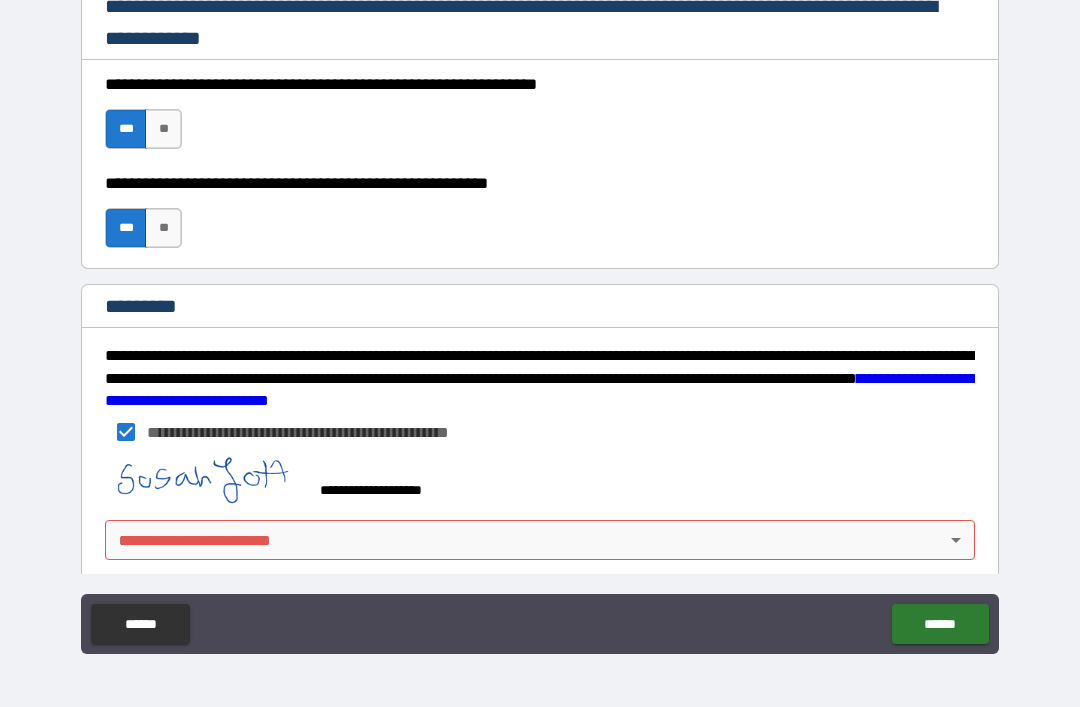 scroll, scrollTop: 2988, scrollLeft: 0, axis: vertical 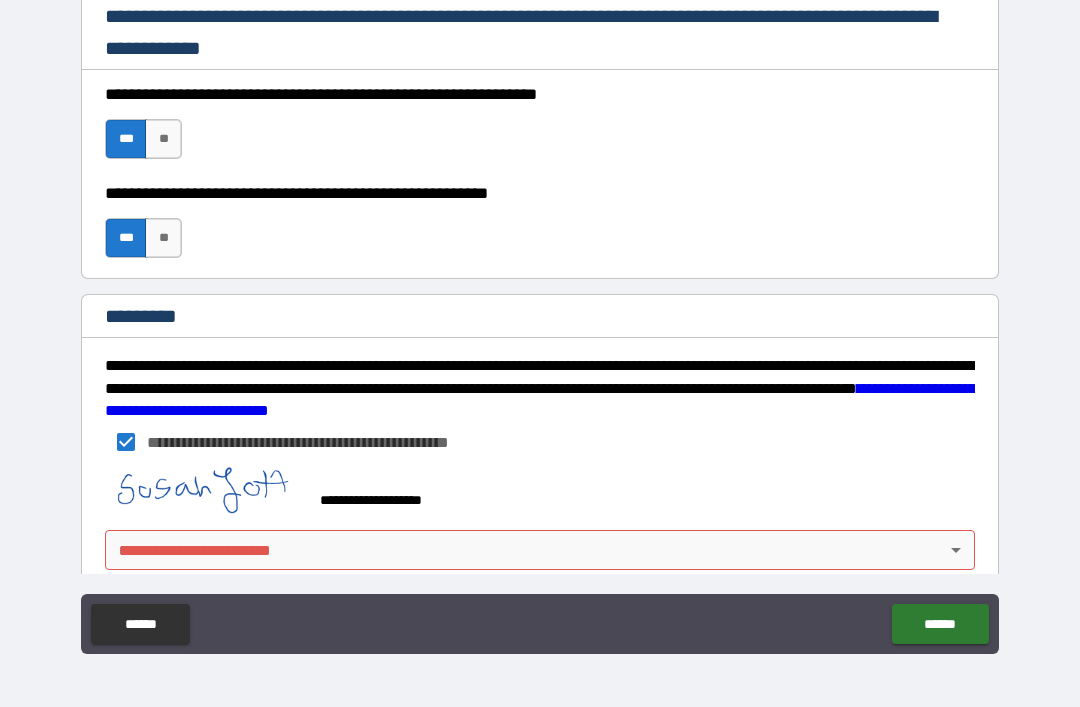 click on "******" at bounding box center [940, 624] 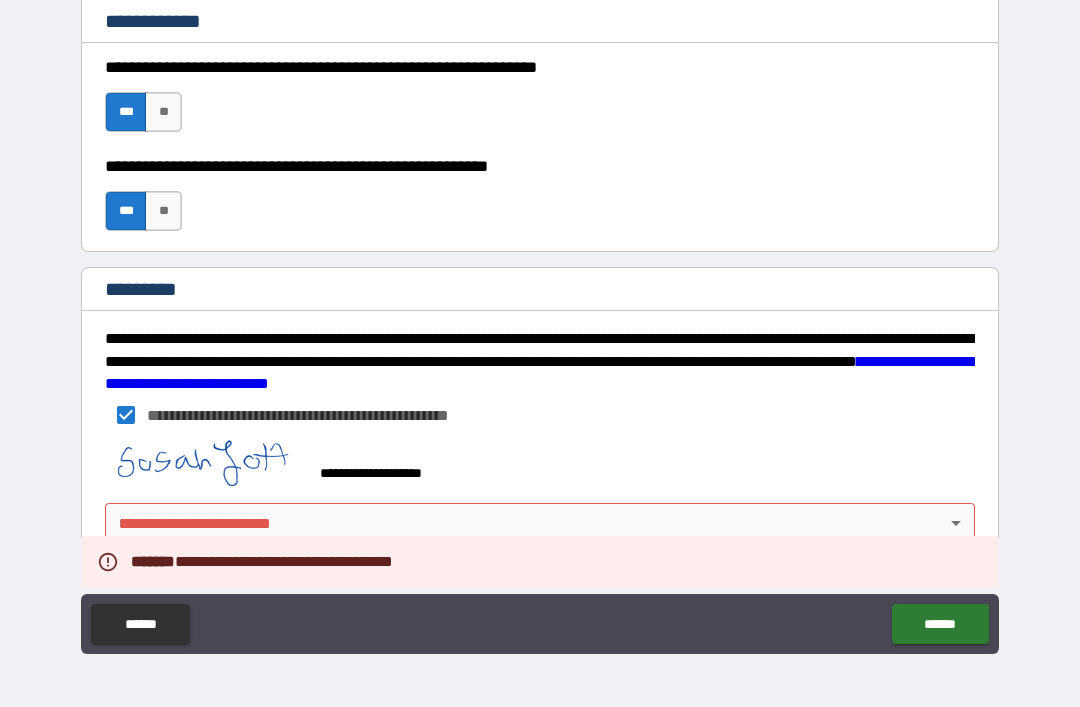 scroll, scrollTop: 3015, scrollLeft: 0, axis: vertical 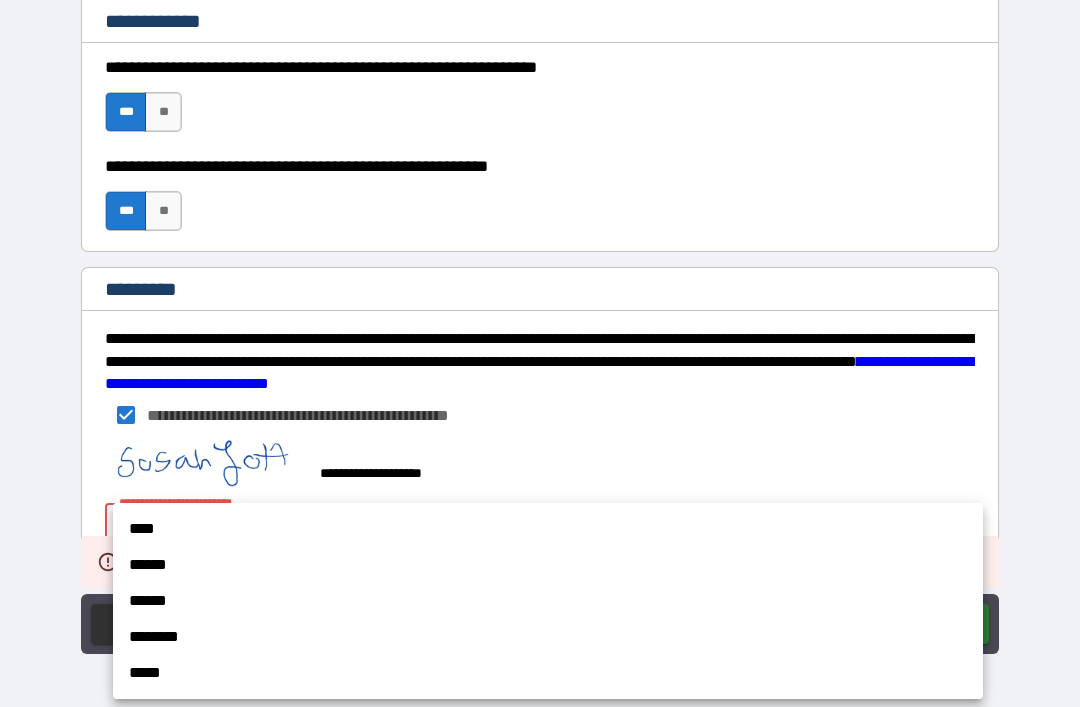 click on "****" at bounding box center (548, 529) 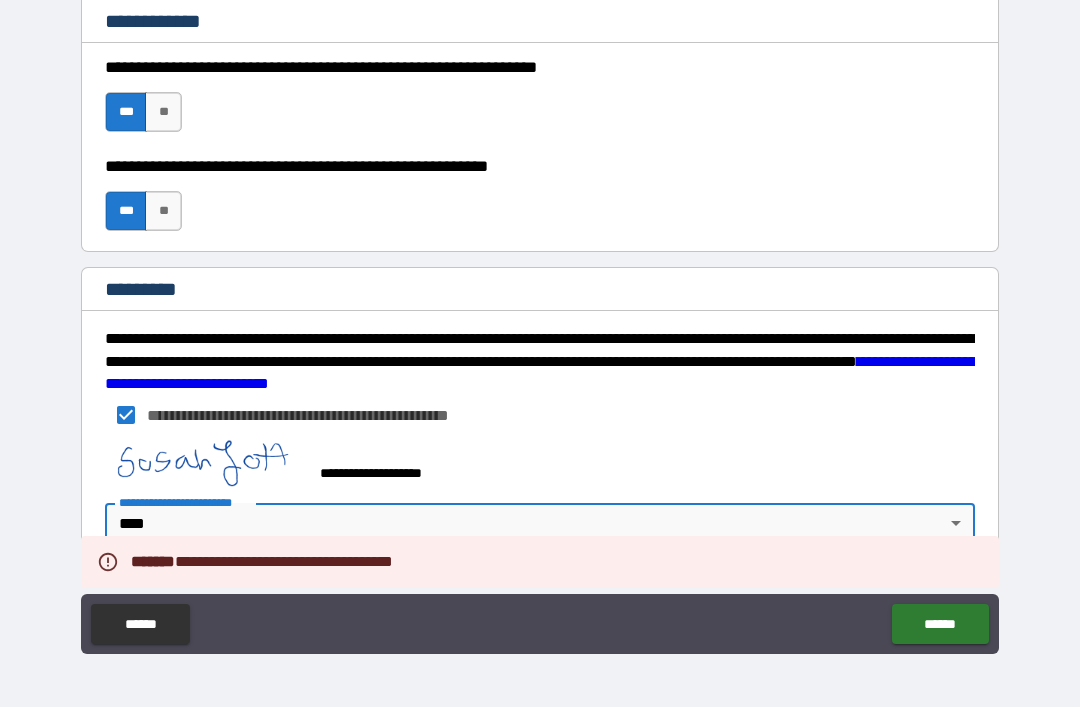 type on "*" 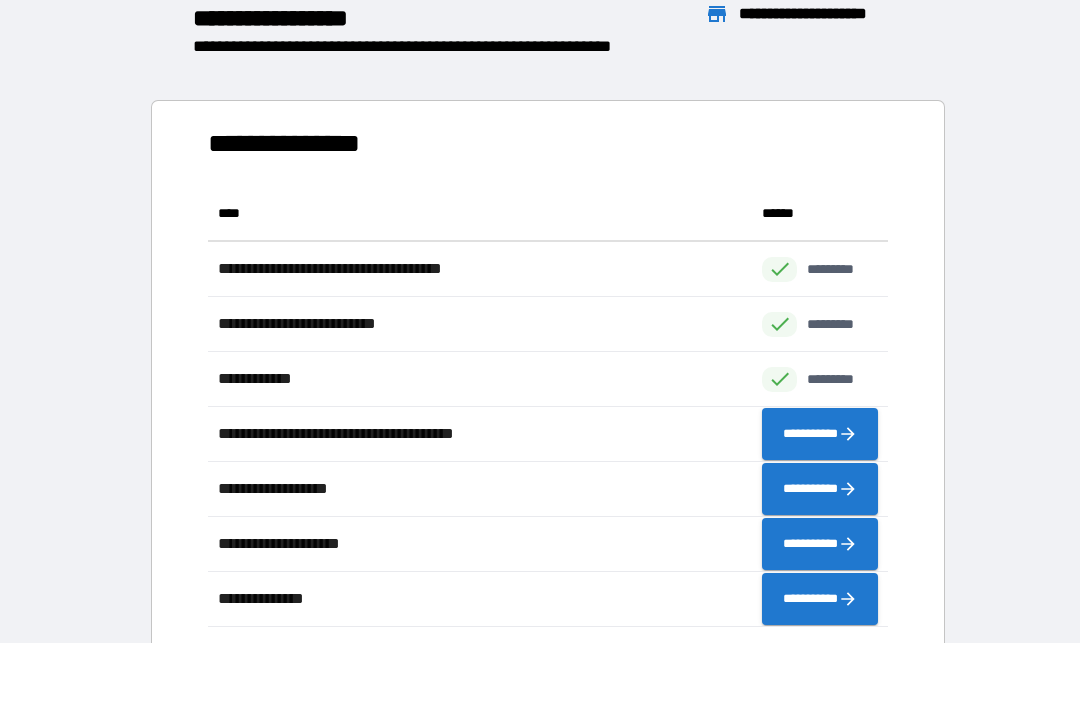 scroll, scrollTop: 441, scrollLeft: 680, axis: both 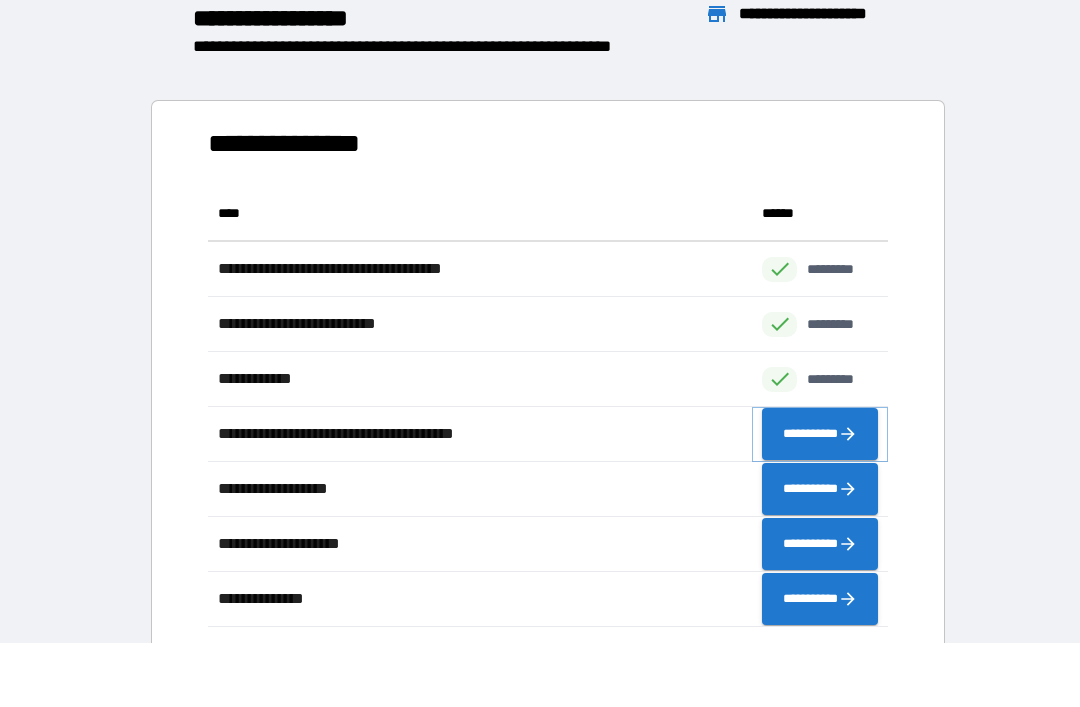 click on "**********" at bounding box center (820, 434) 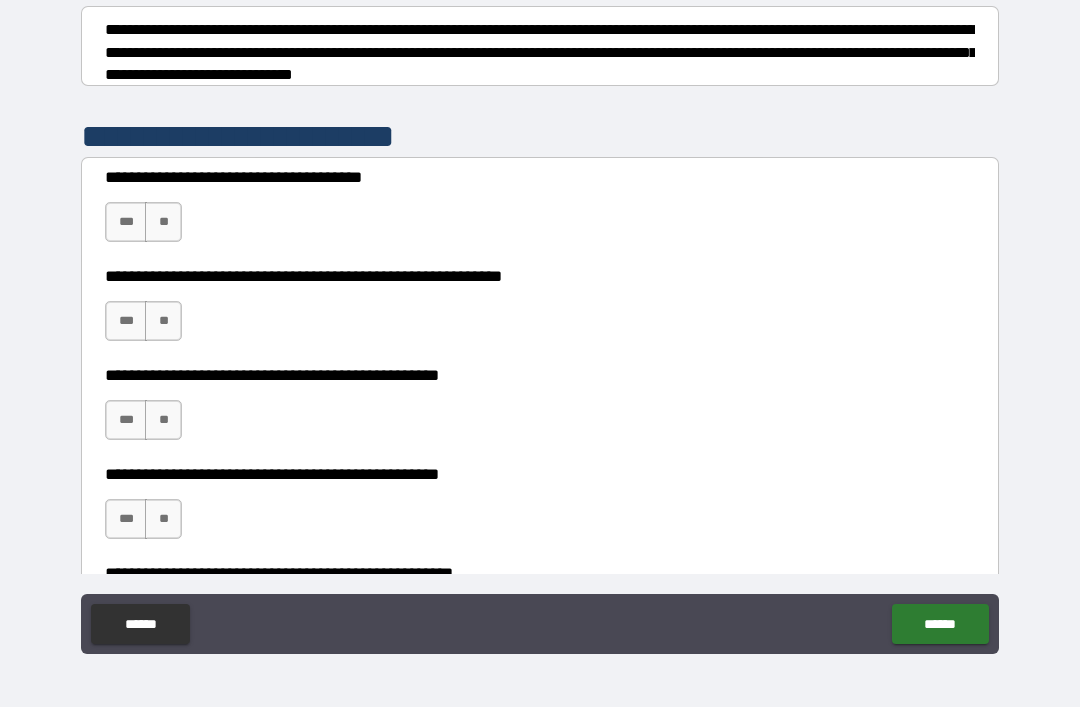 scroll, scrollTop: 303, scrollLeft: 0, axis: vertical 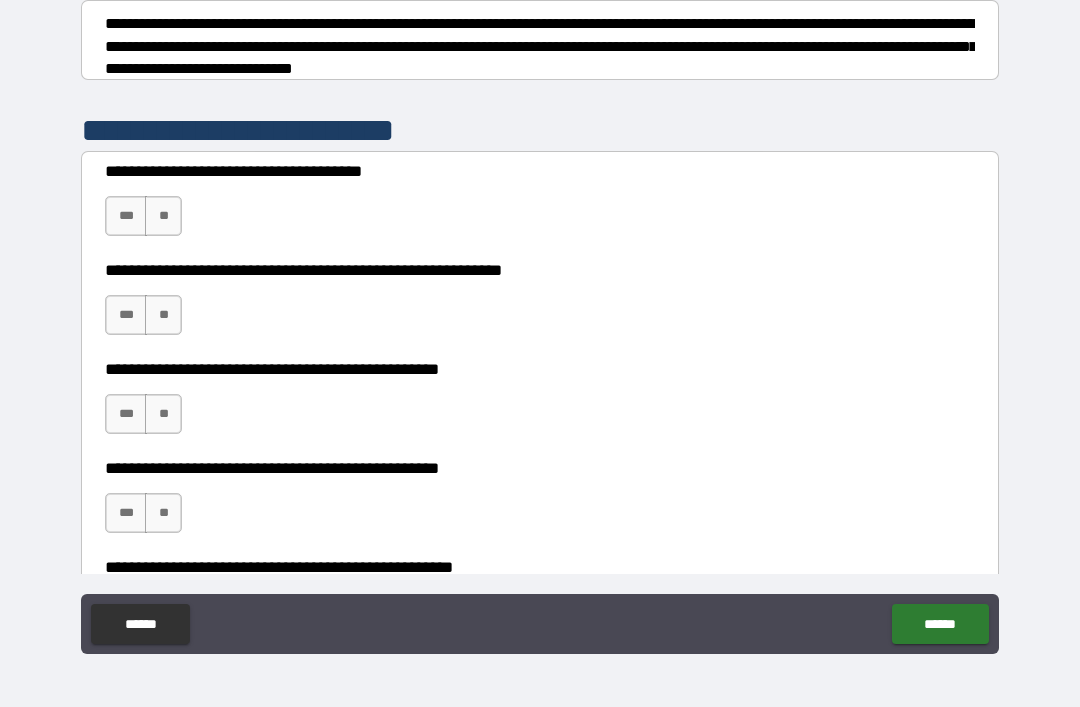 click on "***" at bounding box center (126, 216) 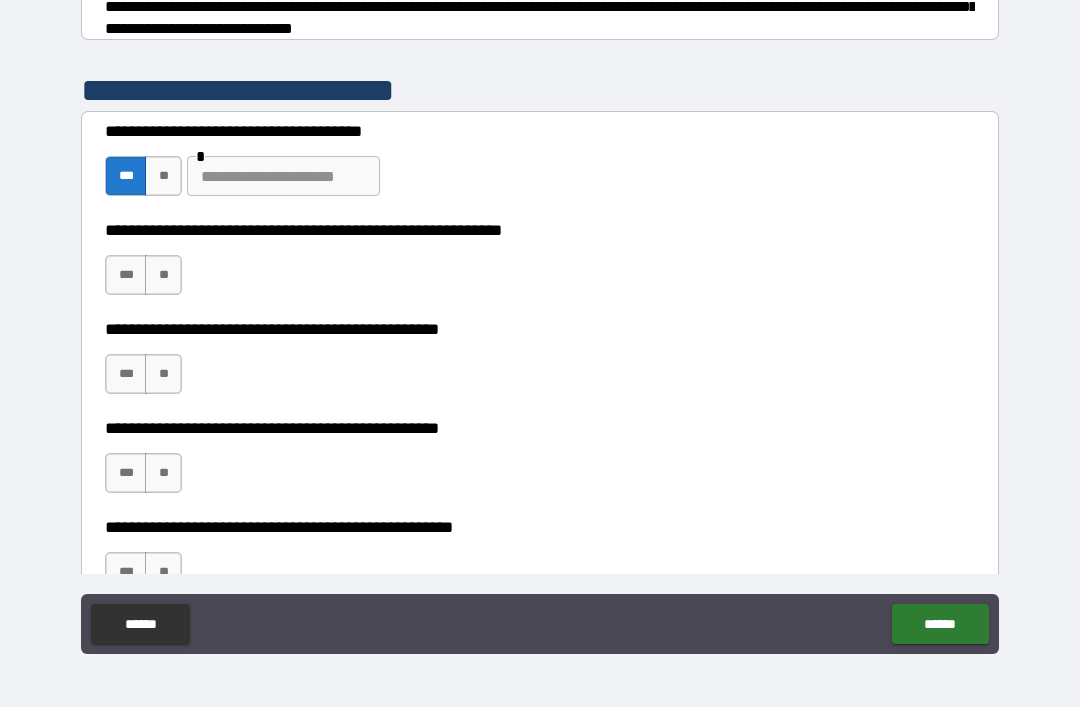 scroll, scrollTop: 344, scrollLeft: 0, axis: vertical 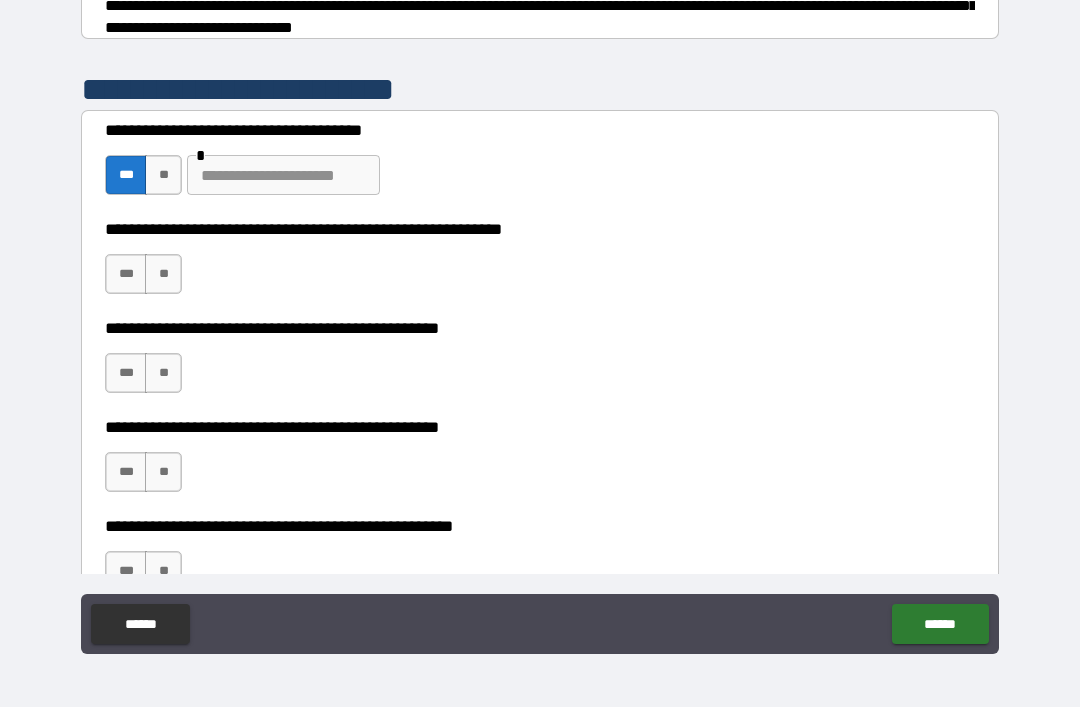 click on "**" at bounding box center [163, 175] 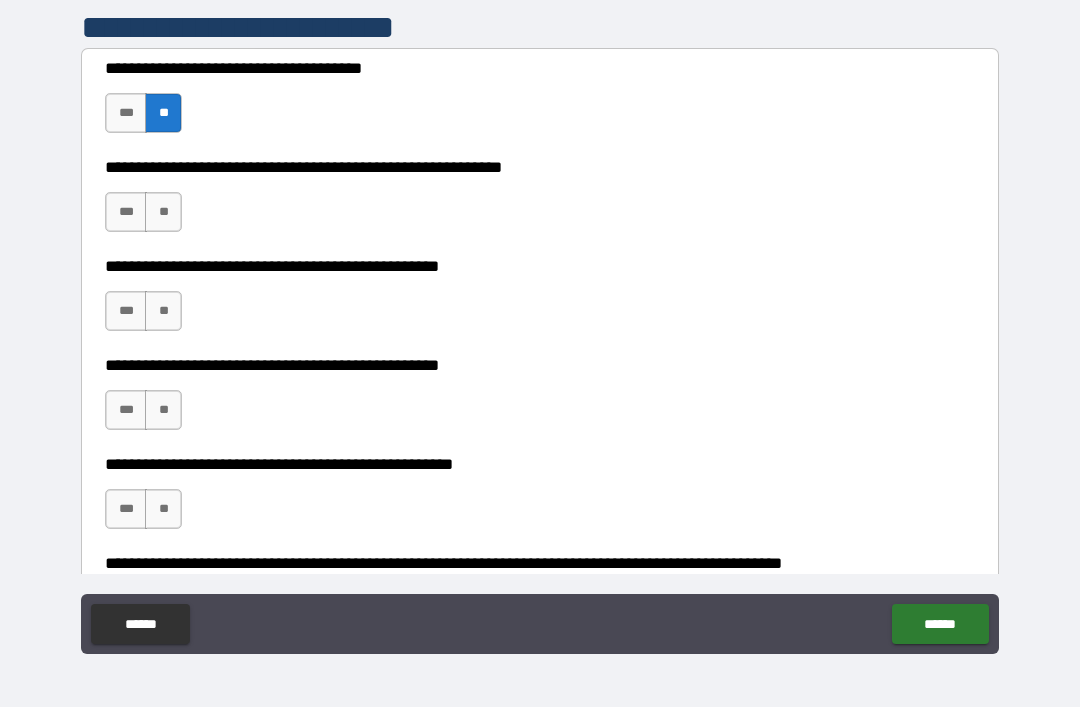 scroll, scrollTop: 454, scrollLeft: 0, axis: vertical 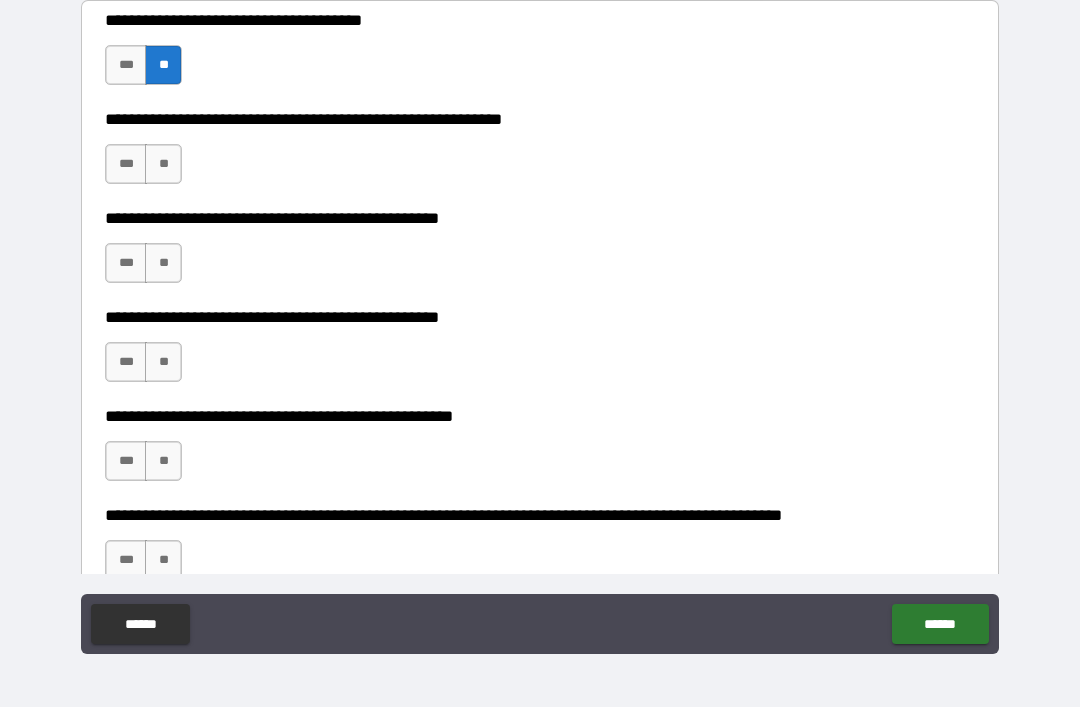 click on "**" at bounding box center (163, 164) 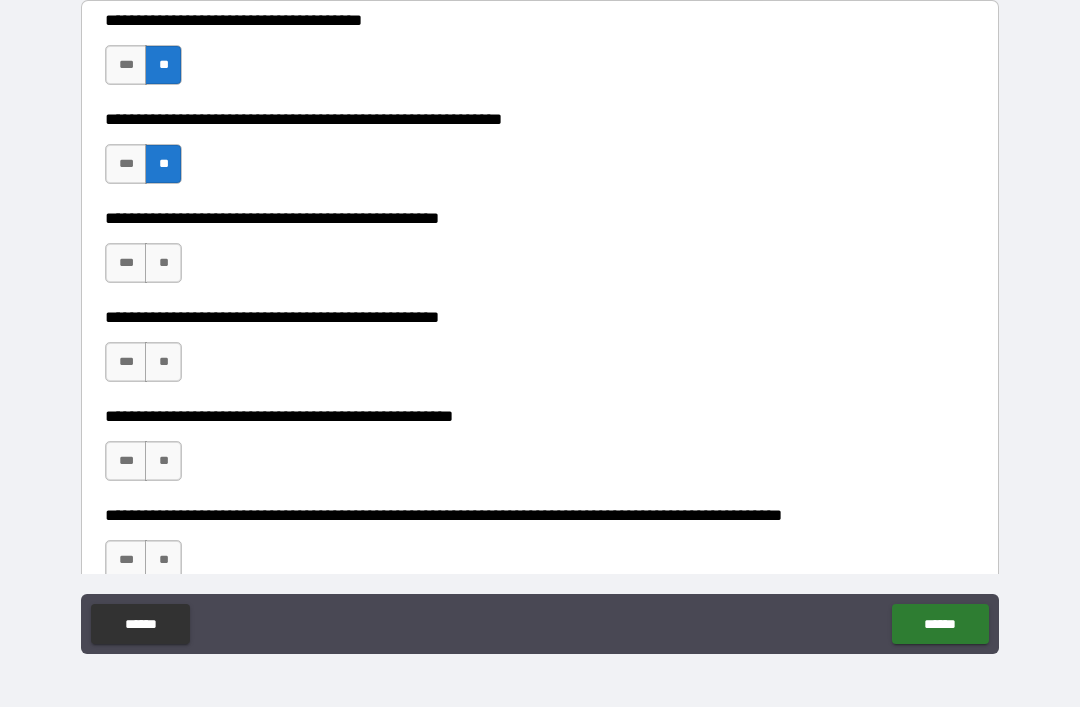 click on "**" at bounding box center (163, 263) 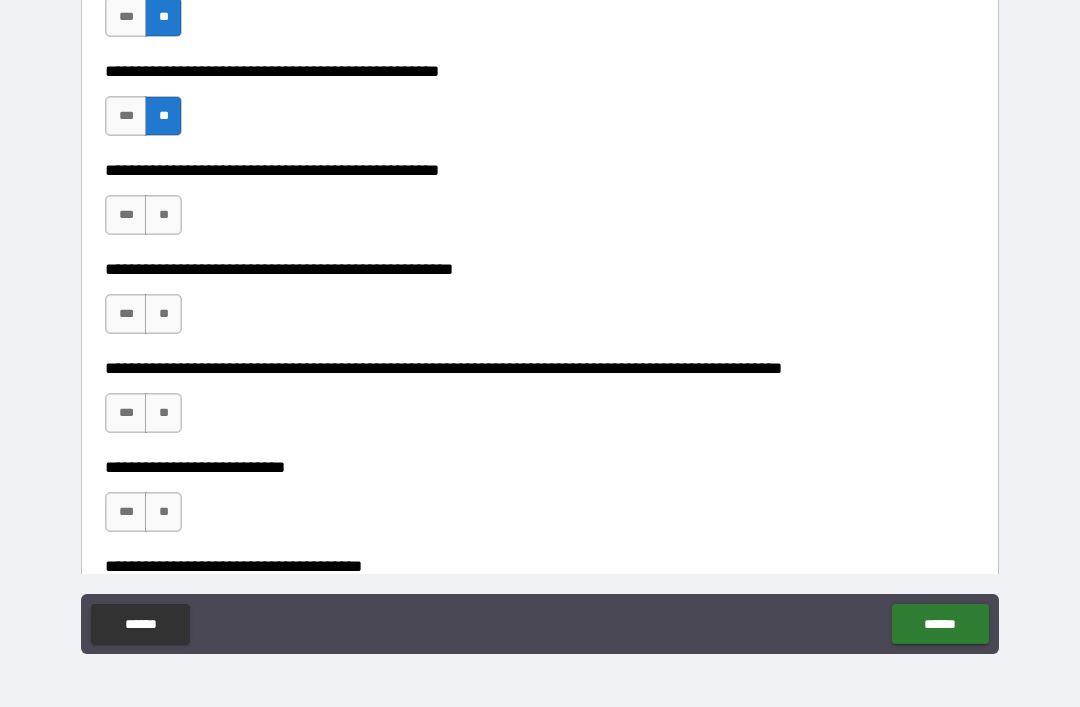 scroll, scrollTop: 622, scrollLeft: 0, axis: vertical 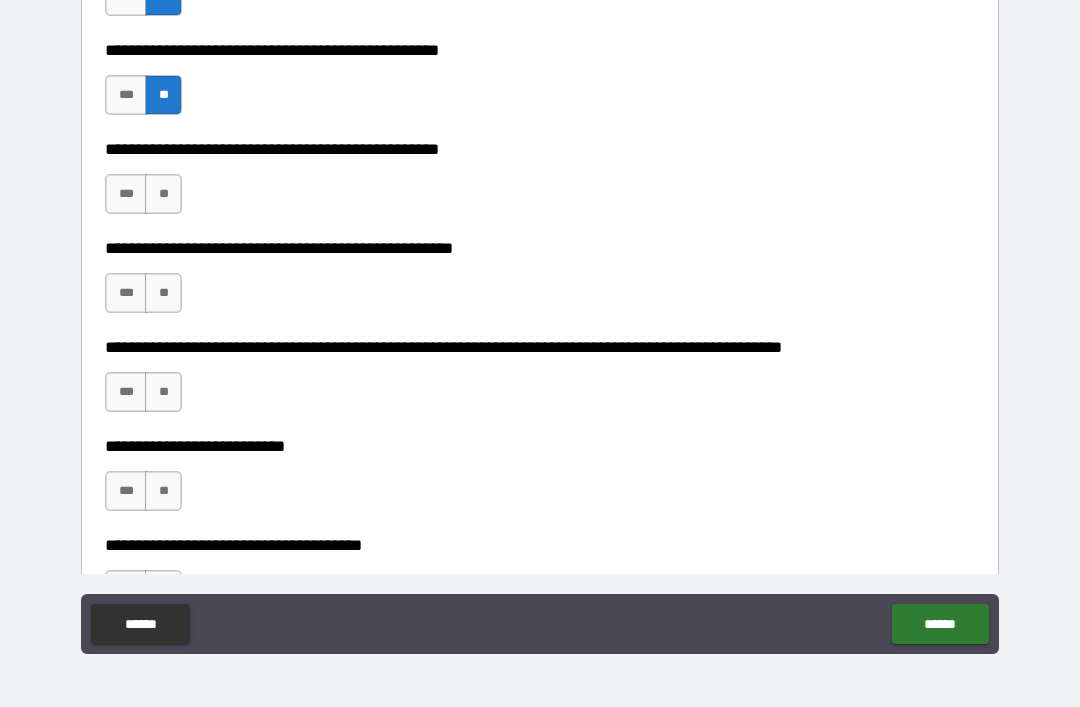 click on "**" at bounding box center [163, 194] 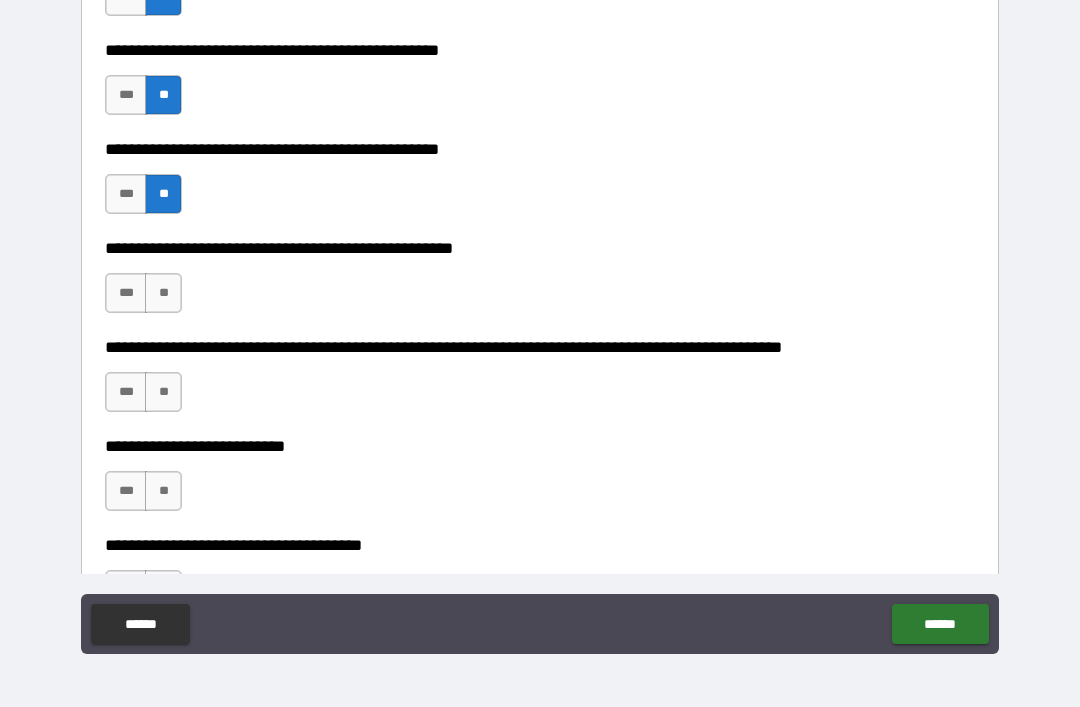 scroll, scrollTop: 669, scrollLeft: 0, axis: vertical 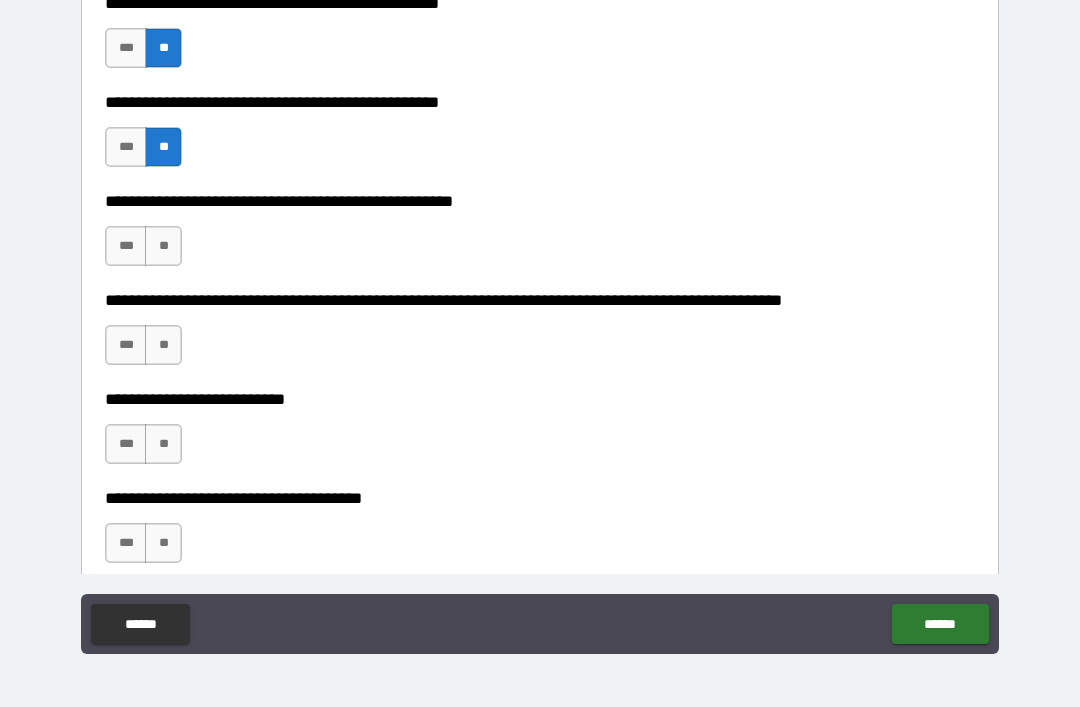 click on "**" at bounding box center (163, 246) 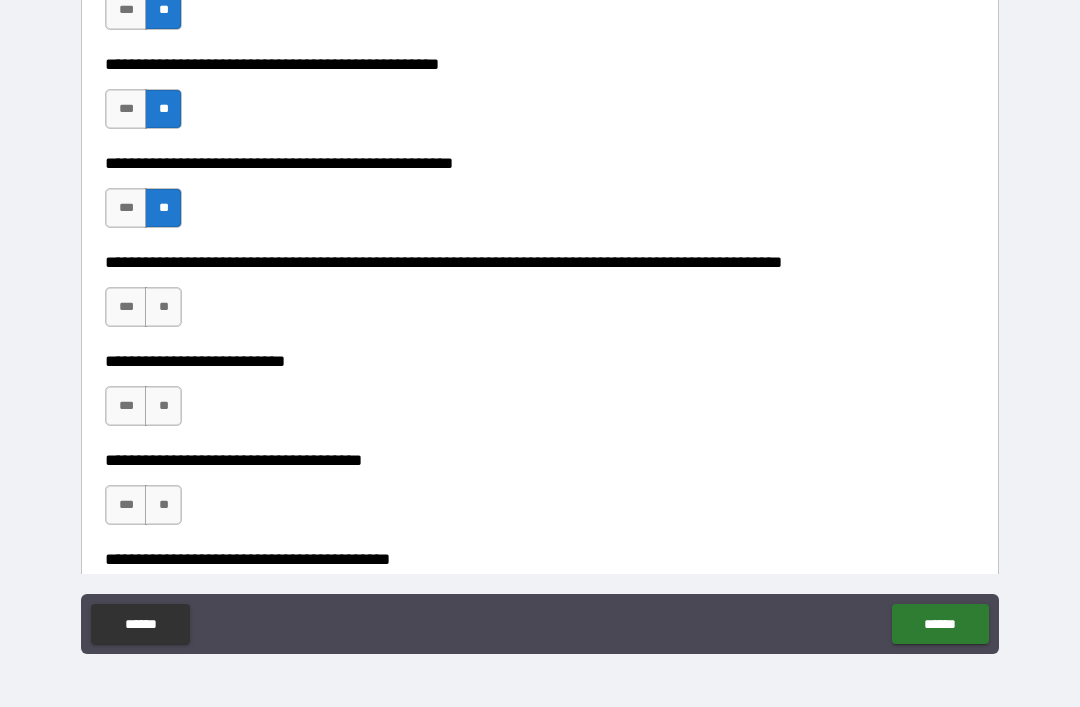 scroll, scrollTop: 715, scrollLeft: 0, axis: vertical 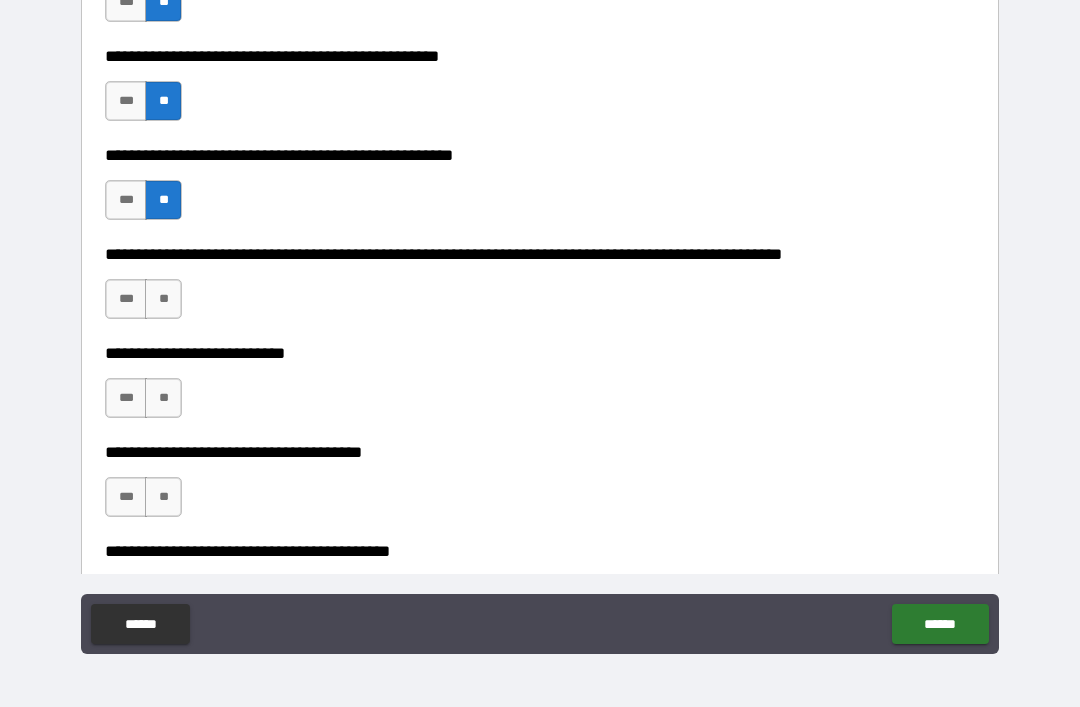 click on "**" at bounding box center [163, 398] 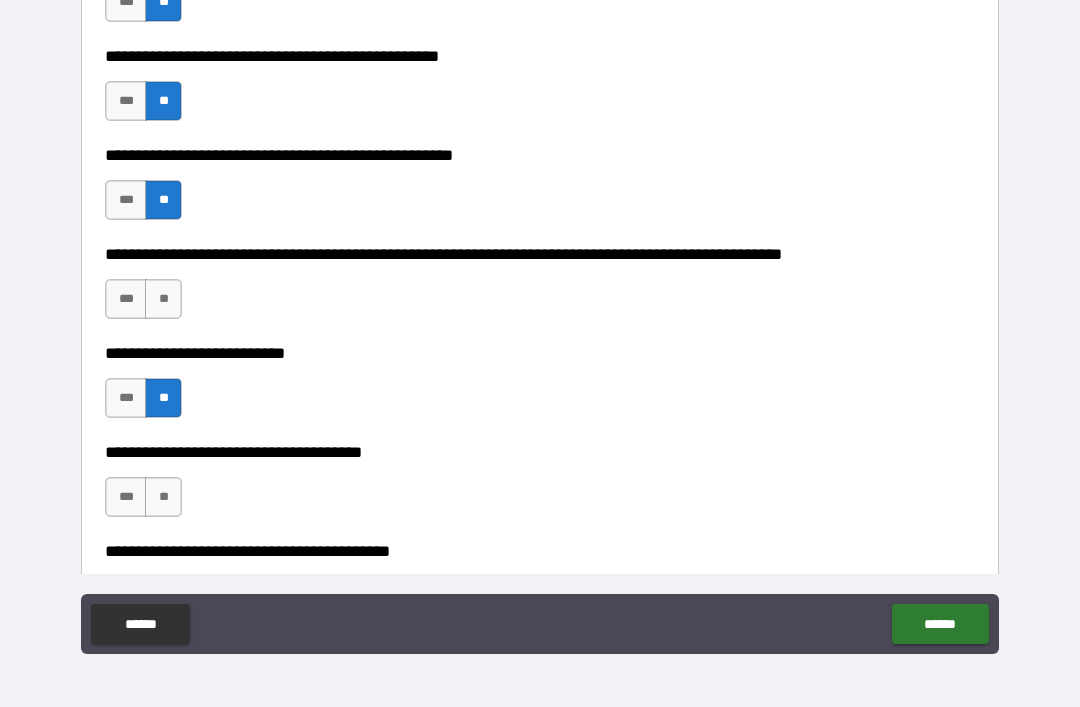 click on "**********" at bounding box center (540, 487) 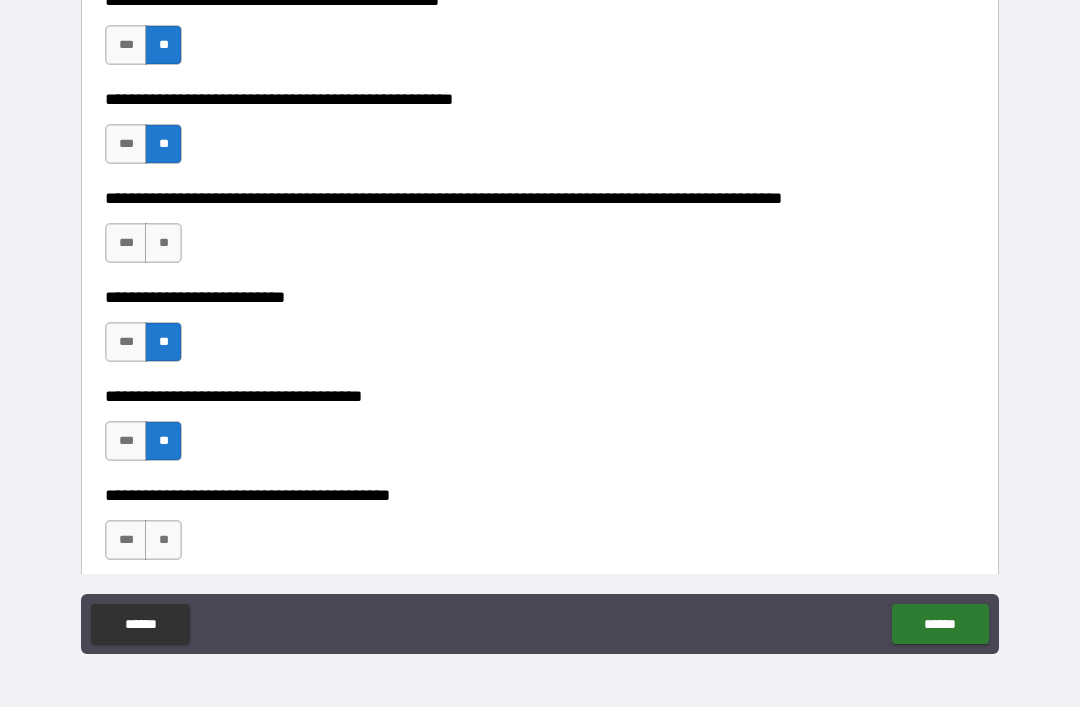 scroll, scrollTop: 772, scrollLeft: 0, axis: vertical 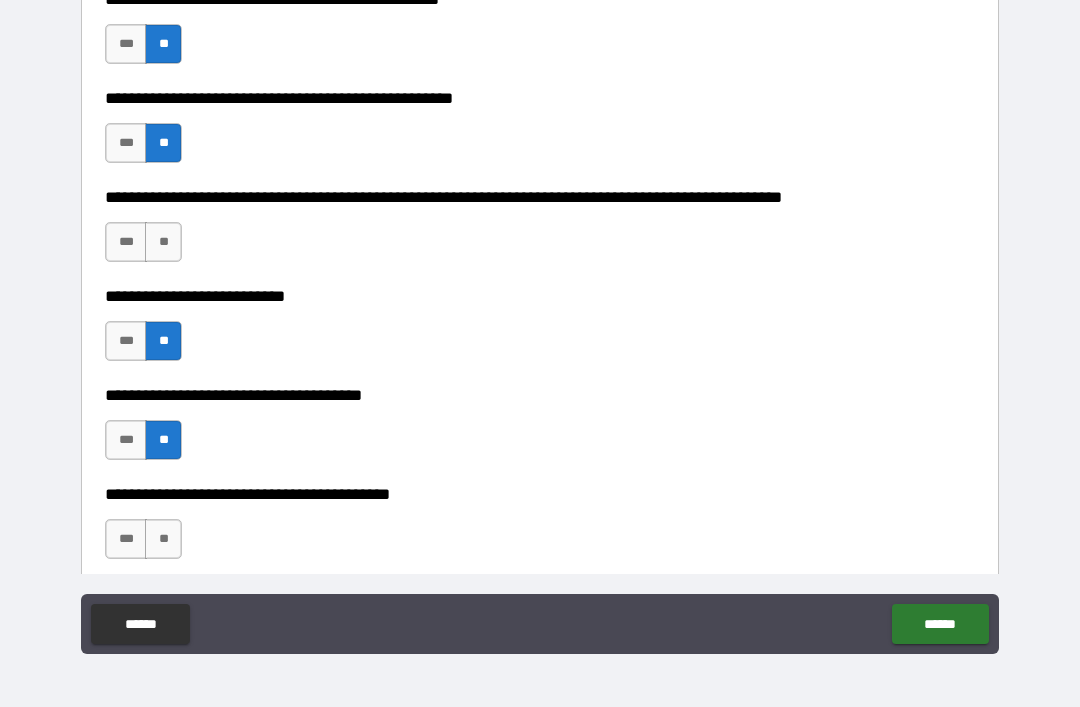click on "***" at bounding box center [126, 539] 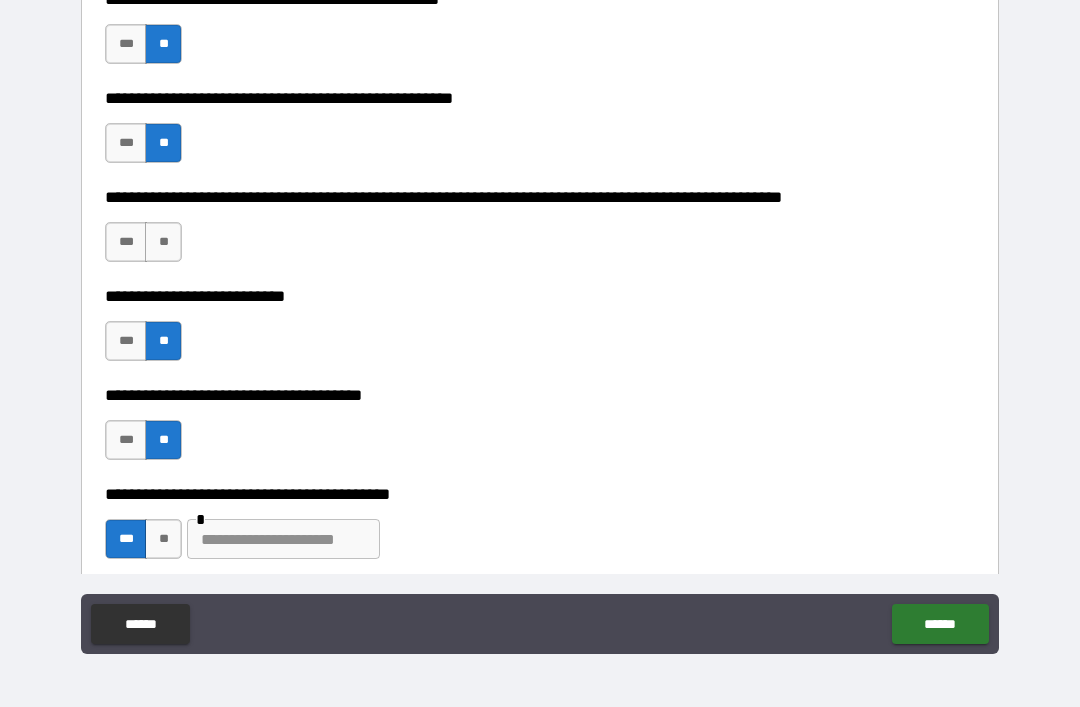 click on "**" at bounding box center [163, 242] 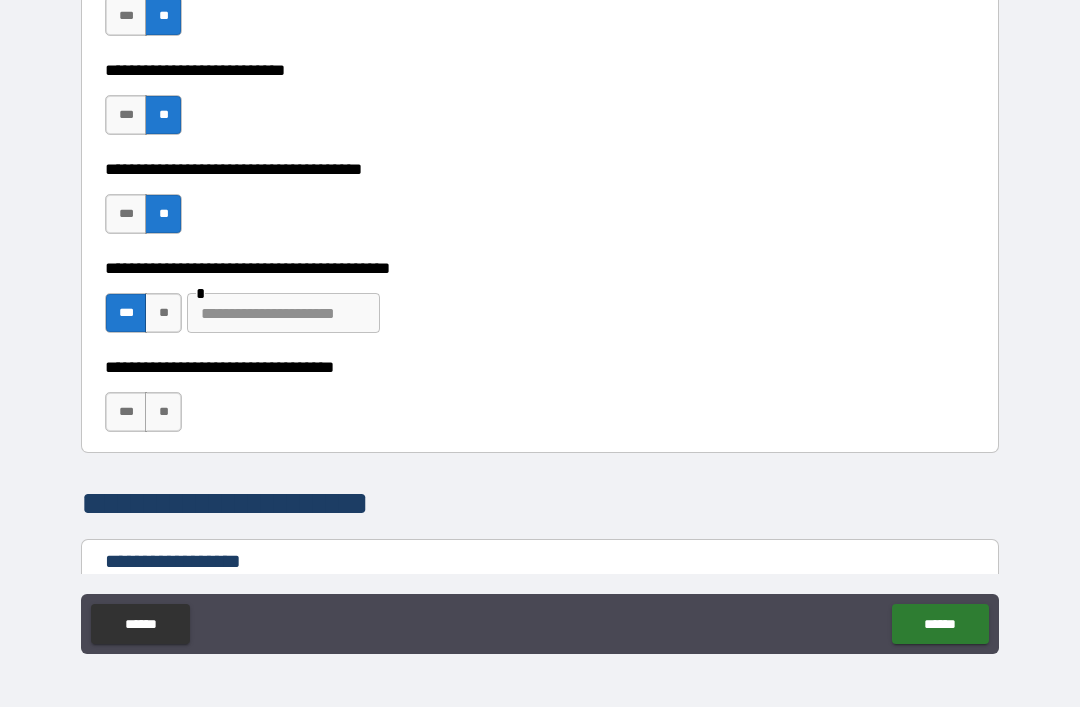 scroll, scrollTop: 1007, scrollLeft: 0, axis: vertical 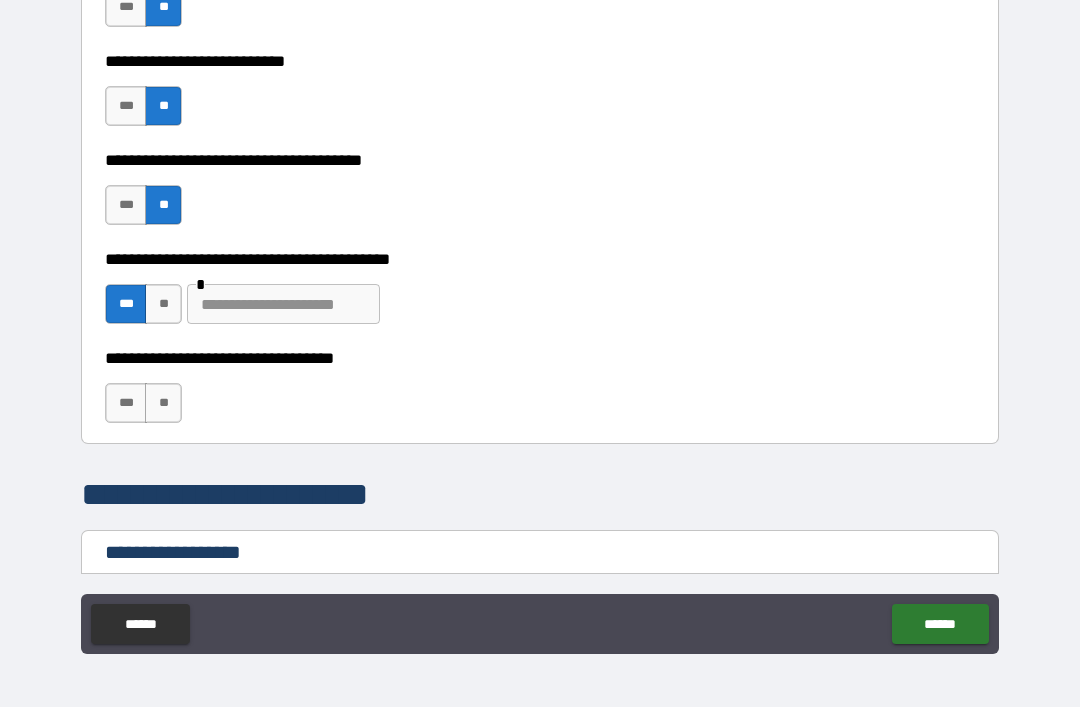 click at bounding box center [283, 304] 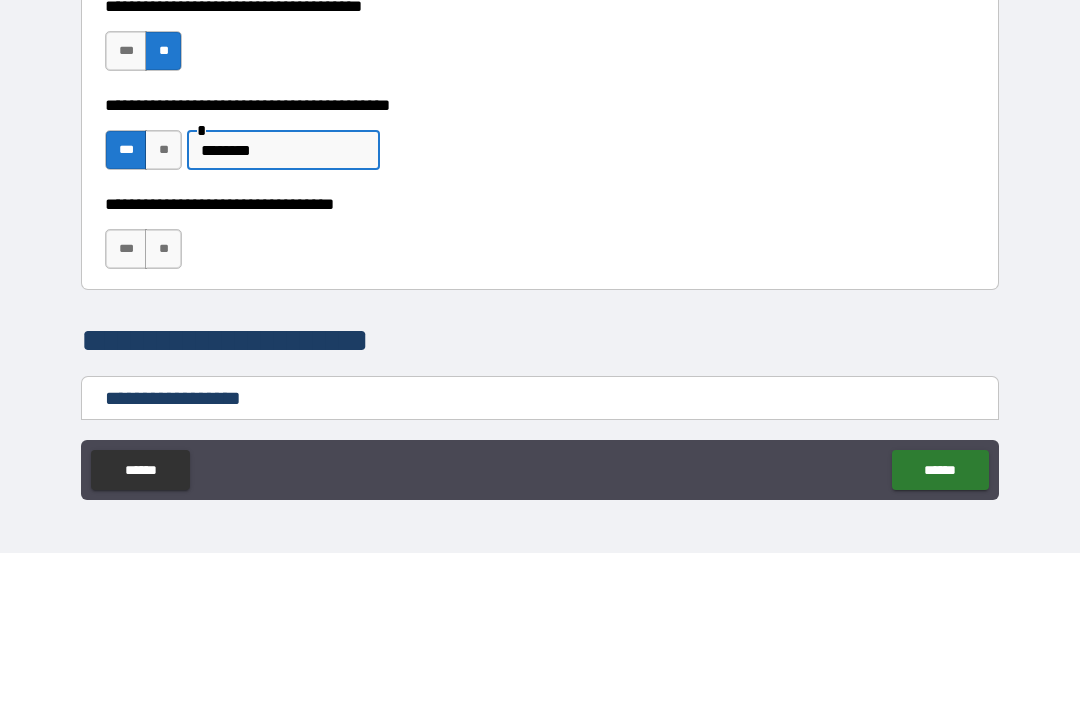 scroll, scrollTop: 1043, scrollLeft: 0, axis: vertical 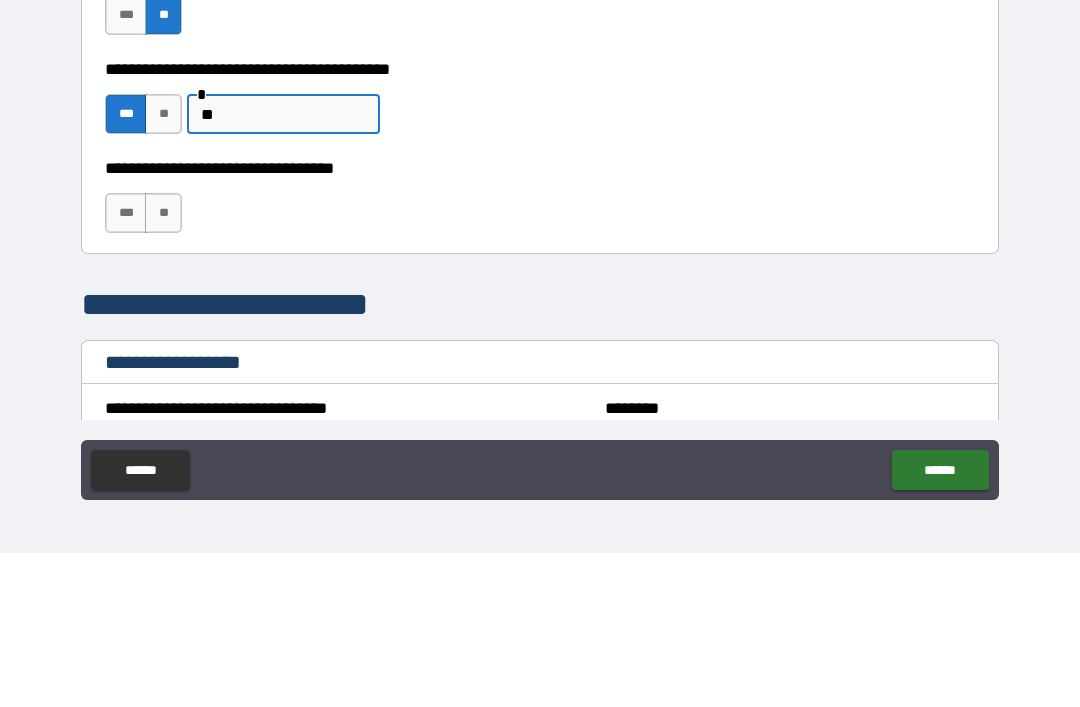 type on "*" 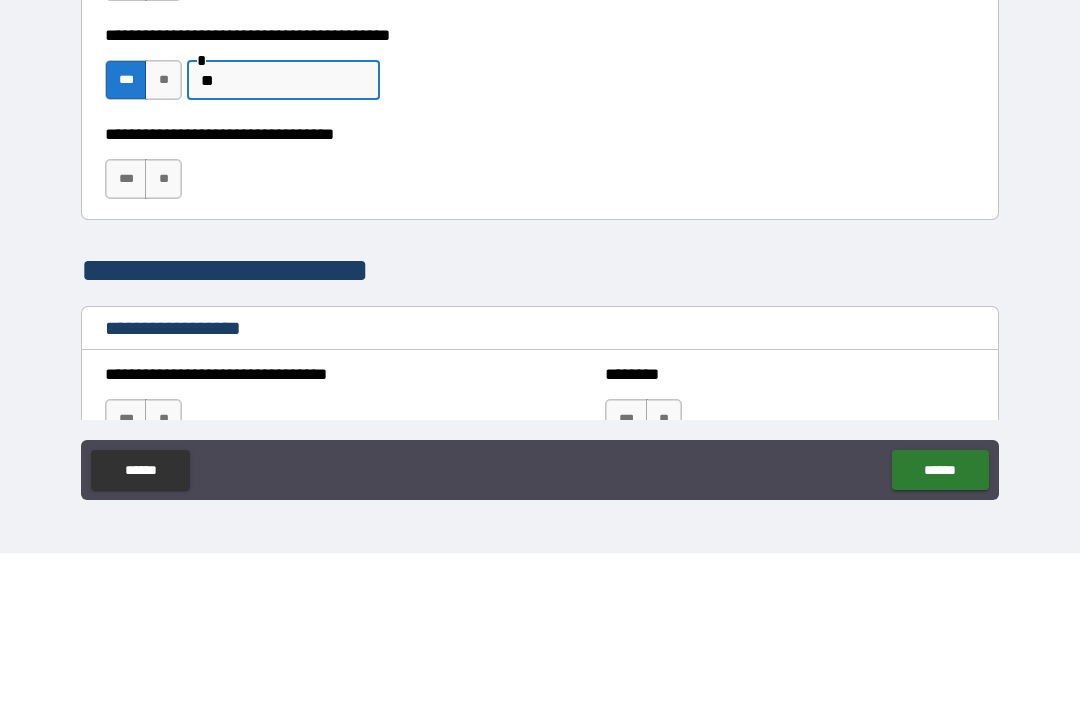 scroll, scrollTop: 1088, scrollLeft: 0, axis: vertical 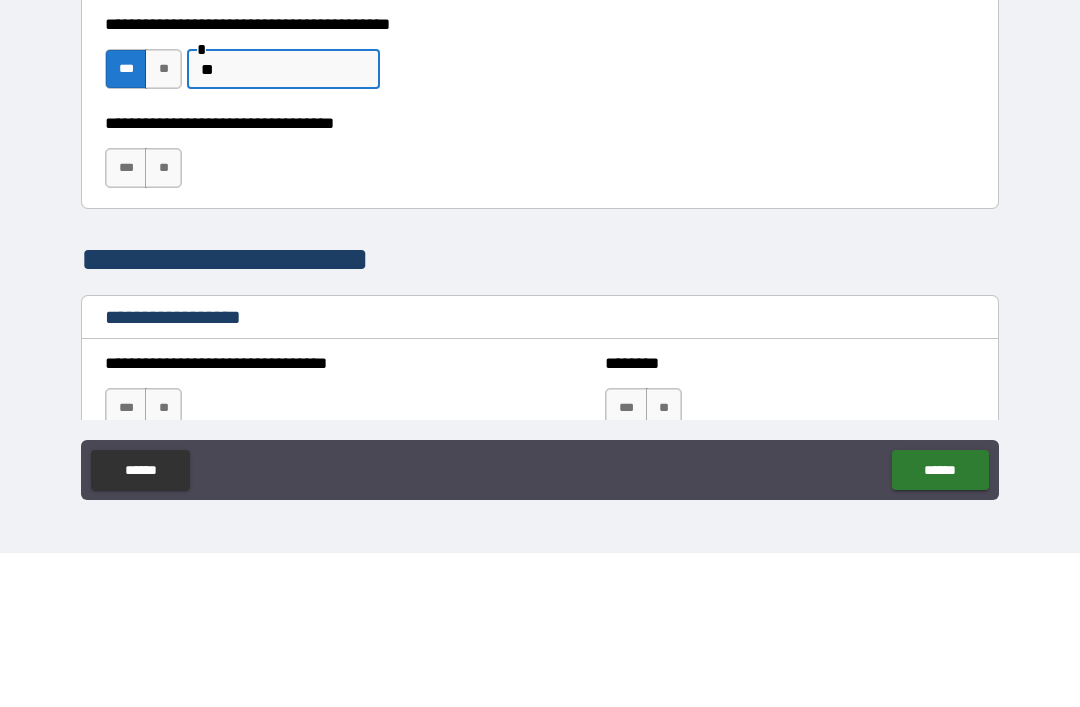 click on "**" at bounding box center (163, 322) 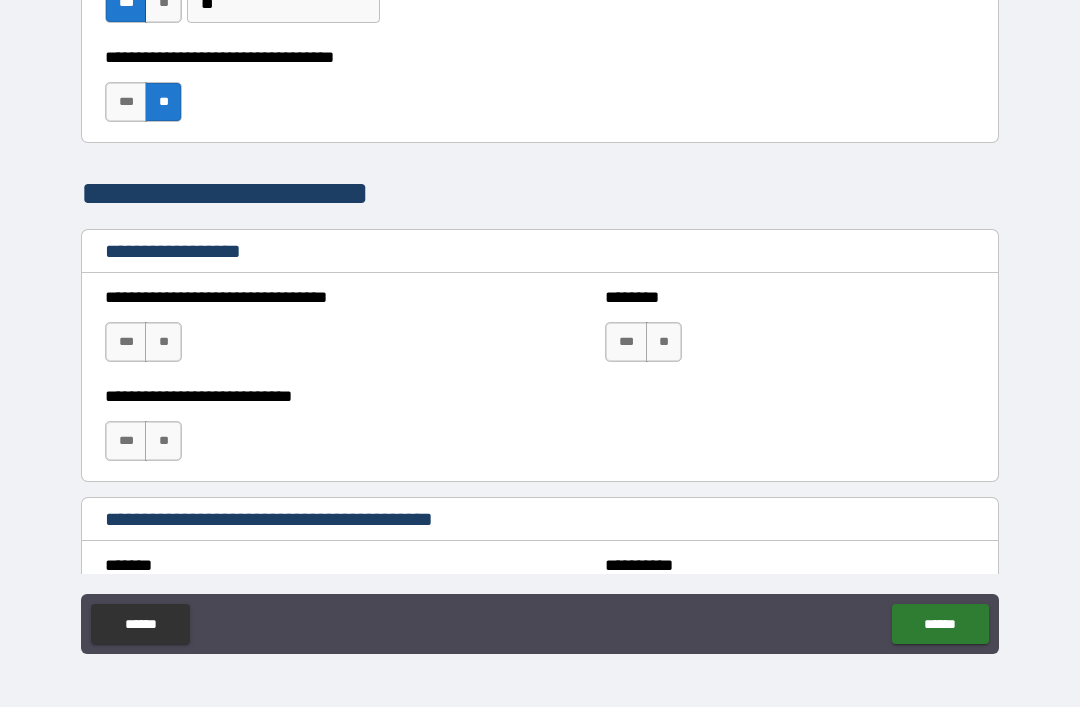 scroll, scrollTop: 1320, scrollLeft: 0, axis: vertical 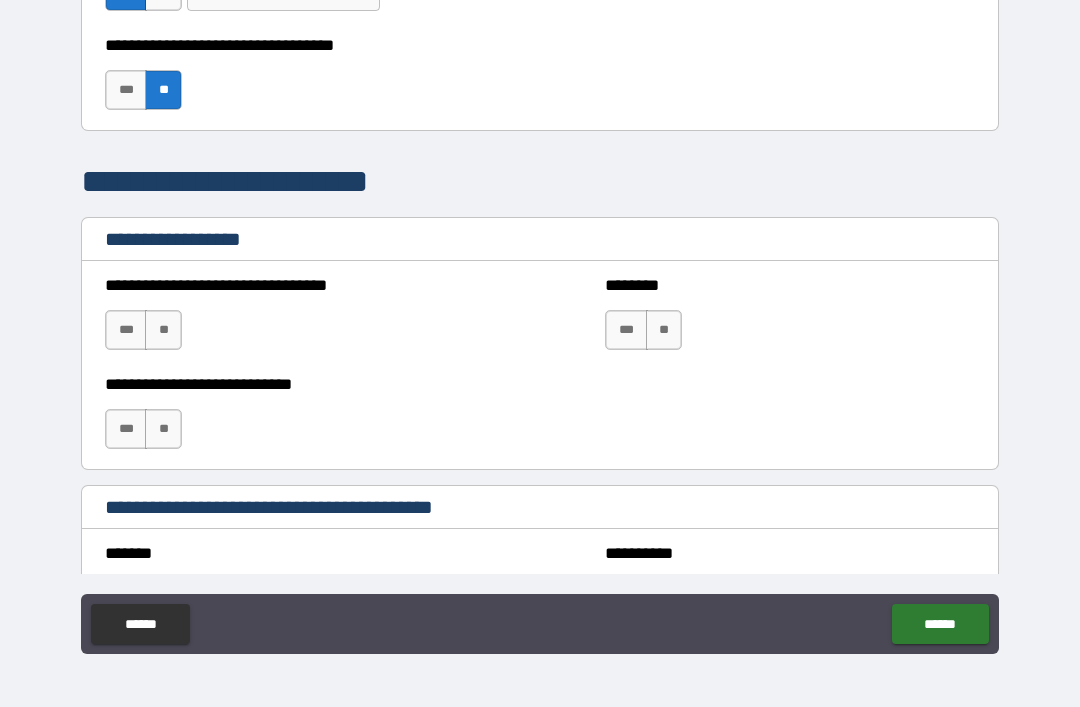 click on "**" at bounding box center (163, 330) 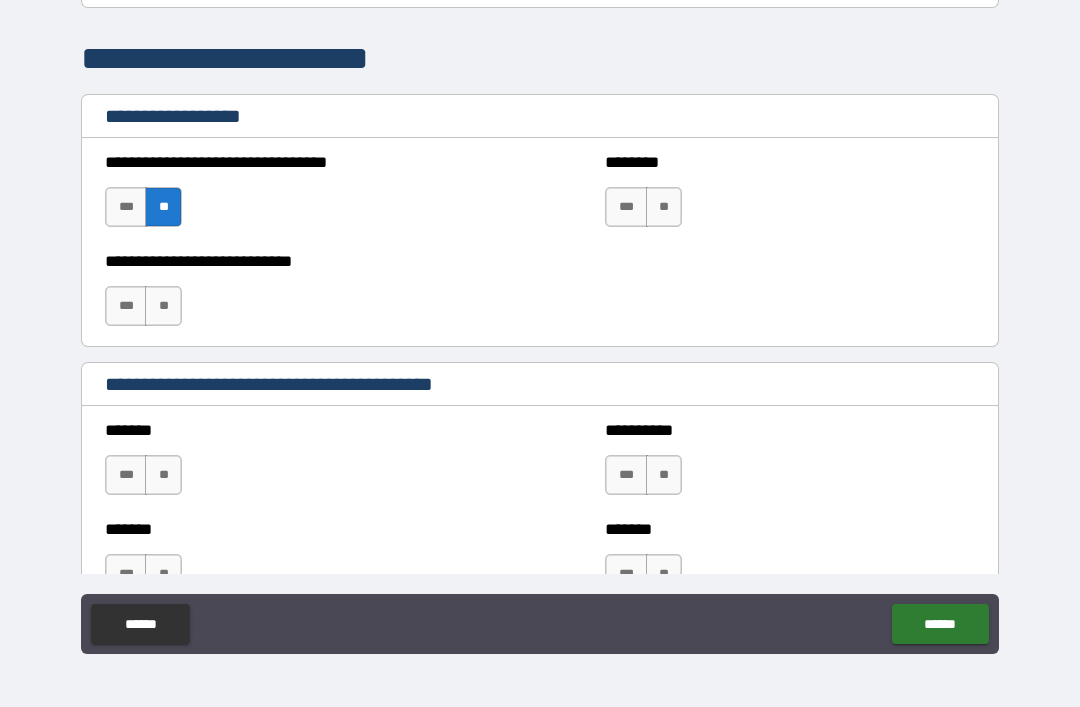 scroll, scrollTop: 1455, scrollLeft: 0, axis: vertical 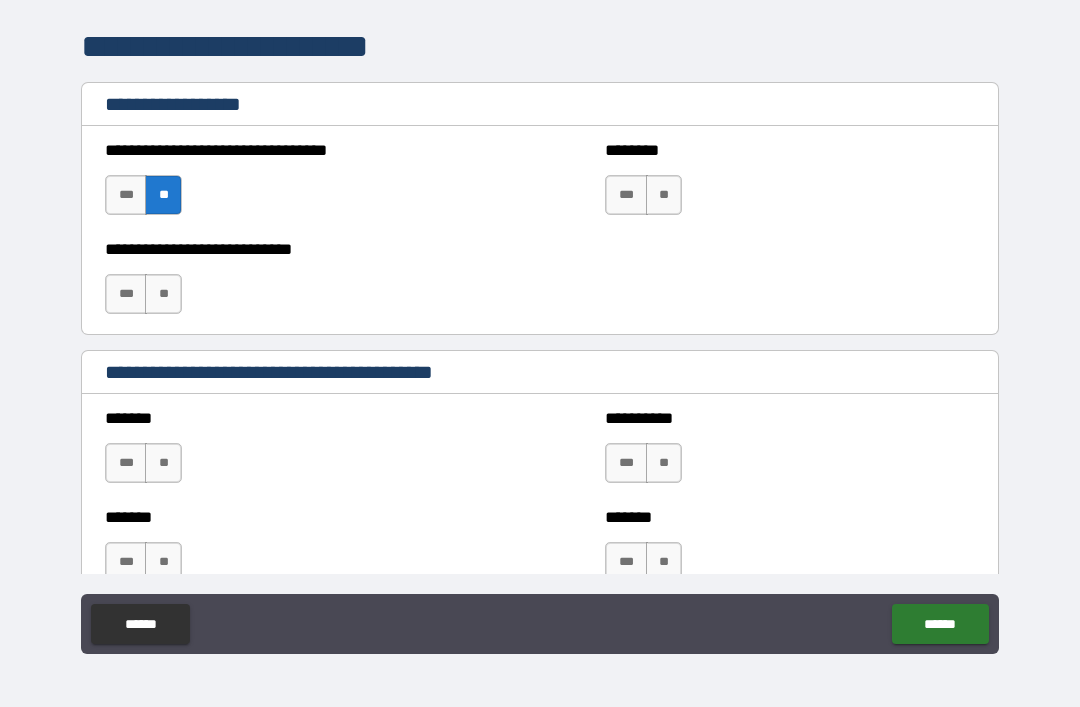 click on "**" at bounding box center (163, 294) 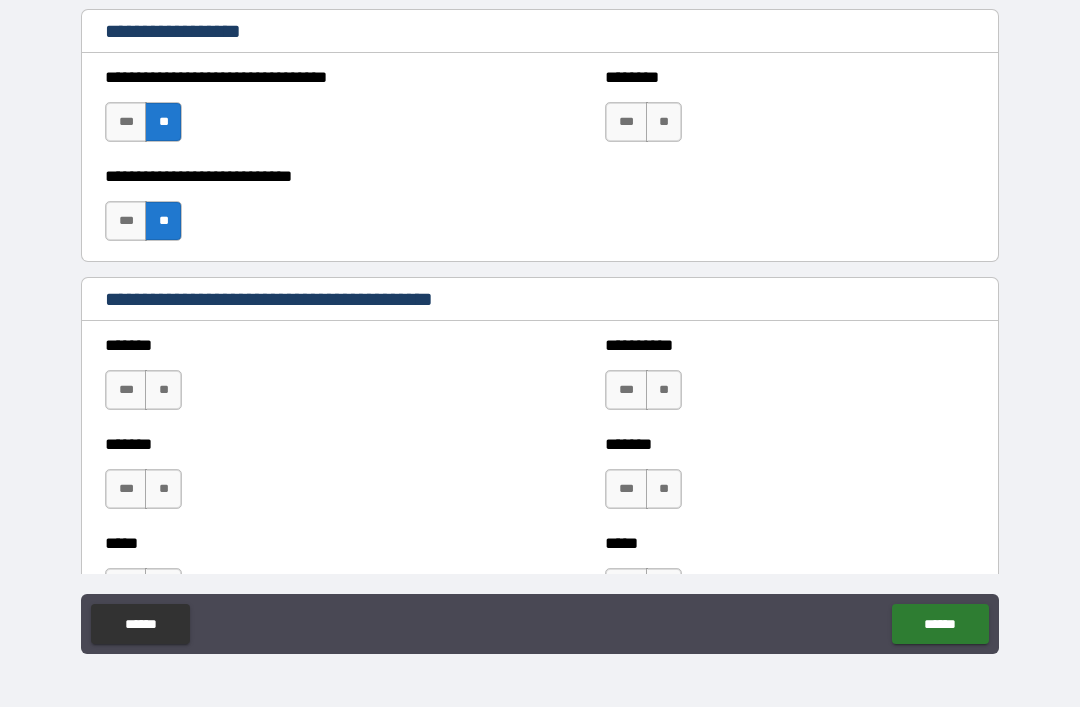 scroll, scrollTop: 1527, scrollLeft: 0, axis: vertical 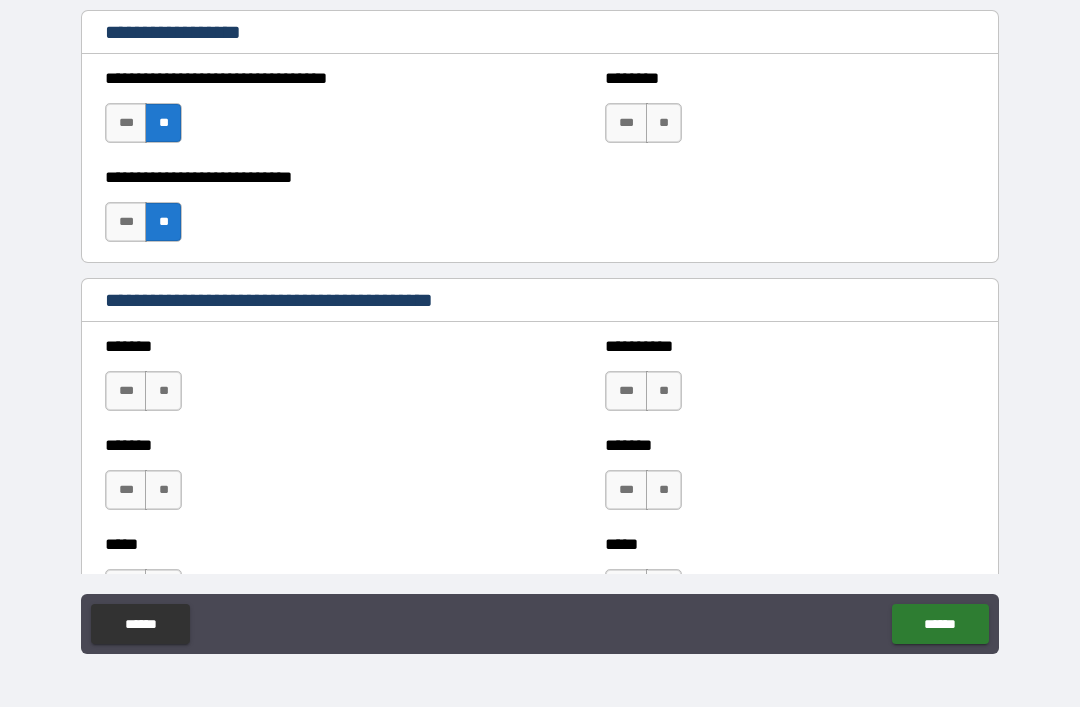 click on "**" at bounding box center [664, 123] 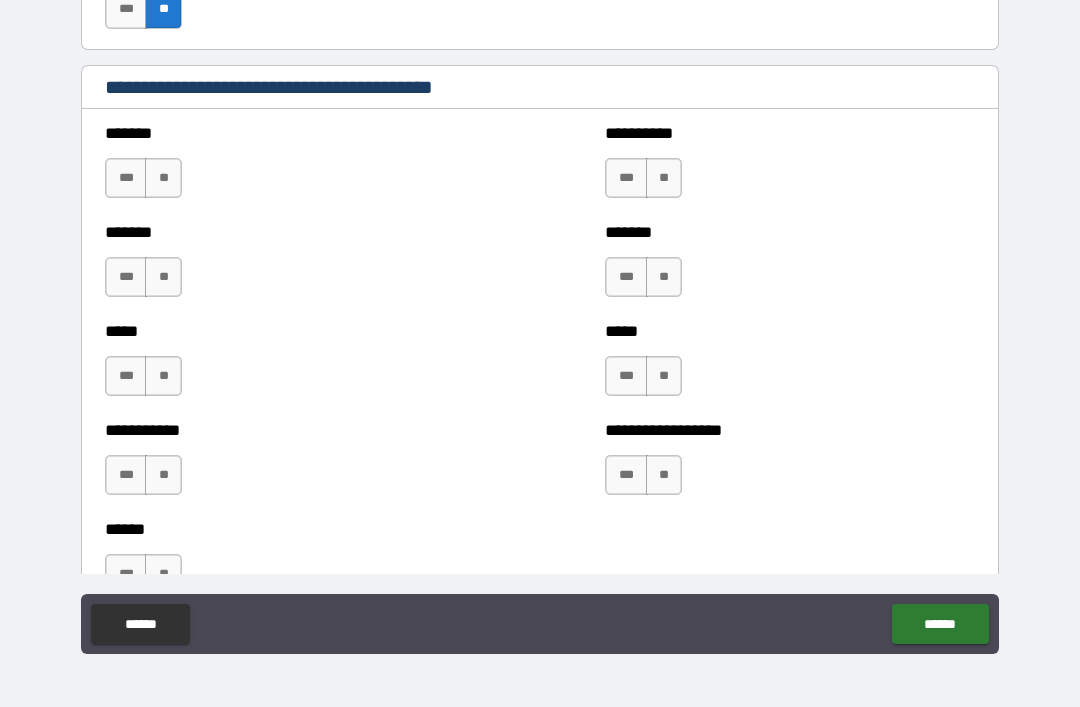 scroll, scrollTop: 1743, scrollLeft: 0, axis: vertical 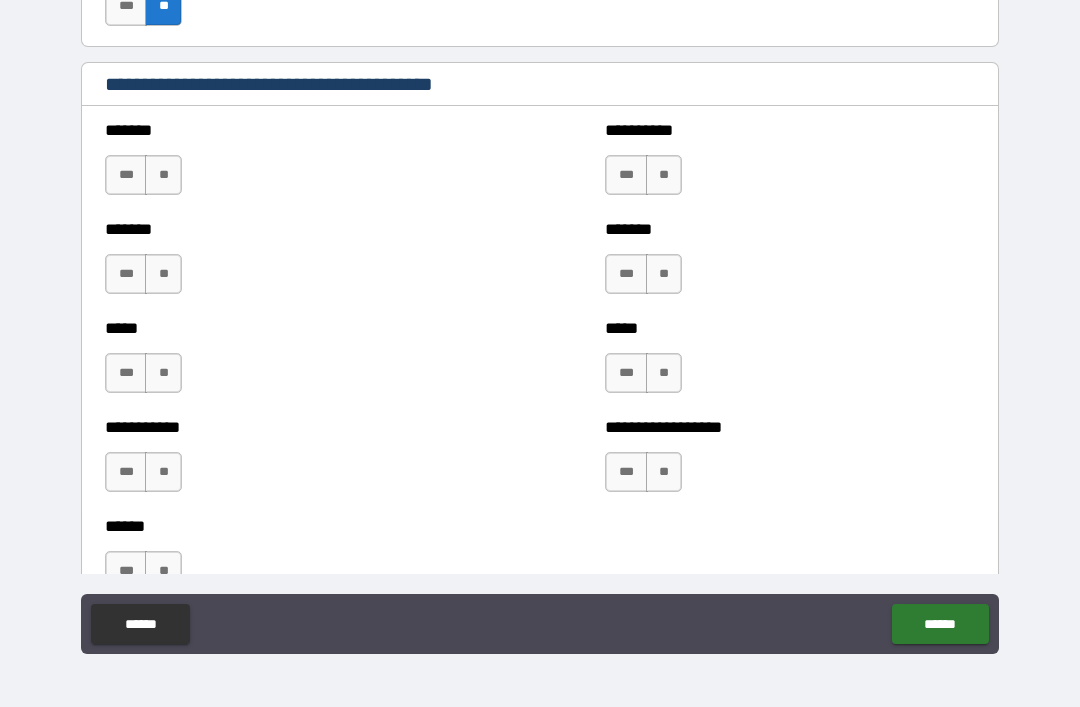 click on "***" at bounding box center (126, 175) 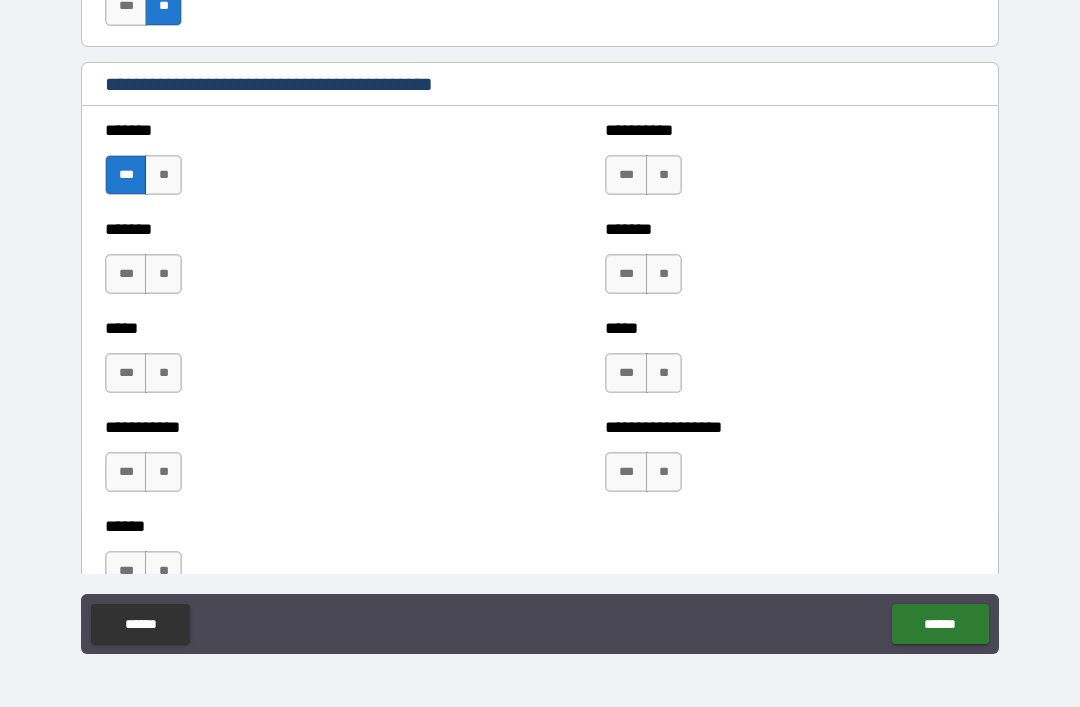 click on "**" at bounding box center (664, 175) 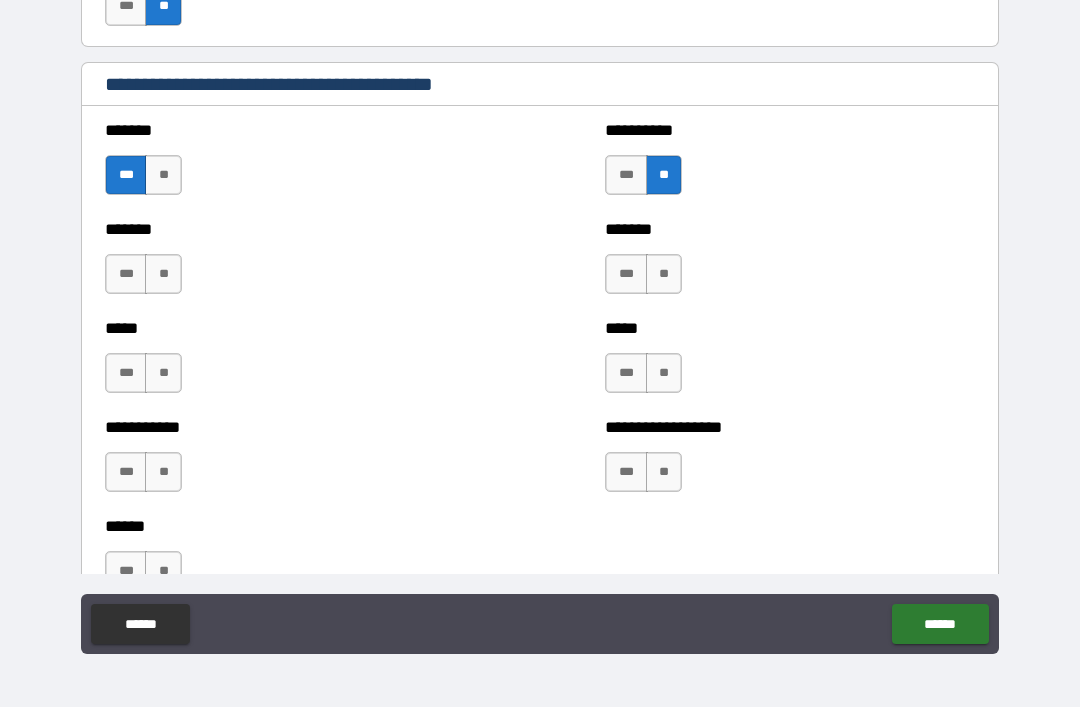 click on "**" at bounding box center (163, 274) 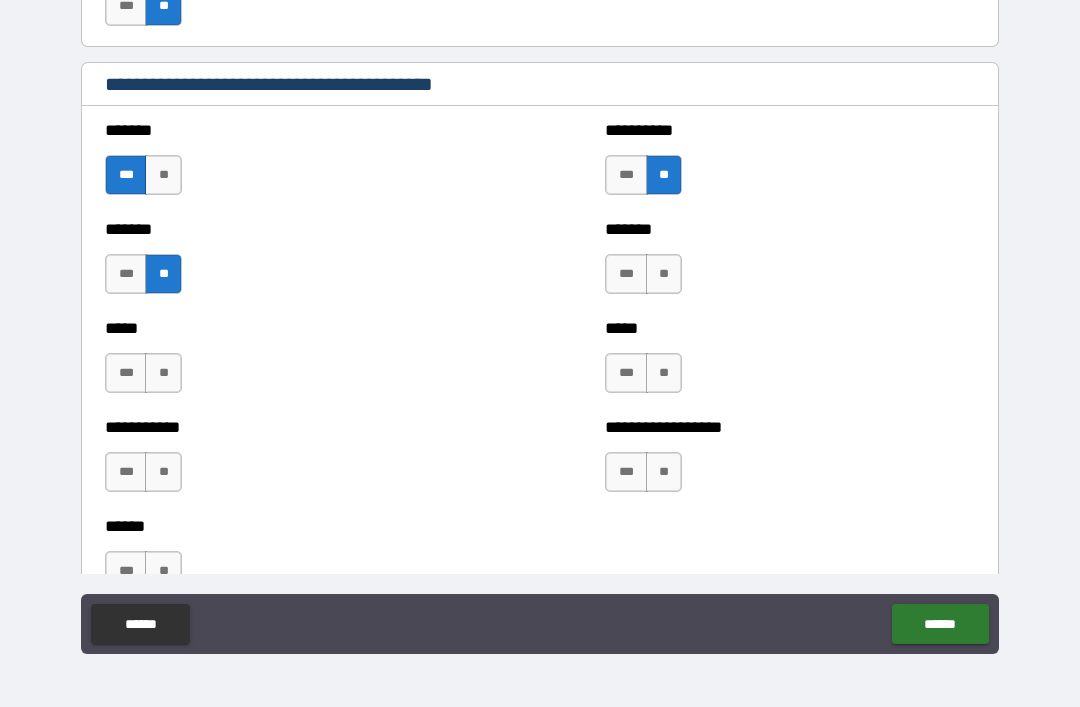 scroll, scrollTop: 1746, scrollLeft: 0, axis: vertical 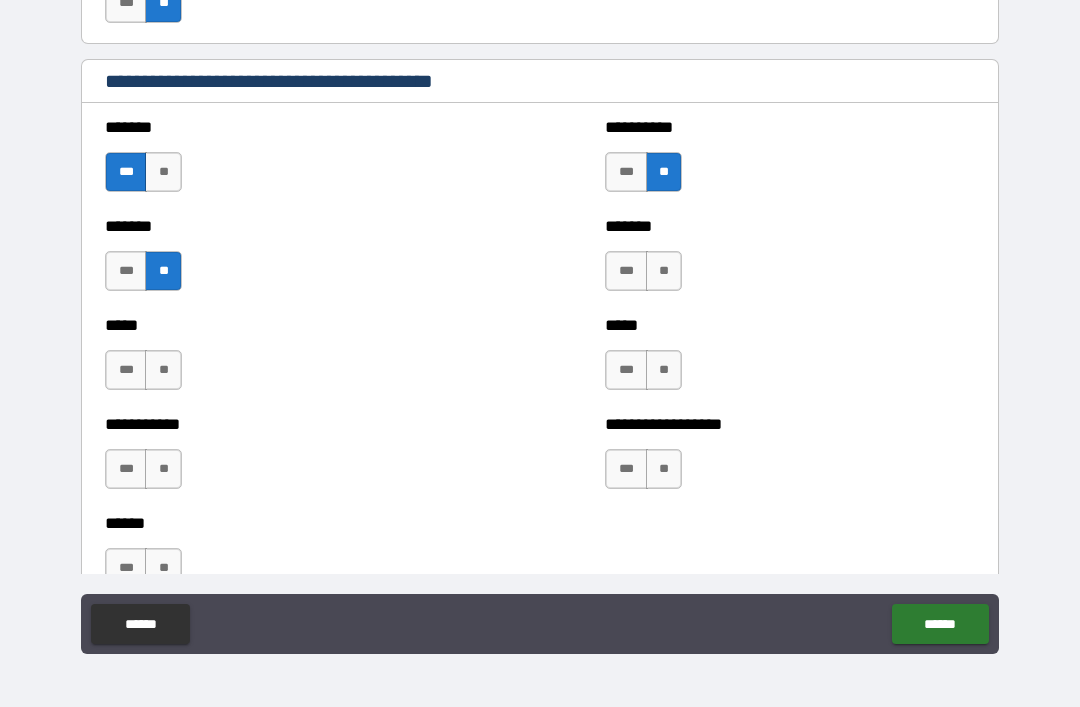 click on "**" at bounding box center (664, 271) 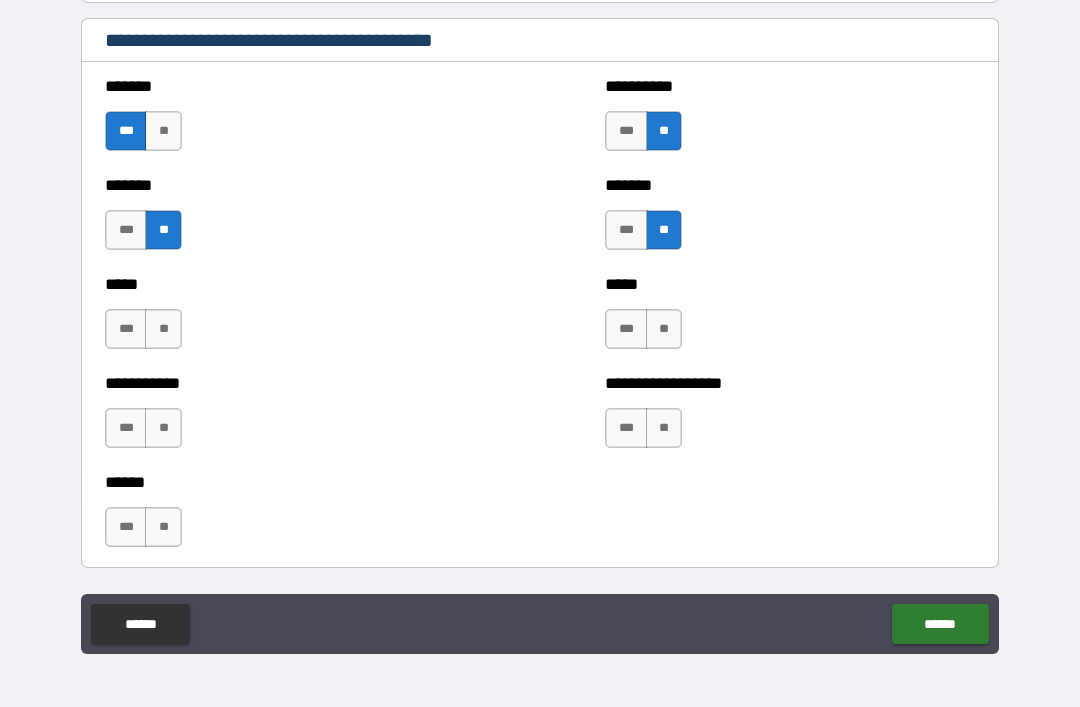 scroll, scrollTop: 1786, scrollLeft: 0, axis: vertical 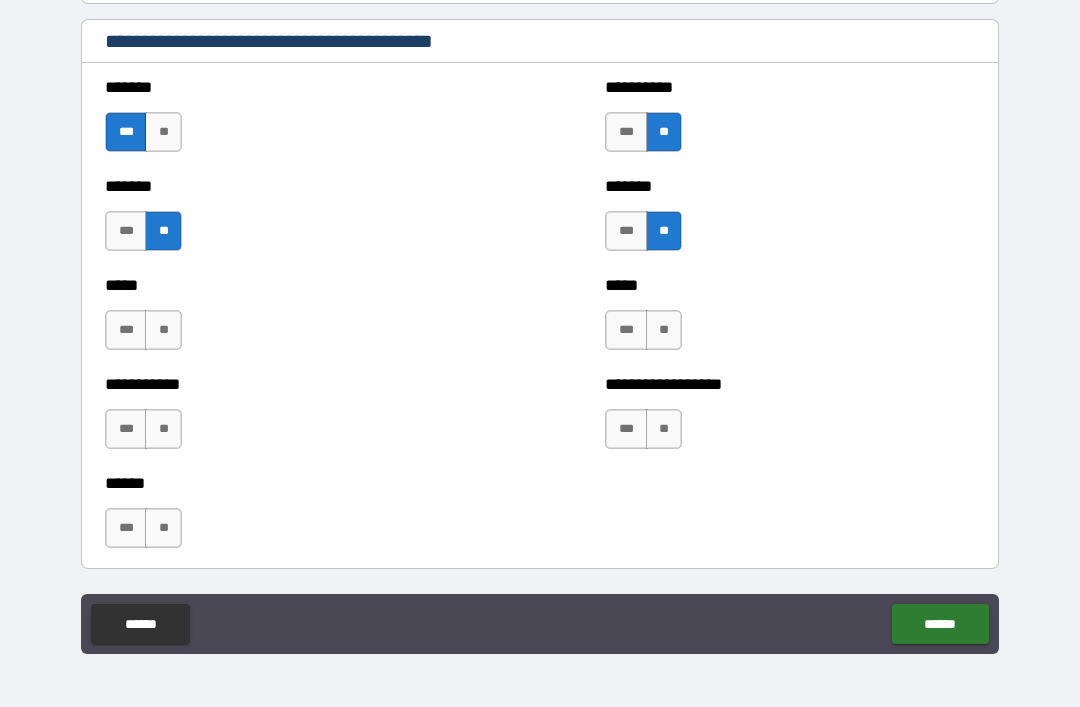 click on "**" at bounding box center [163, 330] 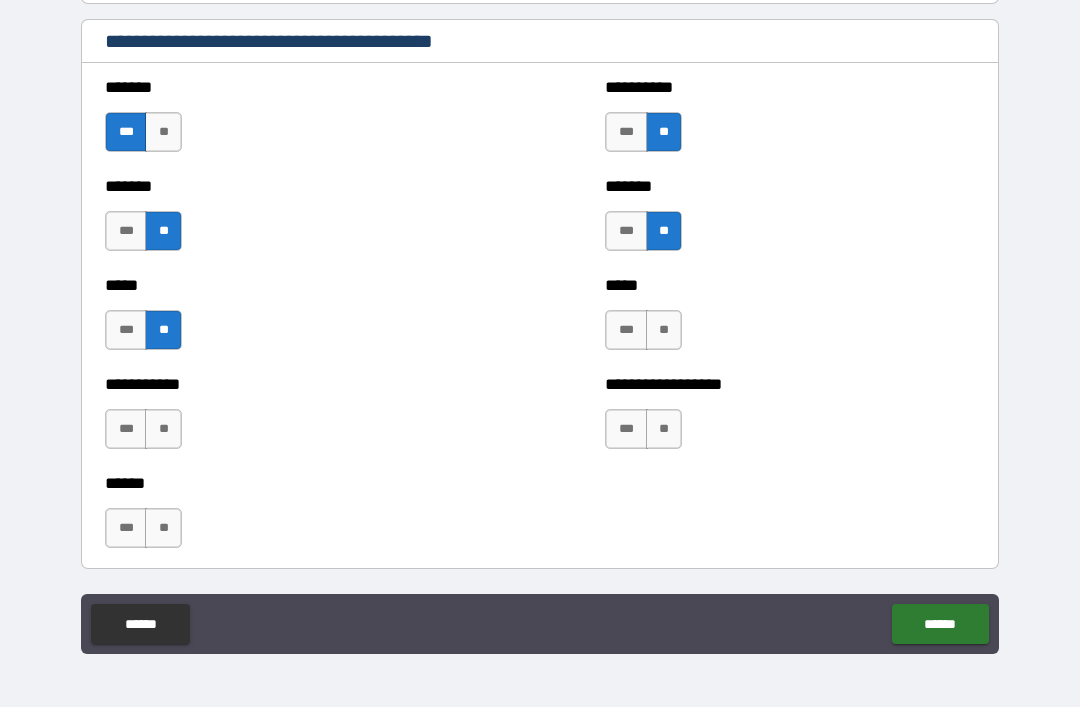 click on "**" at bounding box center (664, 330) 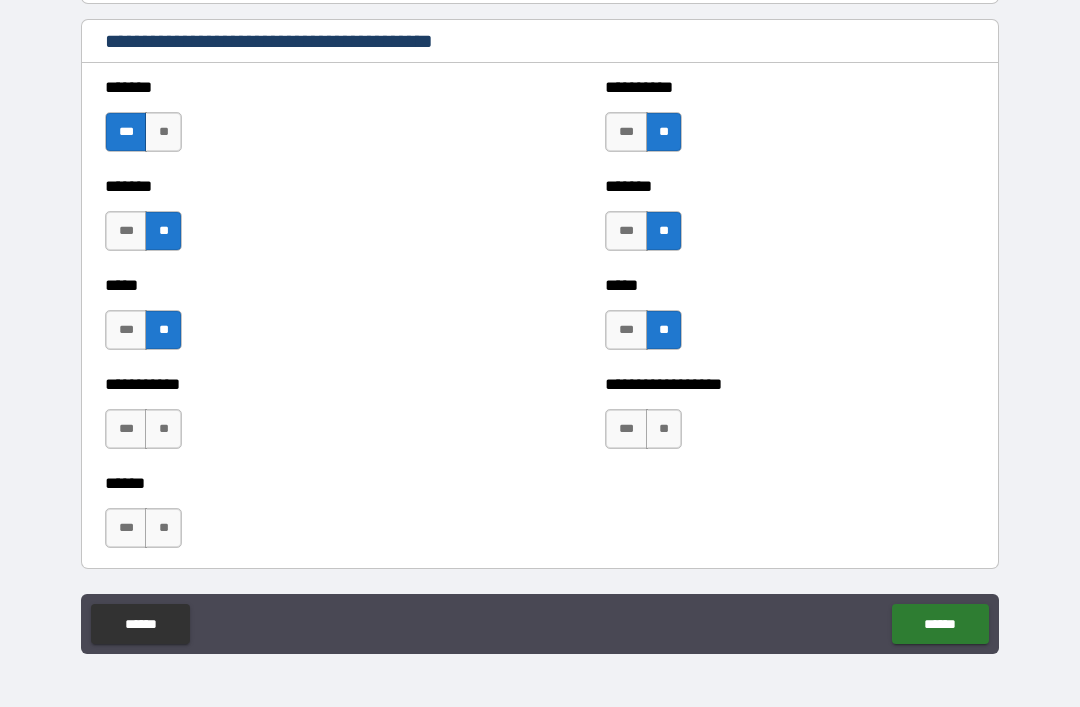 click on "**" at bounding box center [163, 429] 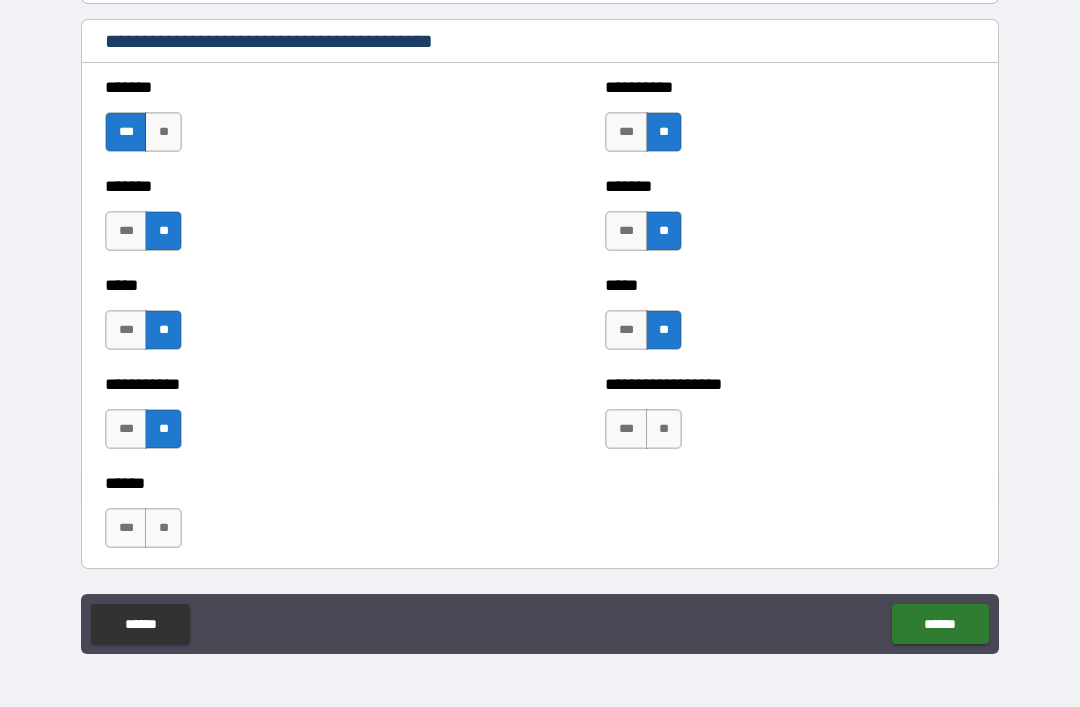 click on "**" at bounding box center (664, 429) 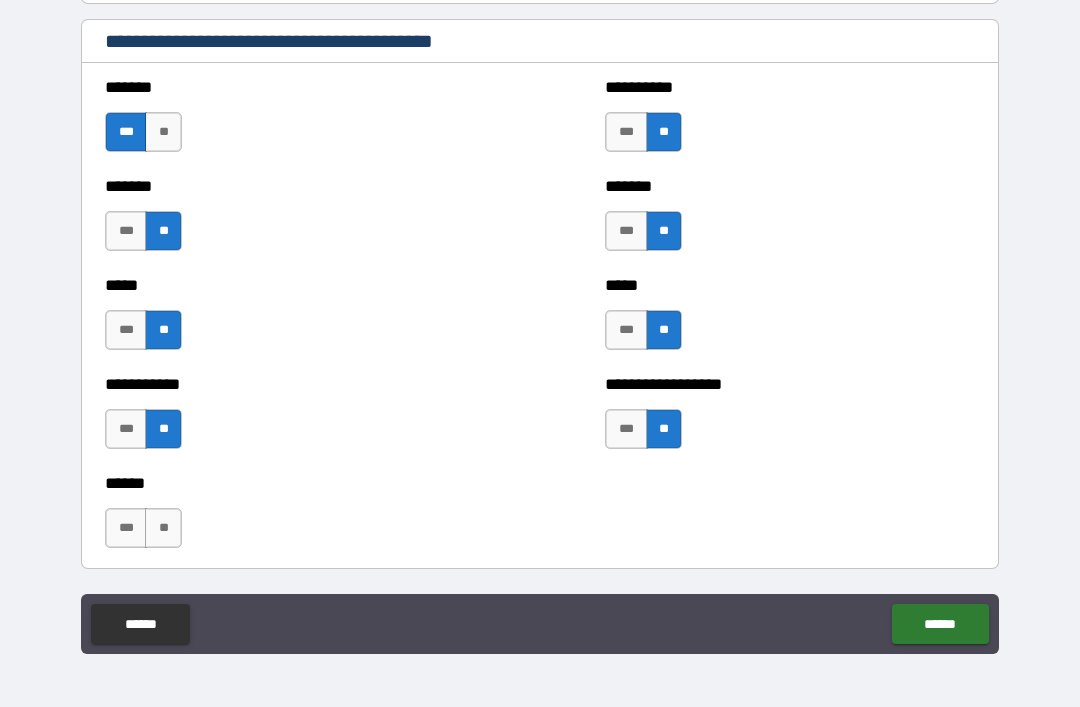click on "**" at bounding box center (163, 528) 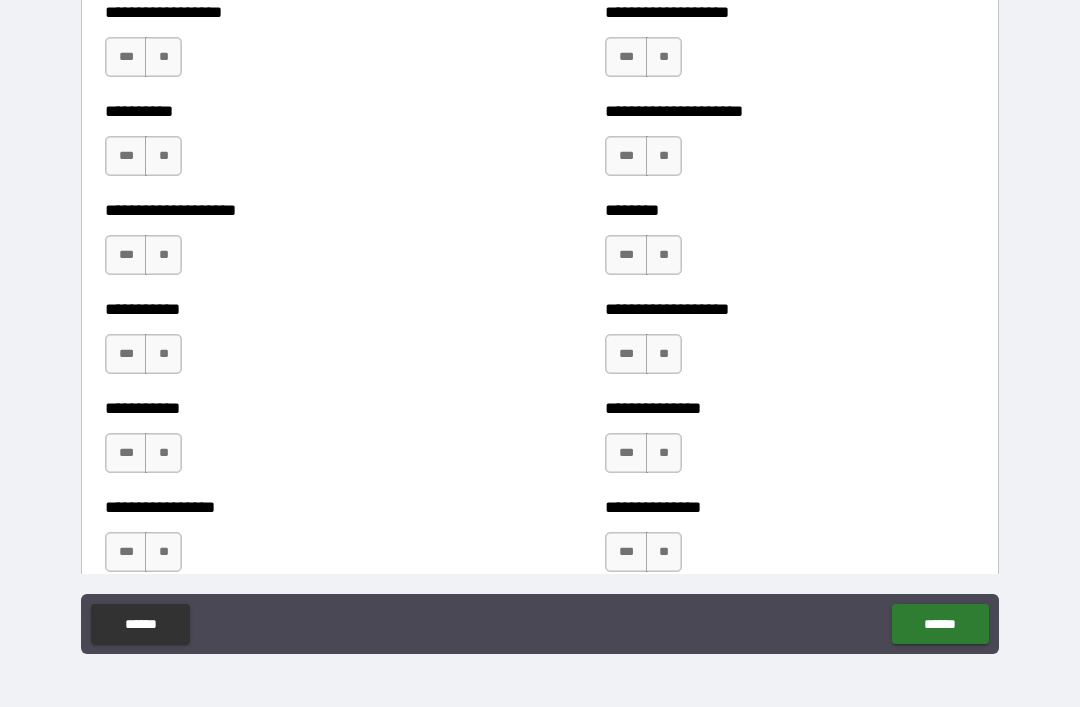scroll, scrollTop: 2496, scrollLeft: 0, axis: vertical 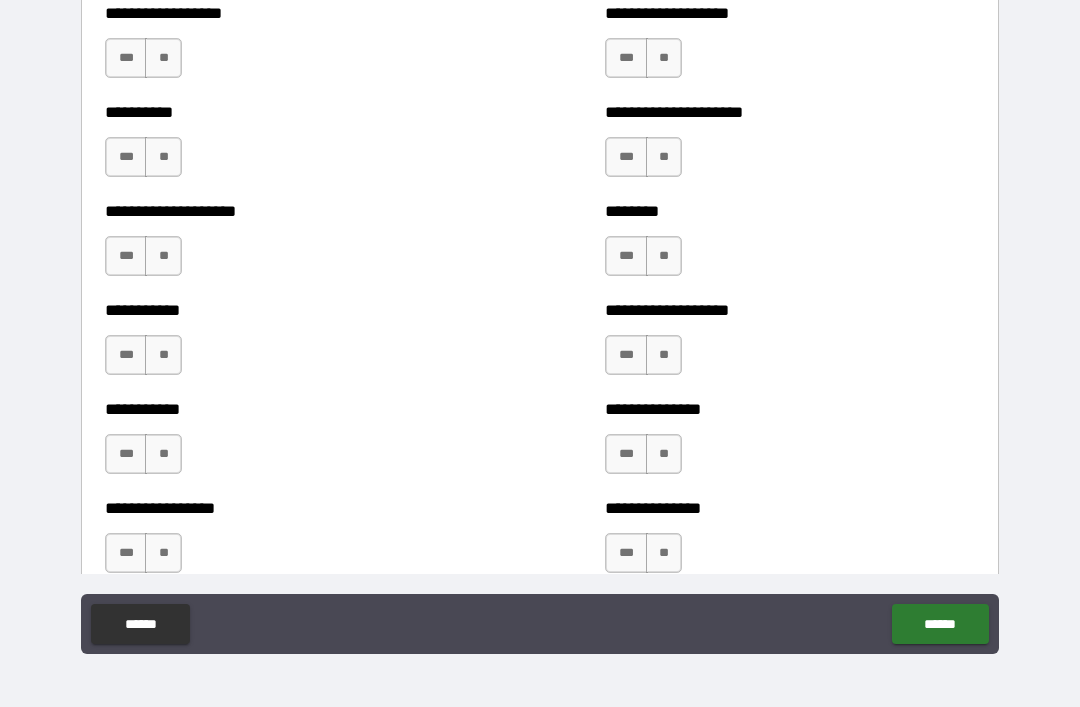 click on "**" at bounding box center [163, 58] 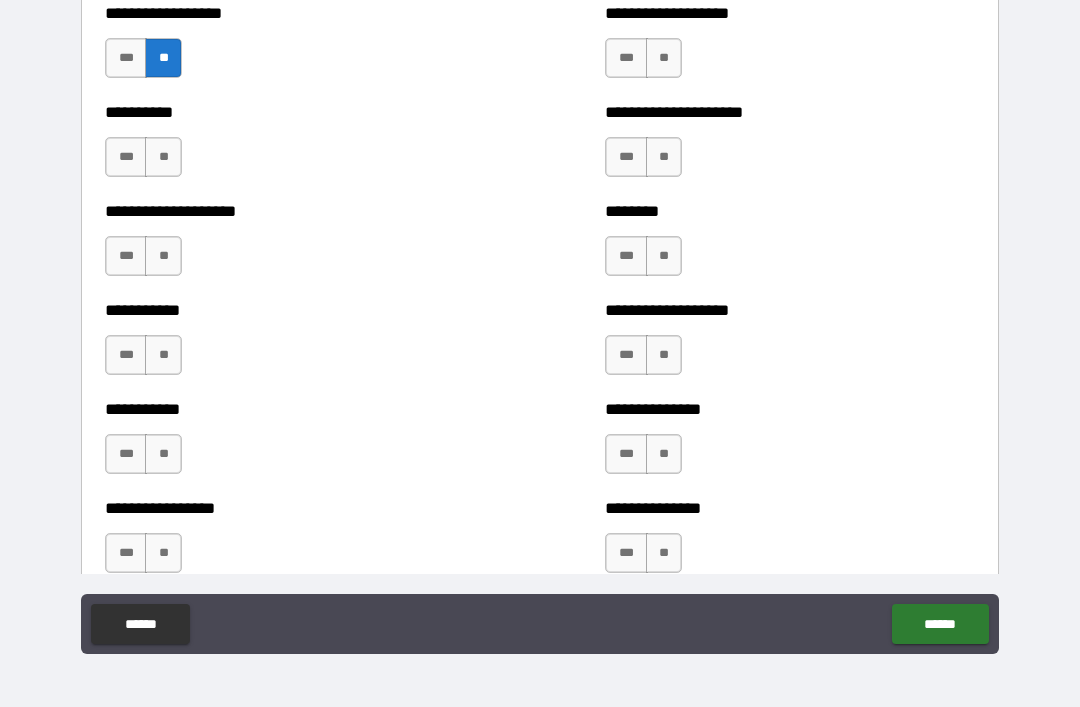 click on "**" at bounding box center (163, 157) 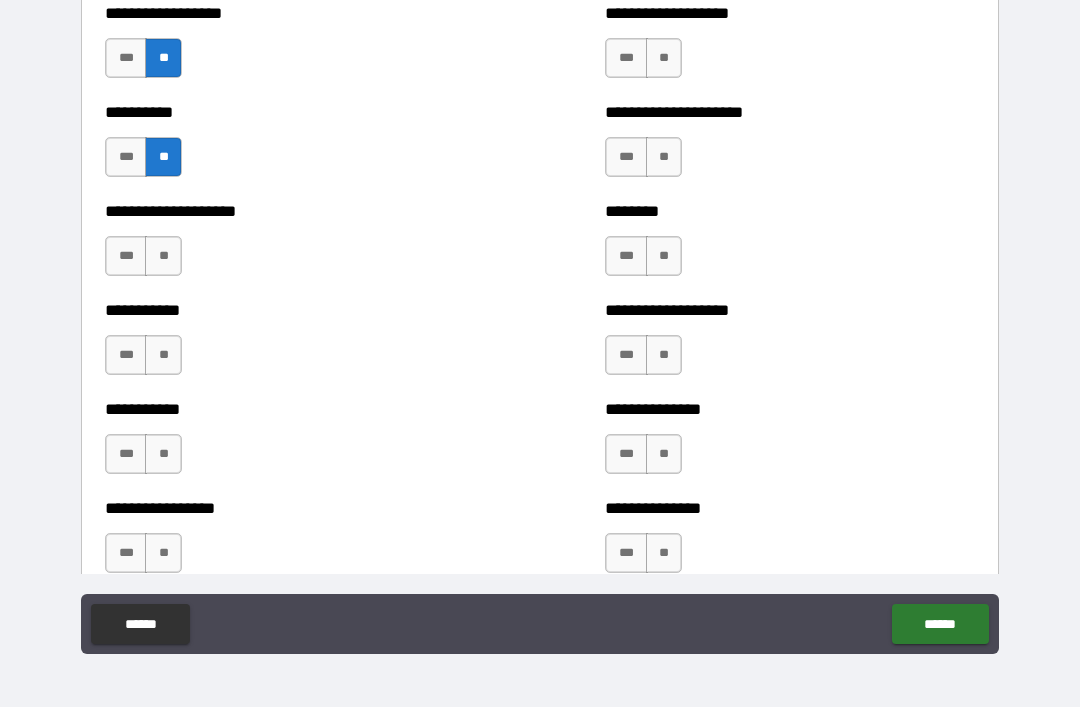 click on "**" at bounding box center [163, 256] 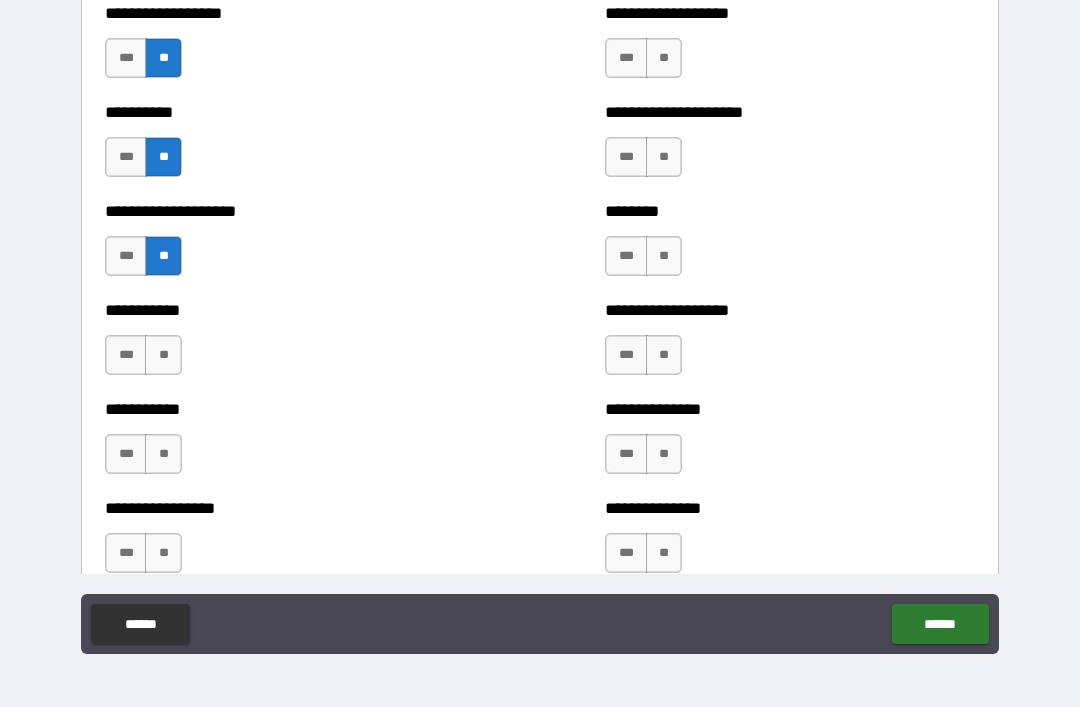 click on "**" at bounding box center (163, 355) 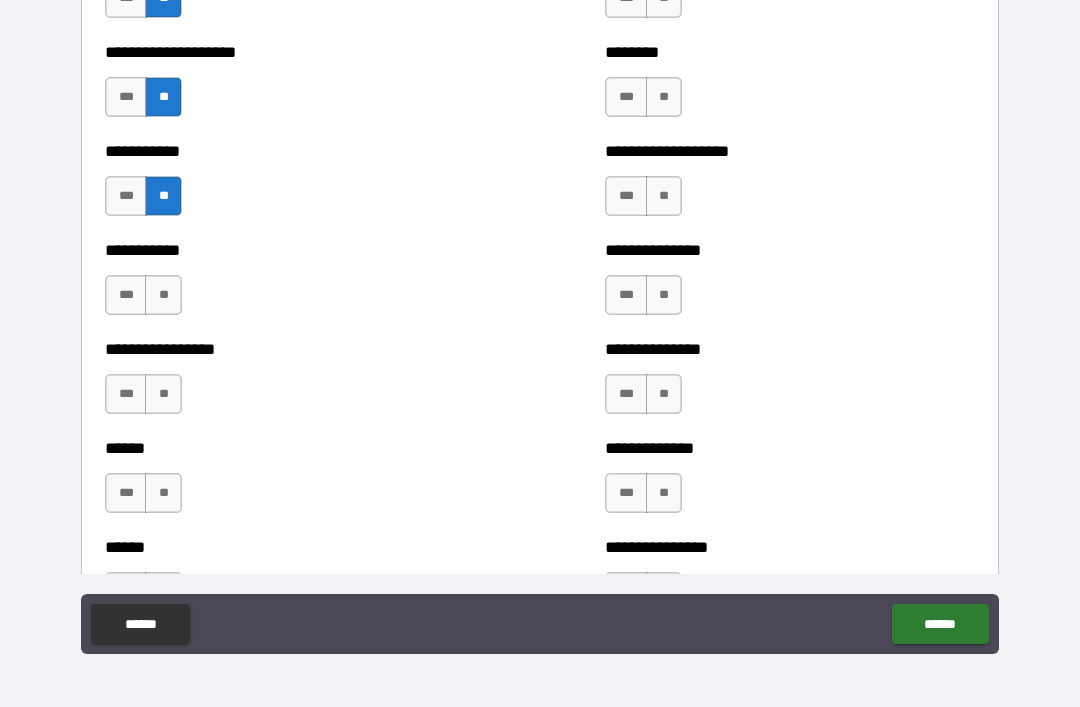 scroll, scrollTop: 2658, scrollLeft: 0, axis: vertical 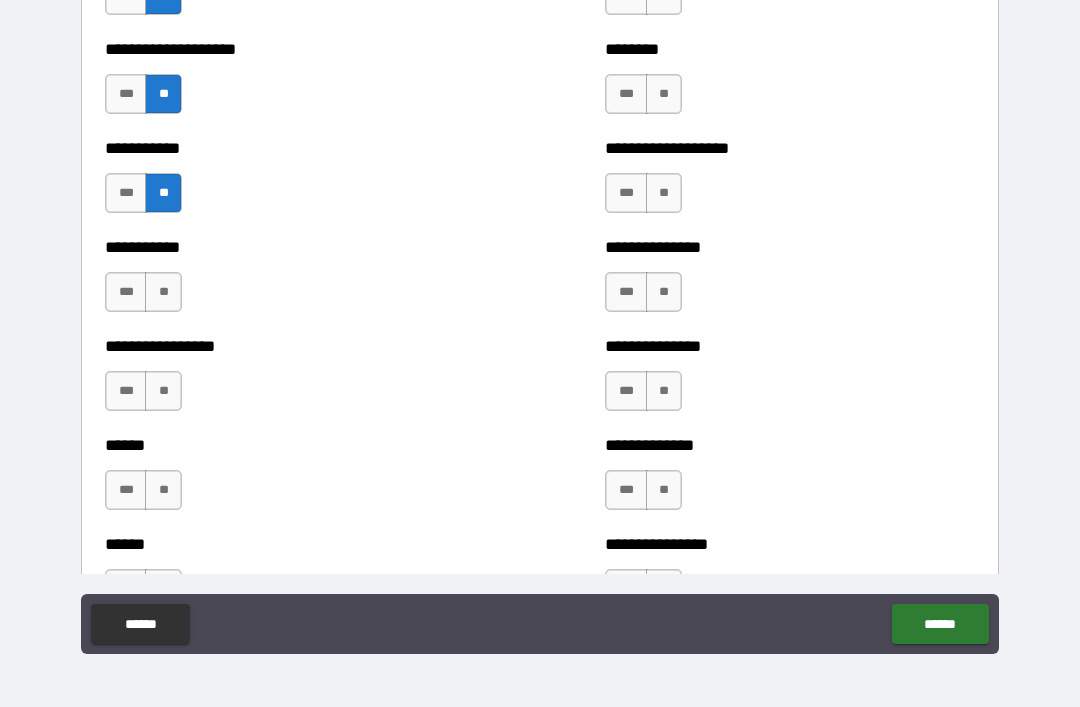 click on "**" at bounding box center [163, 292] 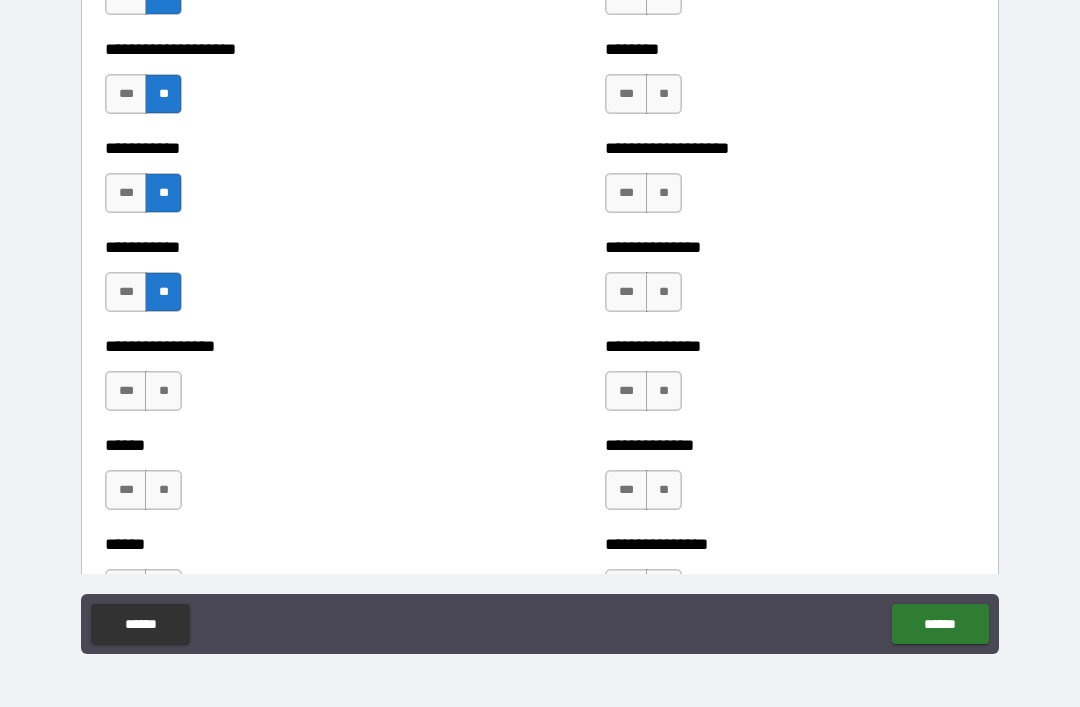 click on "**" at bounding box center [163, 391] 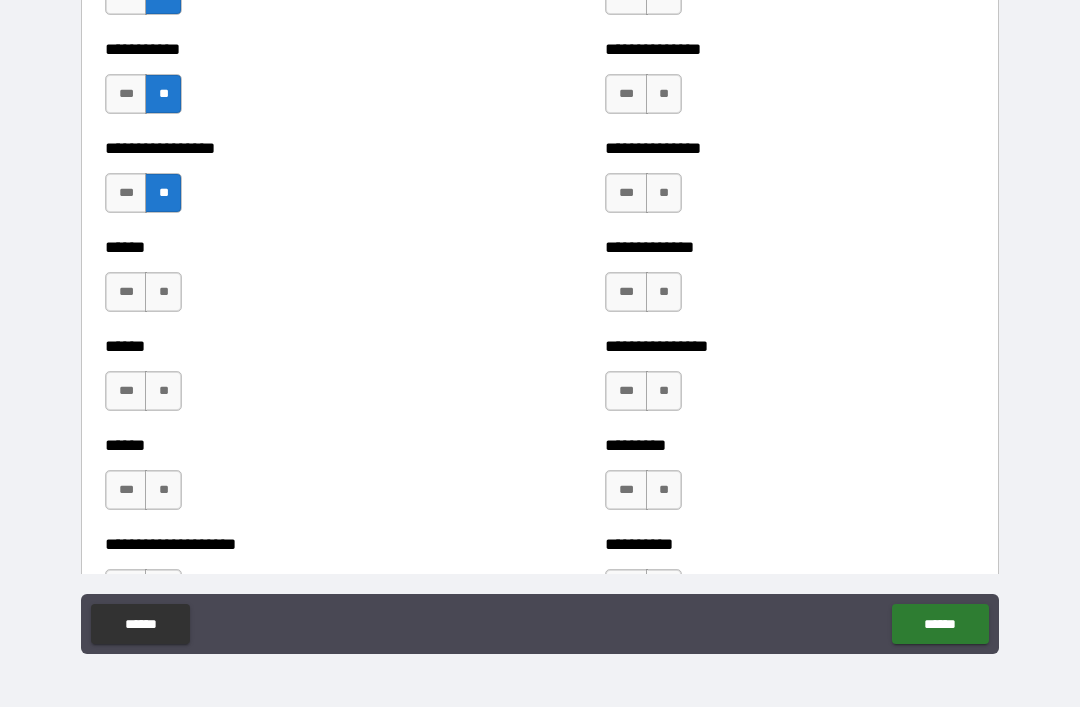 scroll, scrollTop: 2859, scrollLeft: 0, axis: vertical 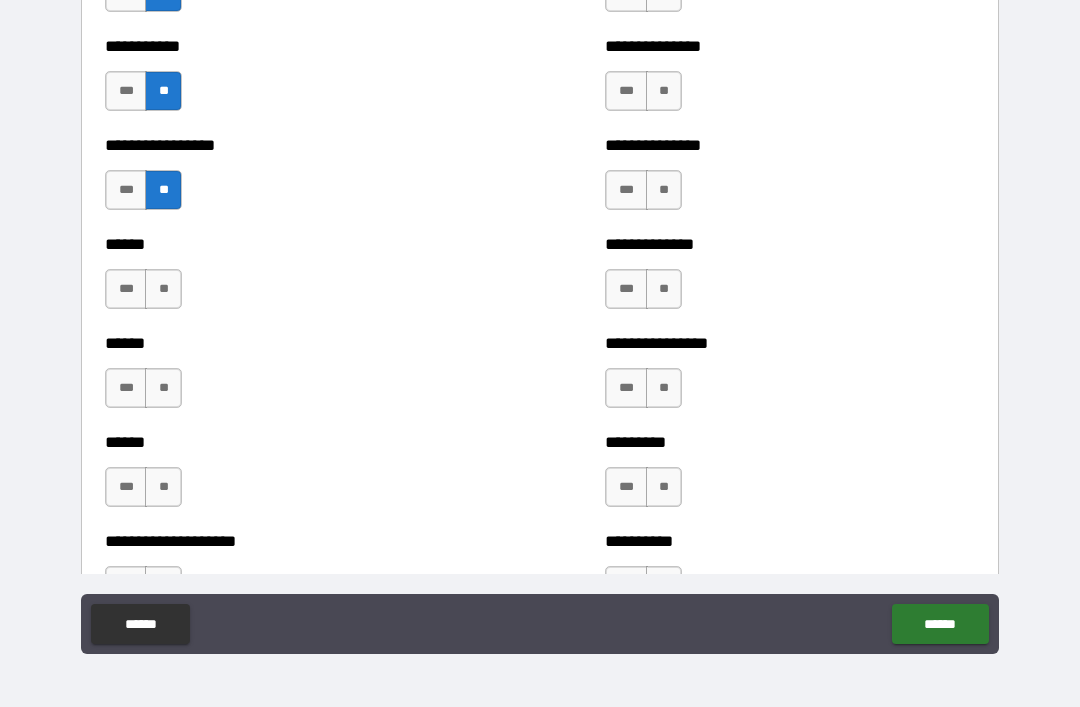 click on "**" at bounding box center [163, 289] 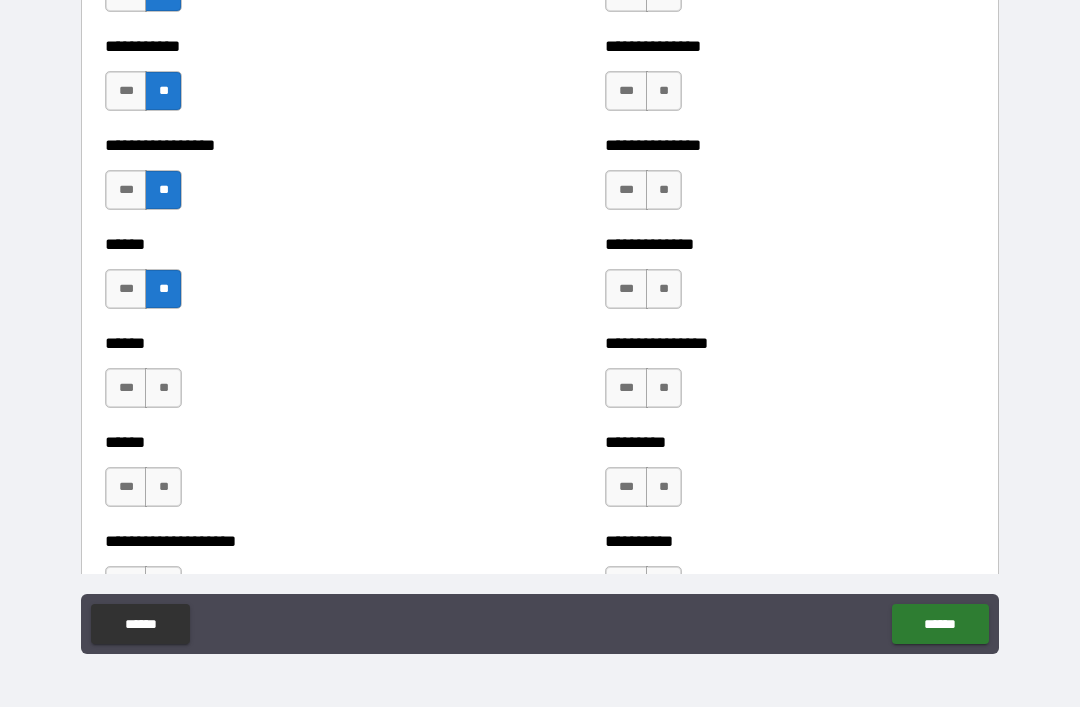 click on "**" at bounding box center (163, 388) 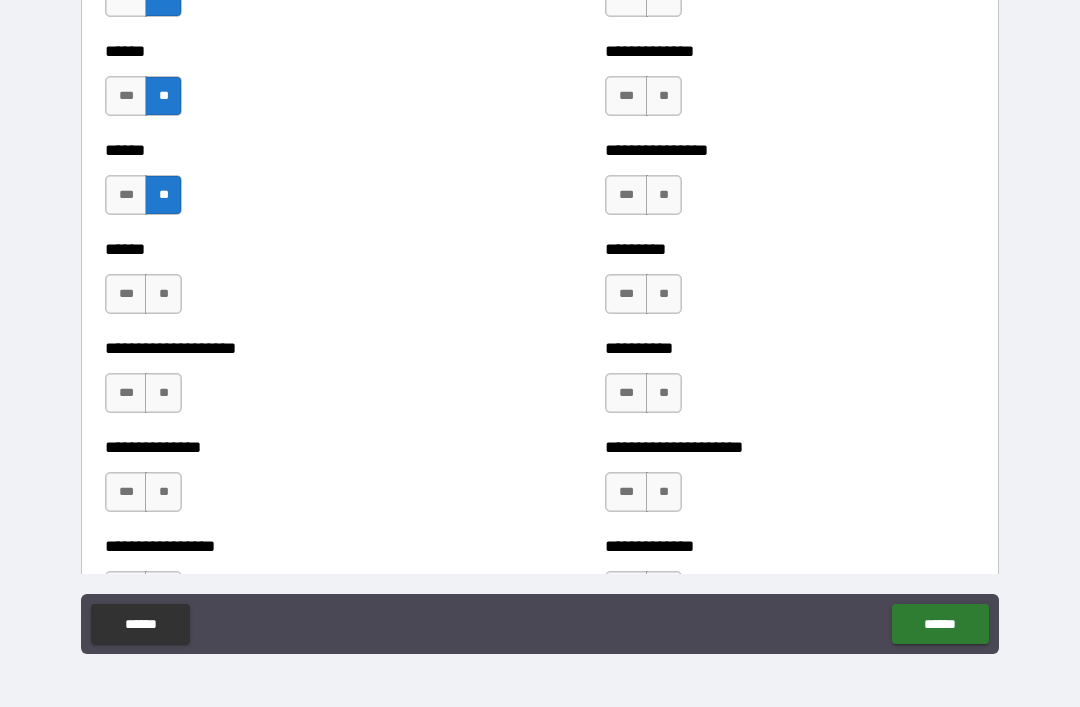 scroll, scrollTop: 3054, scrollLeft: 0, axis: vertical 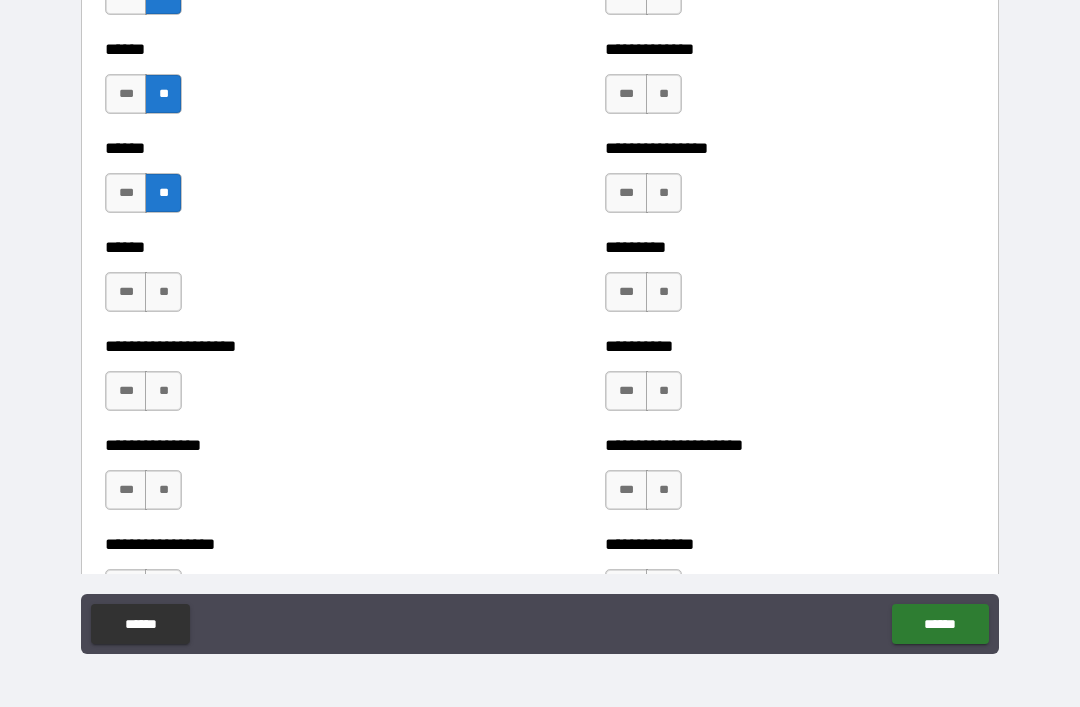 click on "**" at bounding box center [163, 292] 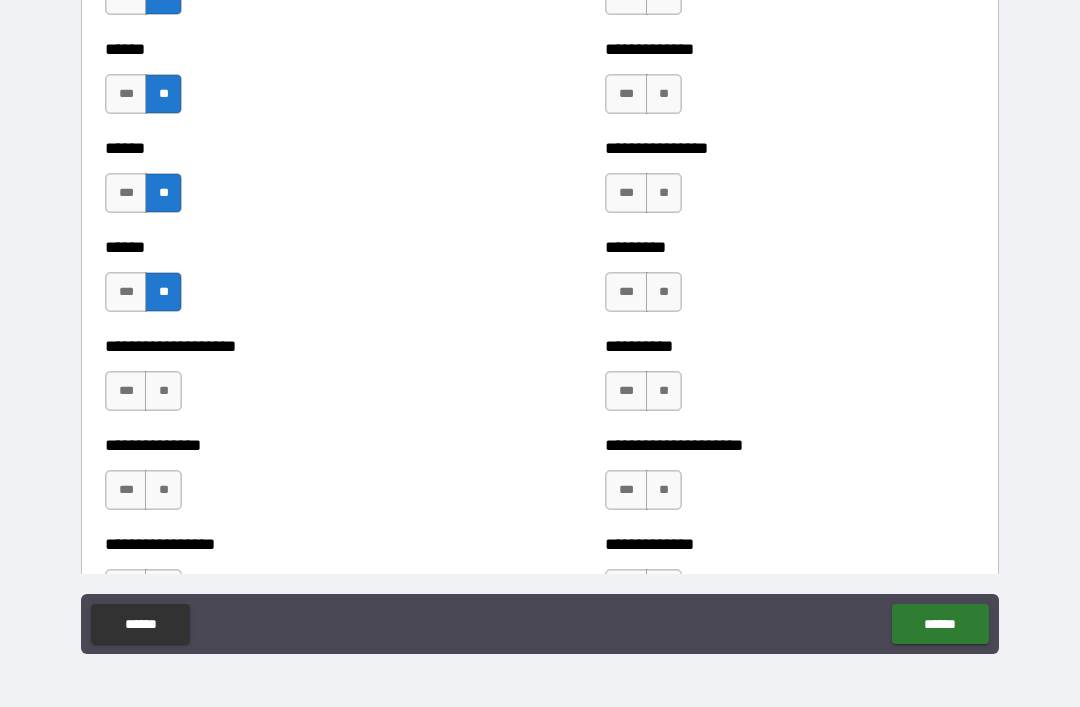 click on "***" at bounding box center [126, 391] 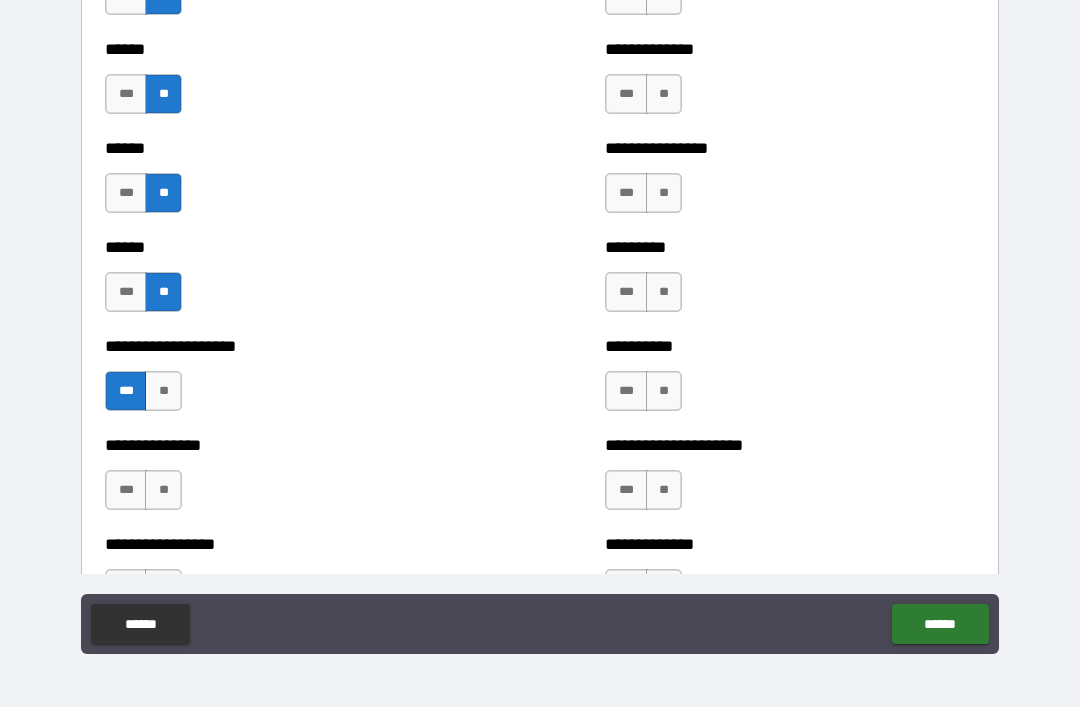 click on "**" at bounding box center [163, 391] 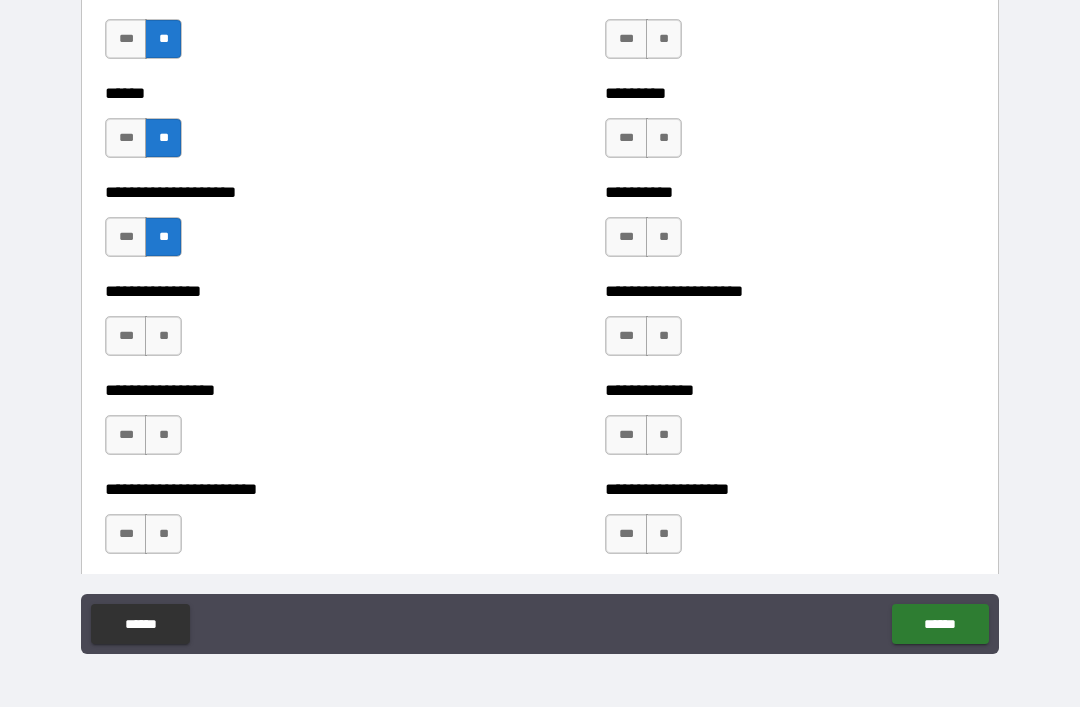 scroll, scrollTop: 3209, scrollLeft: 0, axis: vertical 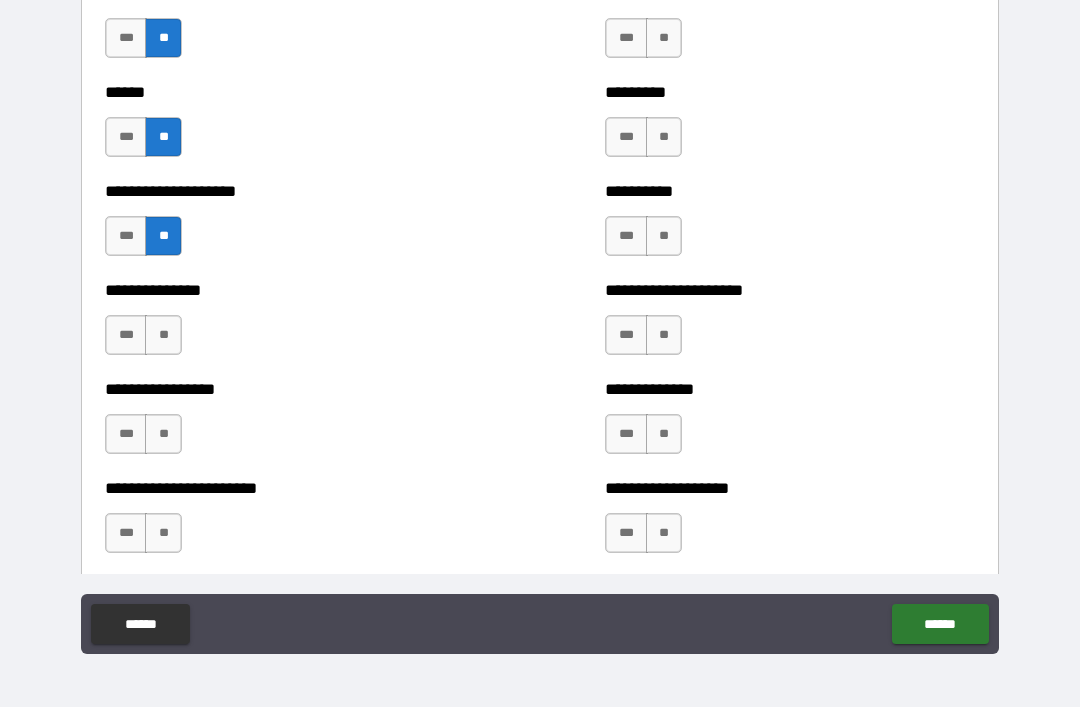 click on "**" at bounding box center [163, 335] 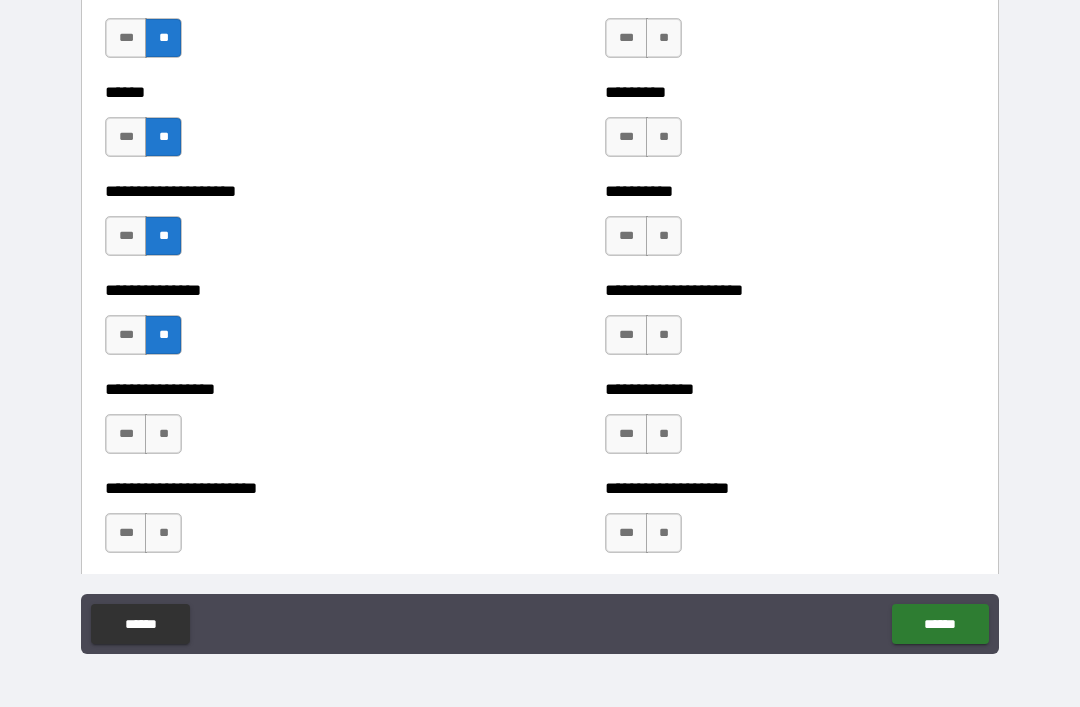 click on "***" at bounding box center (126, 434) 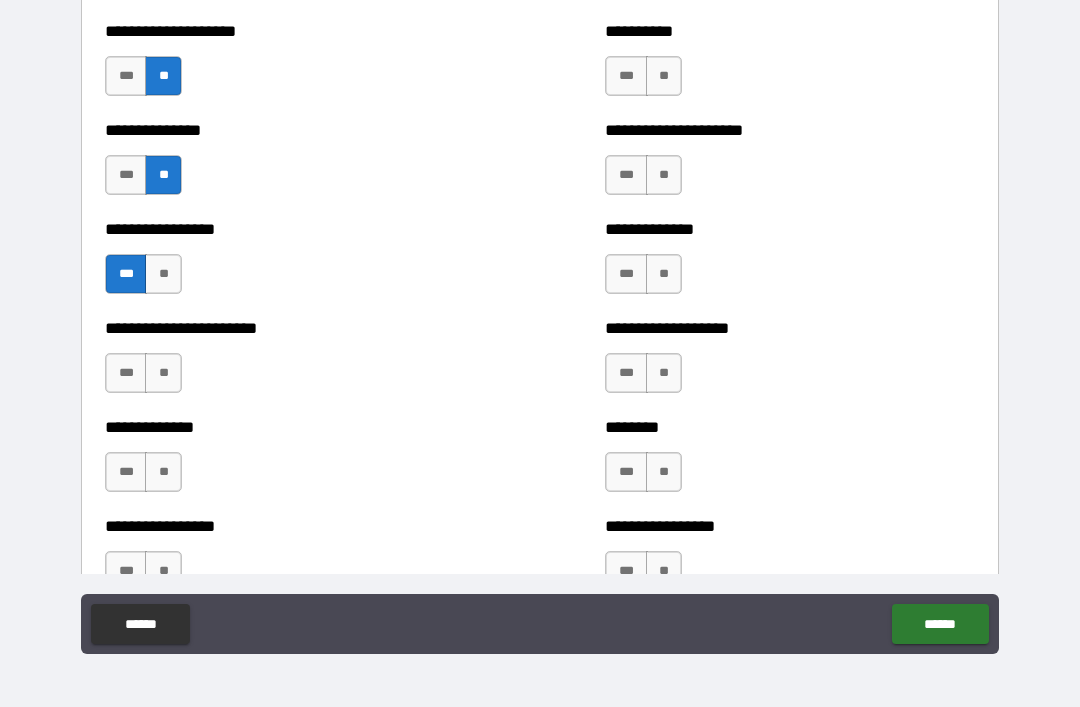 scroll, scrollTop: 3454, scrollLeft: 0, axis: vertical 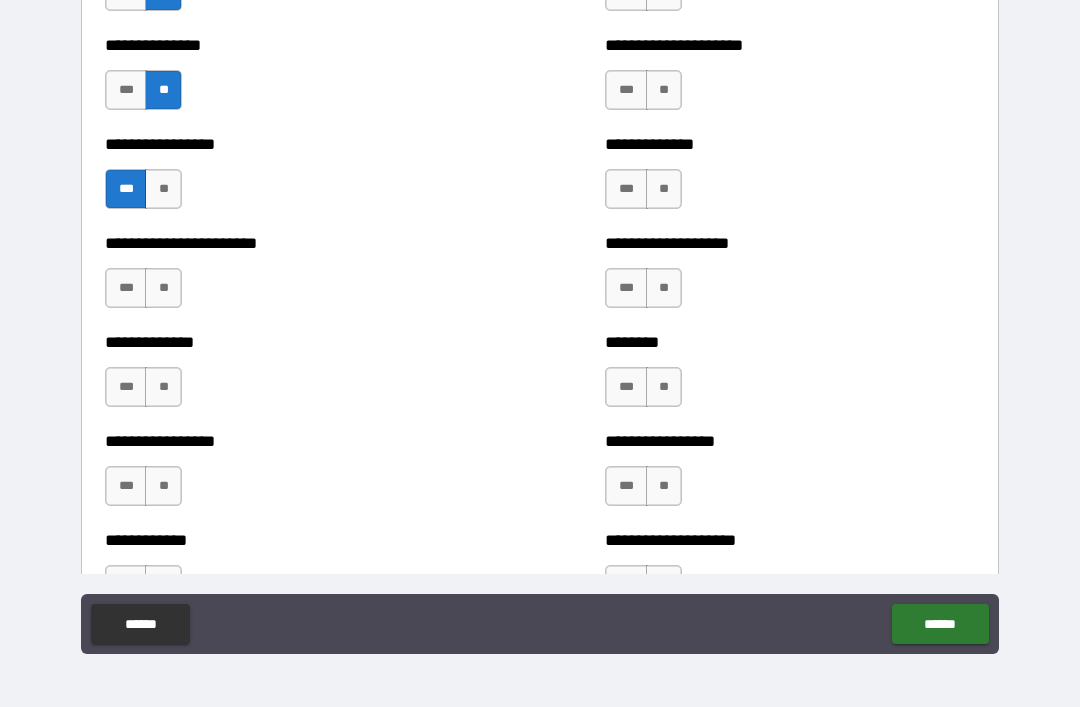 click on "**" at bounding box center (163, 288) 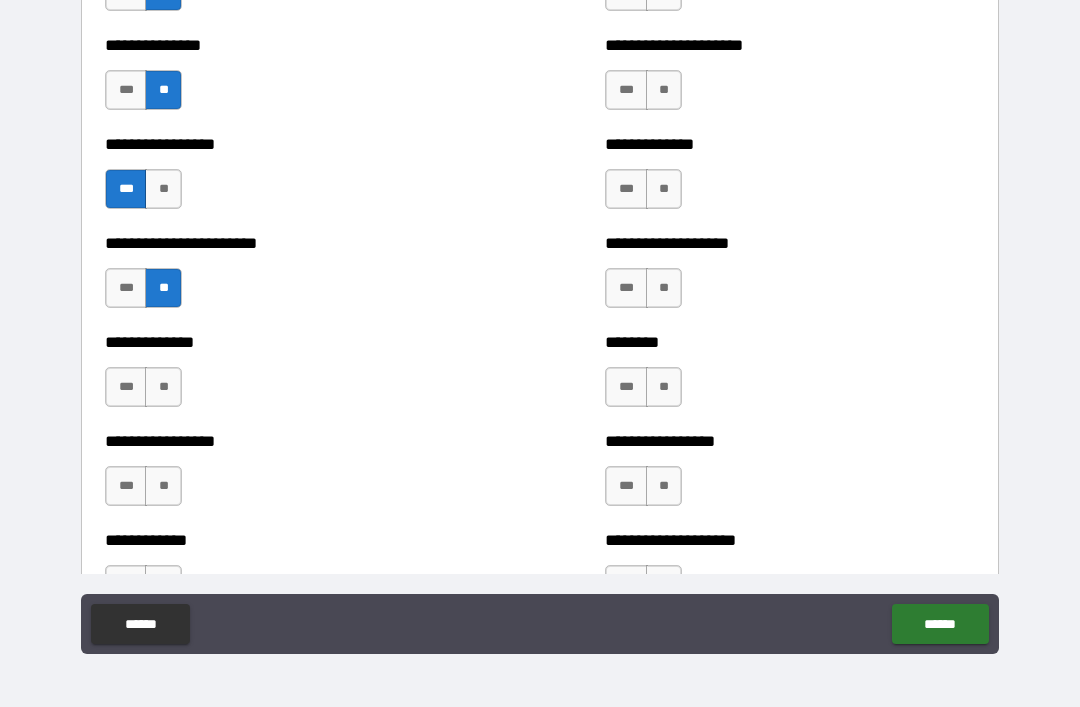scroll, scrollTop: 3449, scrollLeft: 0, axis: vertical 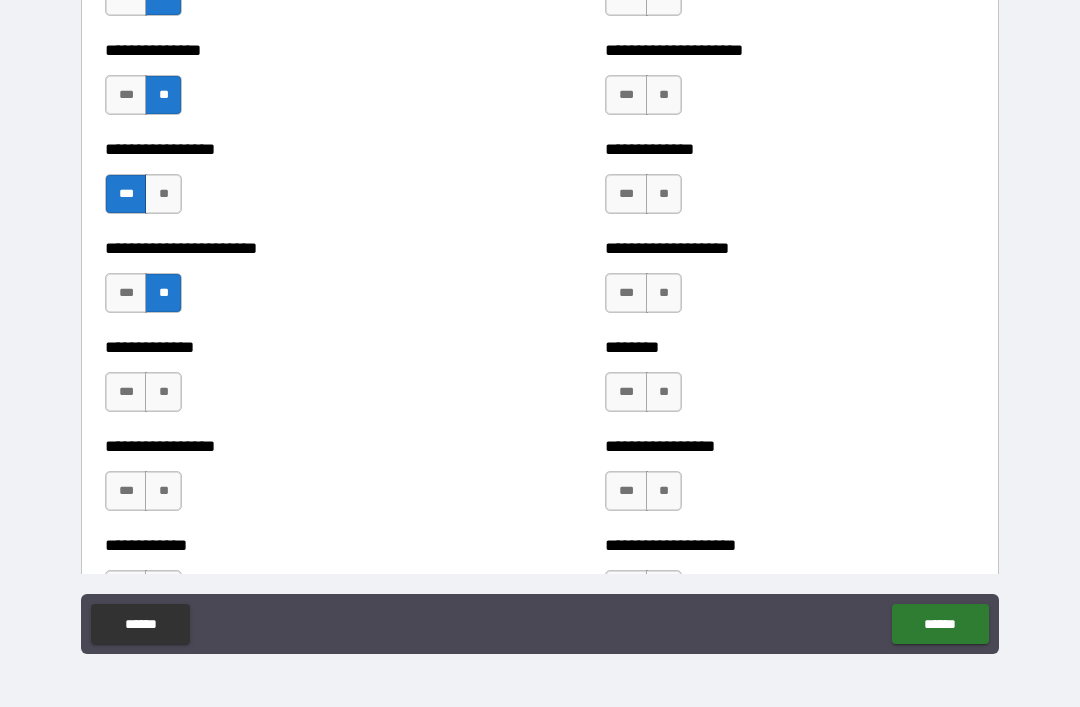 click on "**" at bounding box center [163, 392] 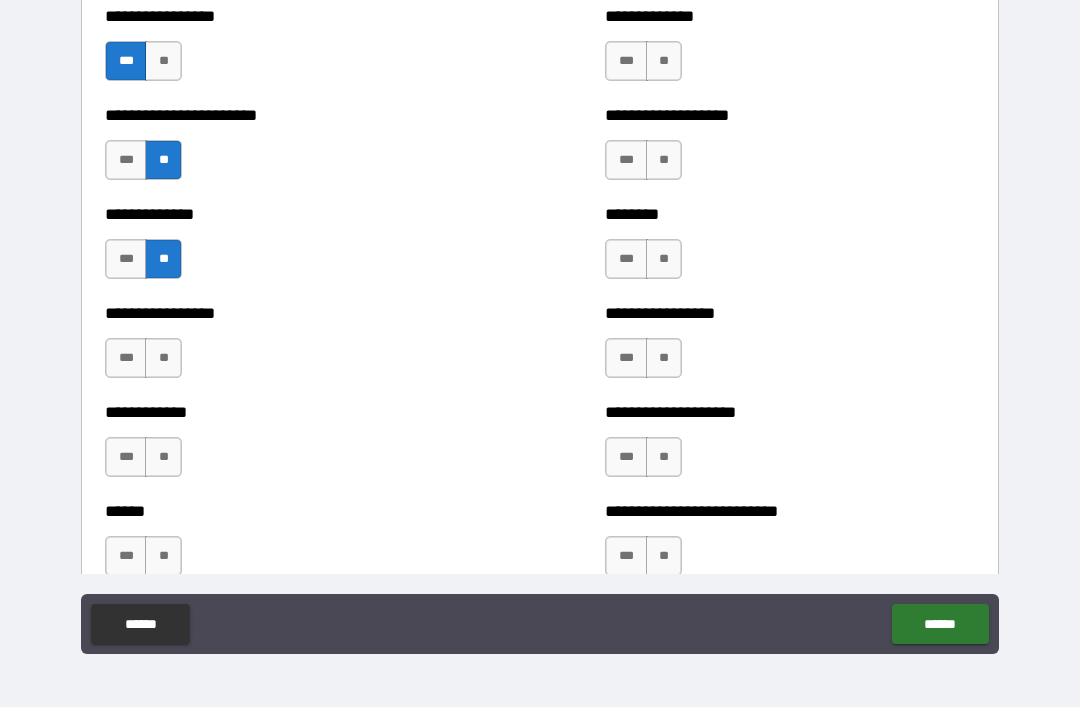 scroll, scrollTop: 3605, scrollLeft: 0, axis: vertical 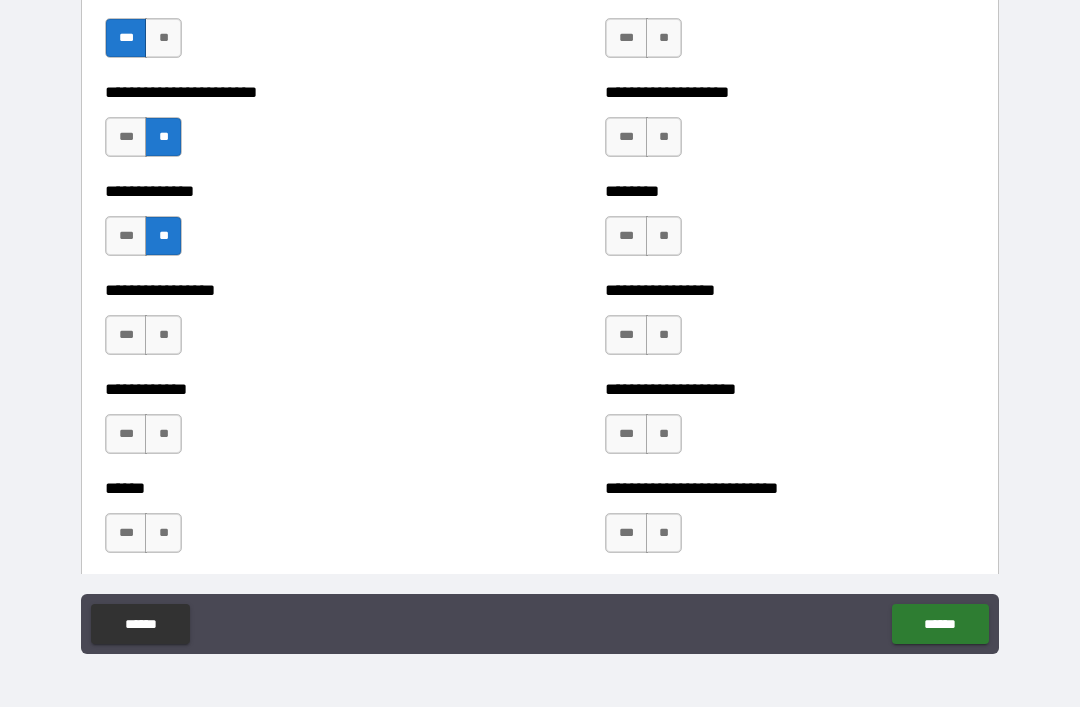click on "**" at bounding box center (163, 335) 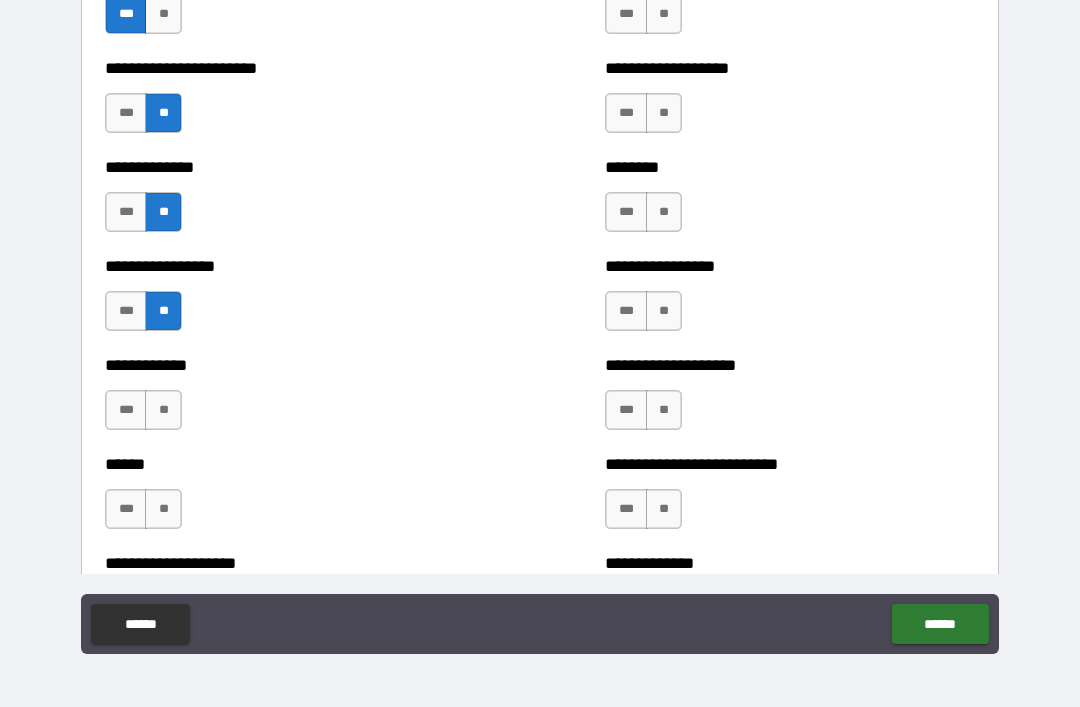 scroll, scrollTop: 3627, scrollLeft: 0, axis: vertical 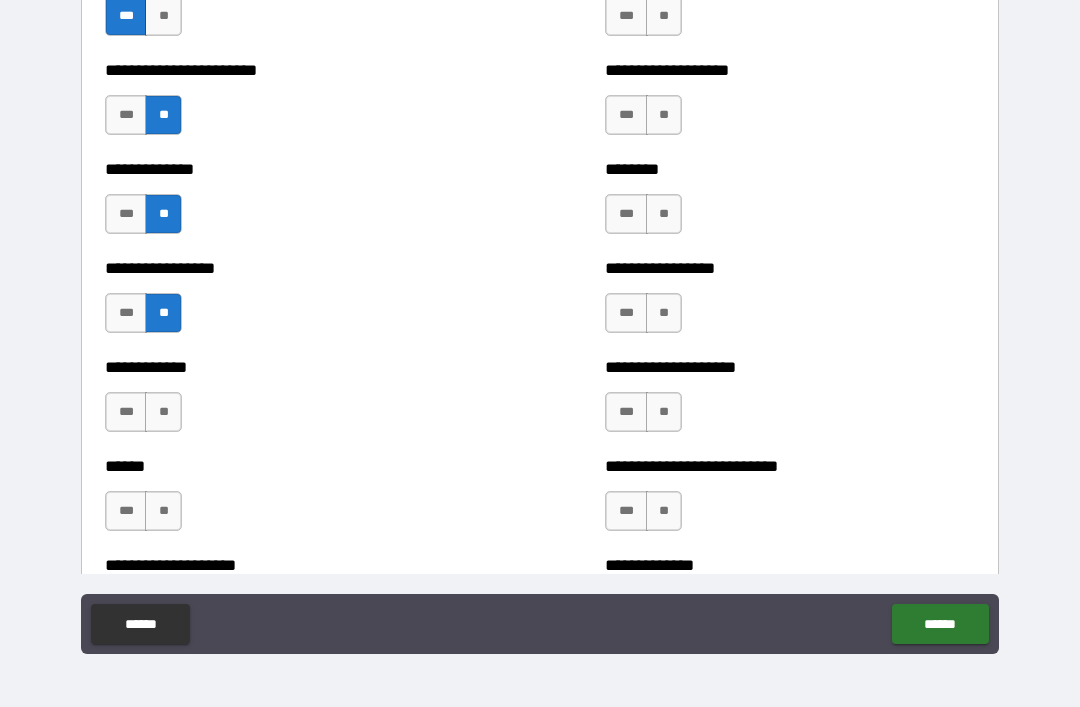 click on "***" at bounding box center (126, 412) 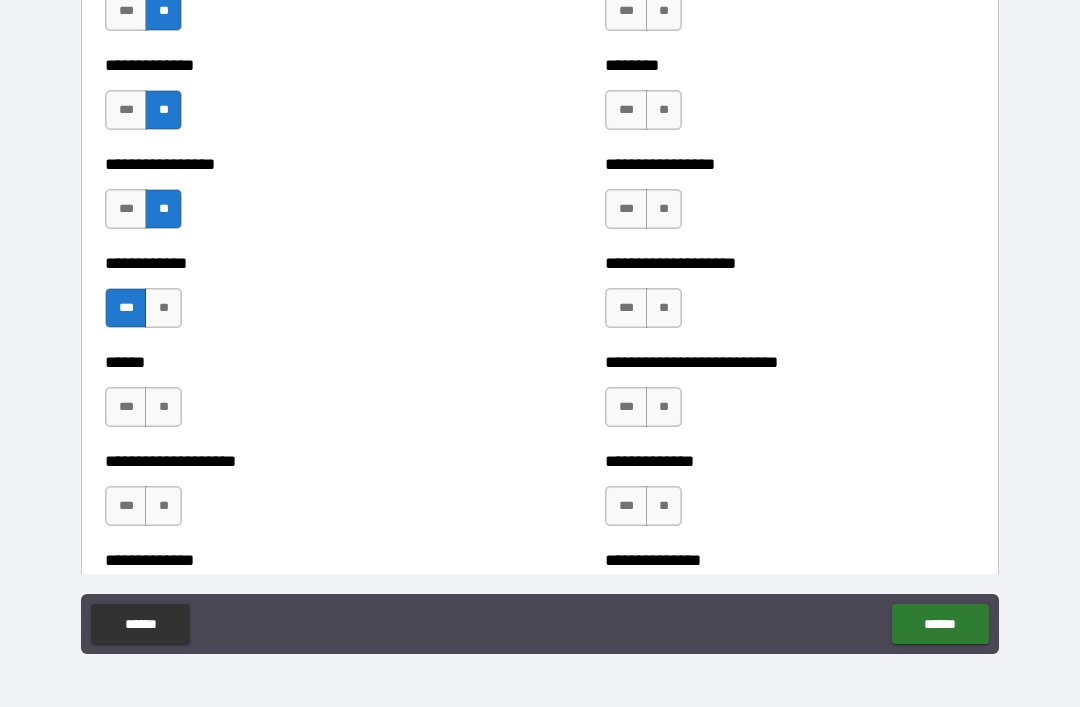 scroll, scrollTop: 3752, scrollLeft: 0, axis: vertical 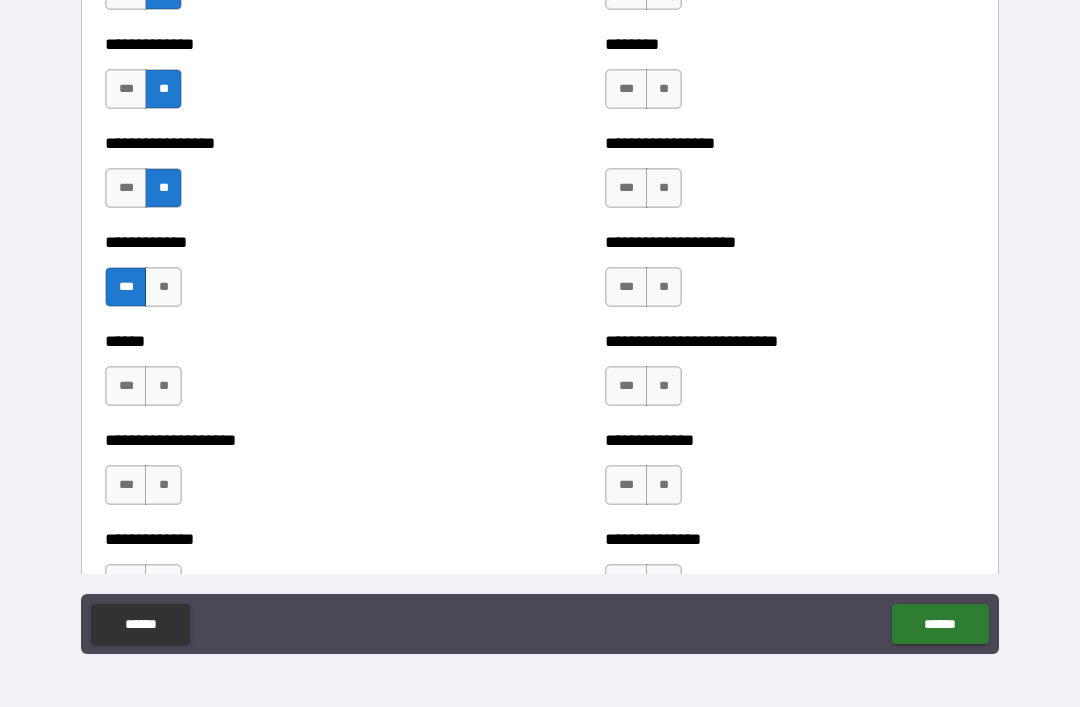 click on "***" at bounding box center (126, 386) 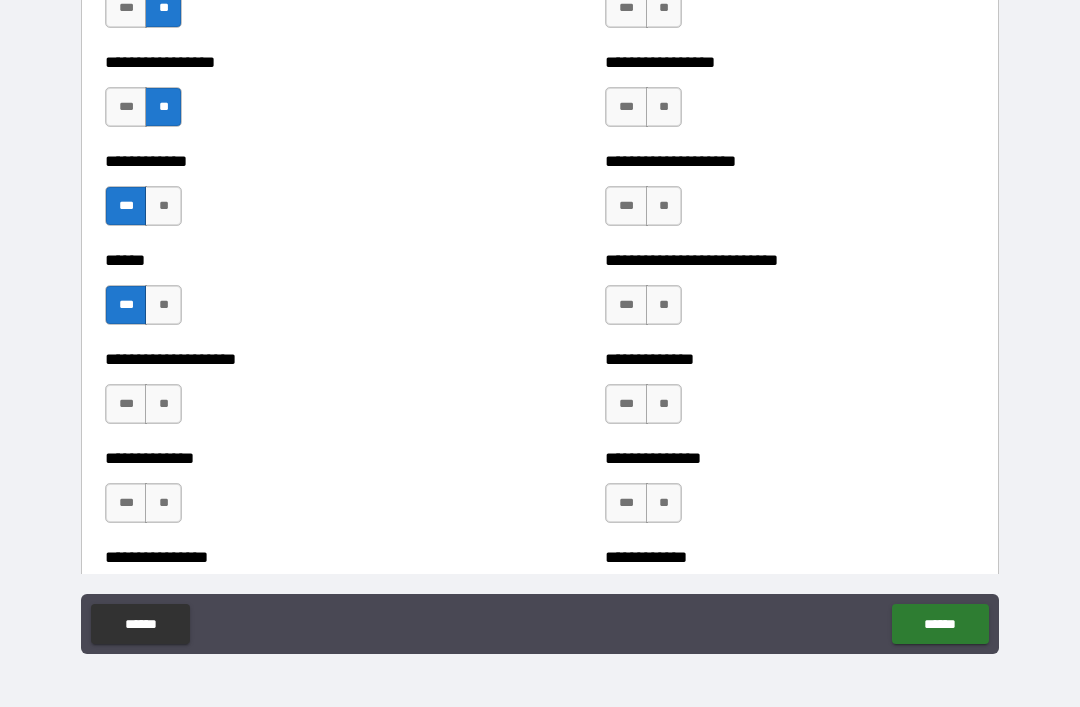scroll, scrollTop: 3829, scrollLeft: 0, axis: vertical 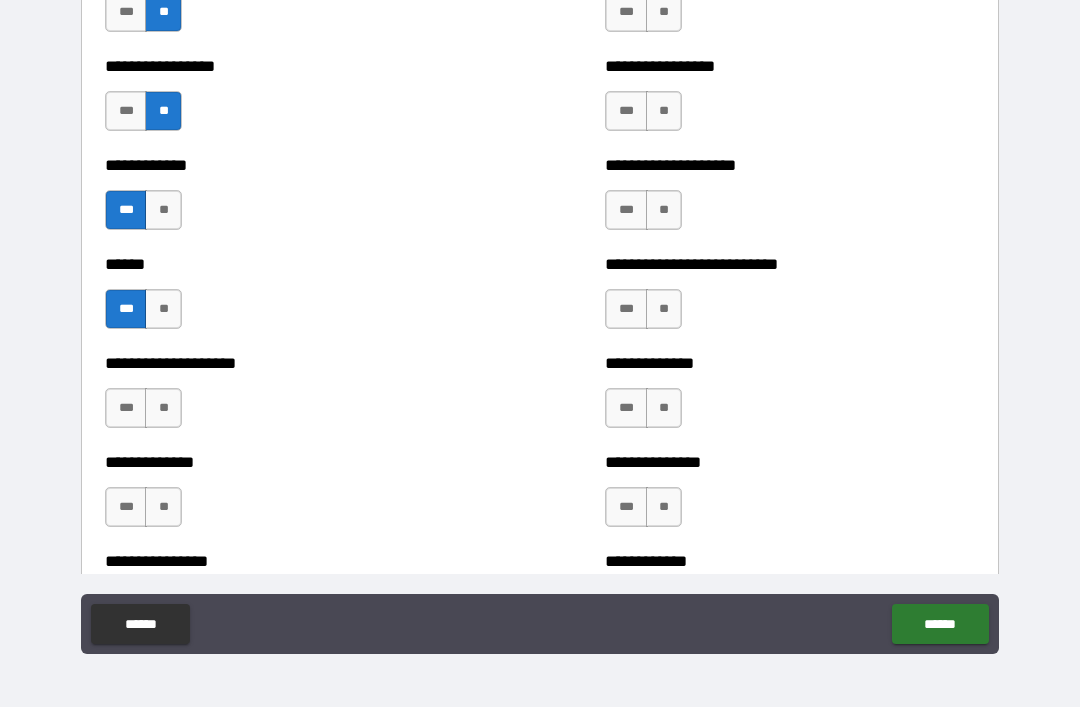 click on "**" at bounding box center (163, 408) 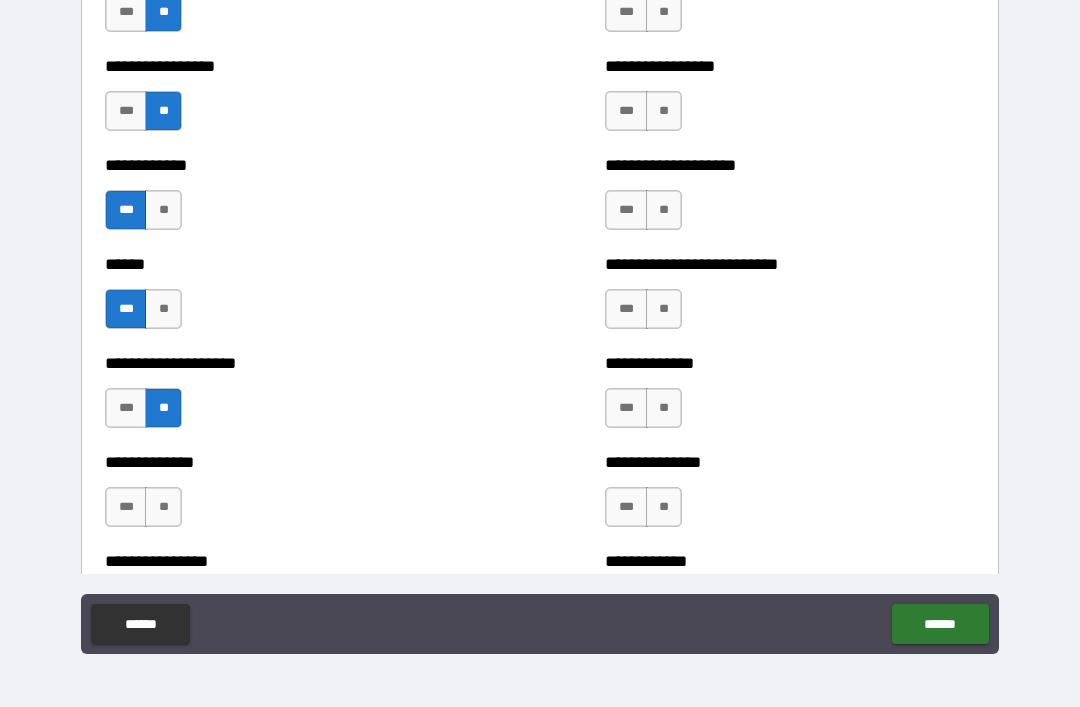 click on "***" at bounding box center [126, 408] 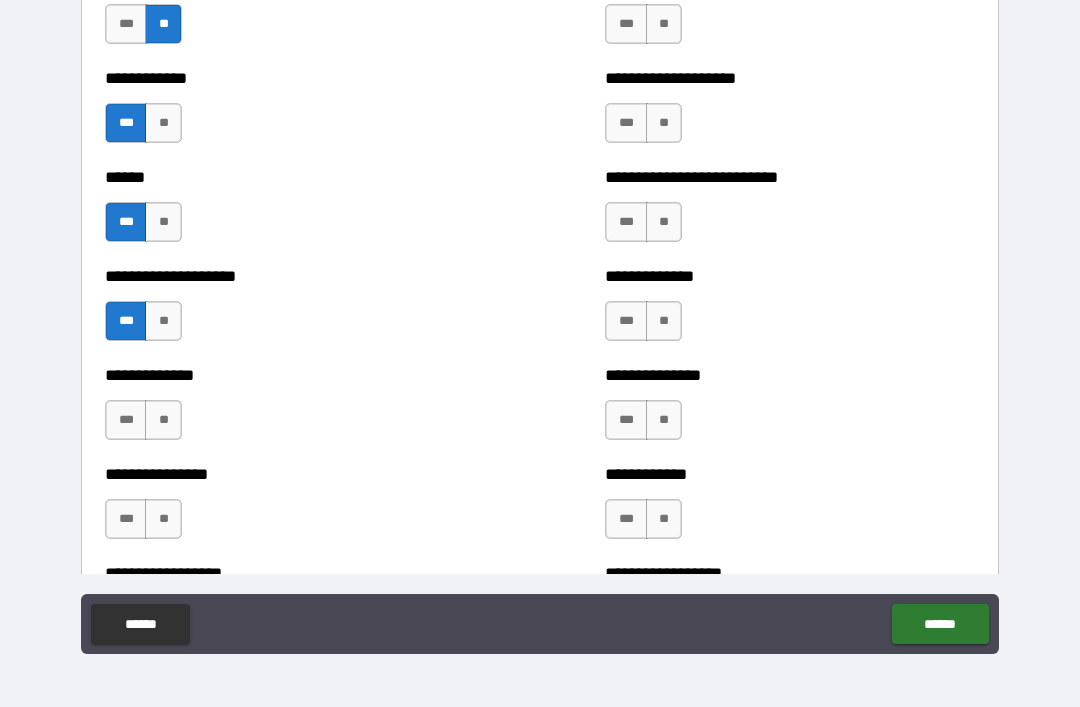 scroll, scrollTop: 3923, scrollLeft: 0, axis: vertical 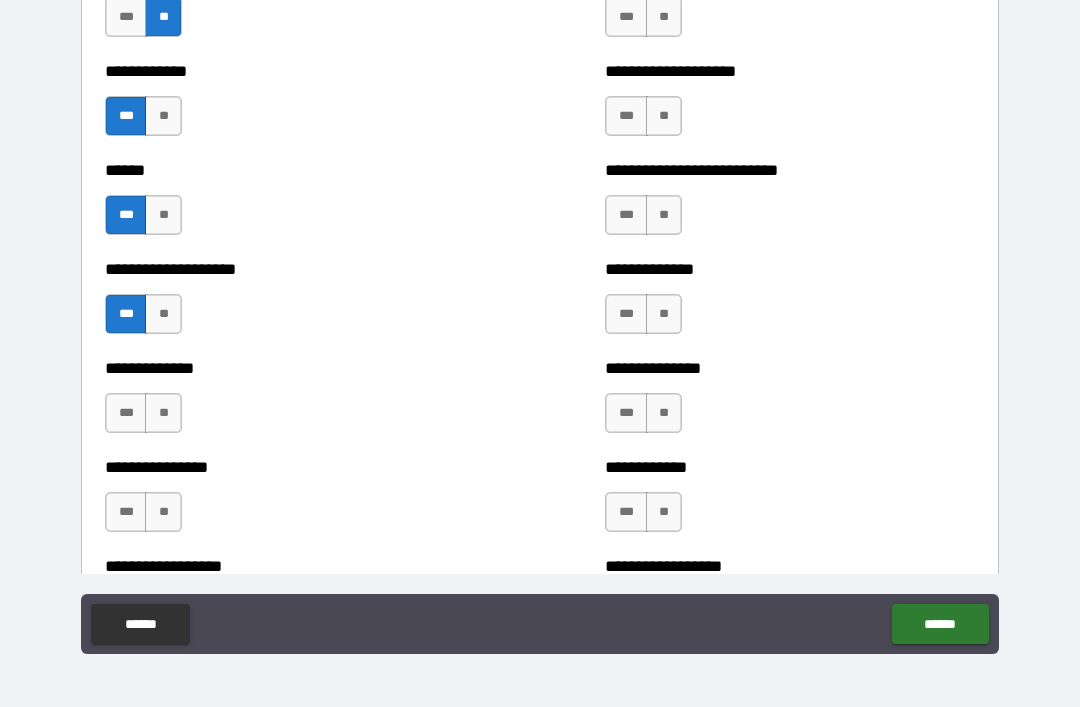click on "**" at bounding box center [163, 413] 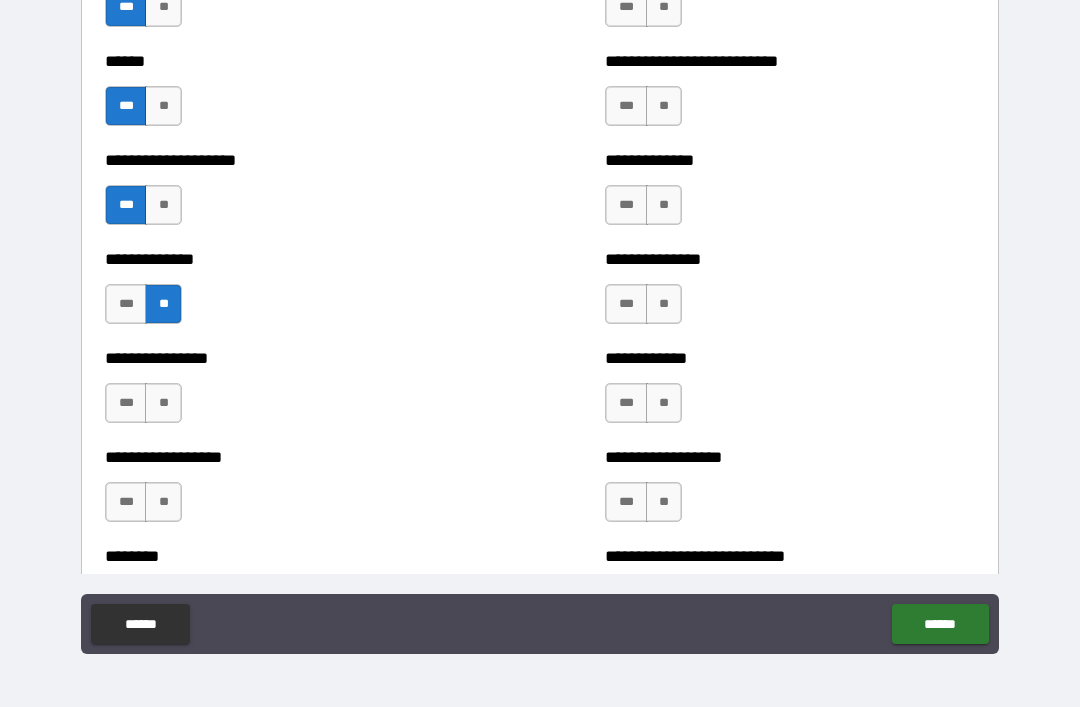 scroll, scrollTop: 4041, scrollLeft: 0, axis: vertical 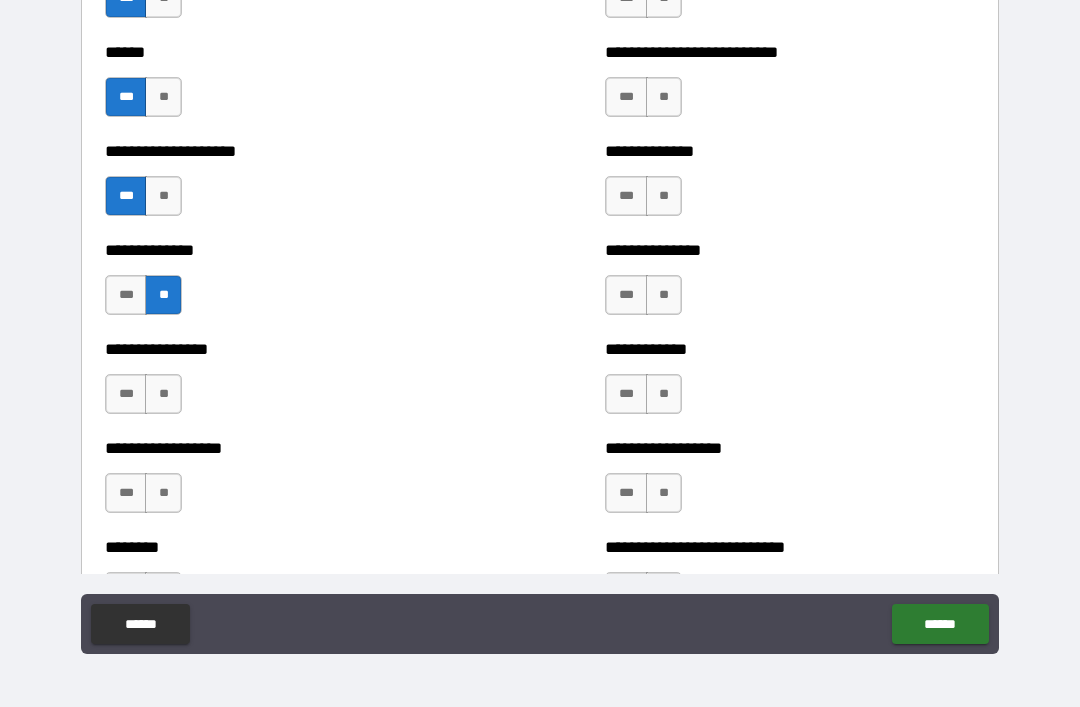 click on "**" at bounding box center (163, 394) 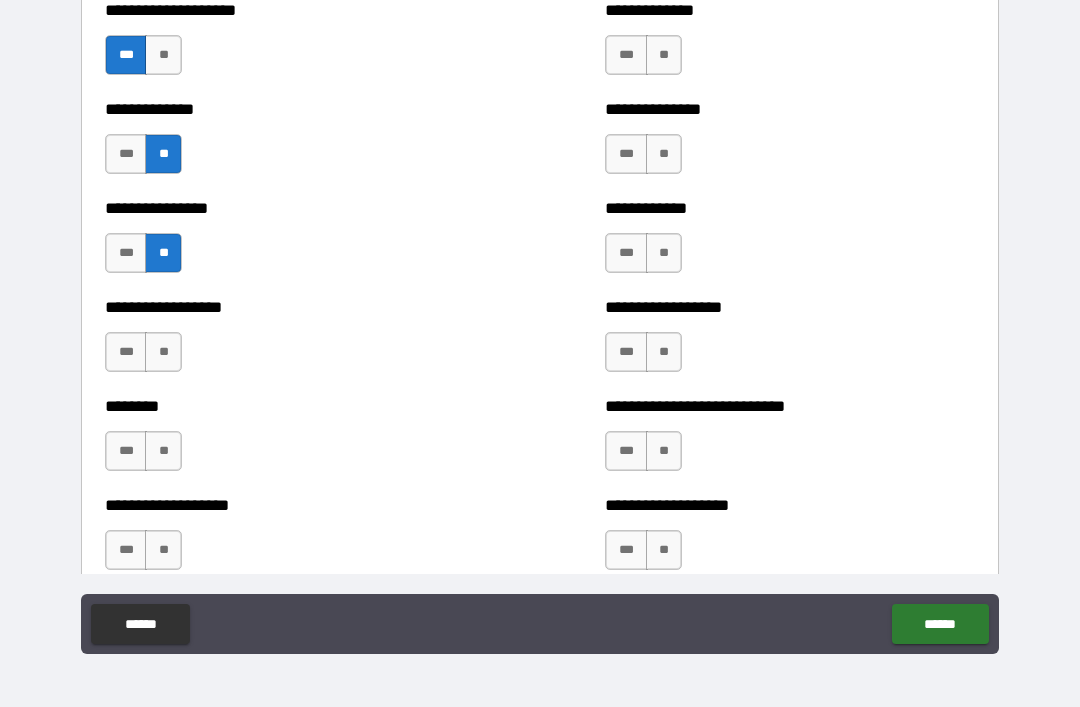 scroll, scrollTop: 4183, scrollLeft: 0, axis: vertical 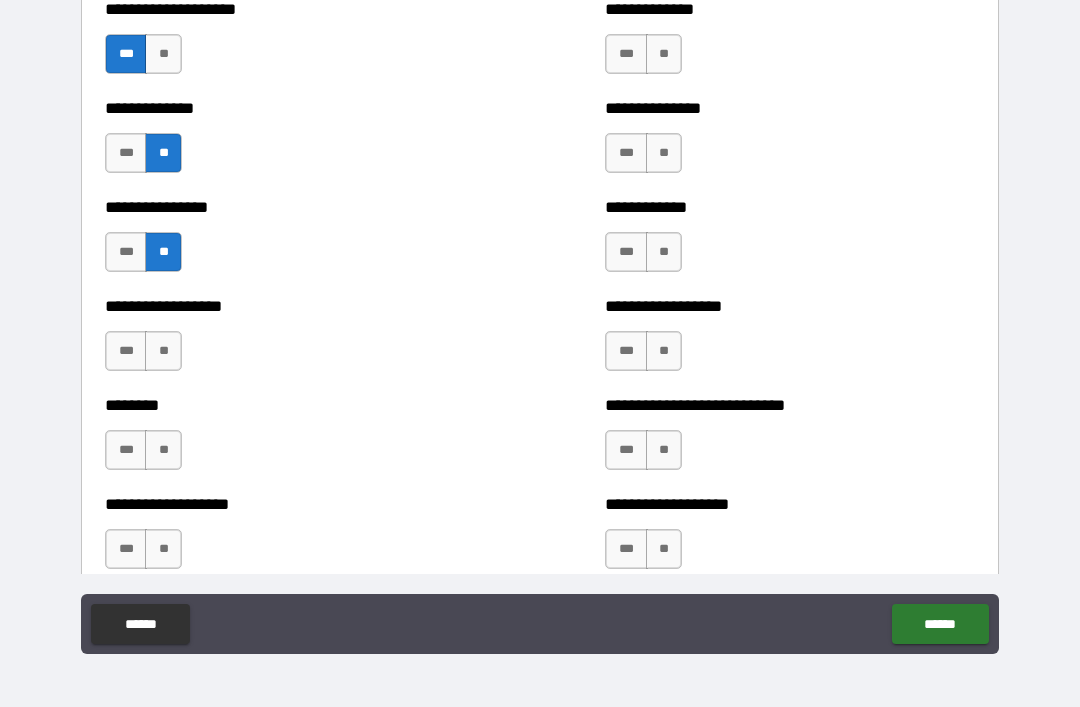 click on "**" at bounding box center (163, 351) 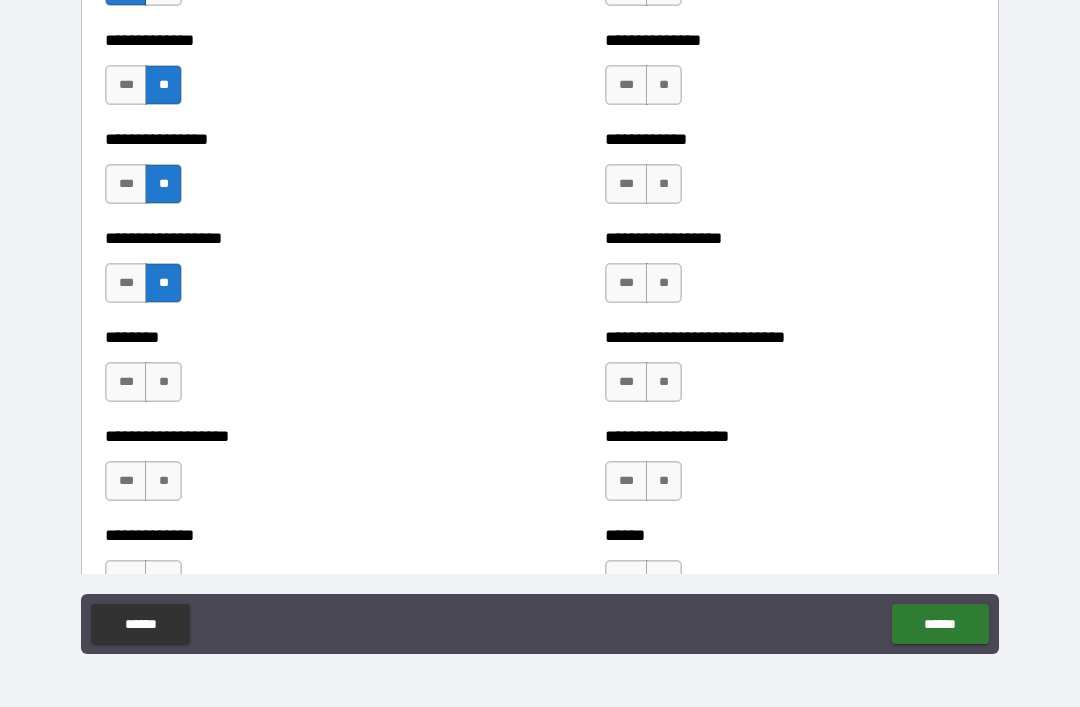 scroll, scrollTop: 4249, scrollLeft: 0, axis: vertical 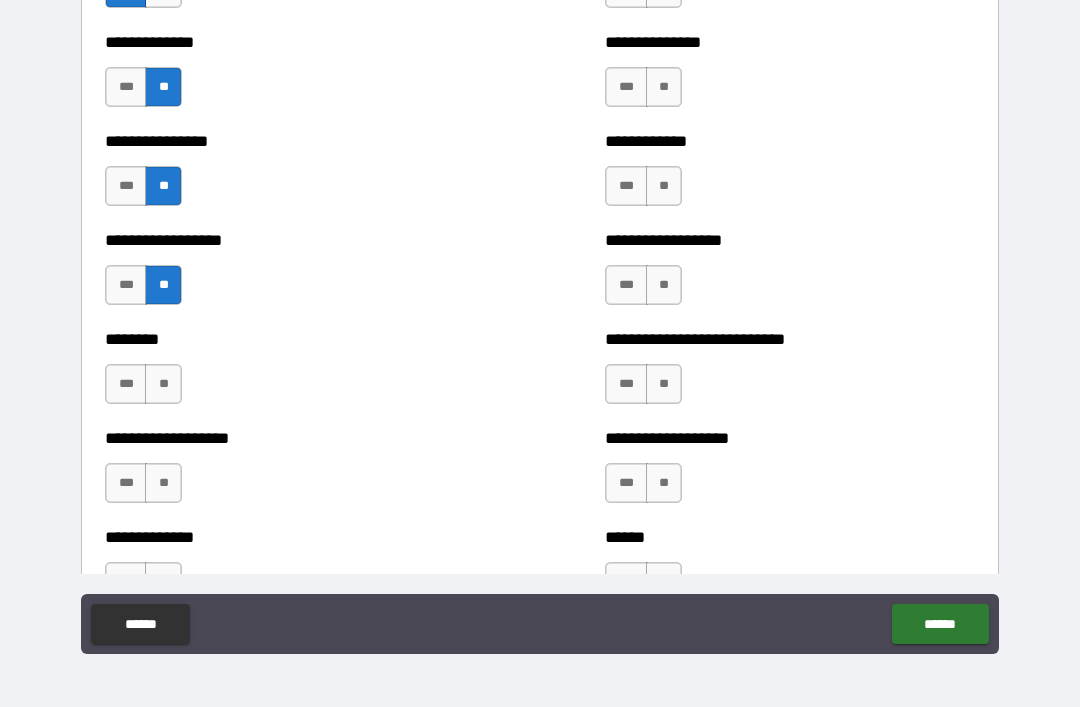 click on "**" at bounding box center [163, 384] 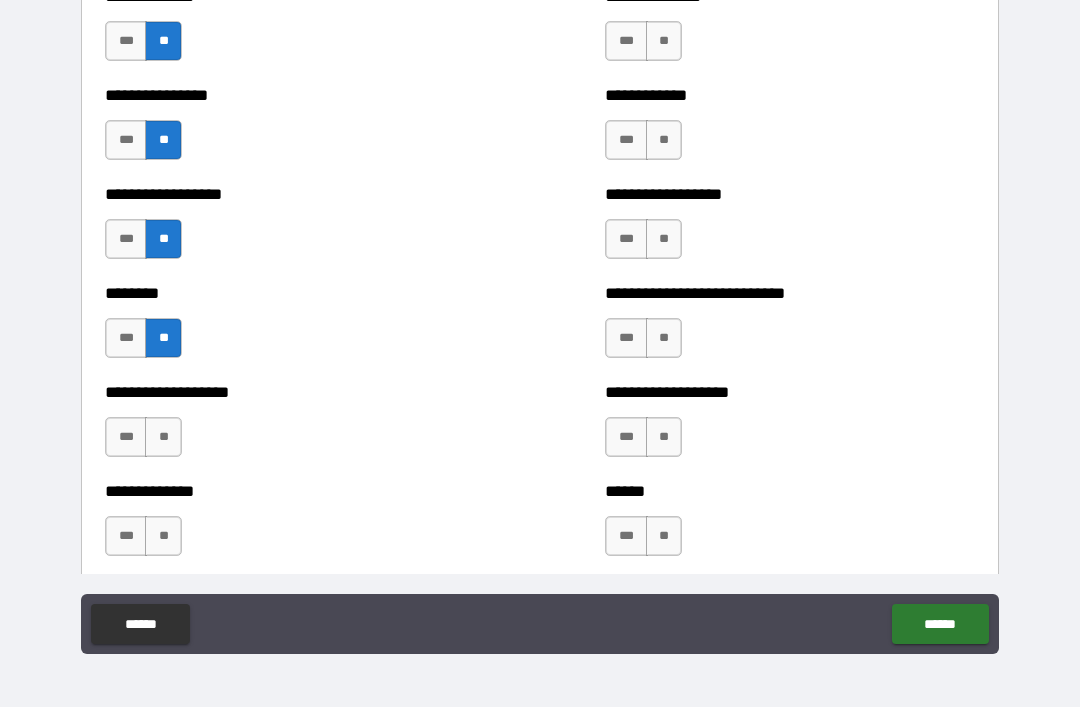 scroll, scrollTop: 4295, scrollLeft: 0, axis: vertical 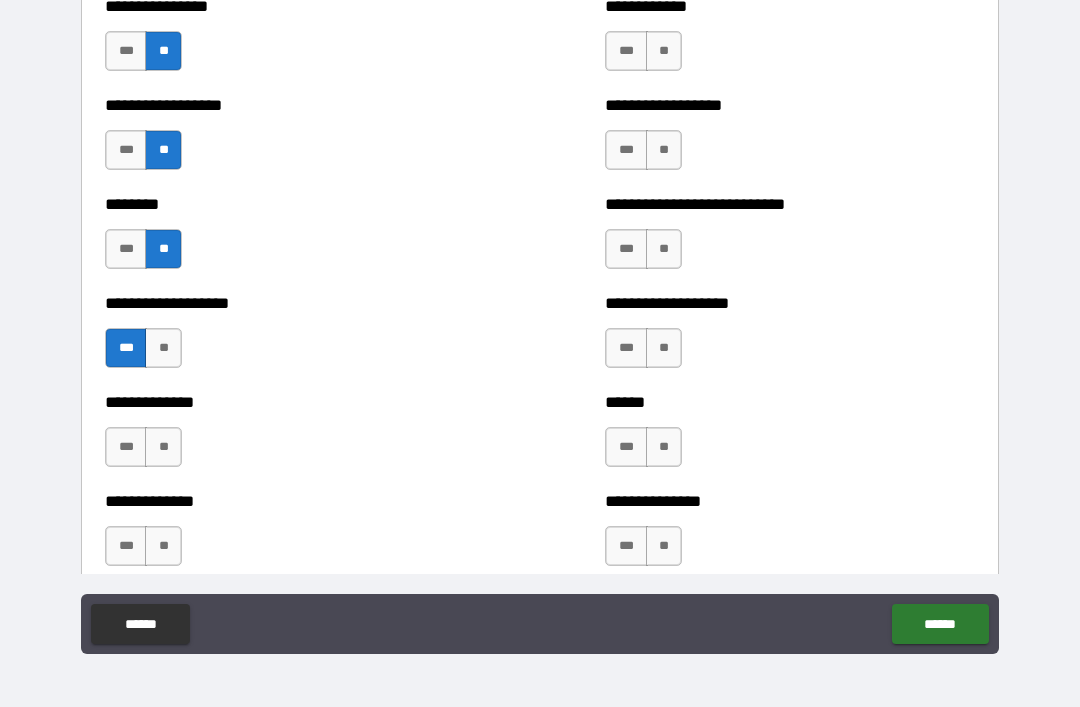 click on "**" at bounding box center [163, 447] 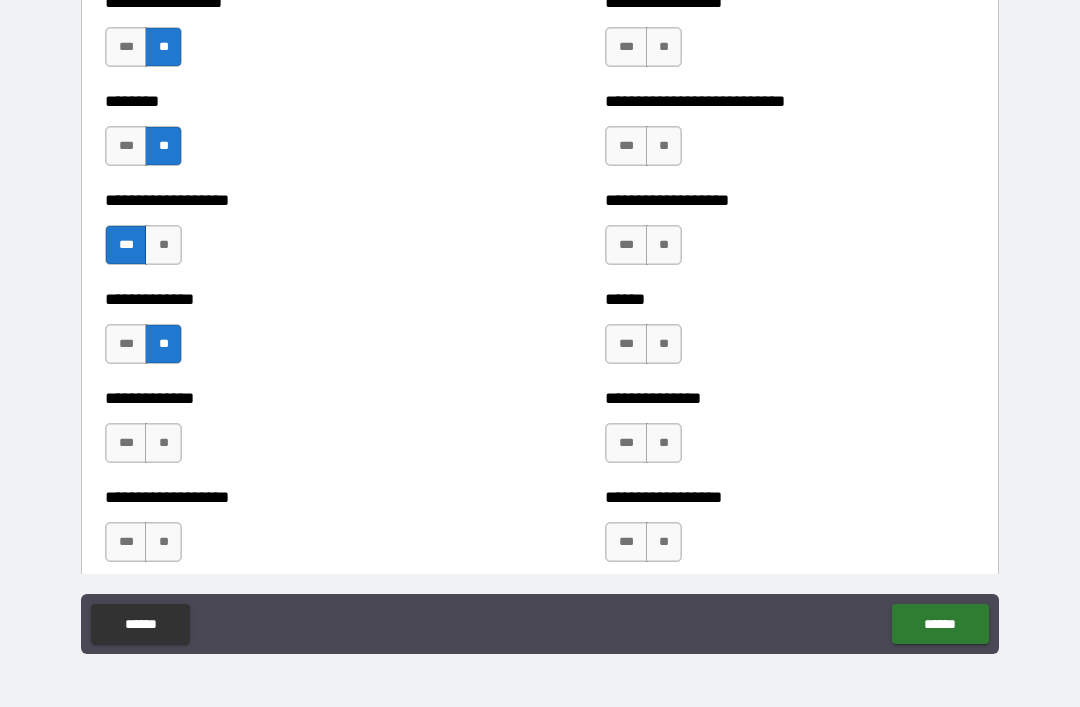 scroll, scrollTop: 4510, scrollLeft: 0, axis: vertical 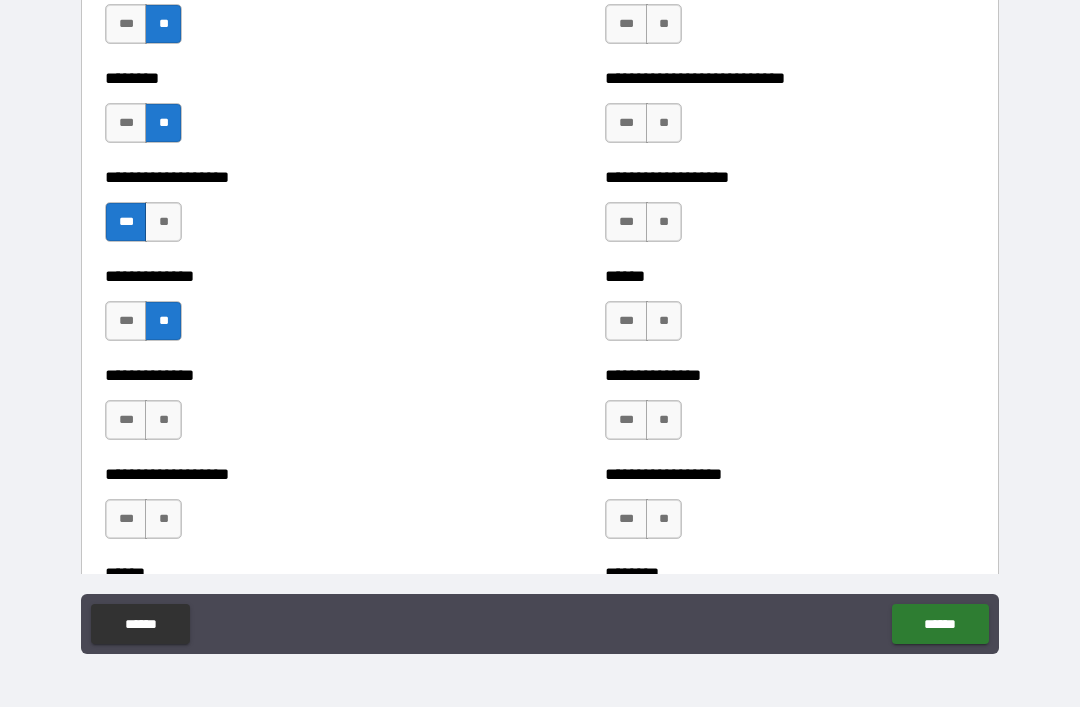 click on "**" at bounding box center (163, 420) 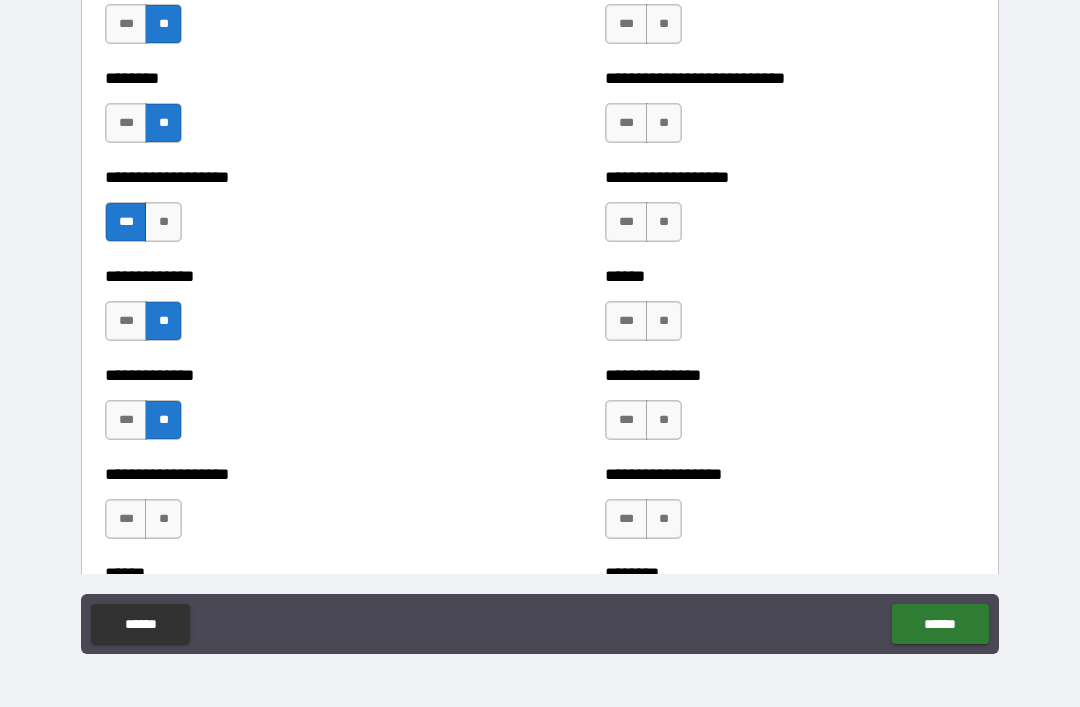 scroll, scrollTop: 4530, scrollLeft: 0, axis: vertical 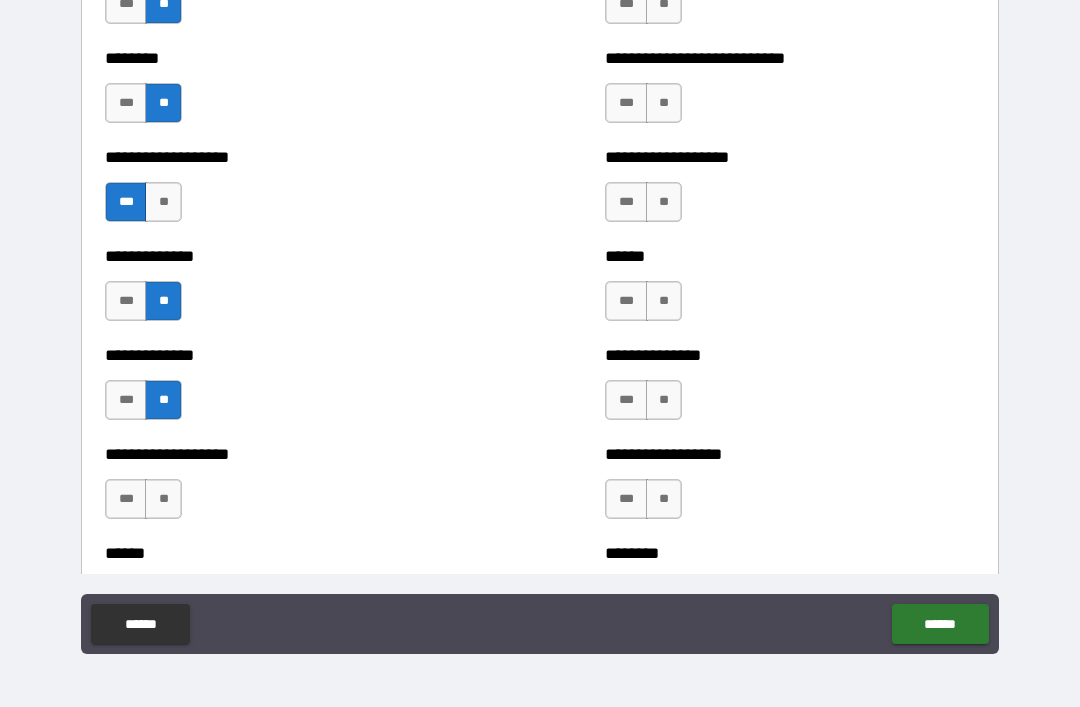 click on "***" at bounding box center [126, 400] 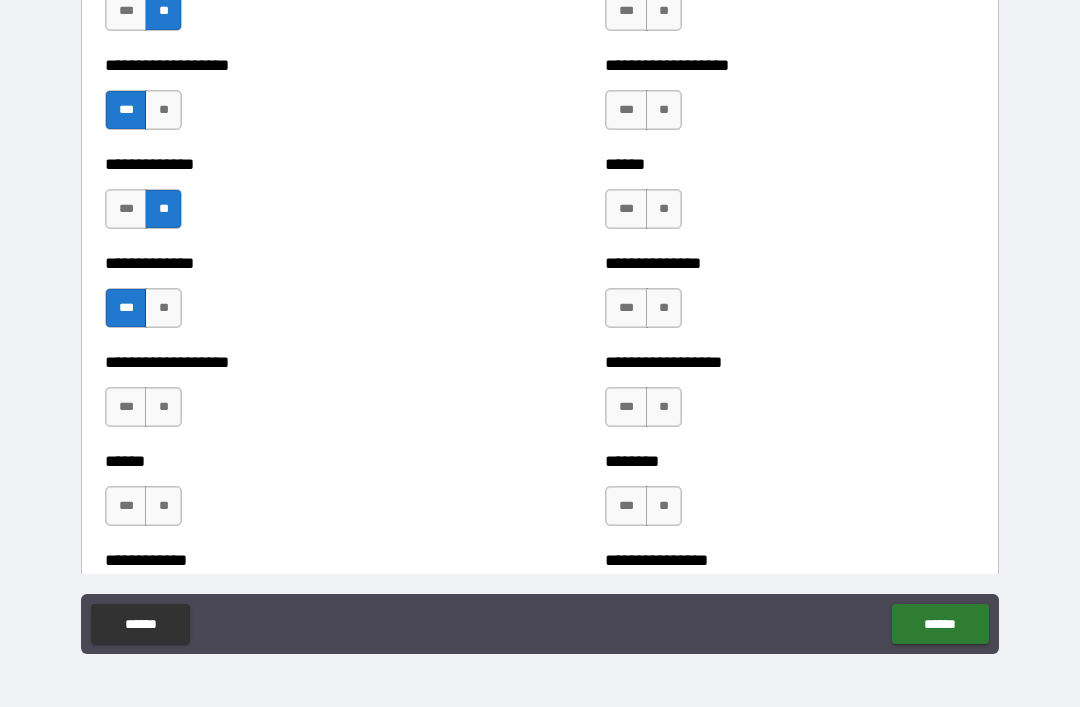 scroll, scrollTop: 4671, scrollLeft: 0, axis: vertical 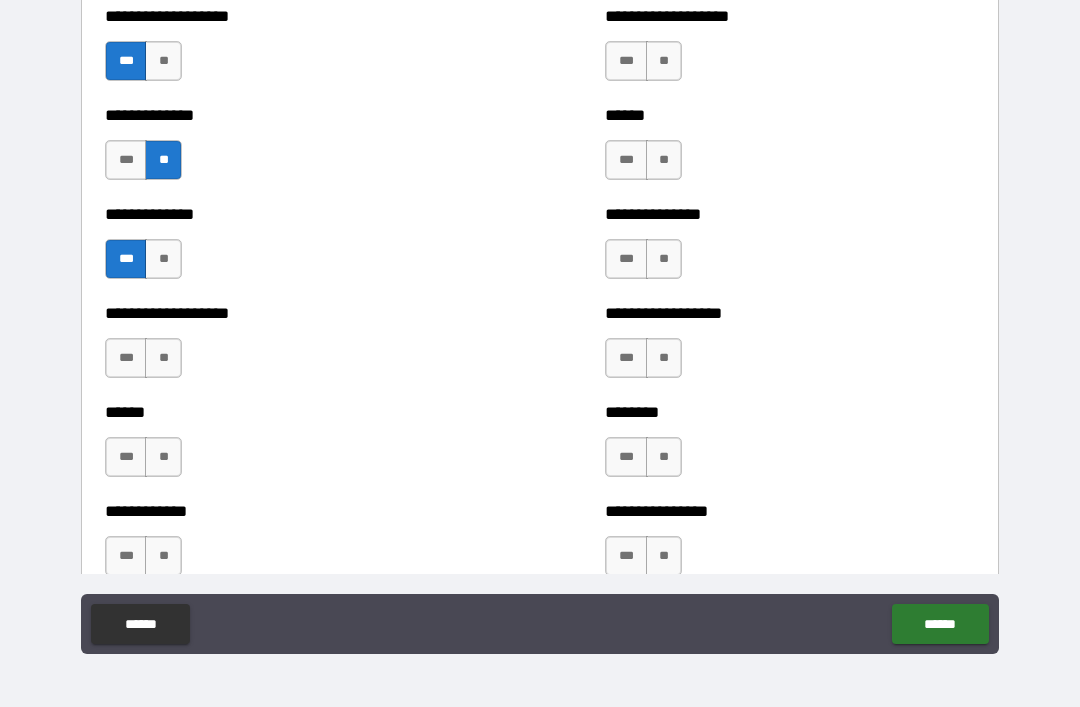 click on "**" at bounding box center [163, 358] 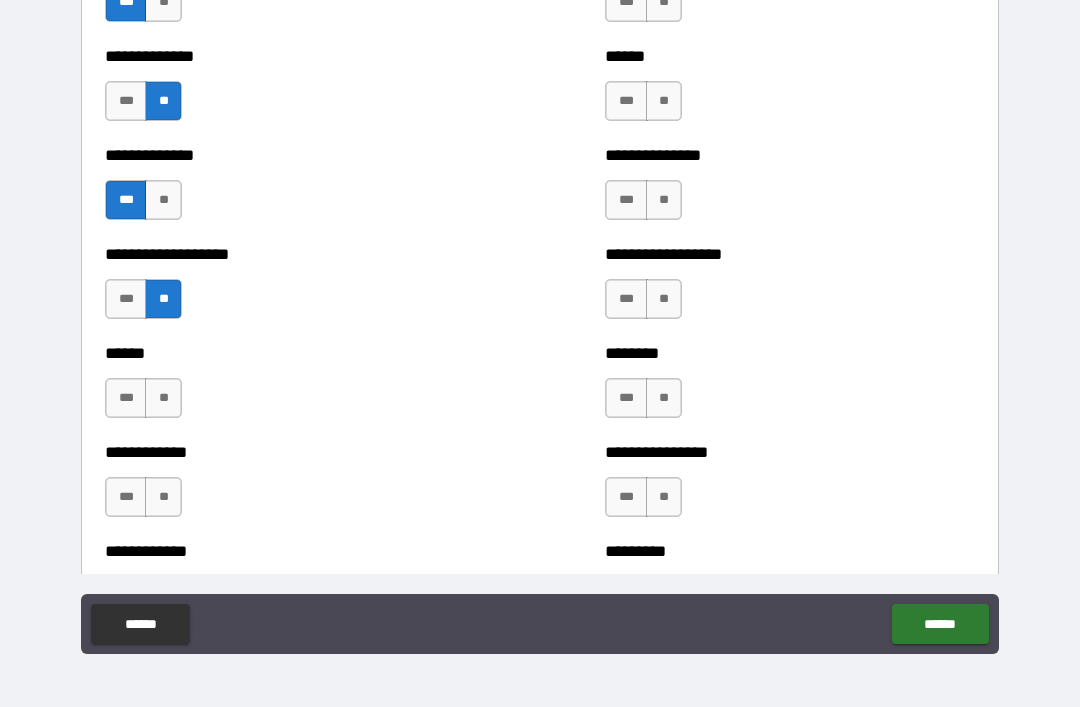 scroll, scrollTop: 4740, scrollLeft: 0, axis: vertical 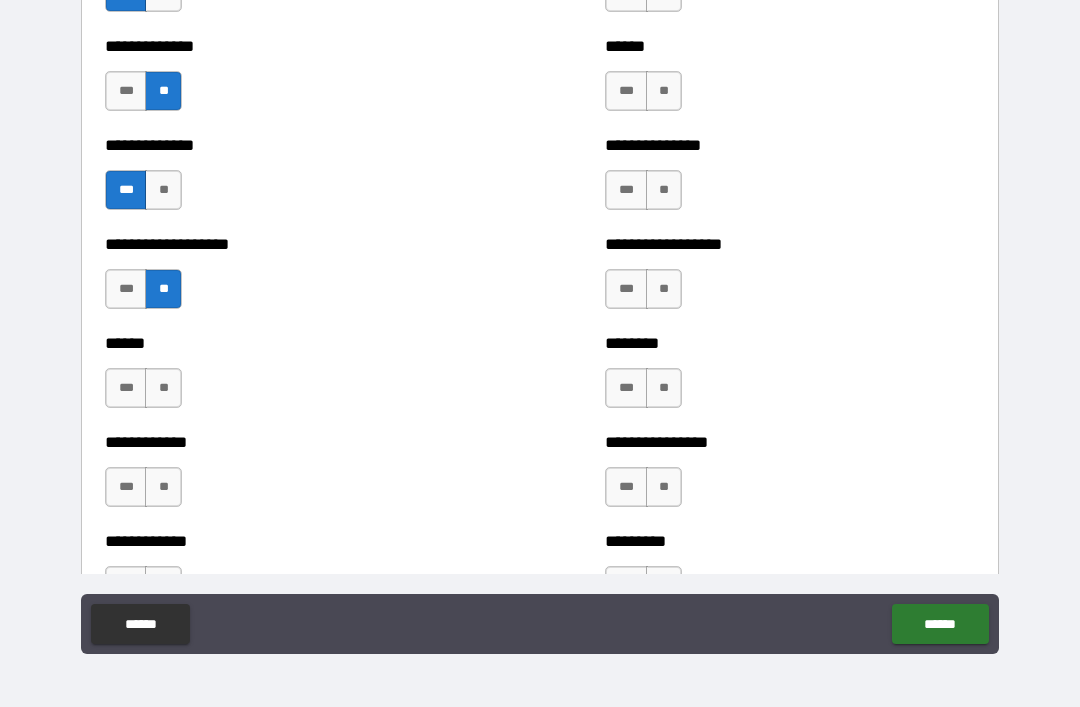 click on "**" at bounding box center [163, 388] 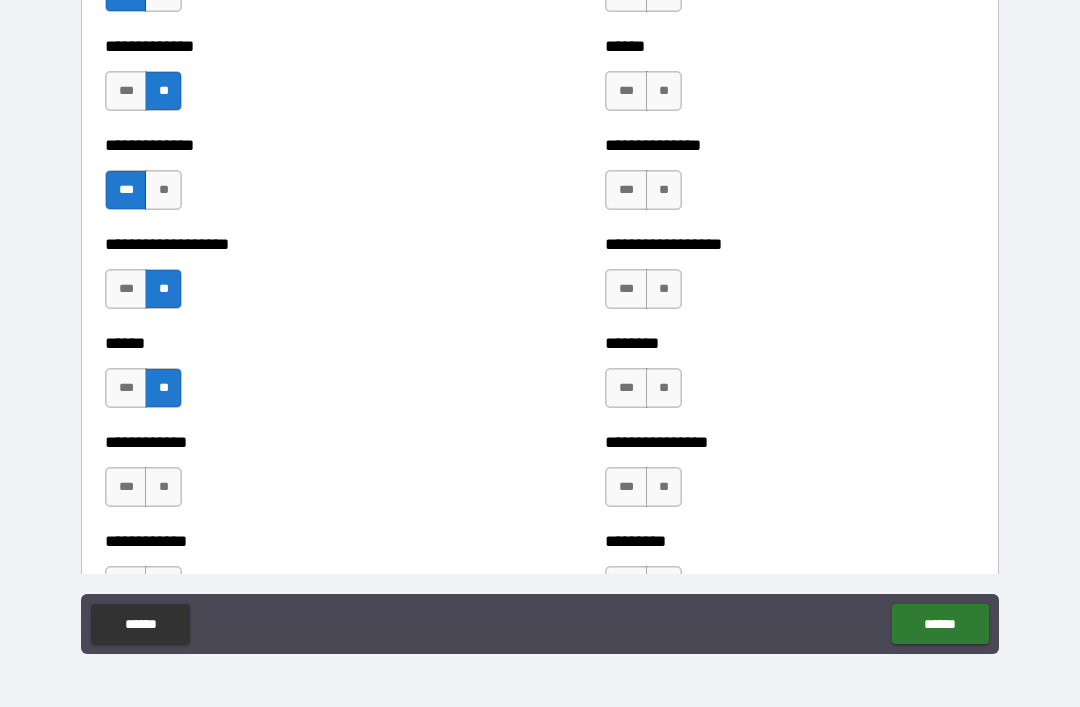 scroll, scrollTop: 4792, scrollLeft: 0, axis: vertical 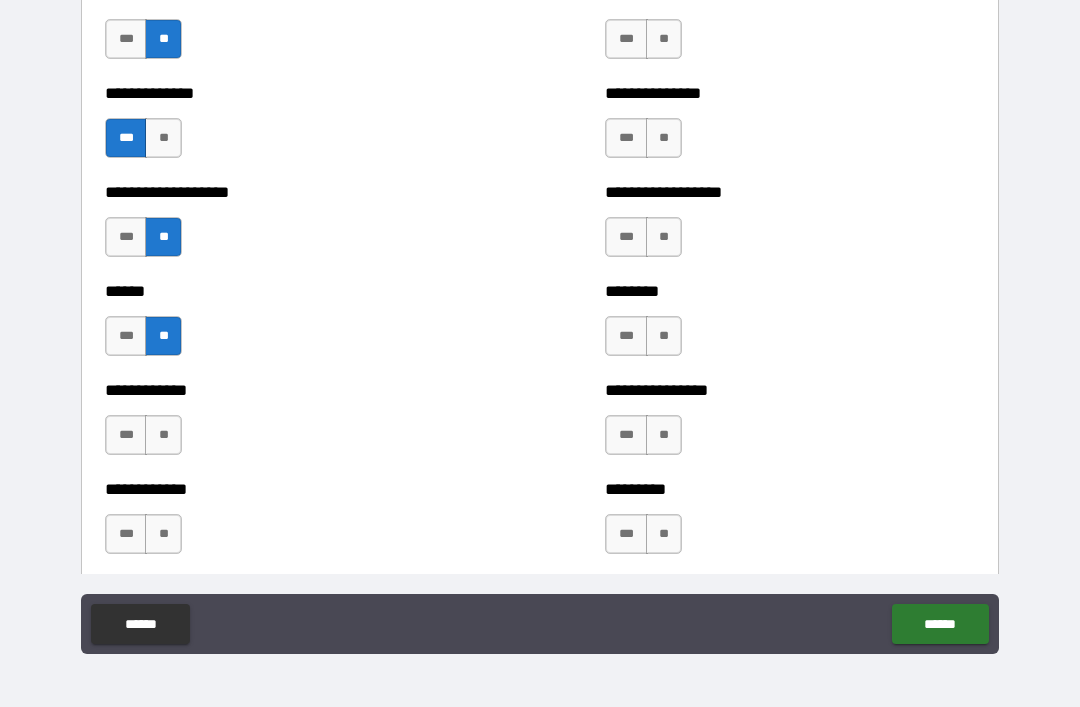 click on "**" at bounding box center (163, 435) 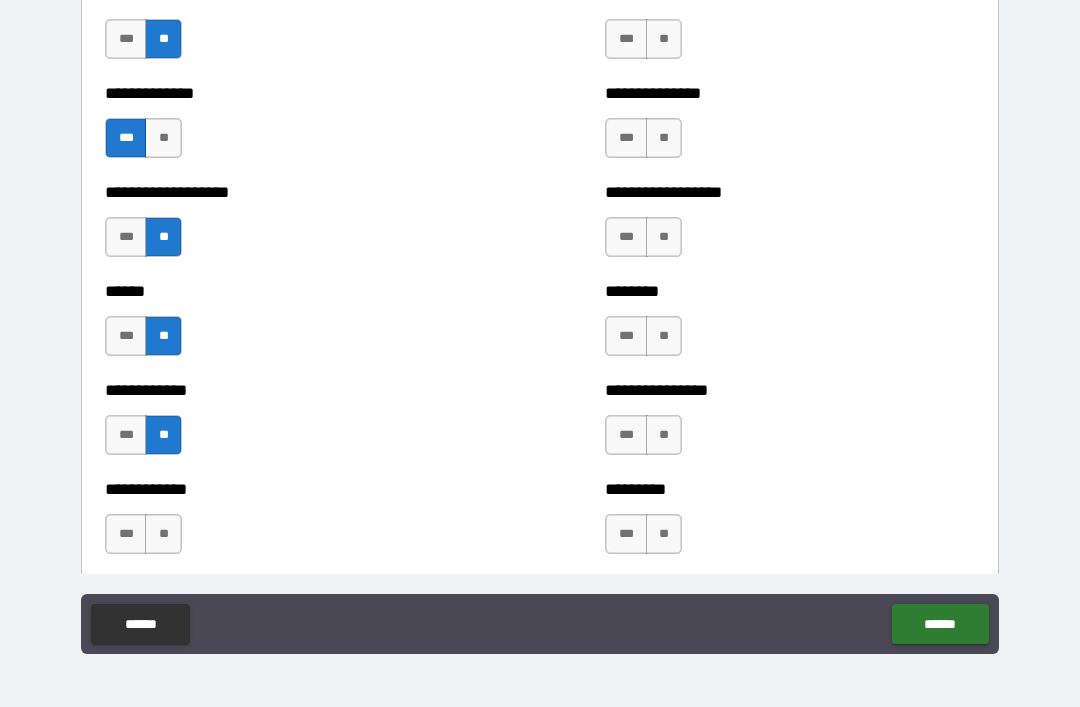scroll, scrollTop: 4908, scrollLeft: 0, axis: vertical 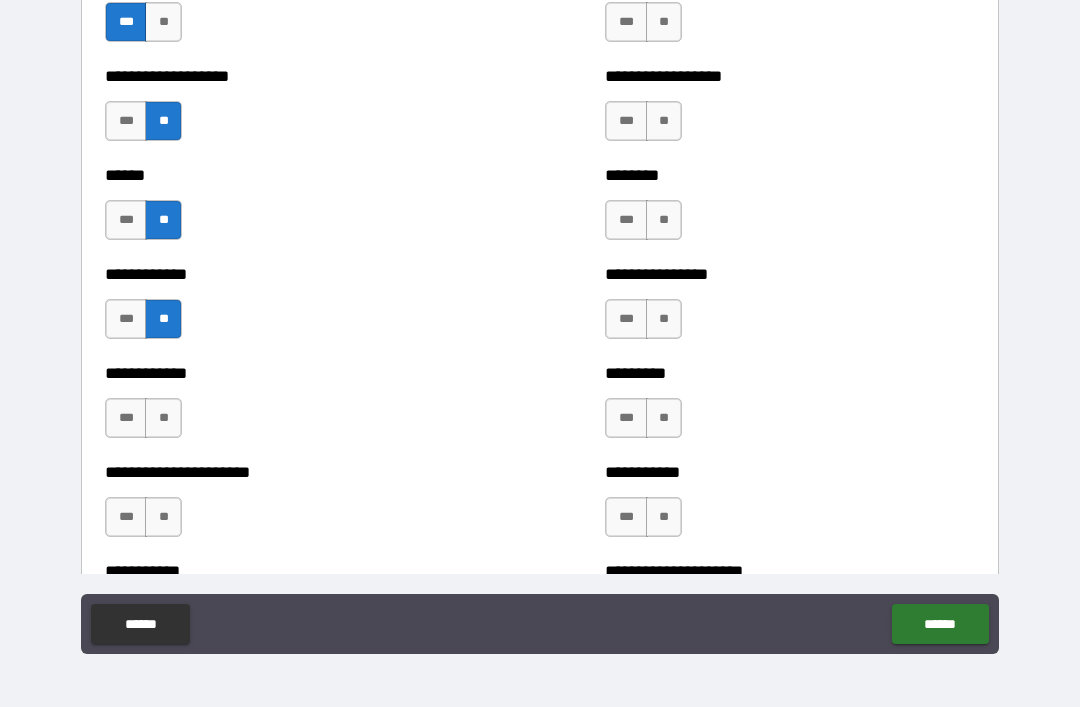 click on "***" at bounding box center [626, 121] 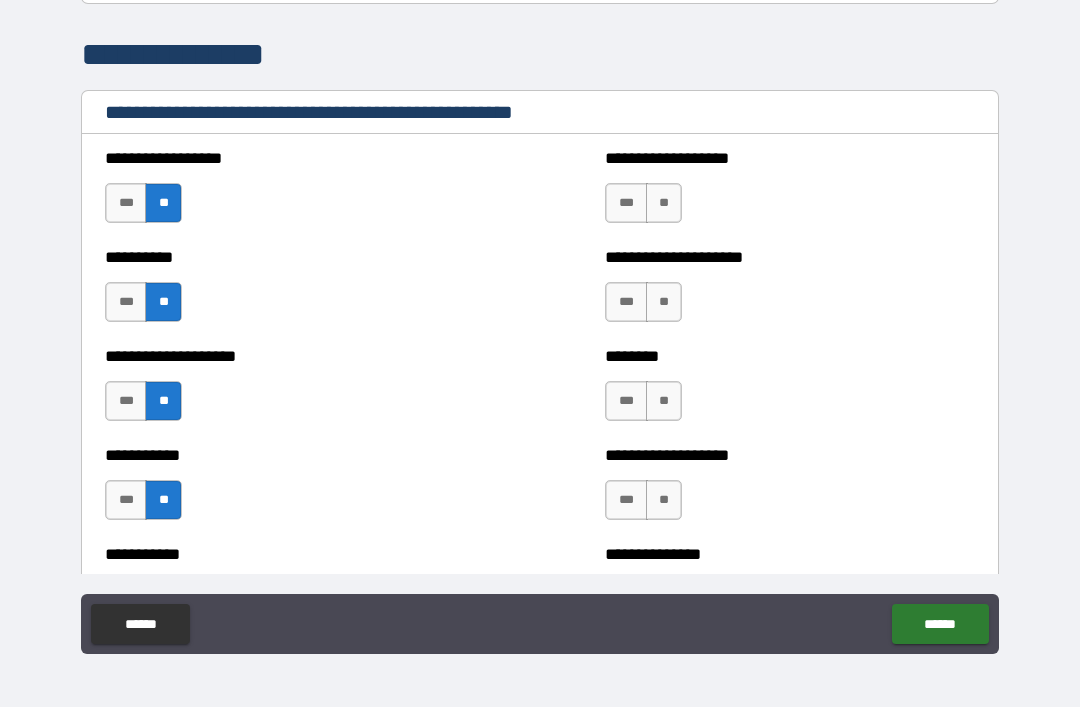 scroll, scrollTop: 2372, scrollLeft: 0, axis: vertical 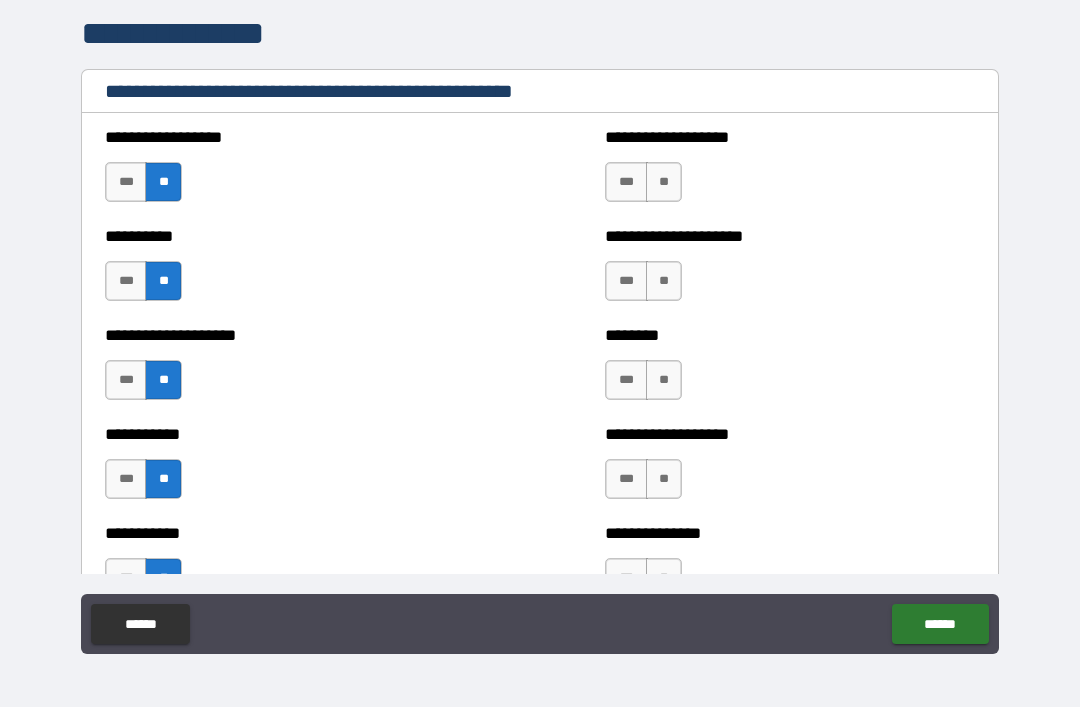 click on "**" at bounding box center [664, 182] 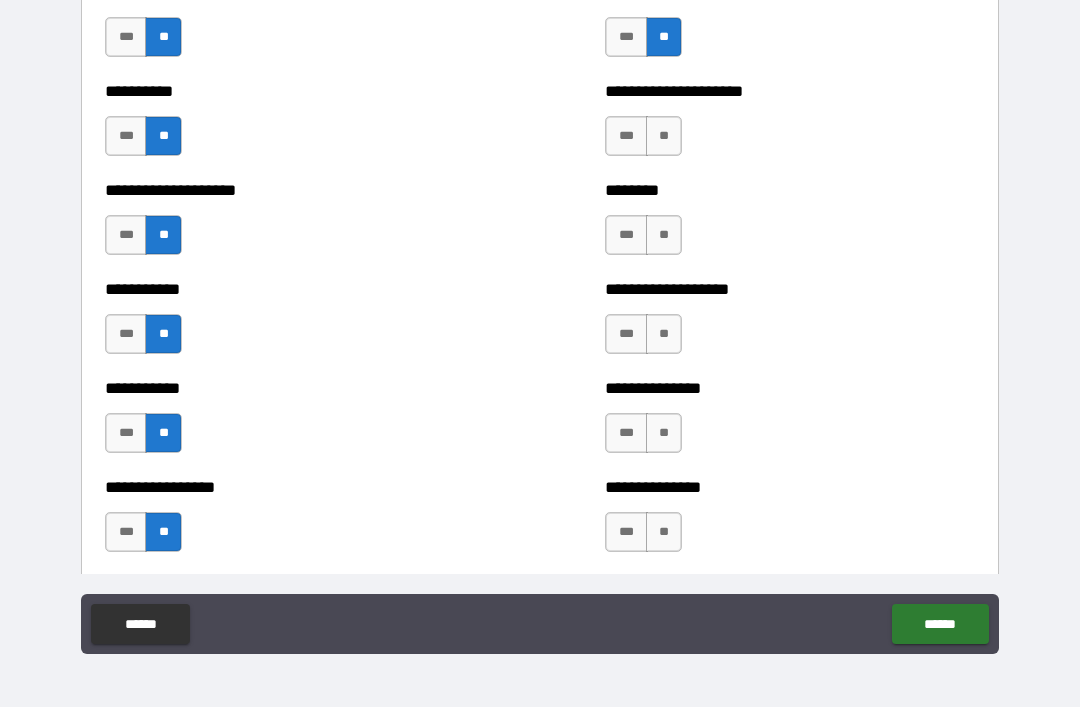 scroll, scrollTop: 2523, scrollLeft: 0, axis: vertical 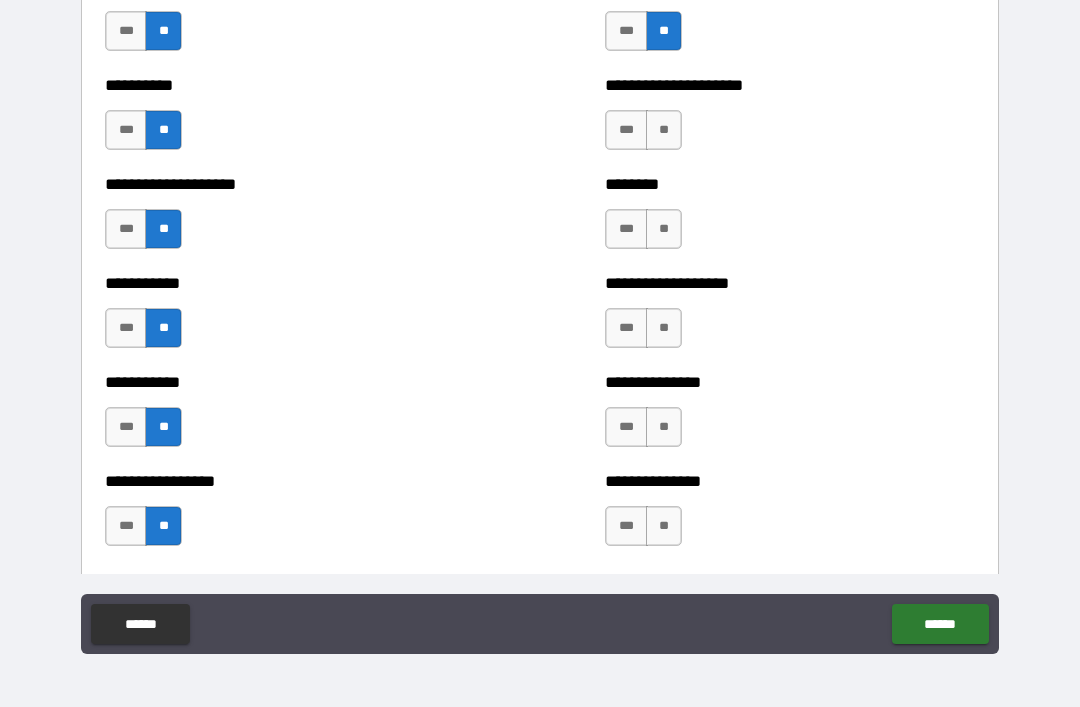 click on "**" at bounding box center (664, 130) 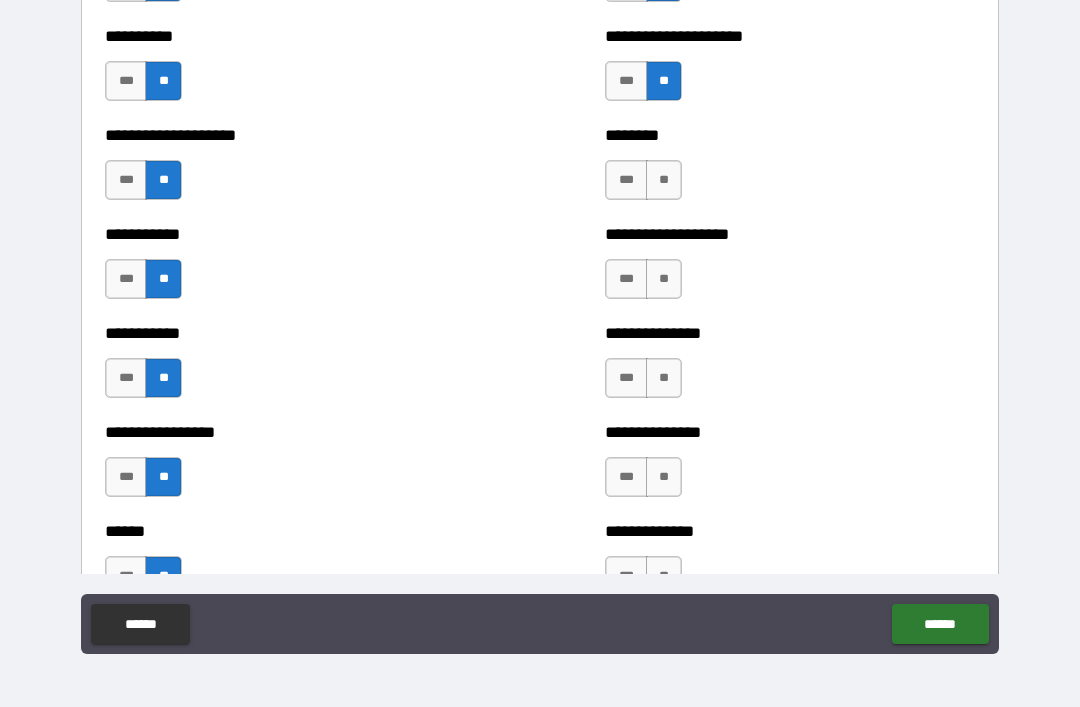 scroll, scrollTop: 2575, scrollLeft: 0, axis: vertical 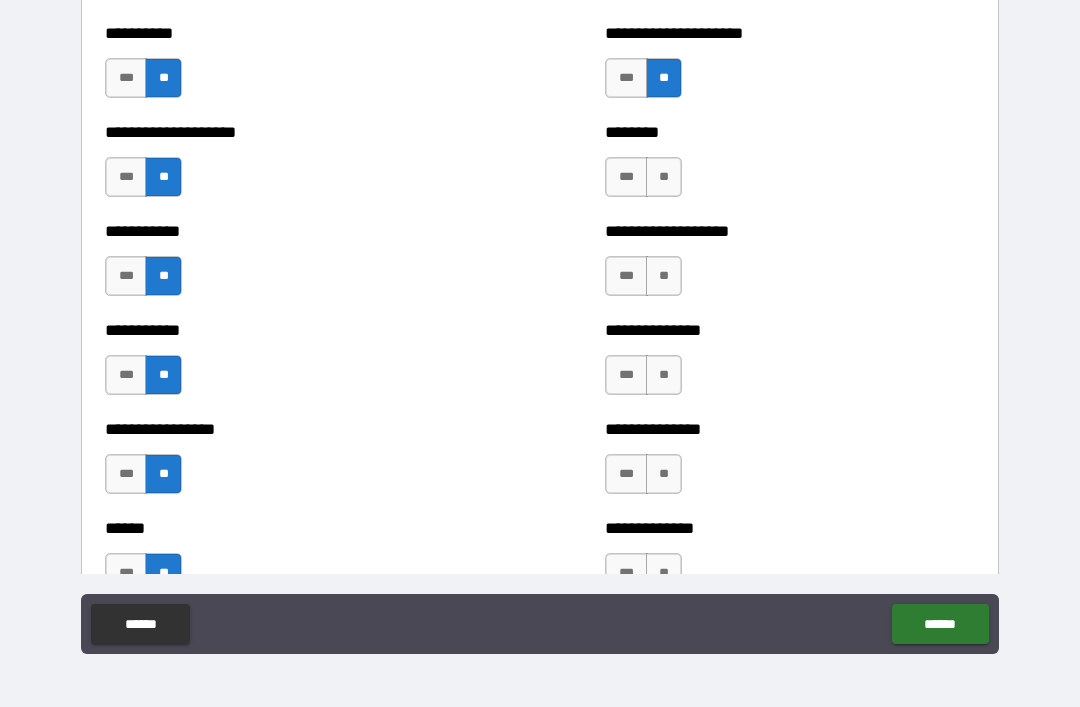 click on "**" at bounding box center [664, 177] 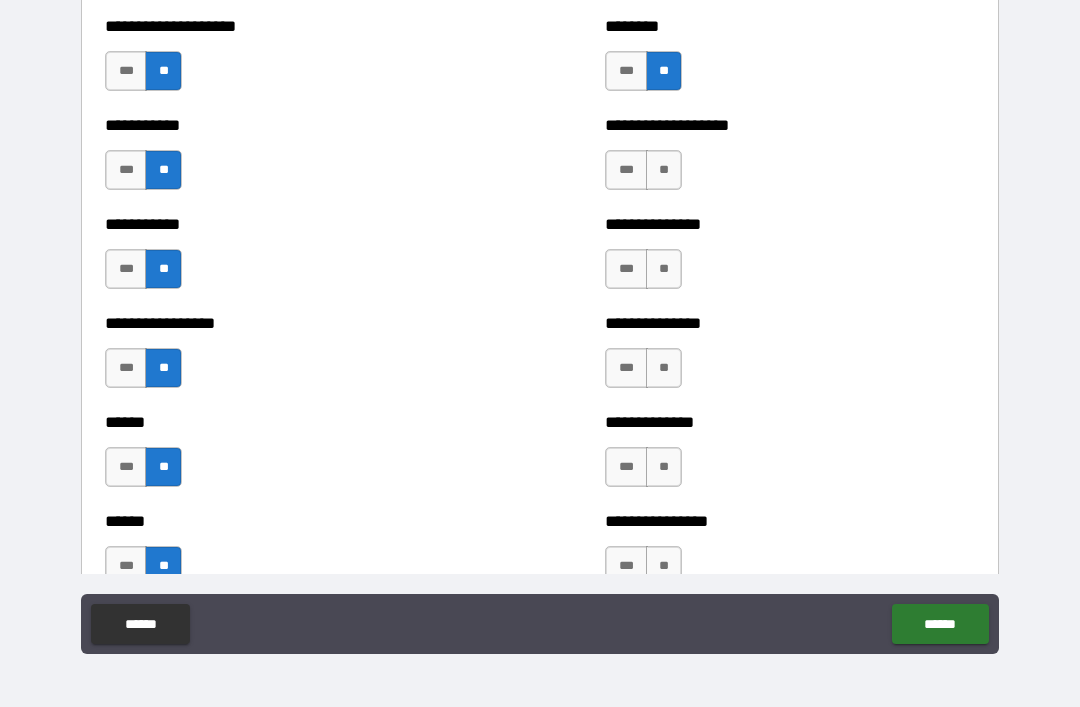 scroll, scrollTop: 2685, scrollLeft: 0, axis: vertical 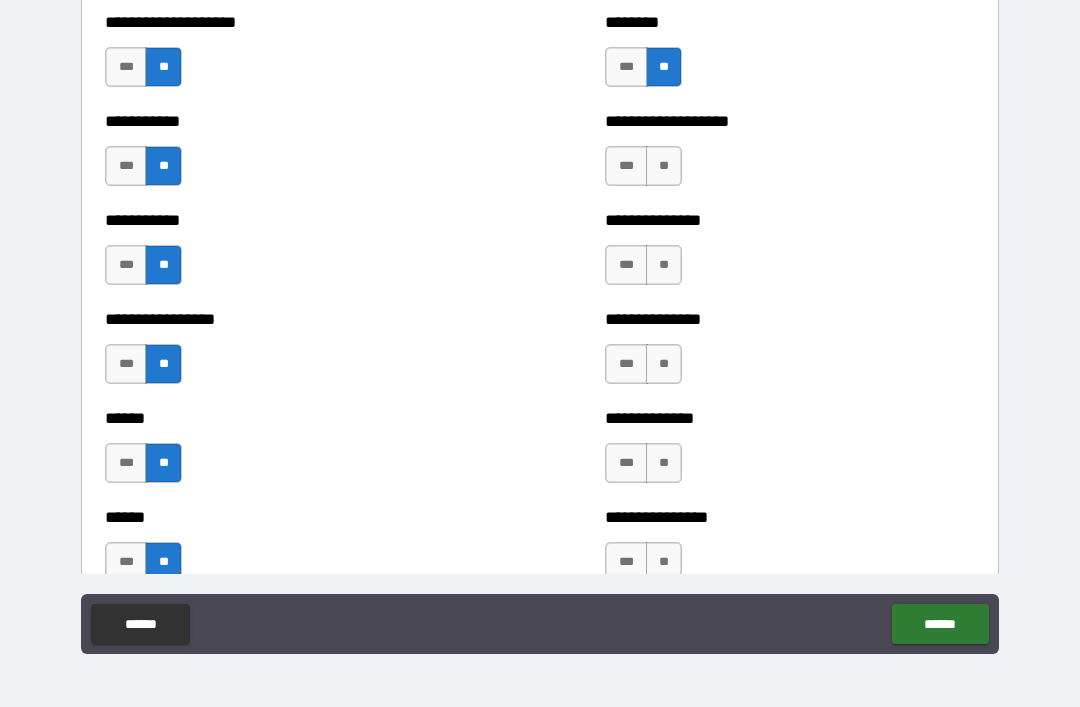 click on "**" at bounding box center (664, 166) 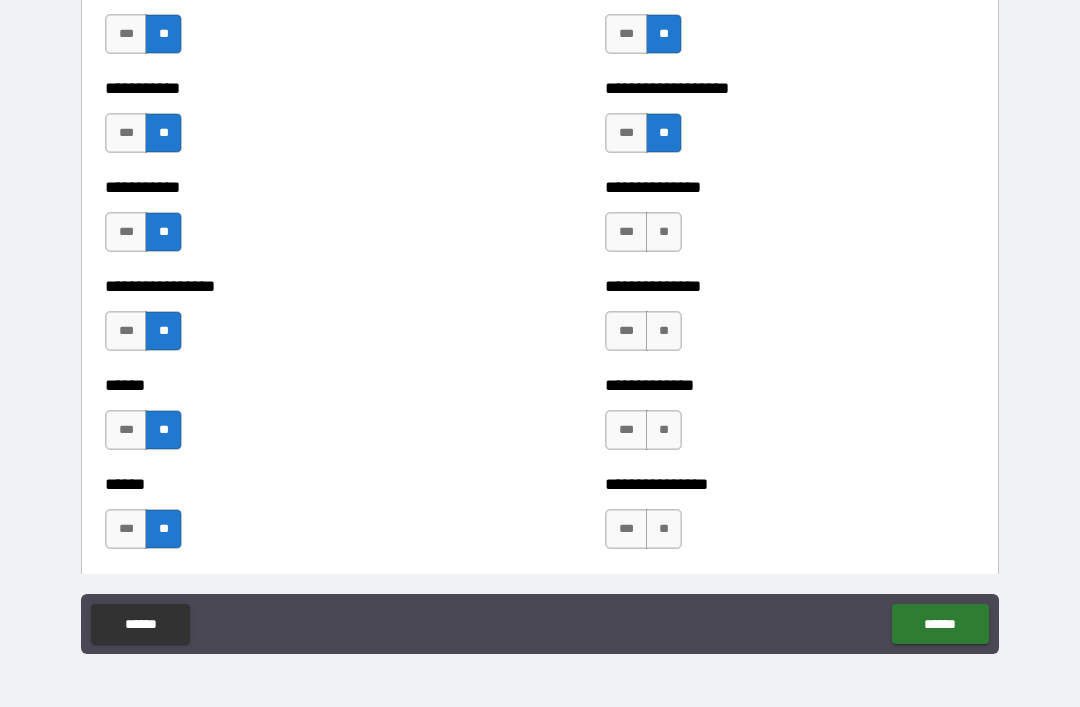 scroll, scrollTop: 2721, scrollLeft: 0, axis: vertical 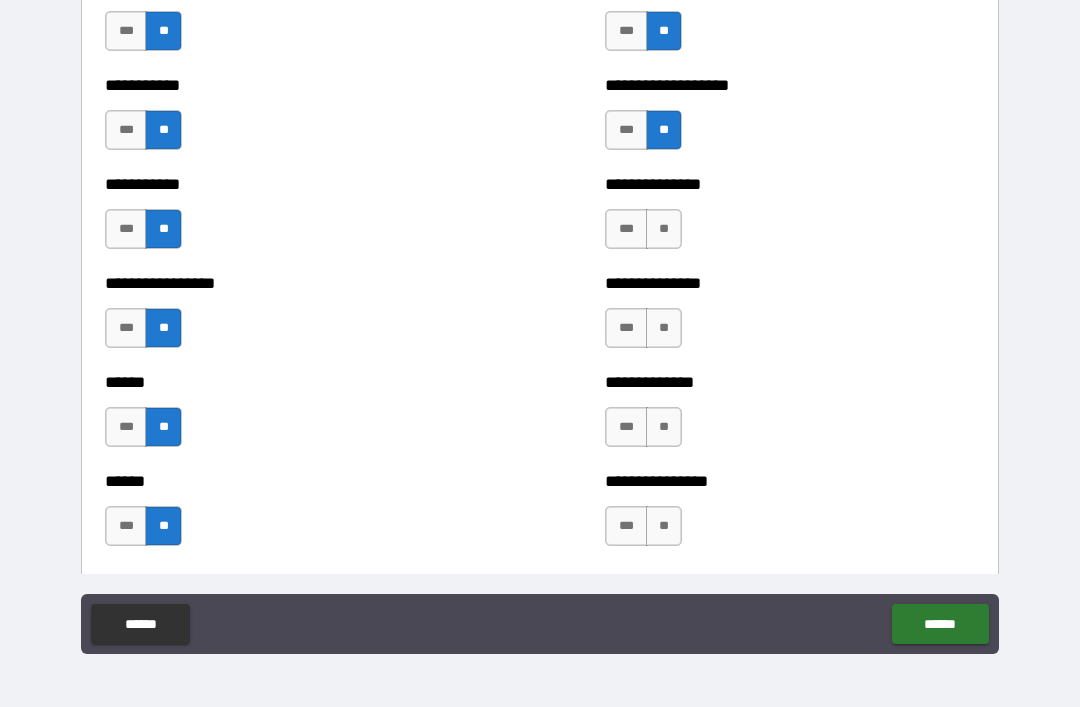 click on "**" at bounding box center [664, 229] 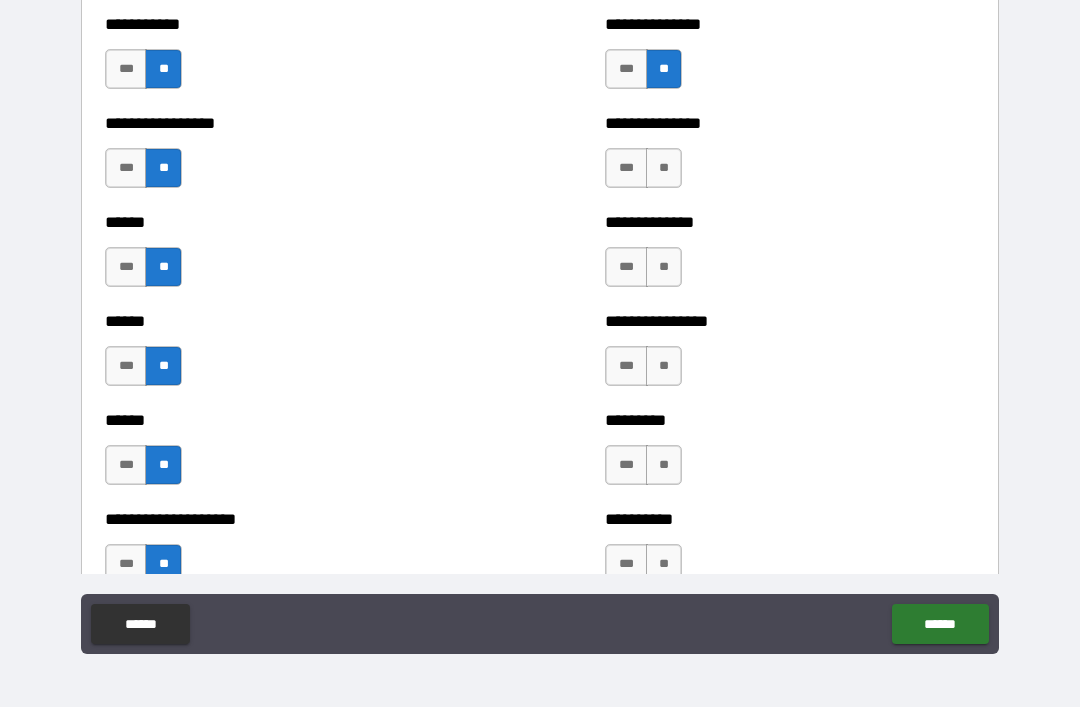 scroll, scrollTop: 2887, scrollLeft: 0, axis: vertical 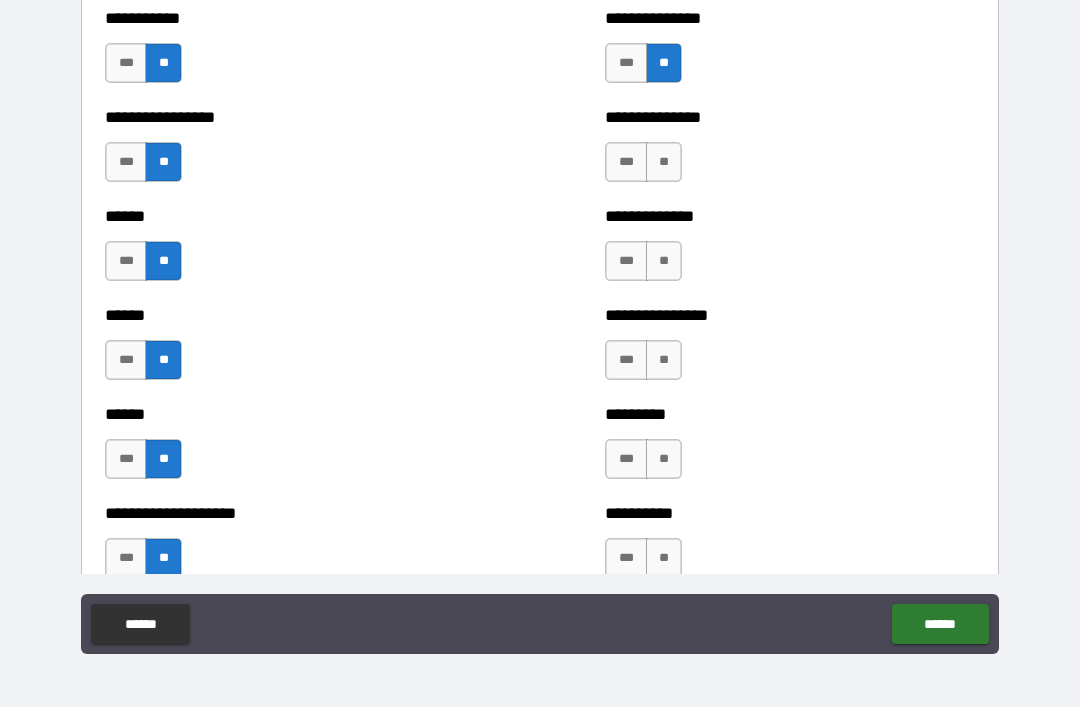 click on "**" at bounding box center (664, 162) 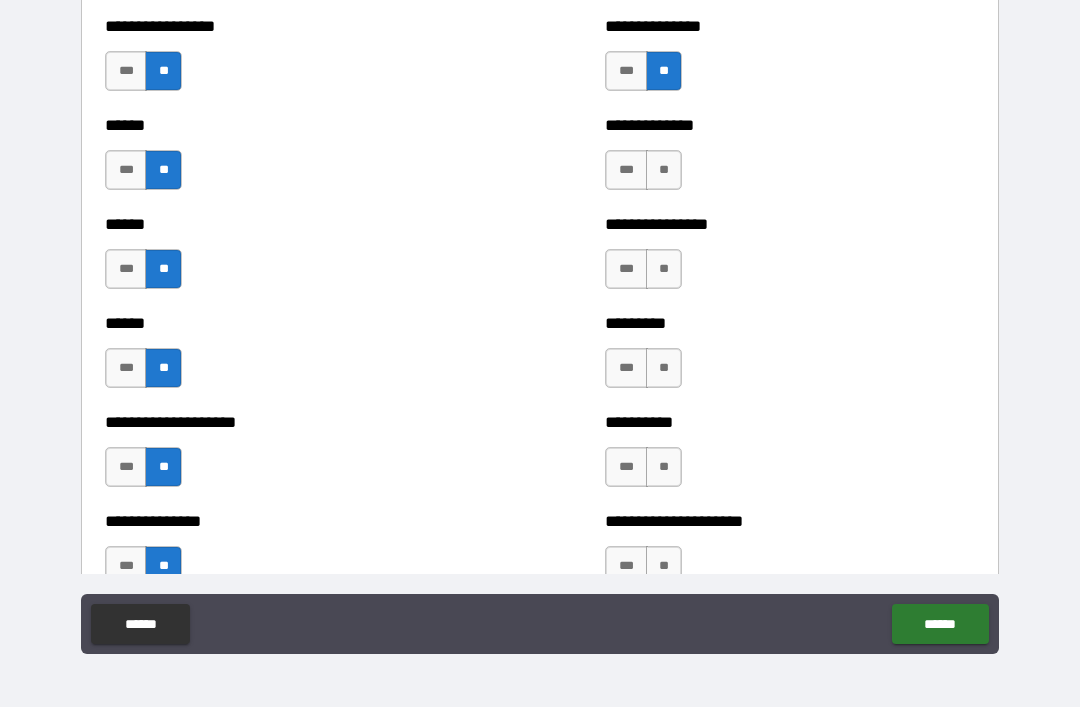 scroll, scrollTop: 2974, scrollLeft: 0, axis: vertical 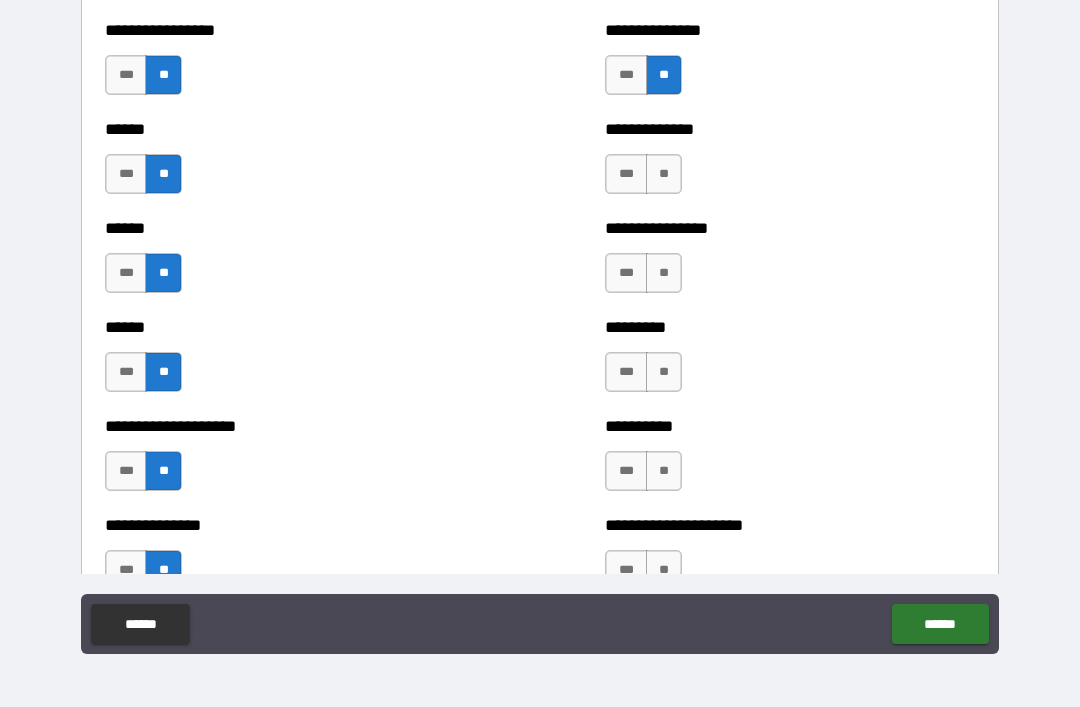 click on "**" at bounding box center (664, 174) 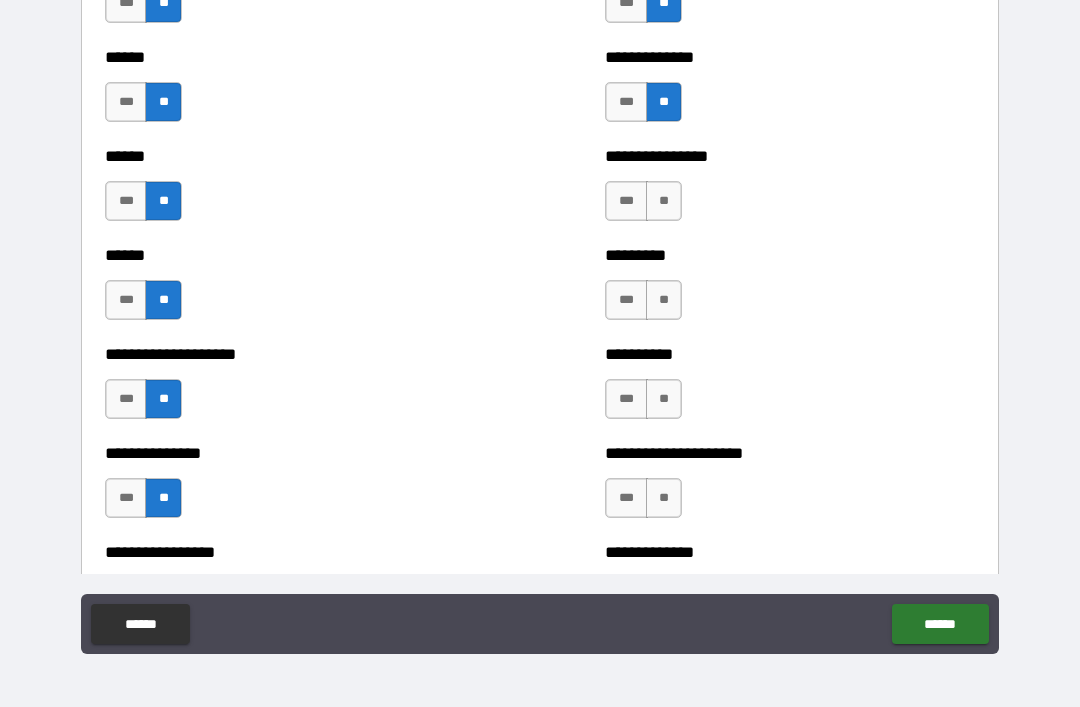 scroll, scrollTop: 3058, scrollLeft: 0, axis: vertical 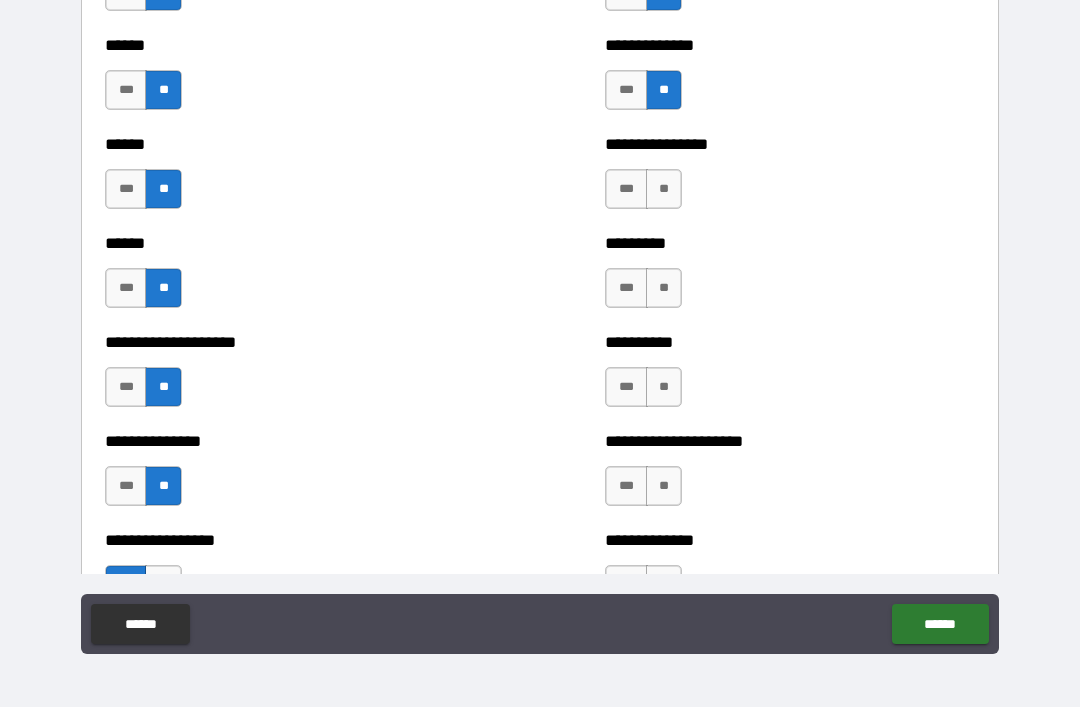 click on "**" at bounding box center [664, 189] 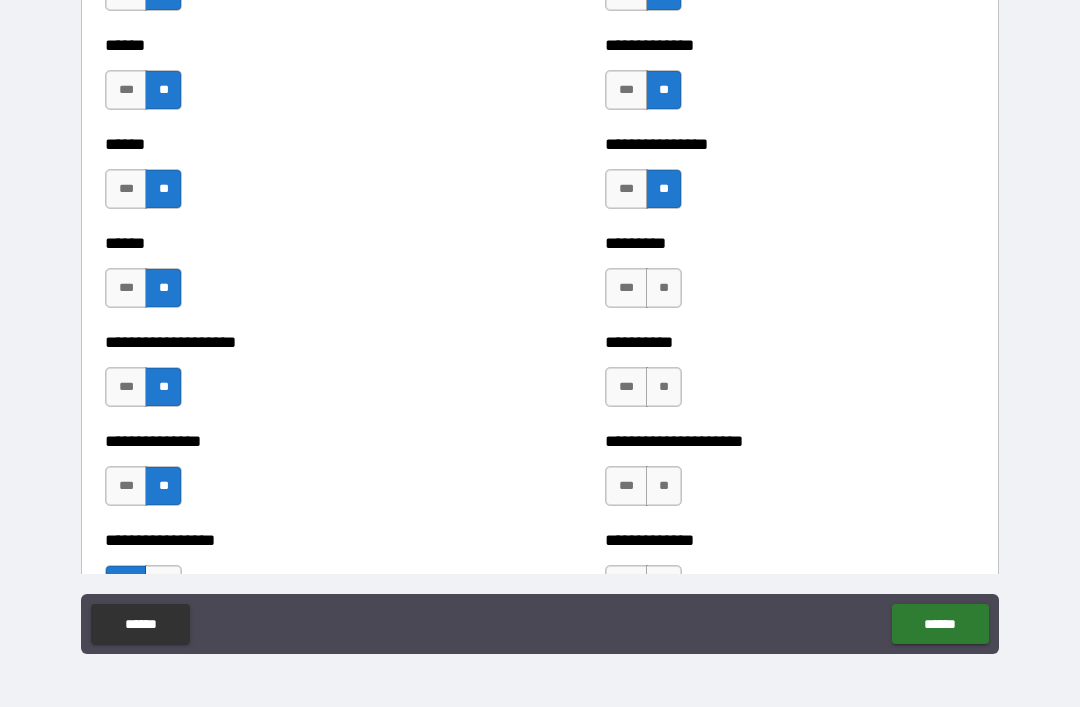 scroll, scrollTop: 3121, scrollLeft: 0, axis: vertical 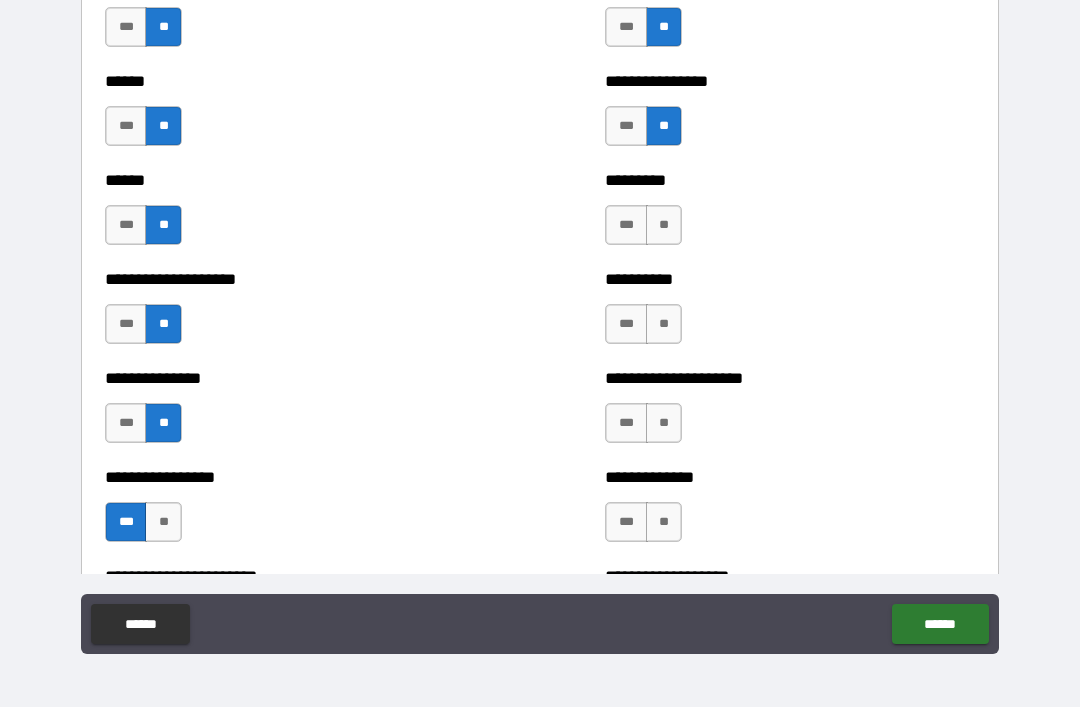 click on "**" at bounding box center [664, 225] 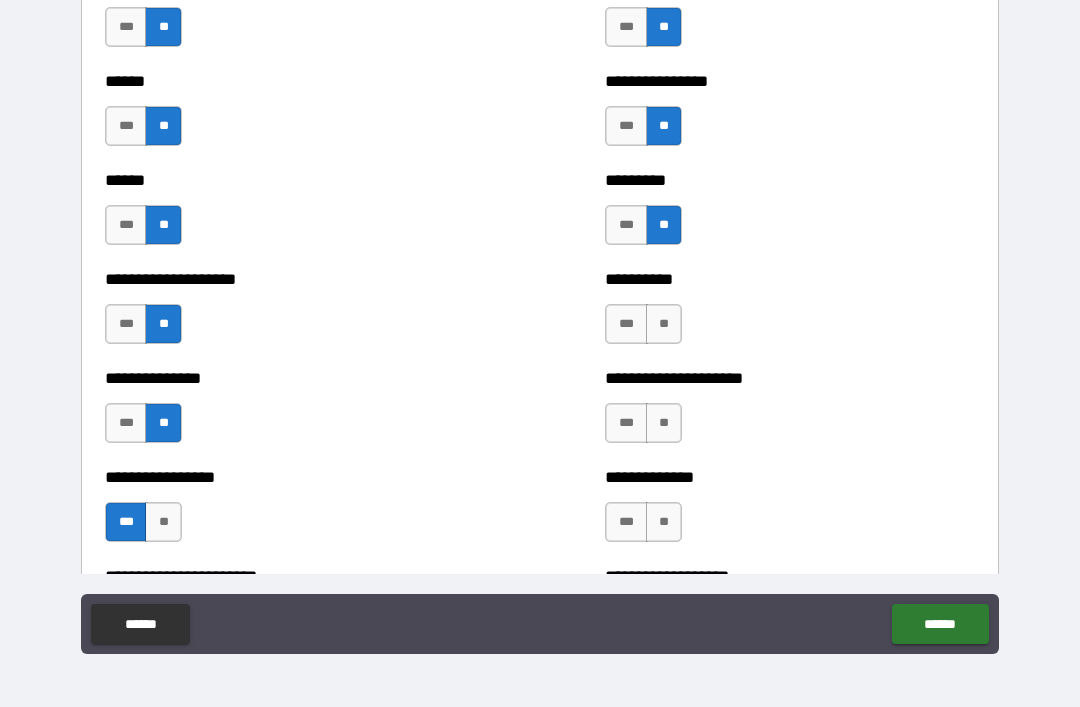 click on "**" at bounding box center [664, 225] 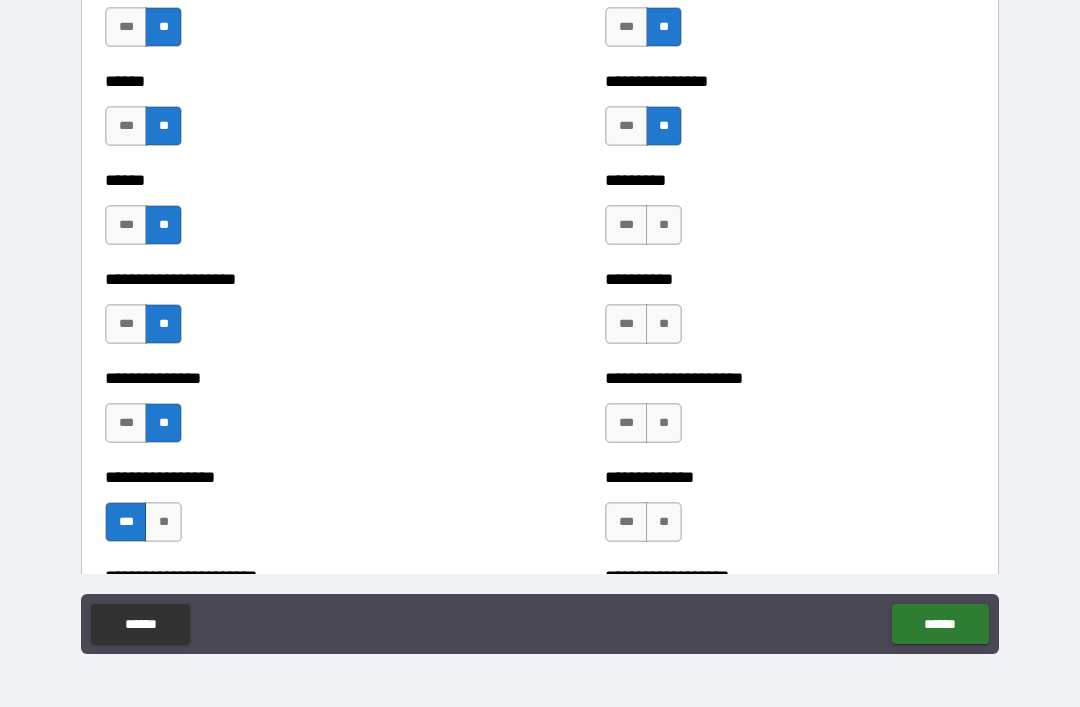 click on "**" at bounding box center (664, 225) 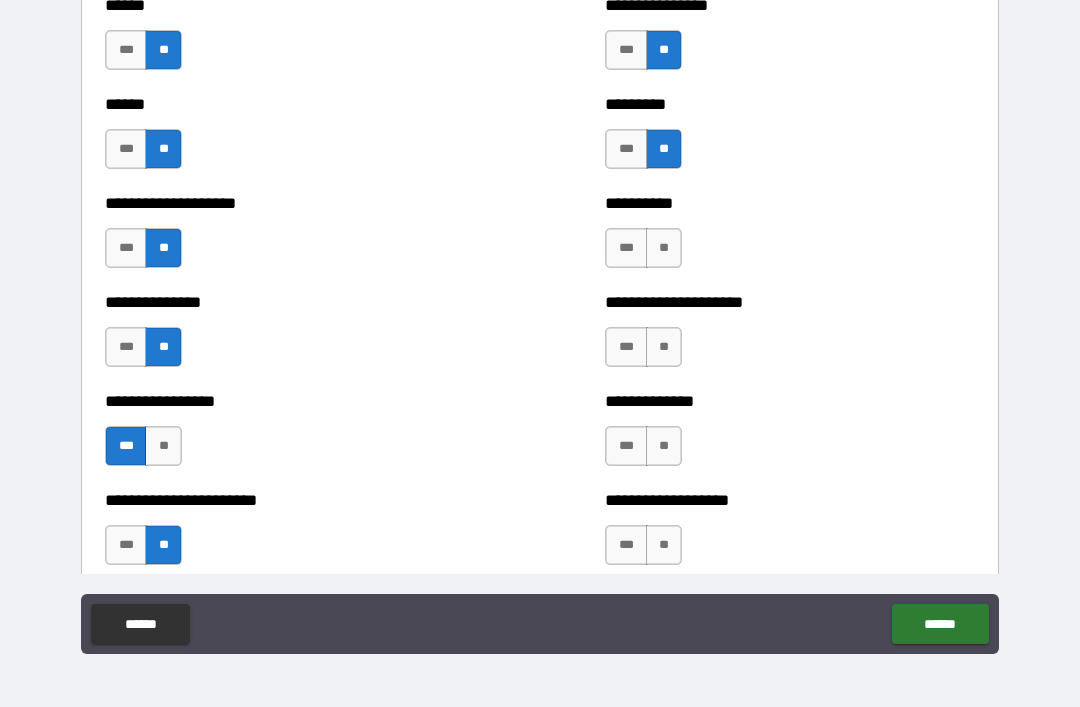 scroll, scrollTop: 3200, scrollLeft: 0, axis: vertical 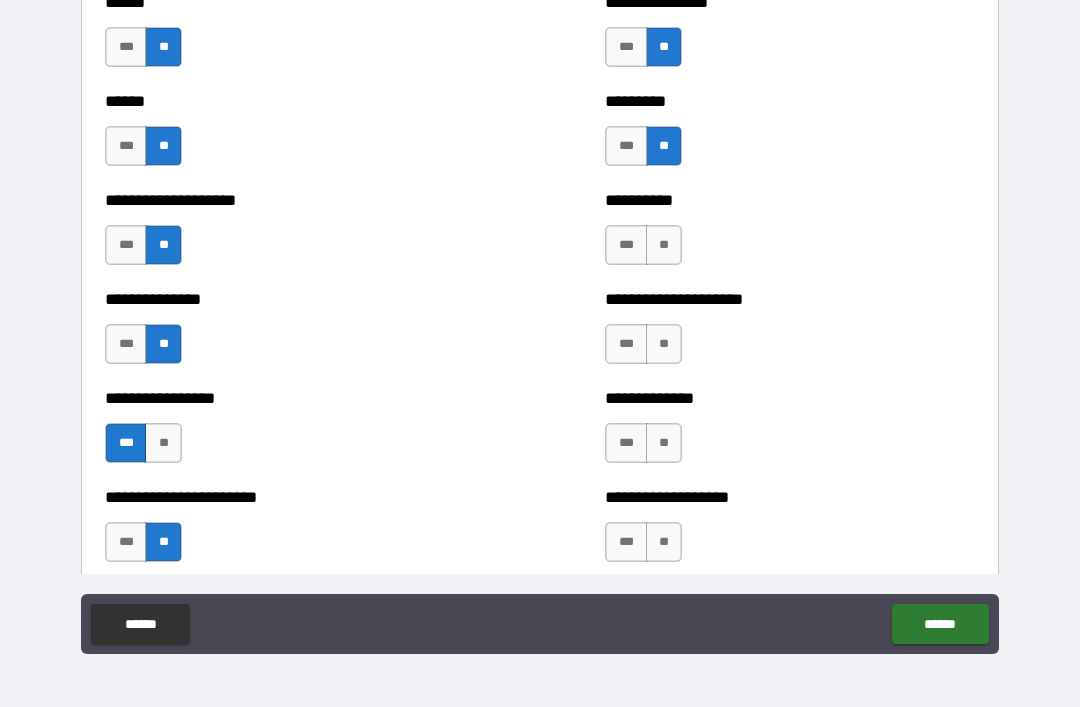 click on "**" at bounding box center (664, 245) 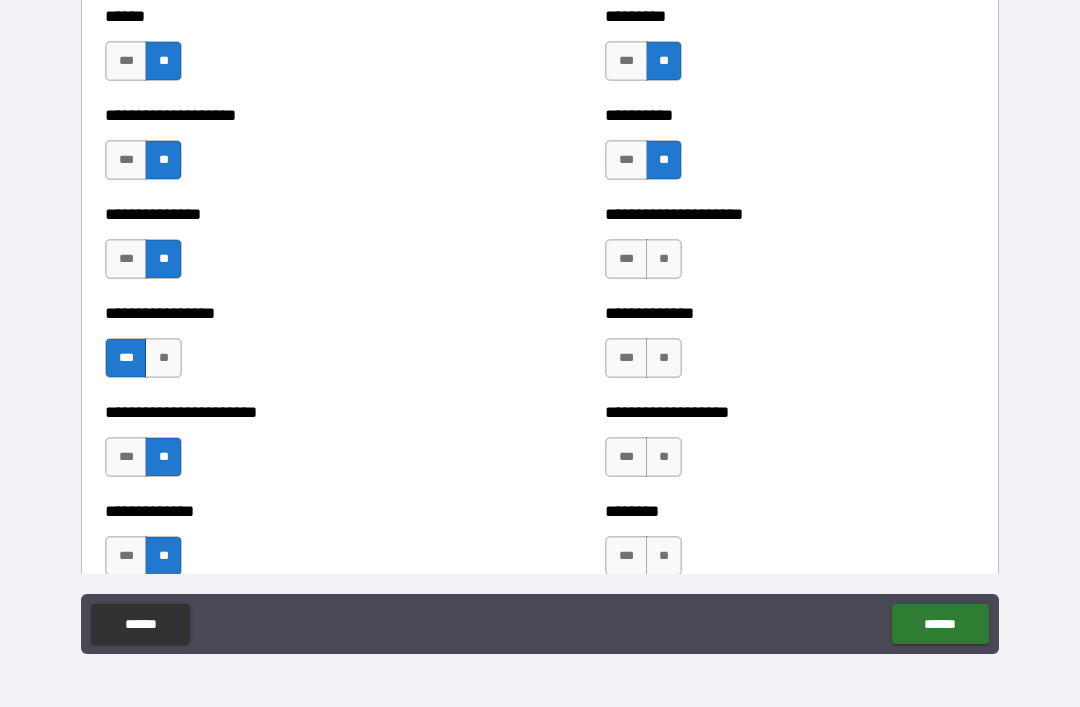 scroll, scrollTop: 3308, scrollLeft: 0, axis: vertical 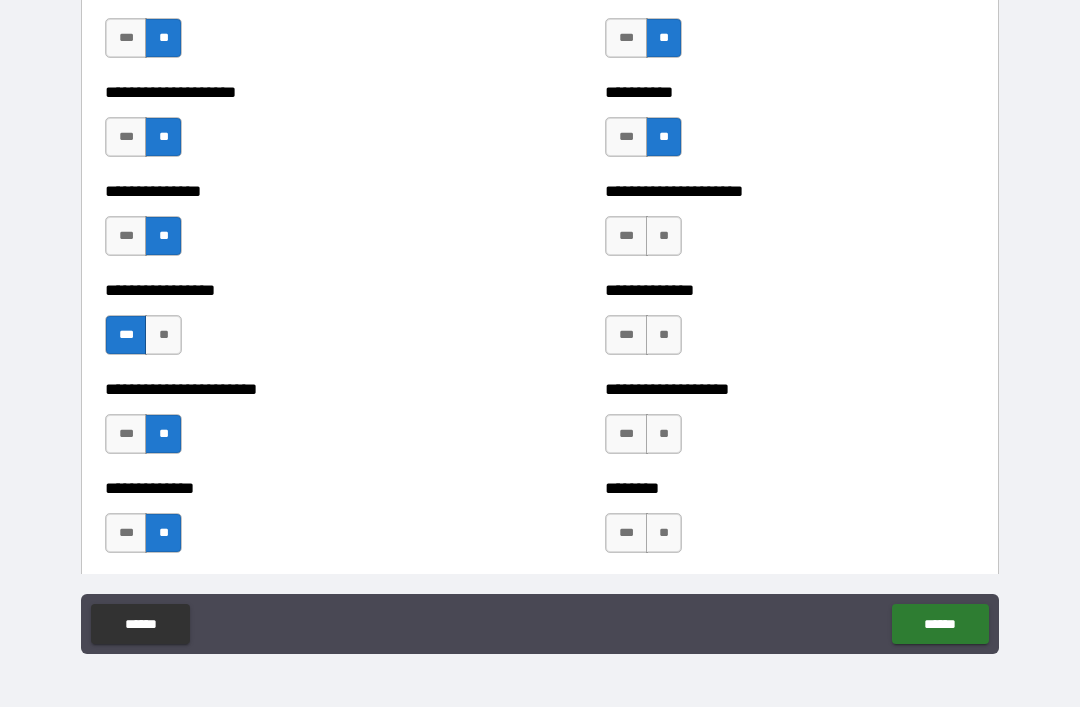 click on "**" at bounding box center (664, 236) 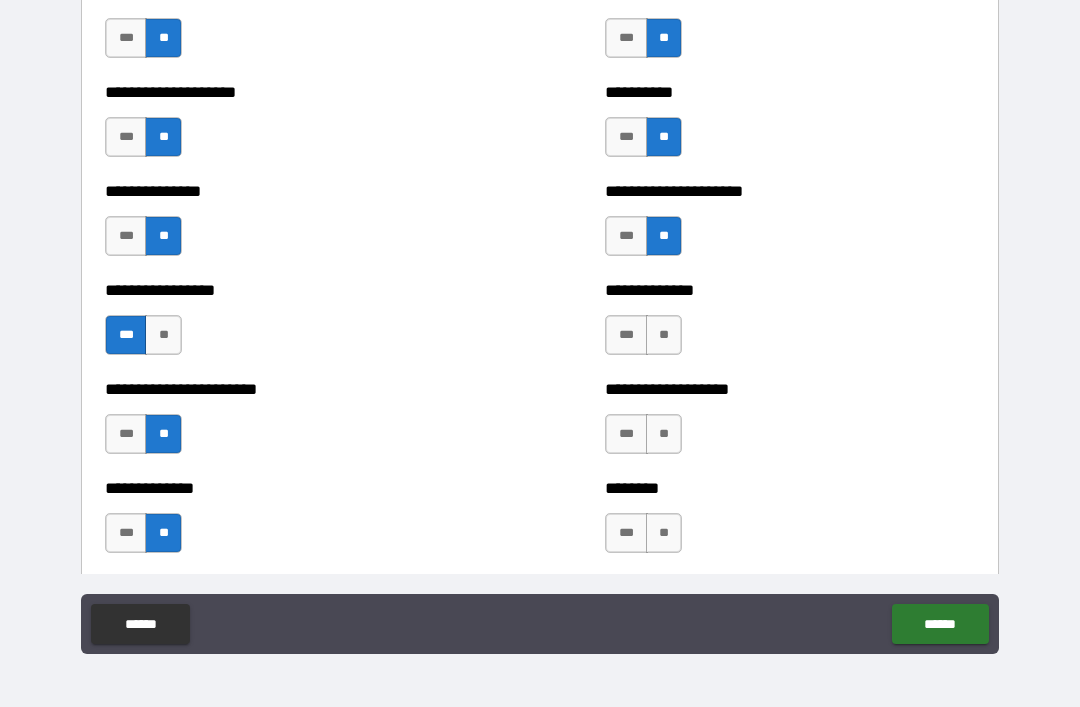 scroll, scrollTop: 3396, scrollLeft: 0, axis: vertical 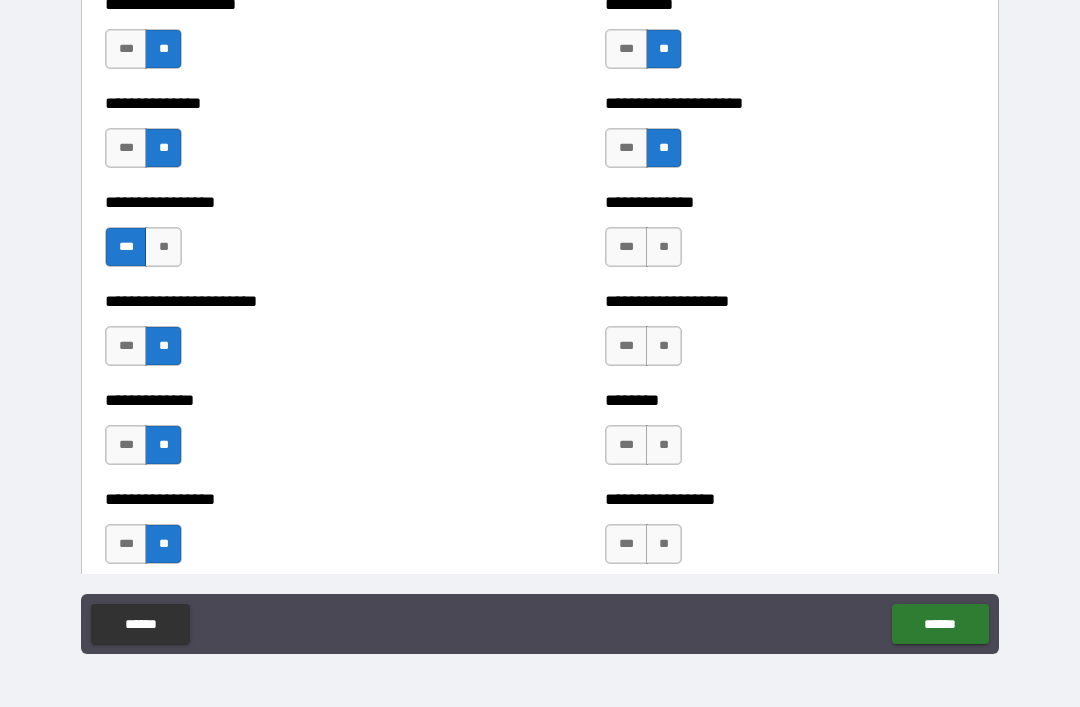 click on "**" at bounding box center (664, 247) 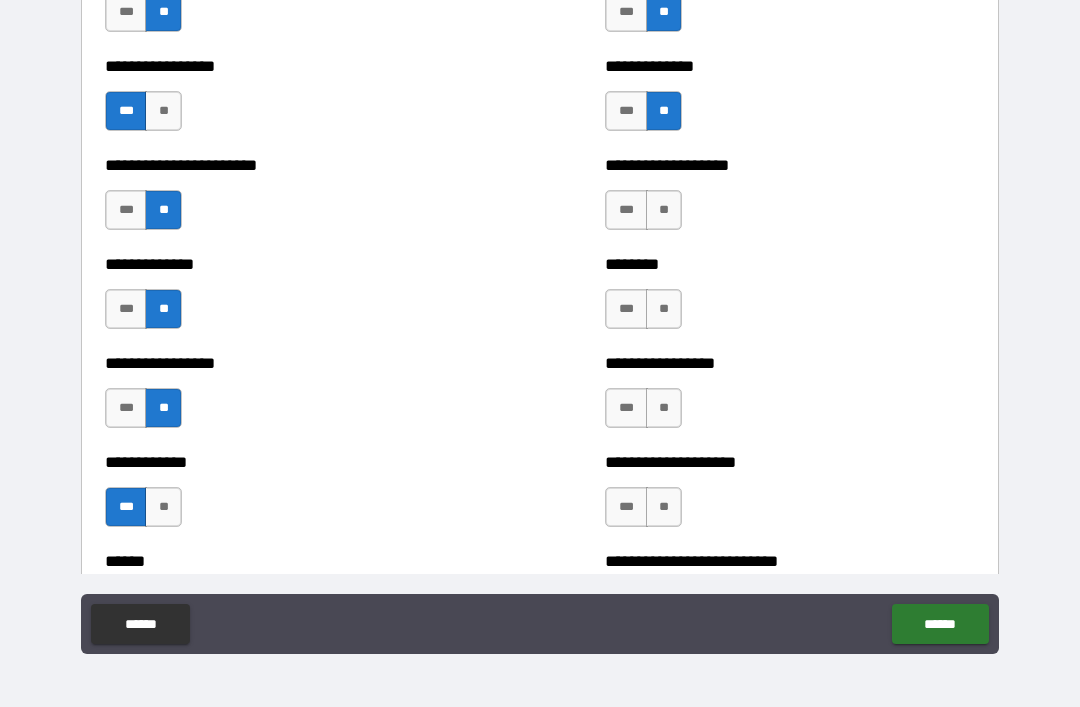 scroll, scrollTop: 3533, scrollLeft: 0, axis: vertical 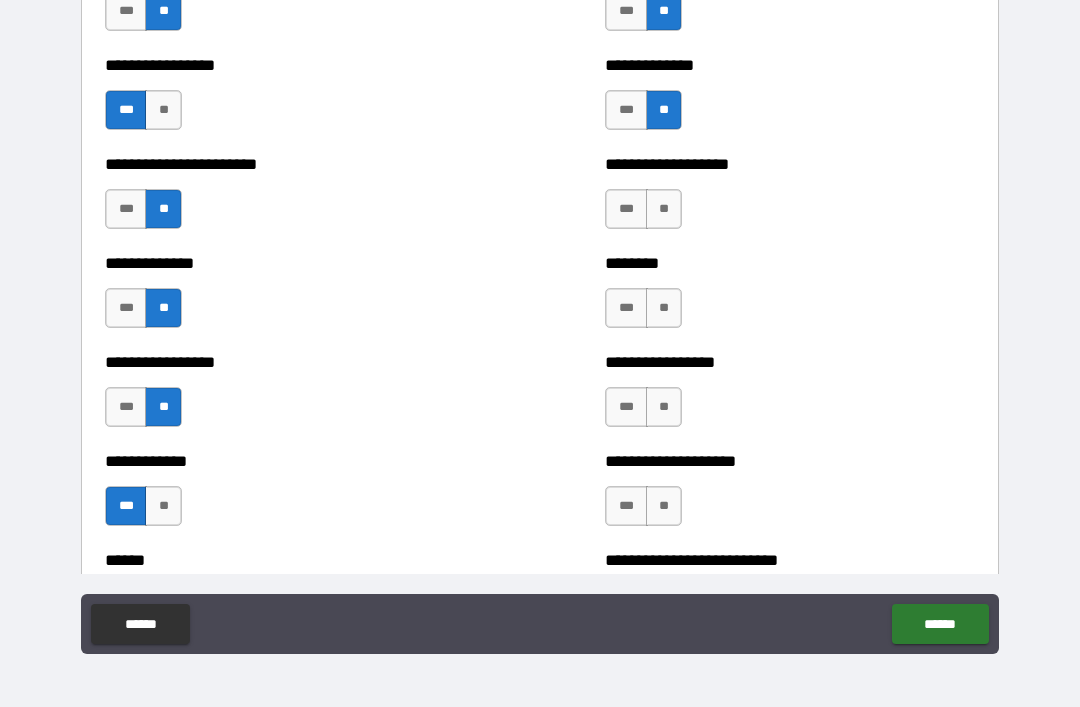 click on "**" at bounding box center [664, 209] 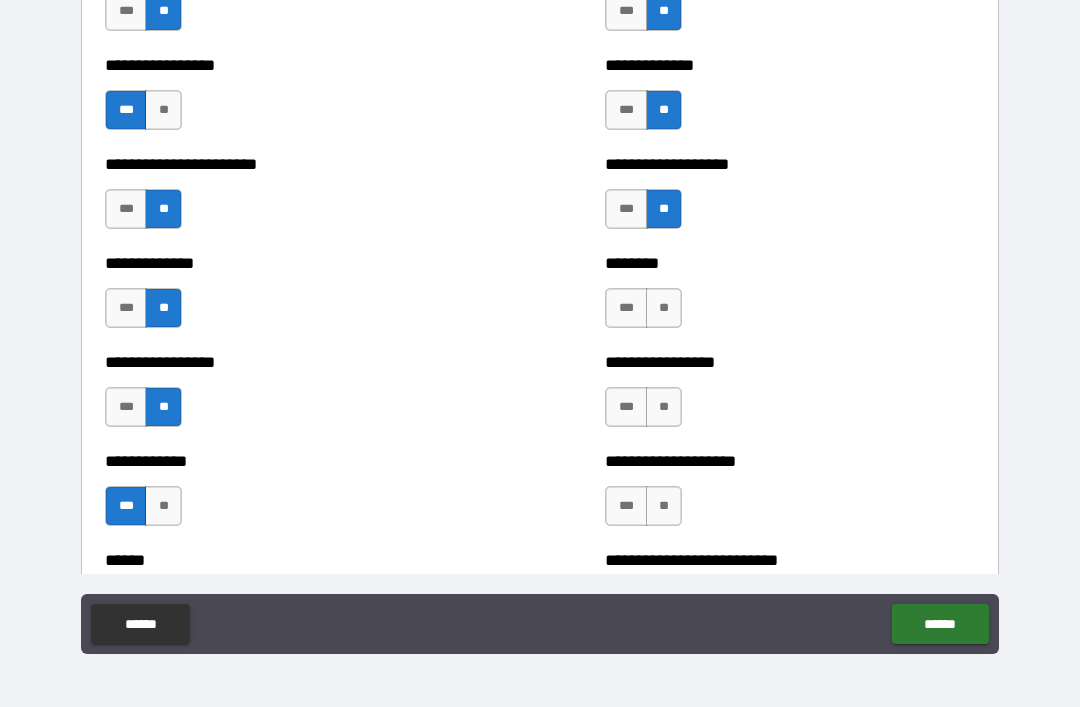 scroll, scrollTop: 3576, scrollLeft: 0, axis: vertical 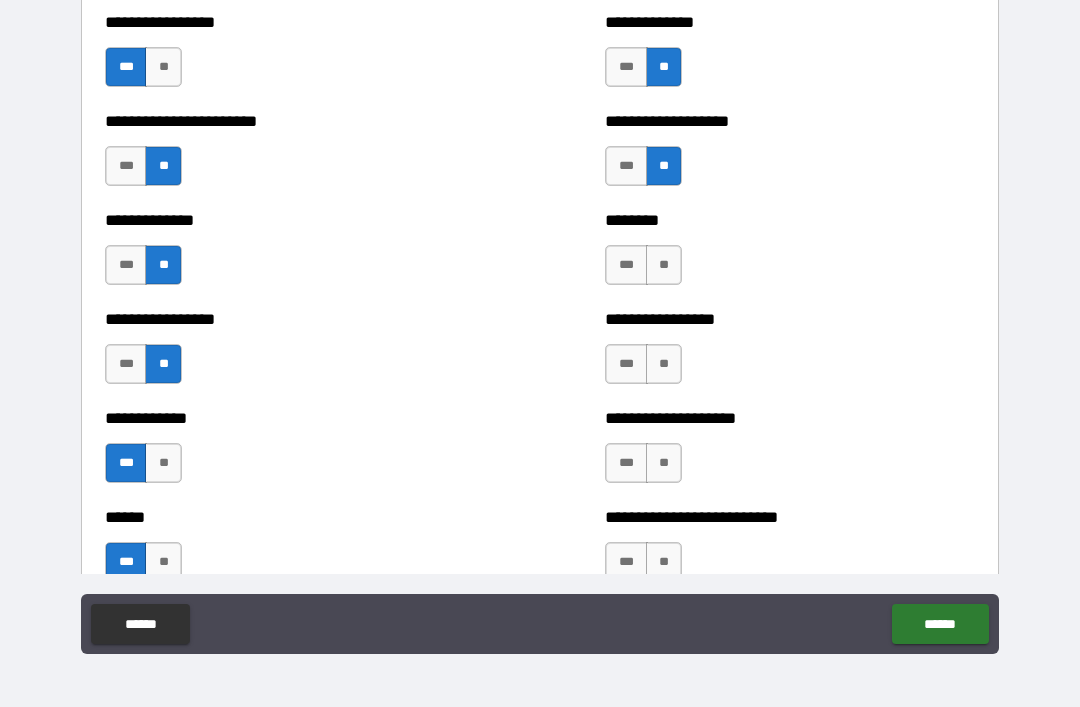 click on "***" at bounding box center [626, 265] 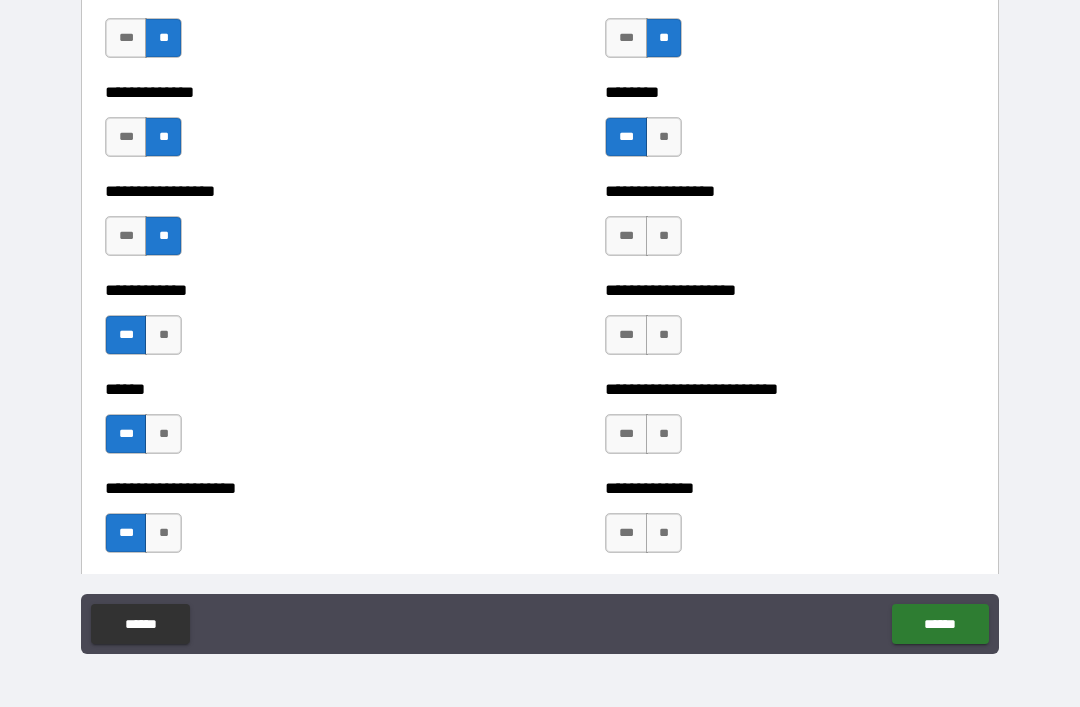 scroll, scrollTop: 3705, scrollLeft: 0, axis: vertical 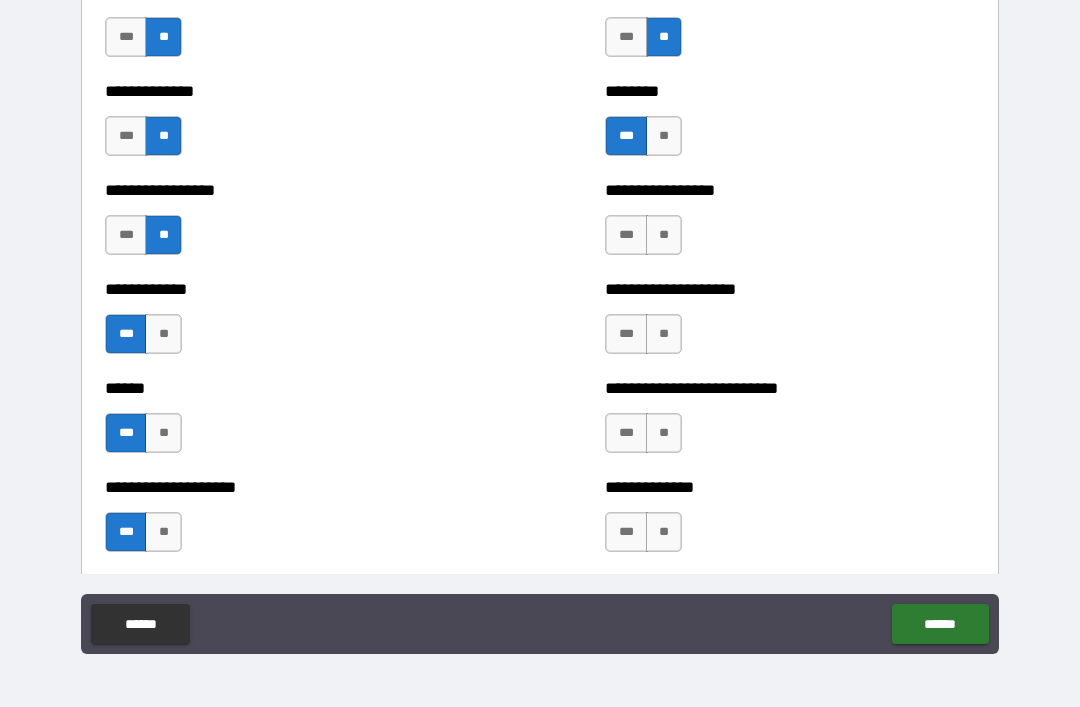 click on "**" at bounding box center [664, 235] 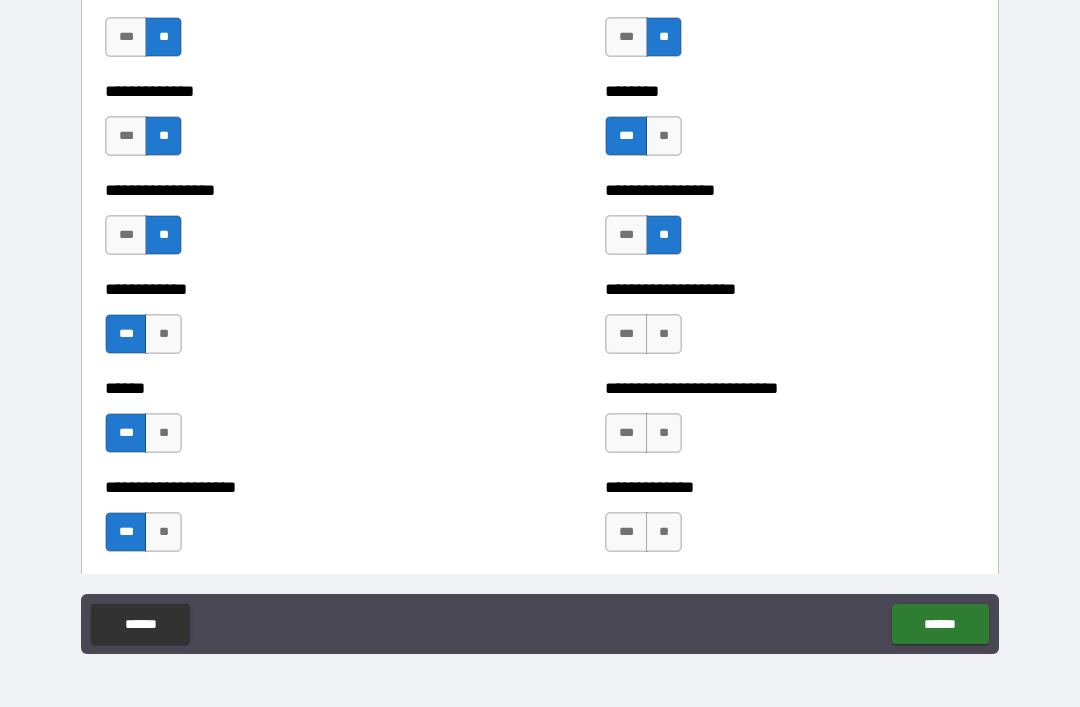 scroll, scrollTop: 3825, scrollLeft: 0, axis: vertical 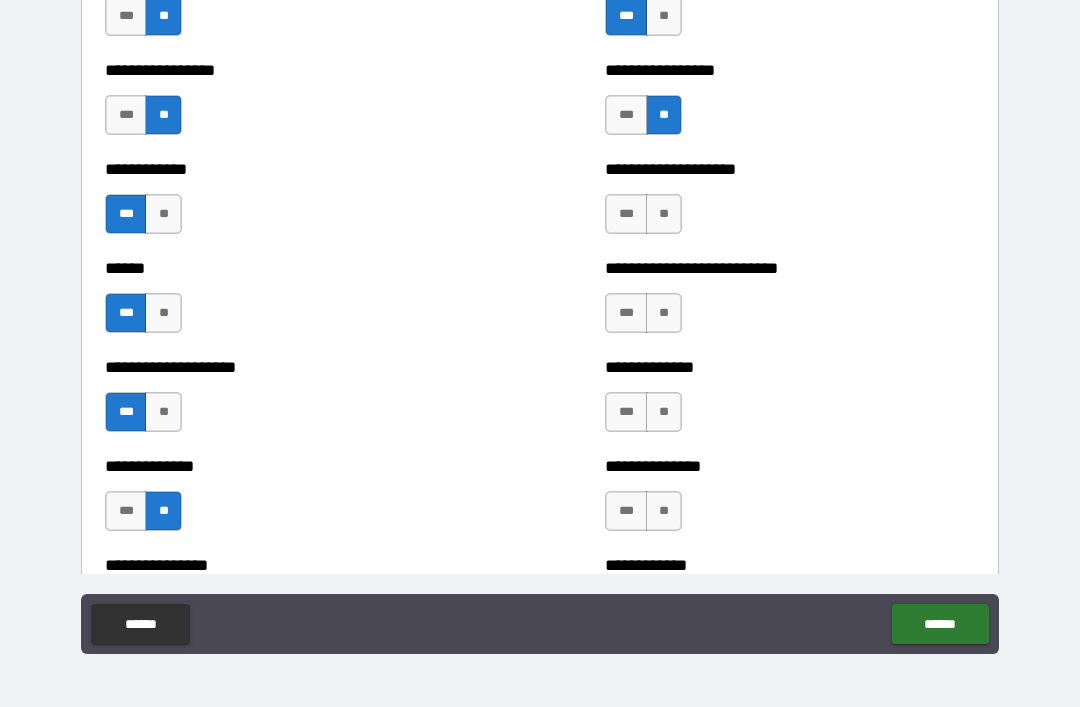 click on "**" at bounding box center (664, 214) 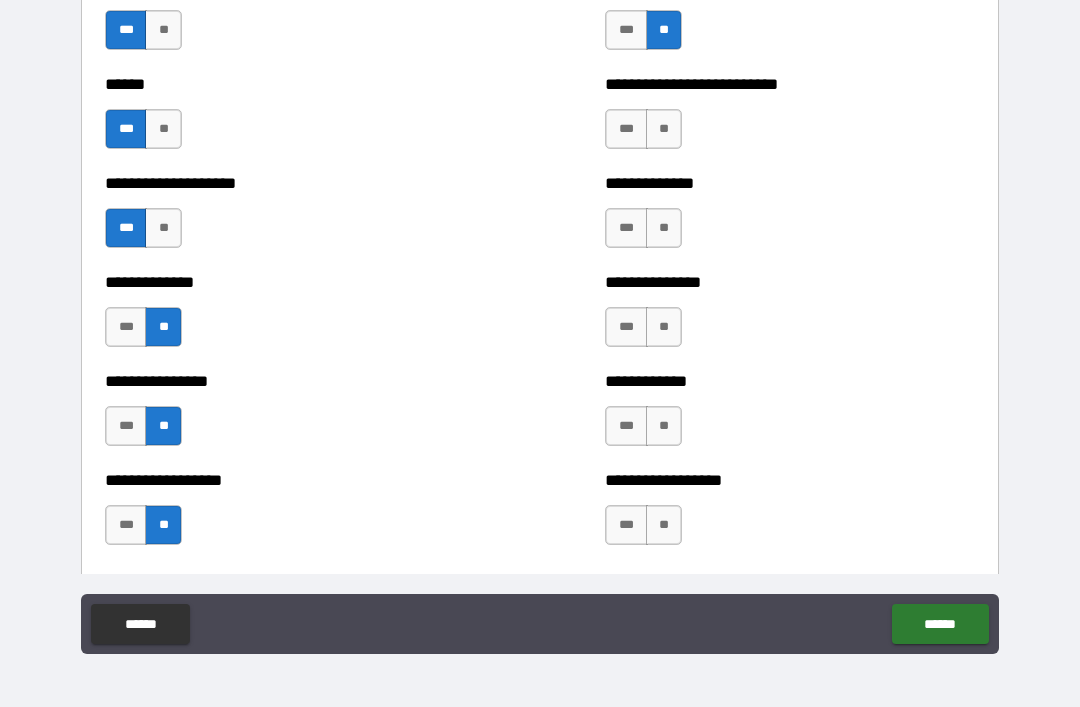scroll, scrollTop: 4011, scrollLeft: 0, axis: vertical 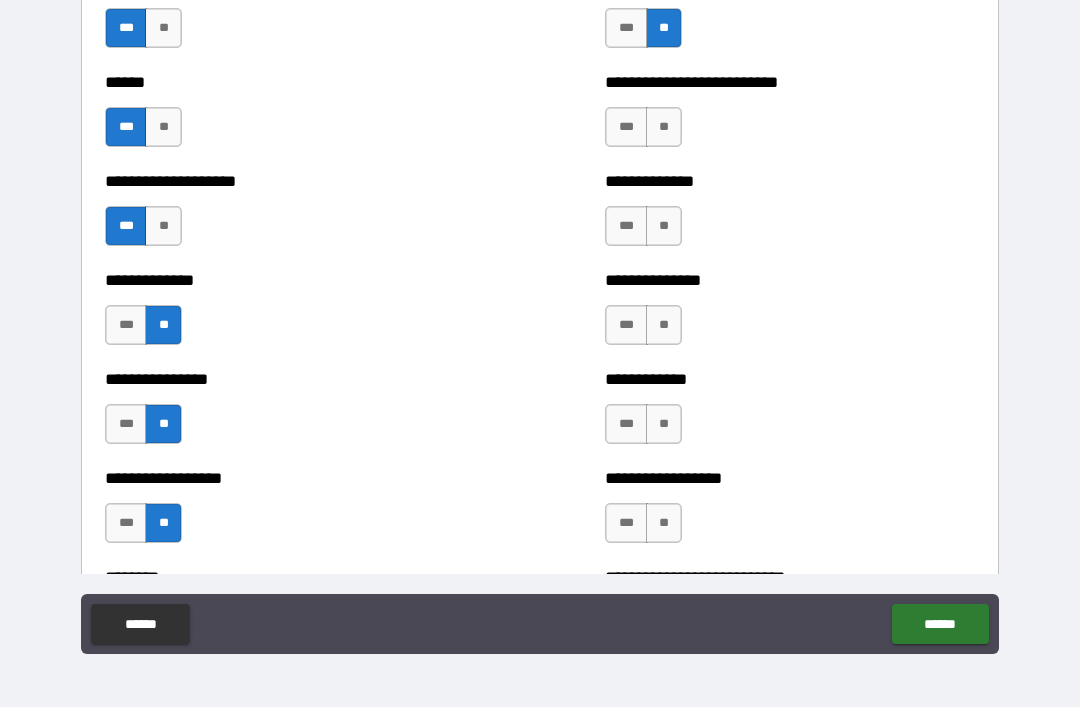 click on "***" at bounding box center (626, 127) 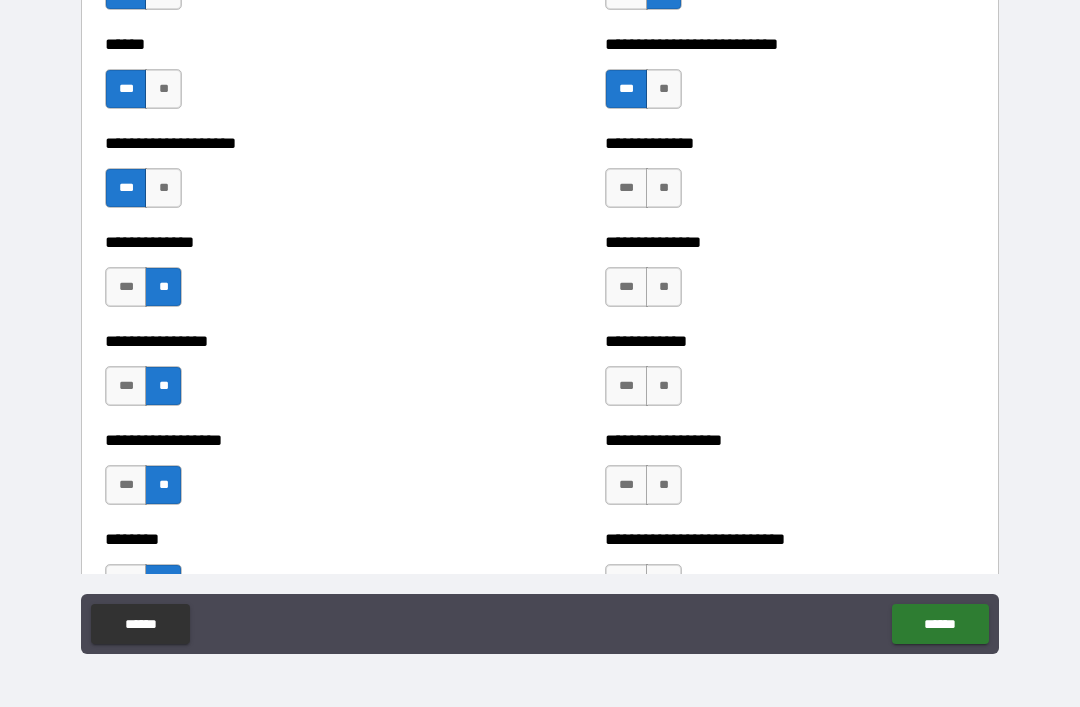 scroll, scrollTop: 4055, scrollLeft: 0, axis: vertical 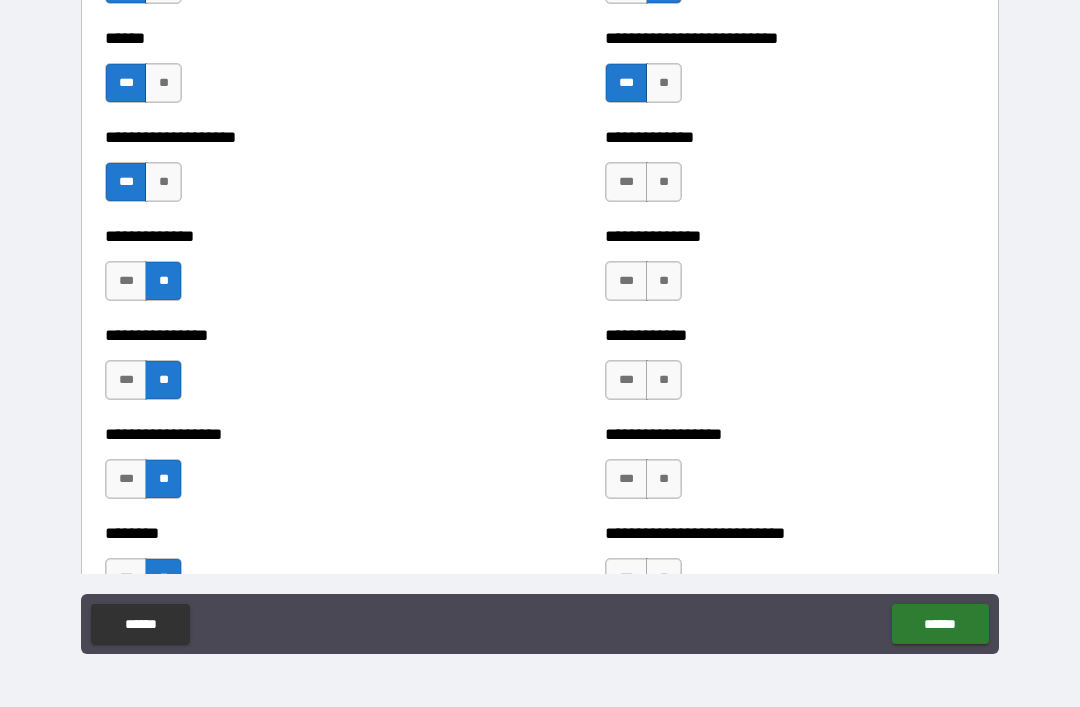 click on "**" at bounding box center [664, 182] 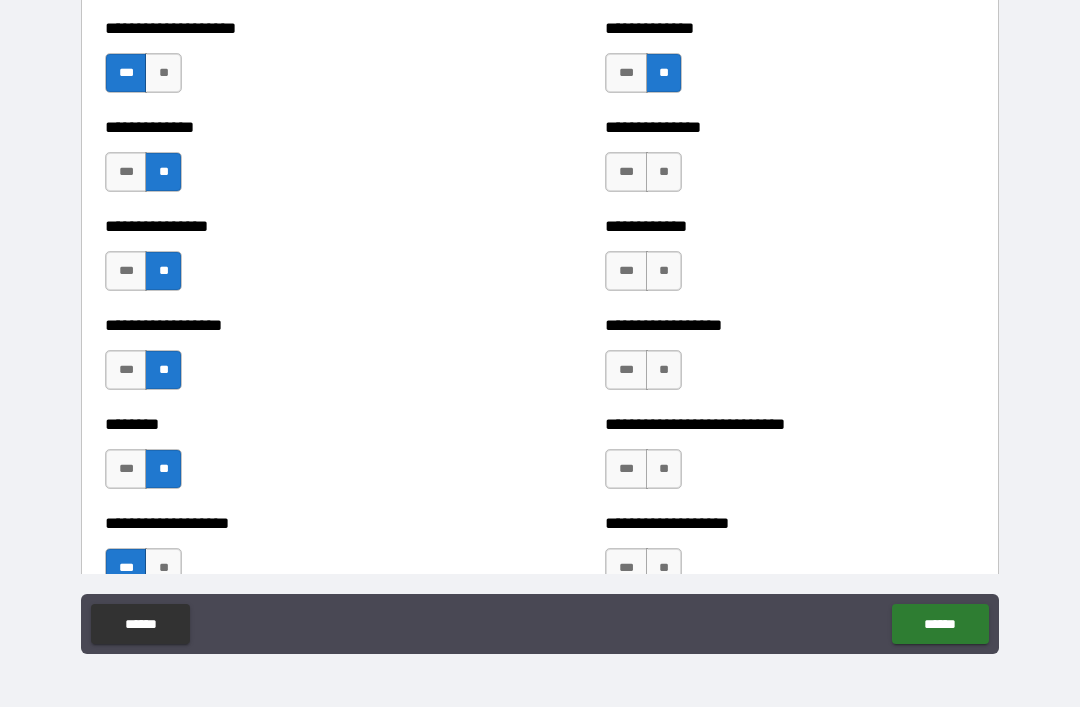 scroll, scrollTop: 4178, scrollLeft: 0, axis: vertical 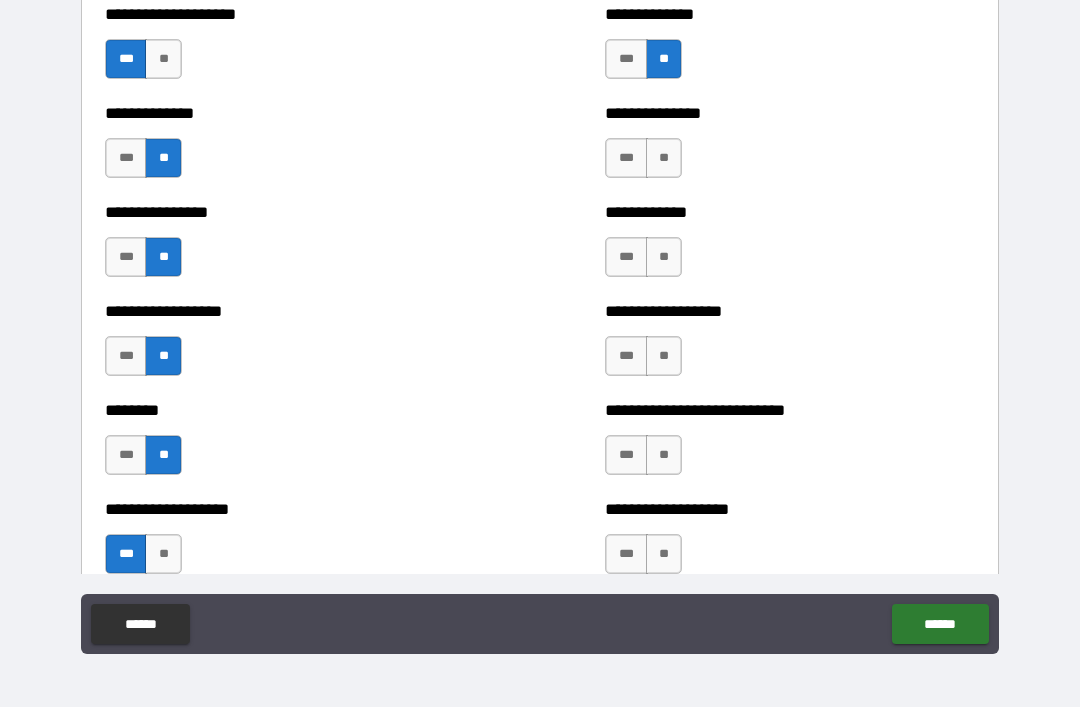 click on "***" at bounding box center [626, 158] 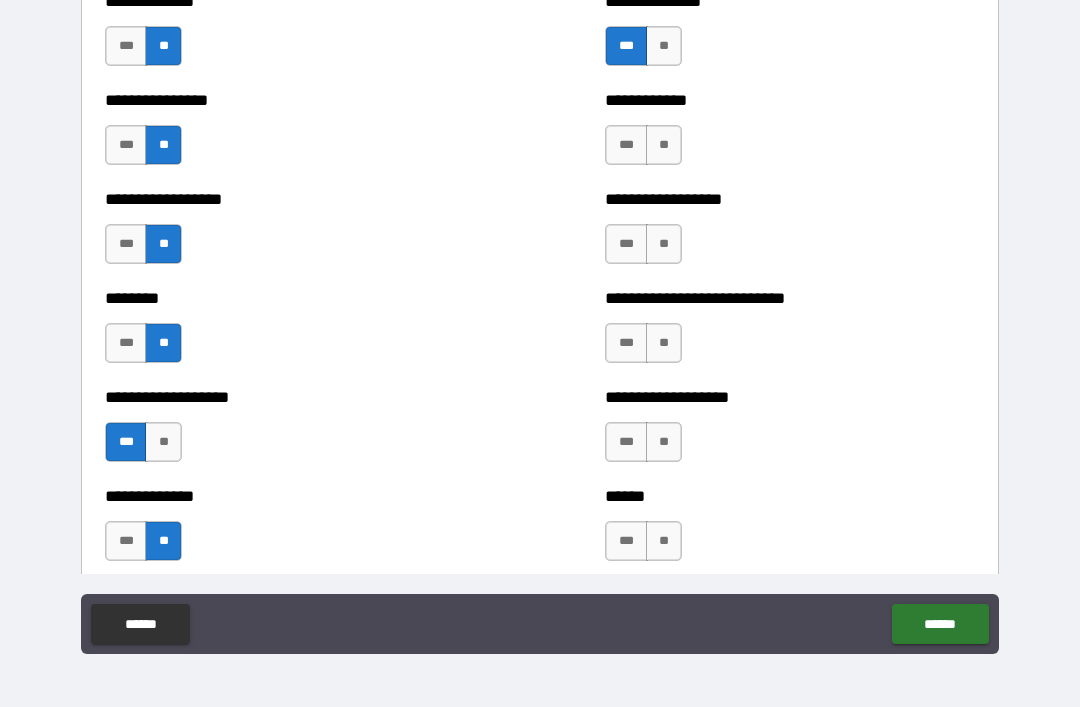 scroll, scrollTop: 4298, scrollLeft: 0, axis: vertical 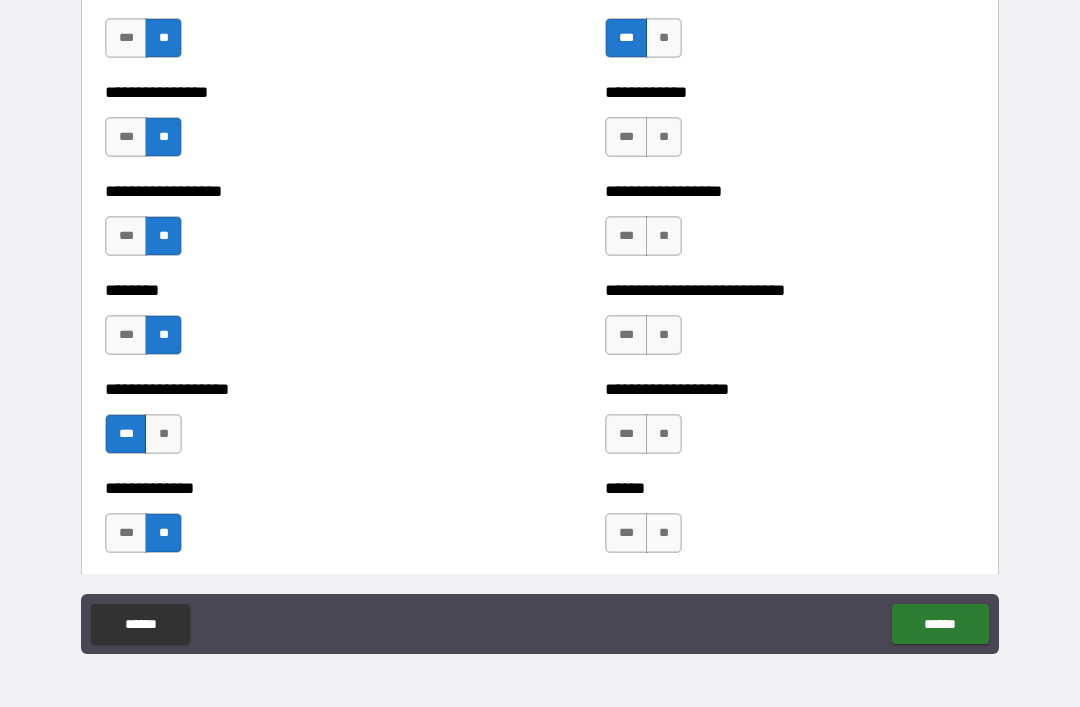 click on "**" at bounding box center (664, 137) 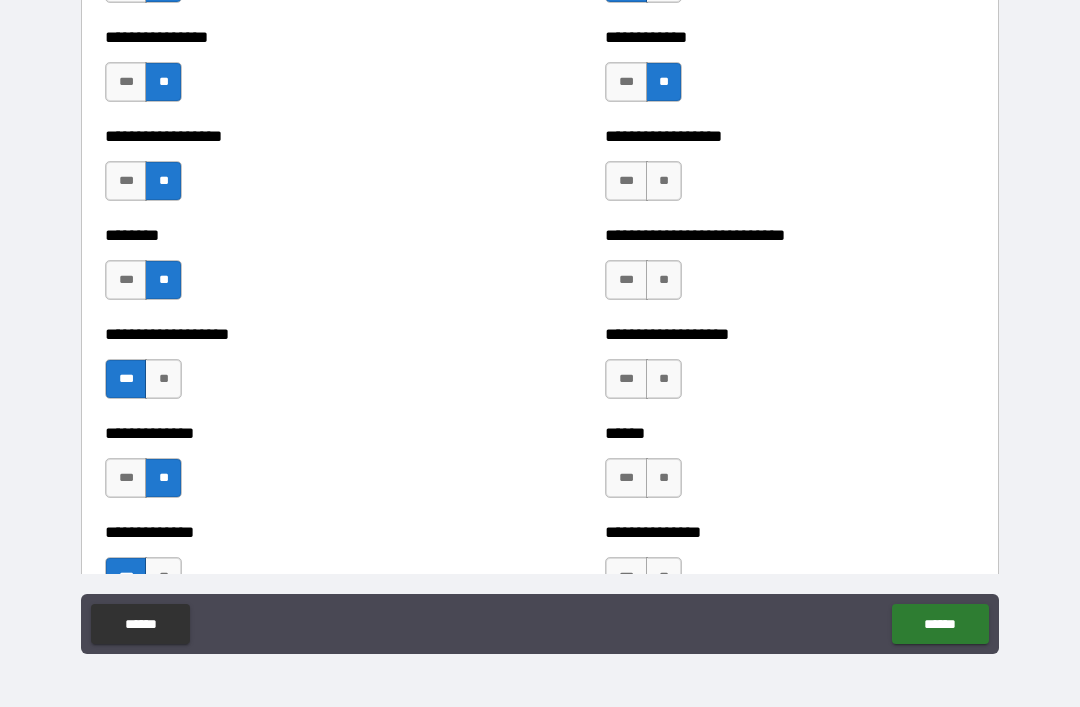 scroll, scrollTop: 4359, scrollLeft: 0, axis: vertical 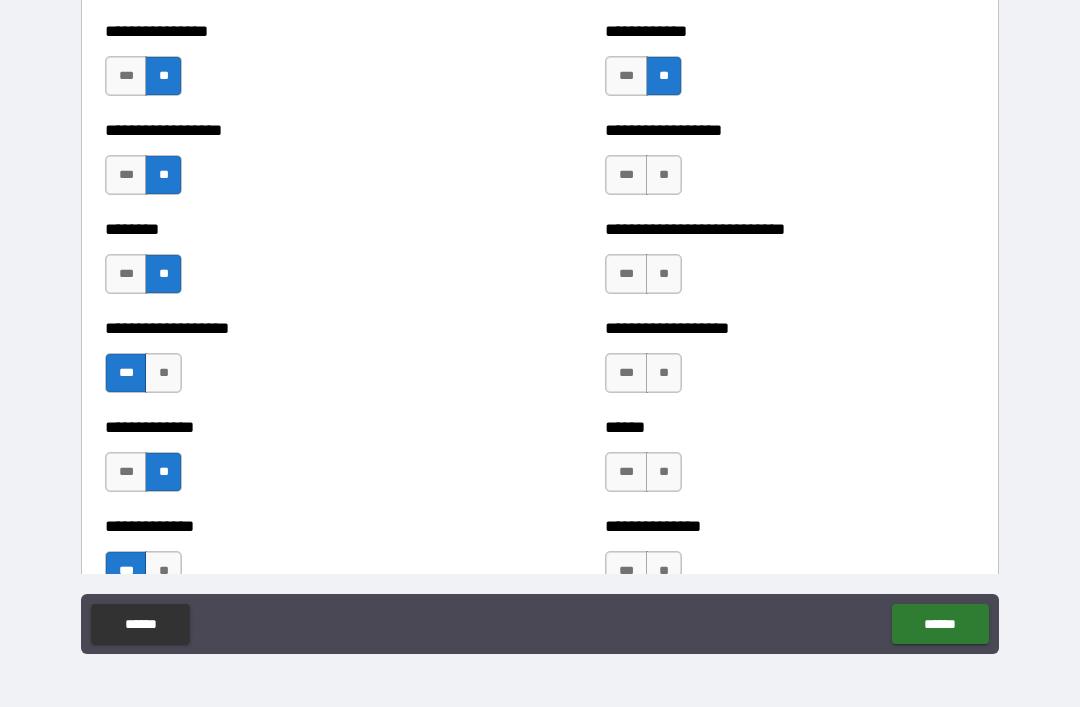 click on "***" at bounding box center [626, 175] 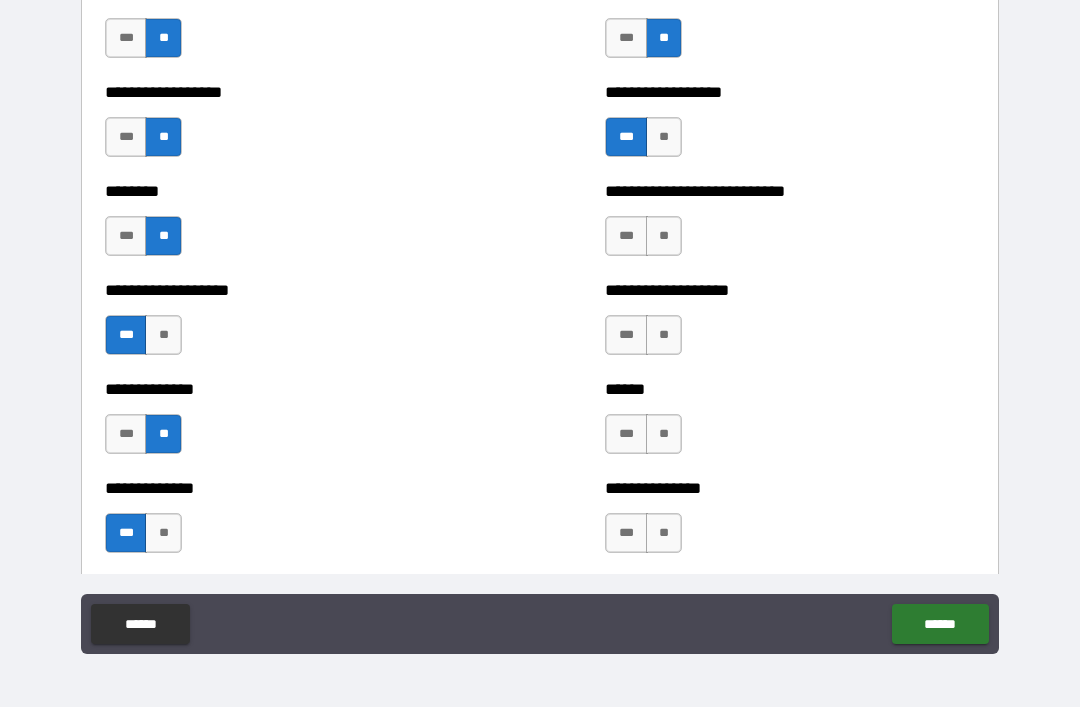 scroll, scrollTop: 4495, scrollLeft: 0, axis: vertical 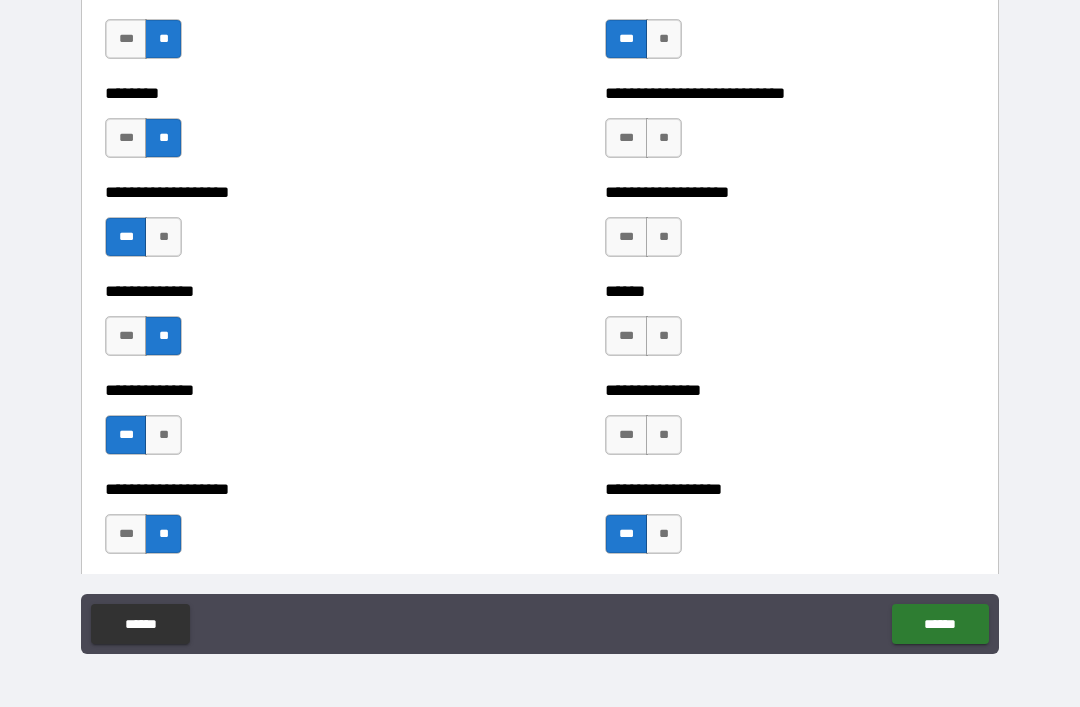 click on "***" at bounding box center (626, 138) 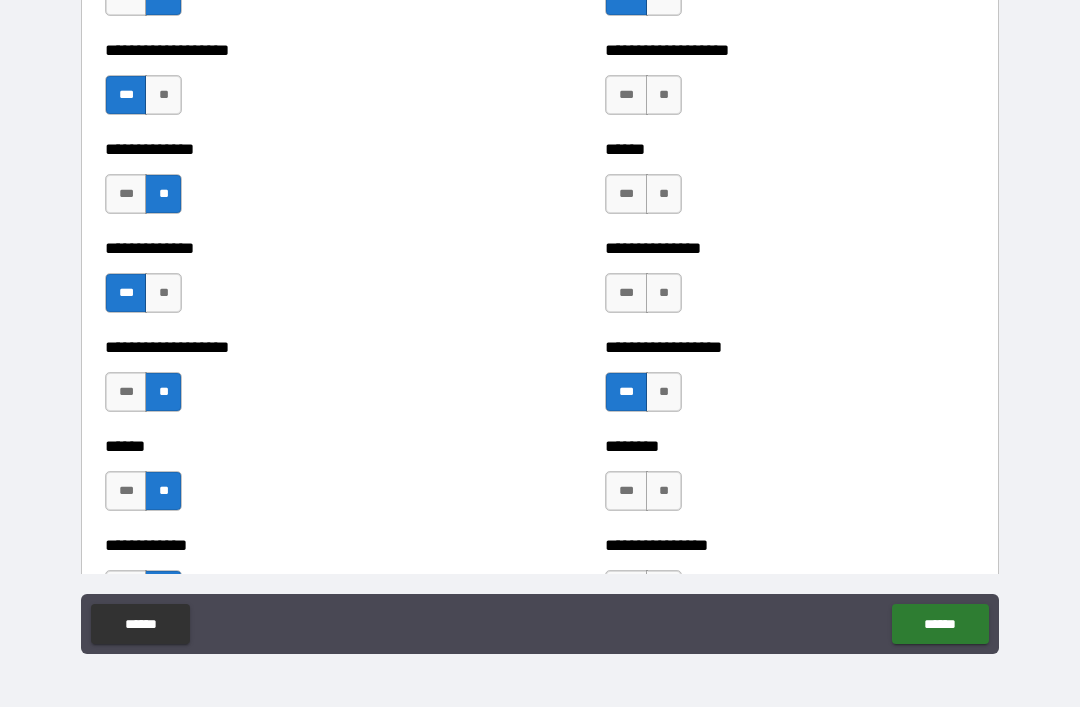 scroll, scrollTop: 4638, scrollLeft: 0, axis: vertical 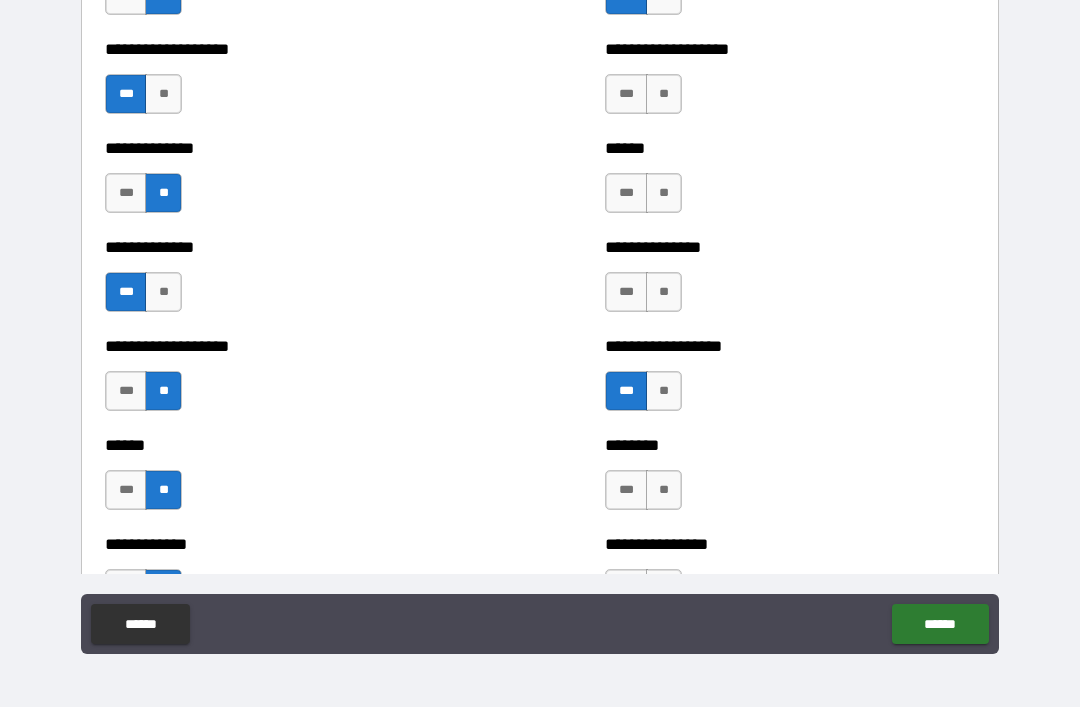 click on "***" at bounding box center (626, 94) 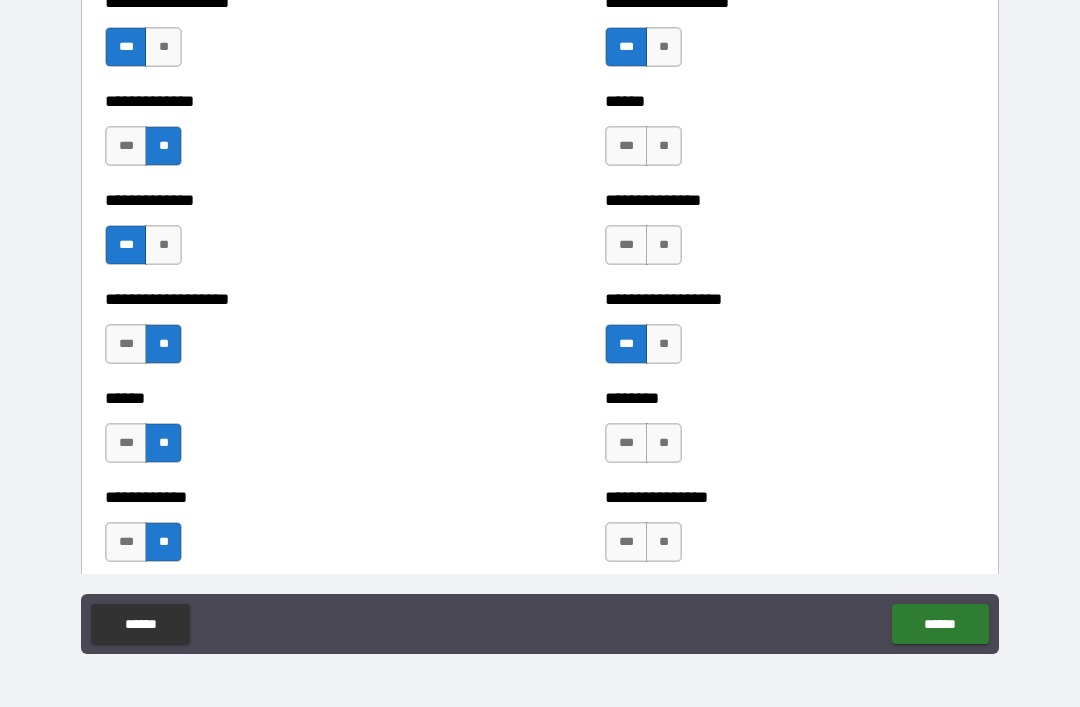 scroll, scrollTop: 4700, scrollLeft: 0, axis: vertical 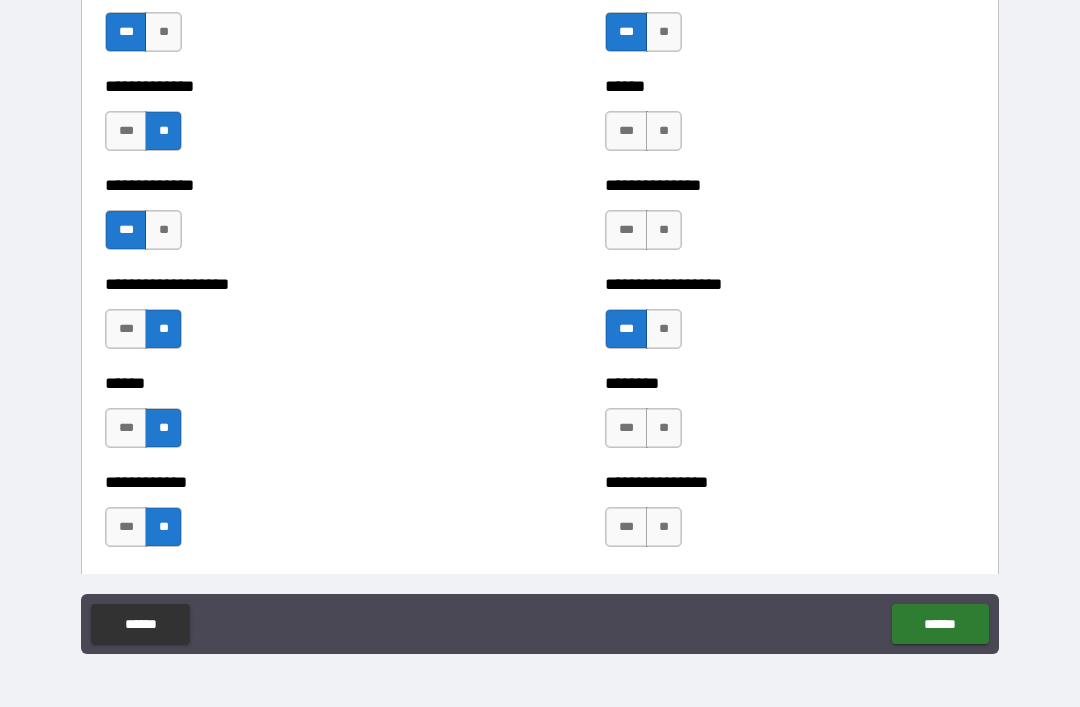 click on "**" at bounding box center (664, 230) 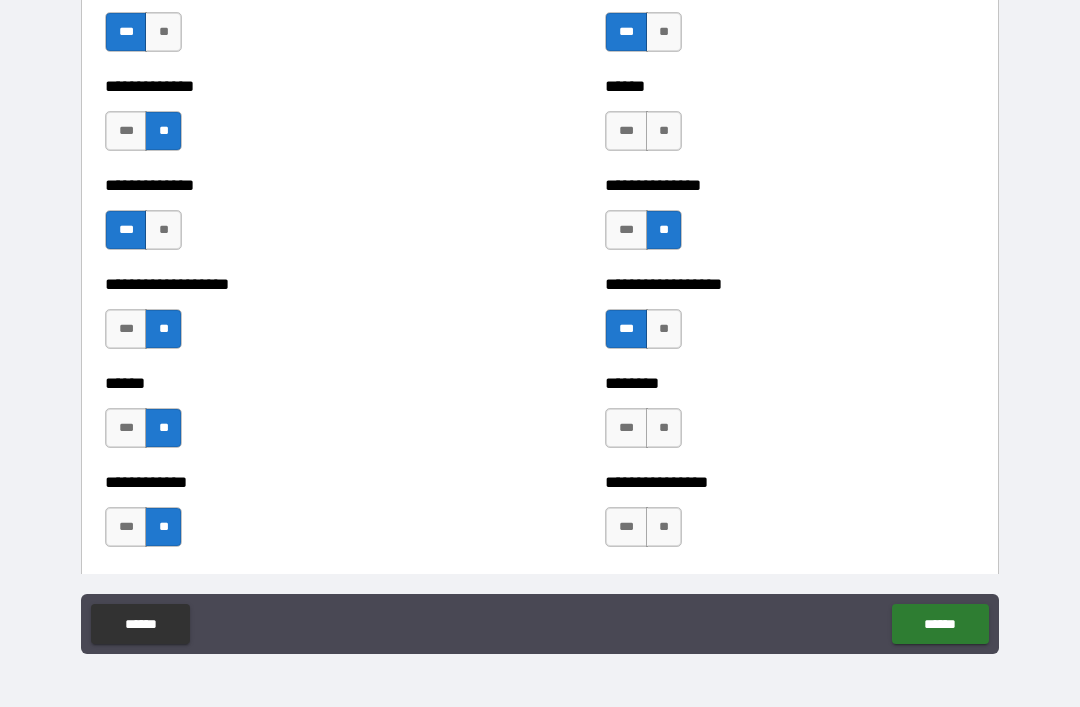 click on "**" at bounding box center (664, 131) 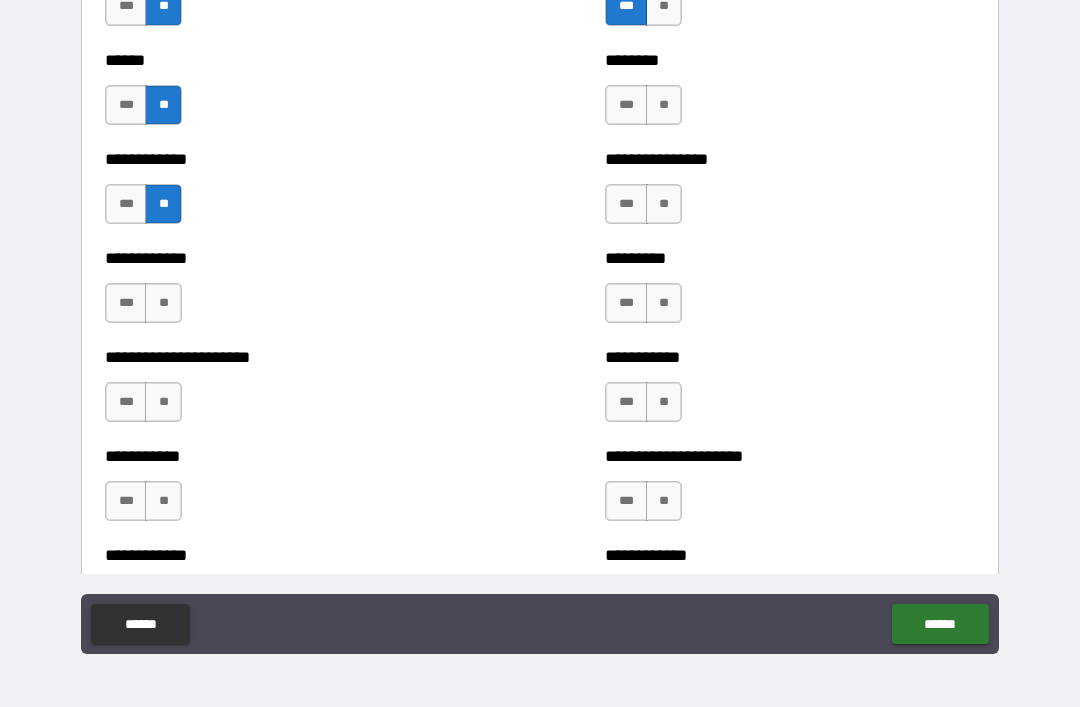 scroll, scrollTop: 5025, scrollLeft: 0, axis: vertical 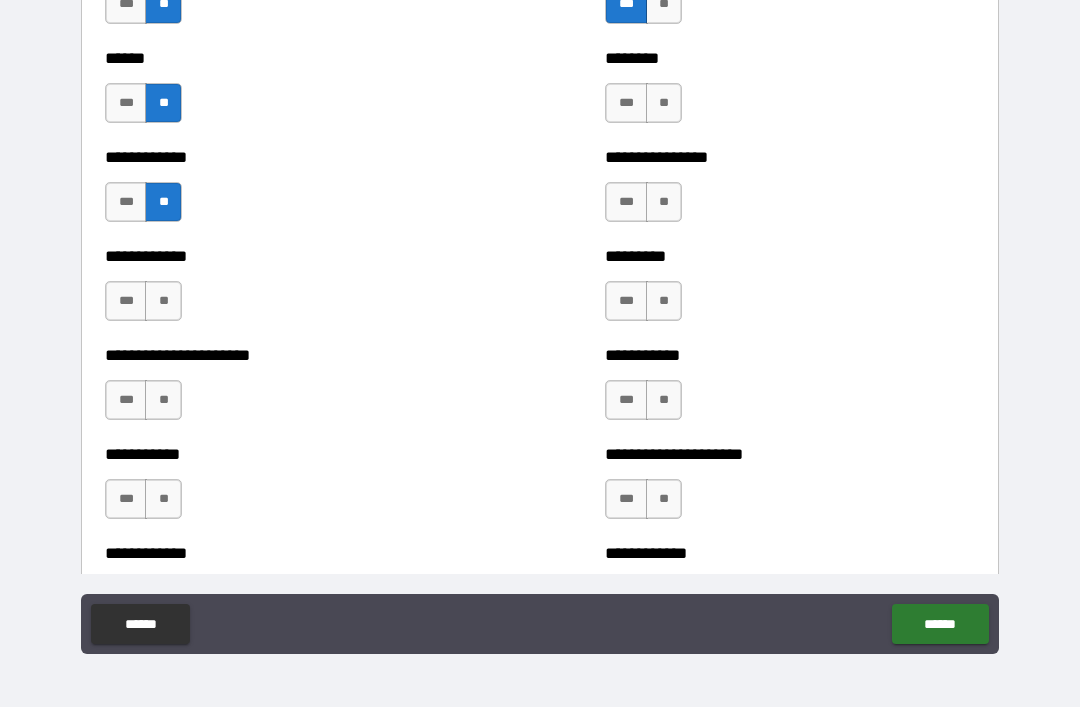 click on "**" at bounding box center (664, 103) 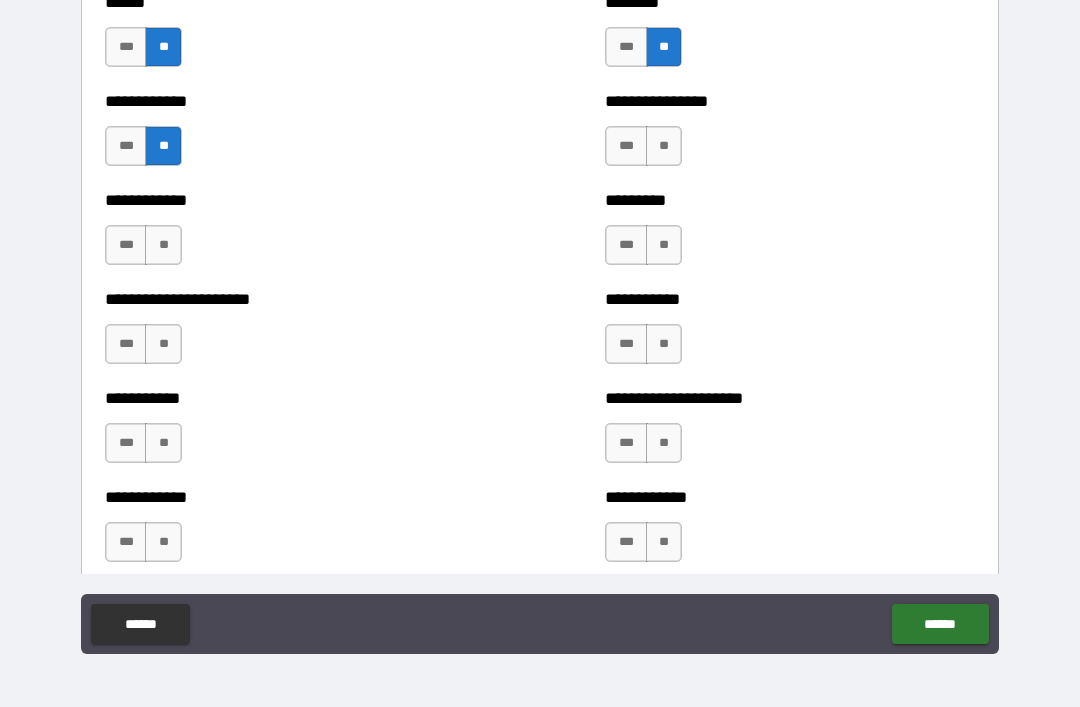 scroll, scrollTop: 5084, scrollLeft: 0, axis: vertical 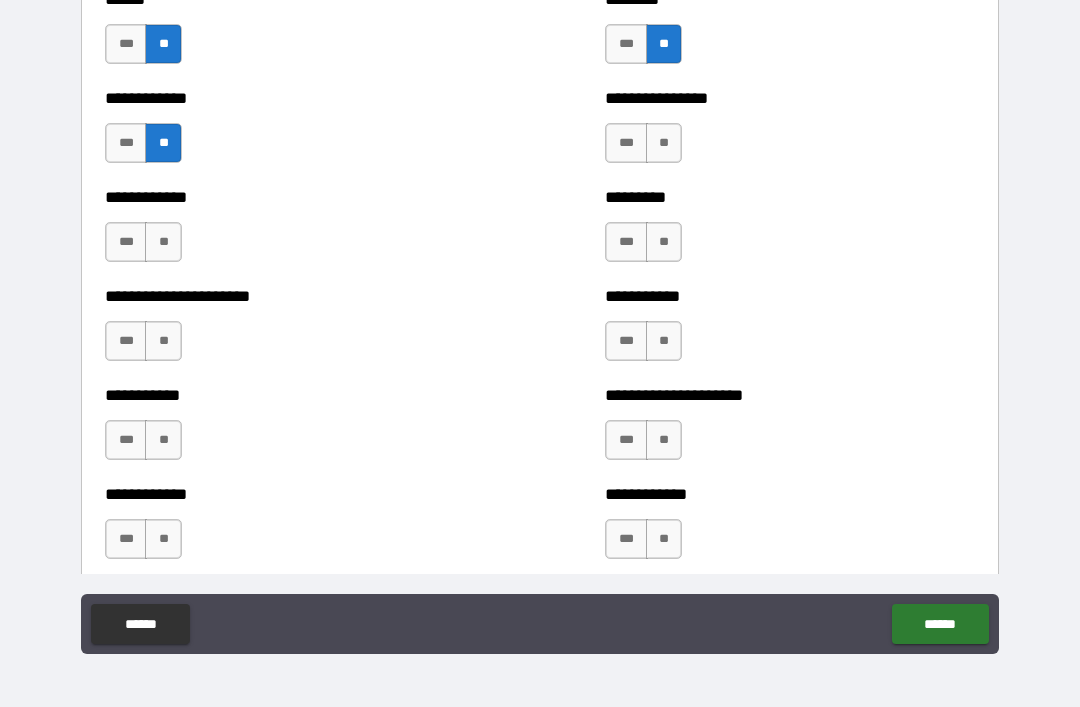 click on "**" at bounding box center (664, 143) 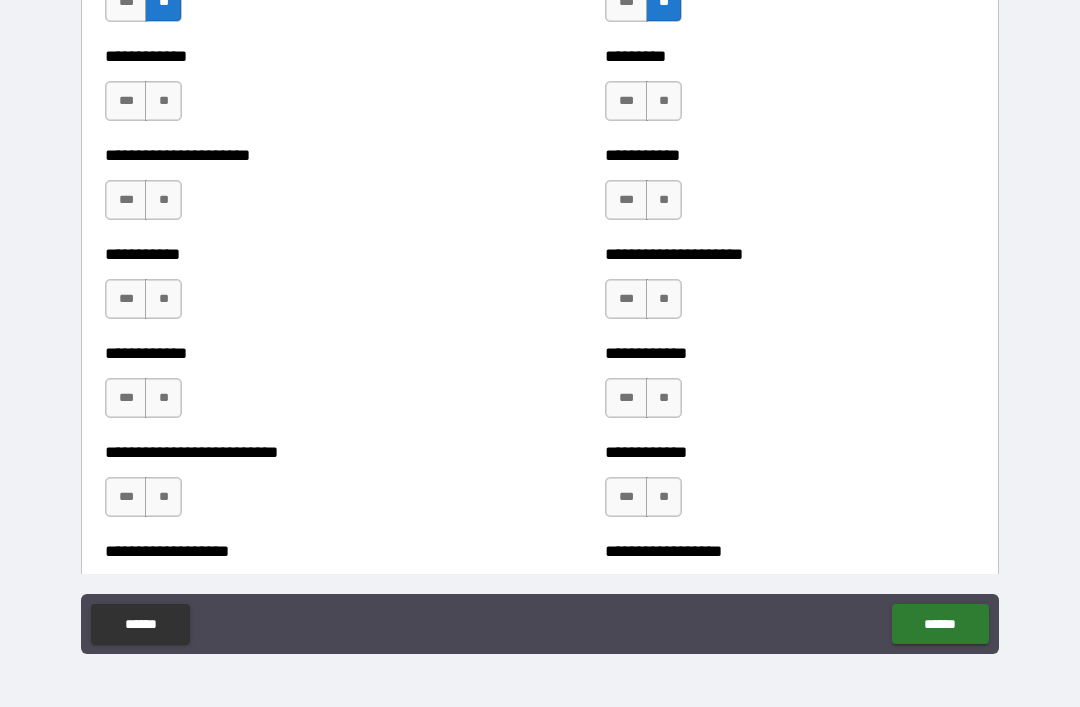 scroll, scrollTop: 5226, scrollLeft: 0, axis: vertical 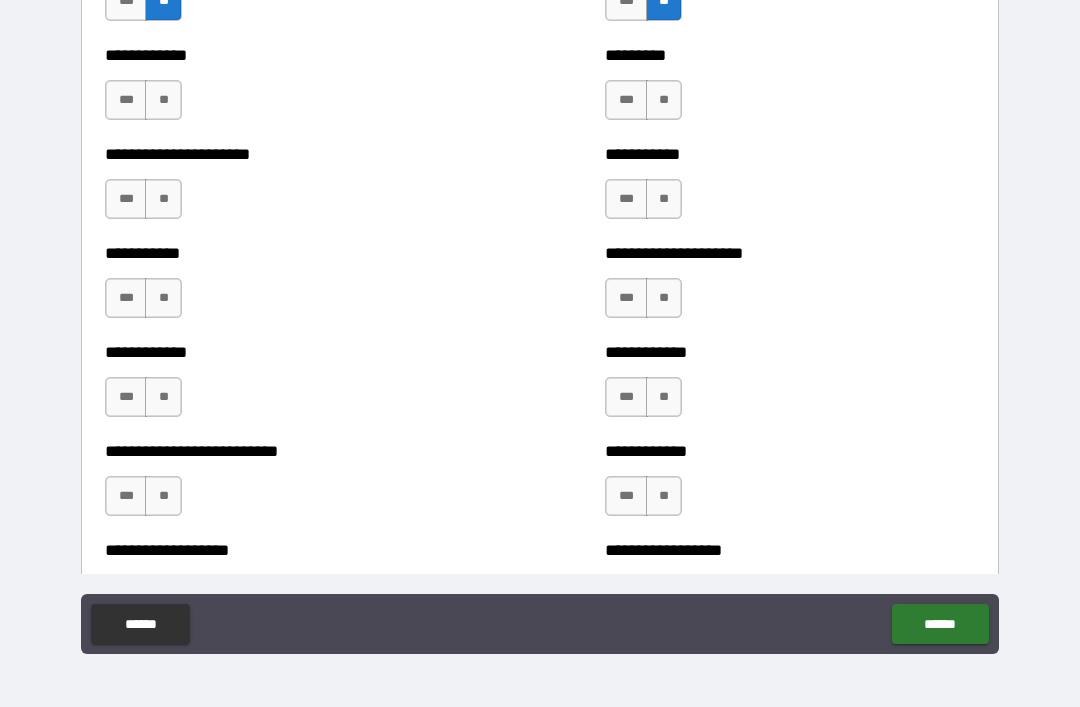 click on "**" at bounding box center [664, 100] 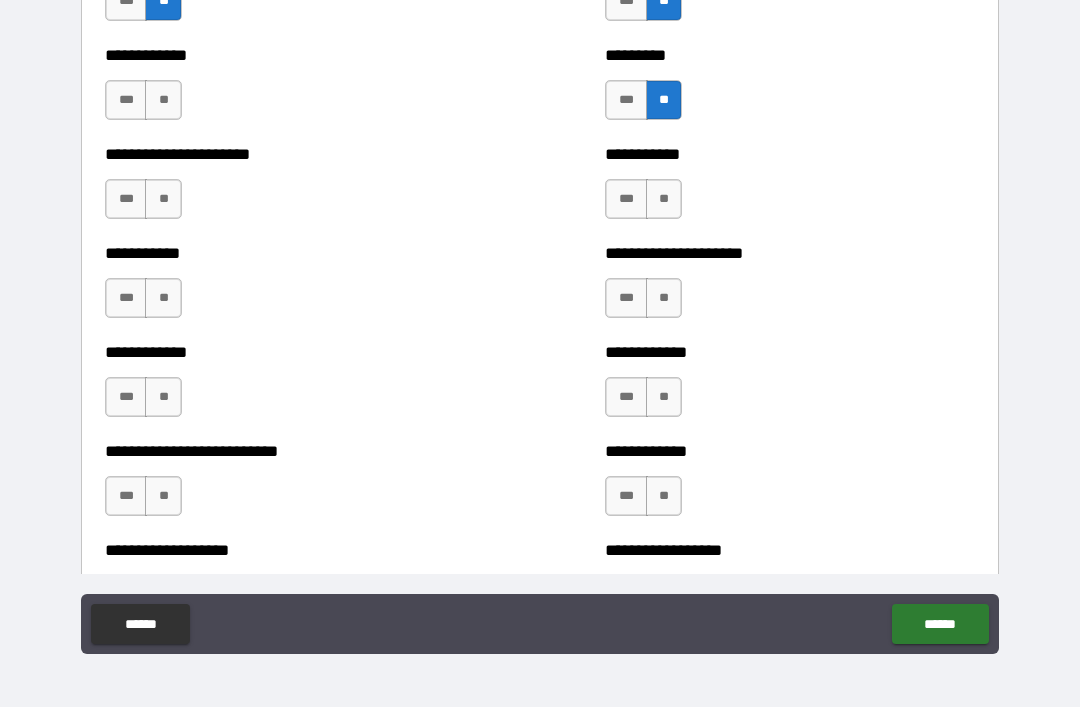 click on "**" at bounding box center [163, 100] 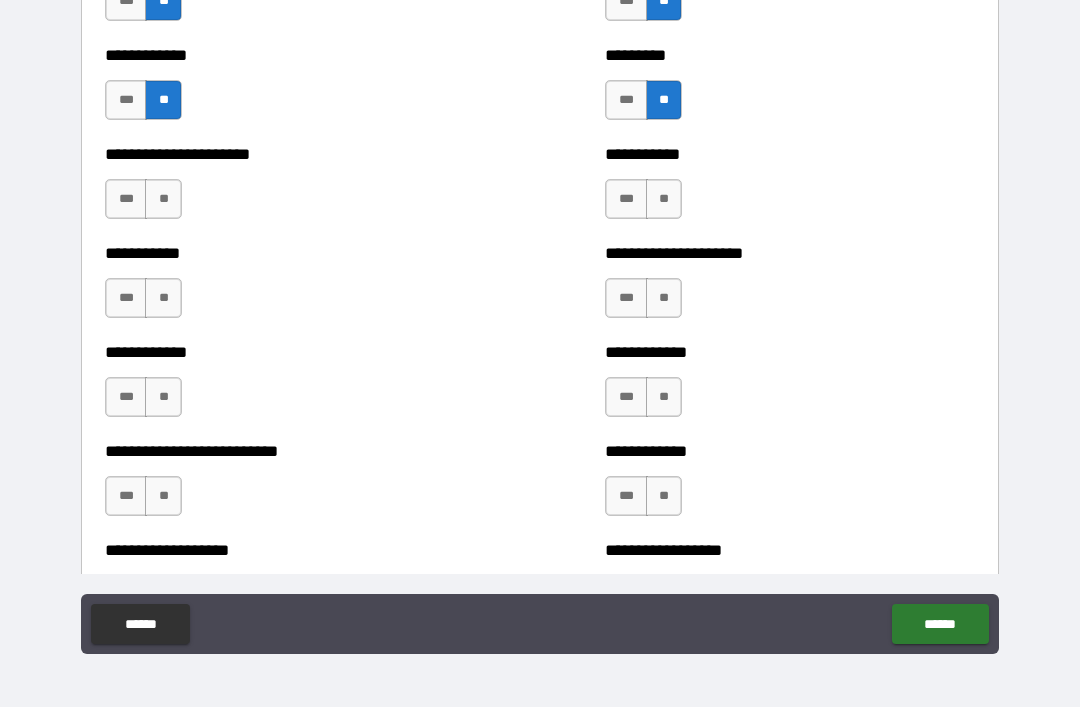 click on "**" at bounding box center (163, 199) 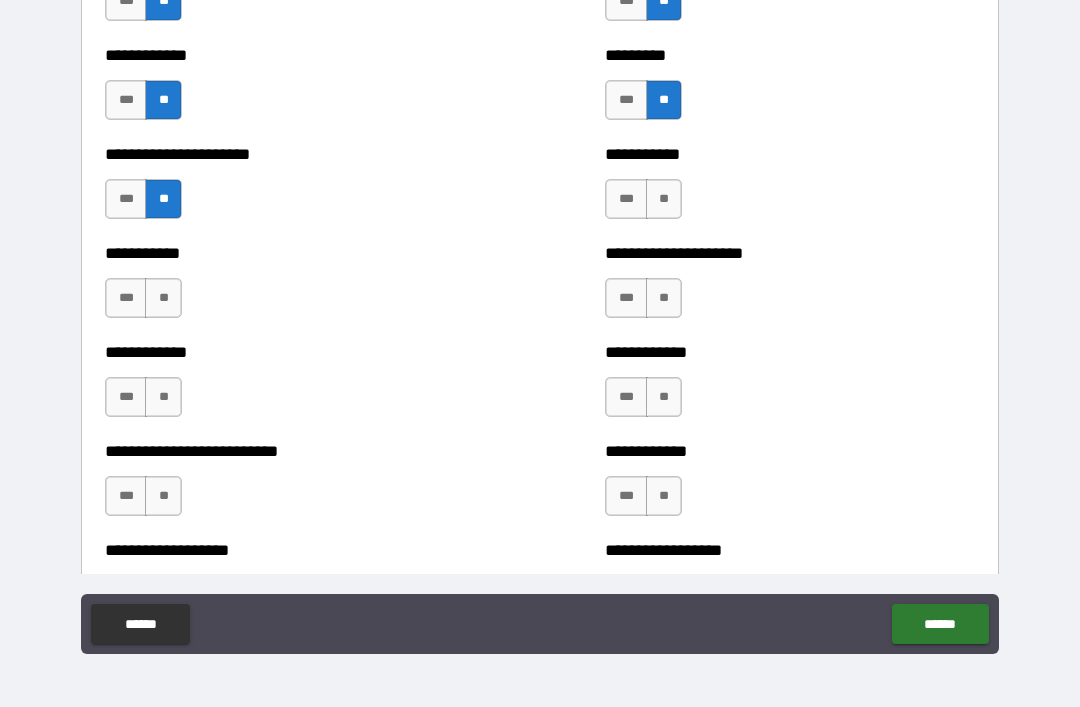 click on "**" at bounding box center (664, 199) 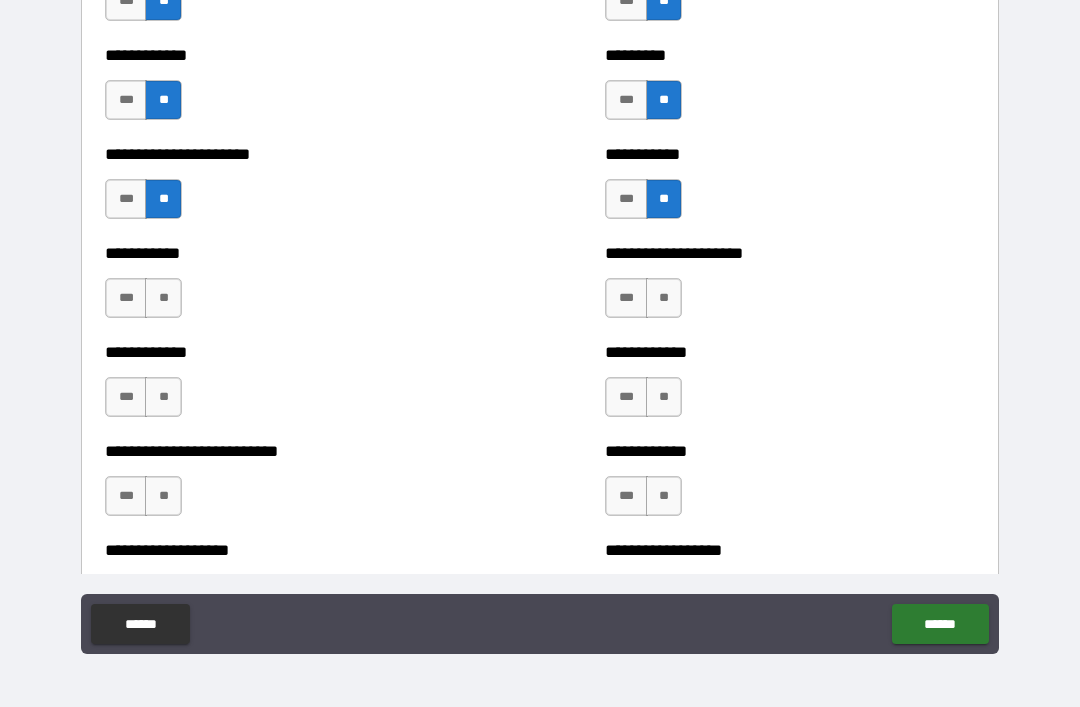 click on "***" at bounding box center (126, 298) 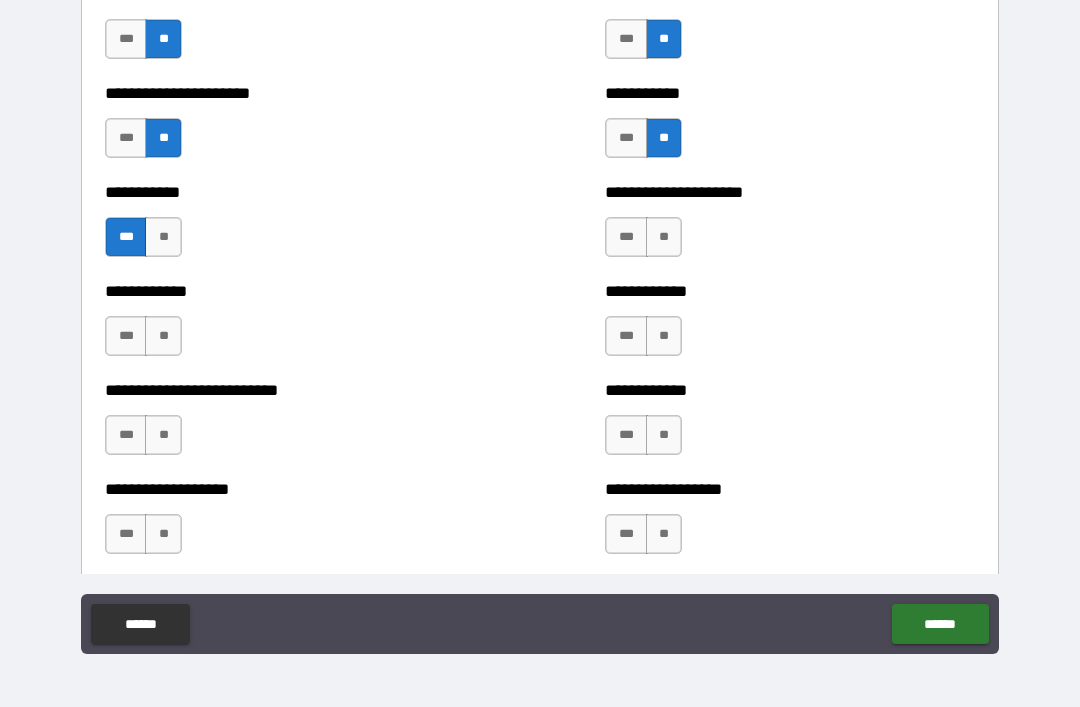 scroll, scrollTop: 5358, scrollLeft: 0, axis: vertical 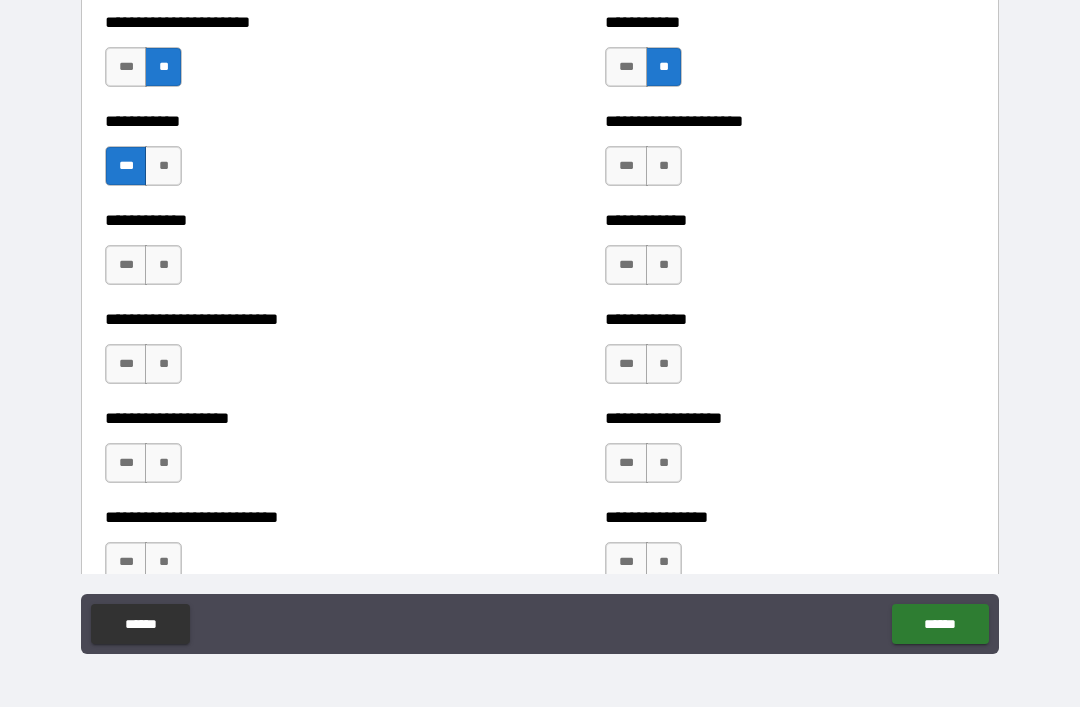 click on "**" at bounding box center [163, 166] 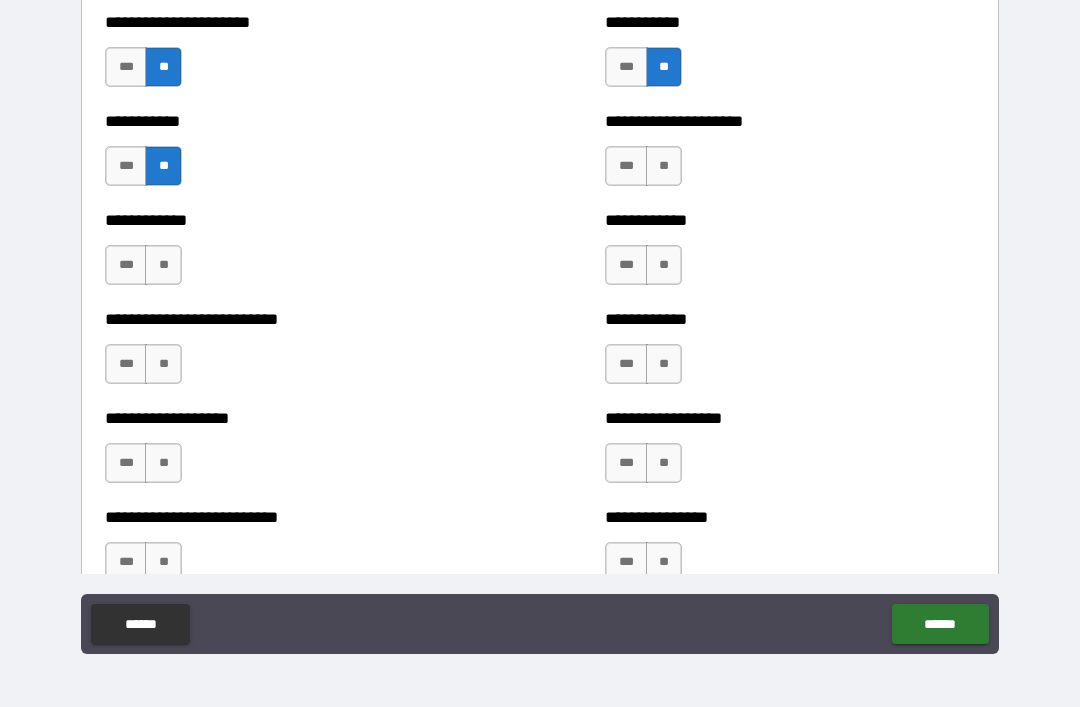 click on "**" at bounding box center [664, 166] 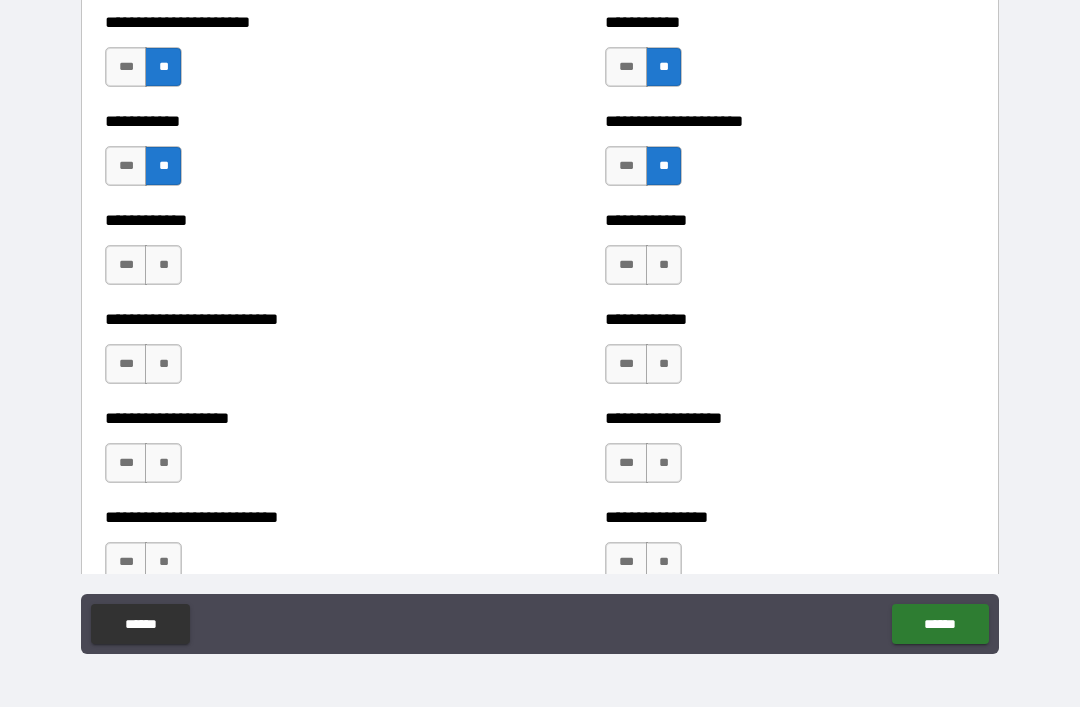 click on "**" at bounding box center (163, 265) 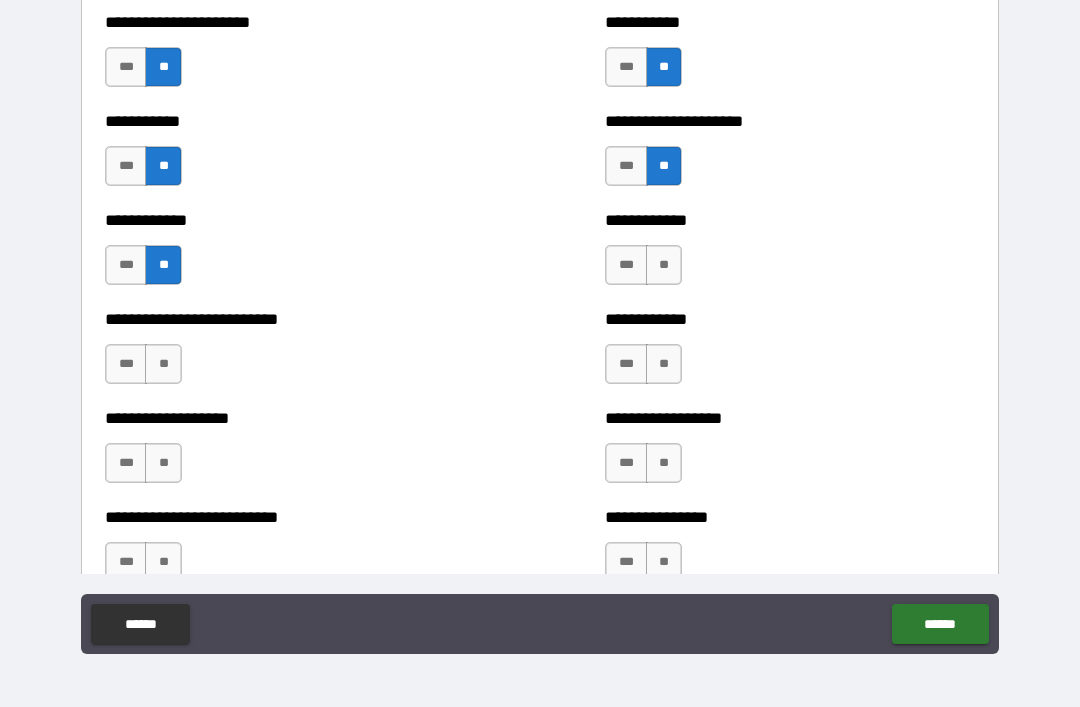 click on "**" at bounding box center [664, 265] 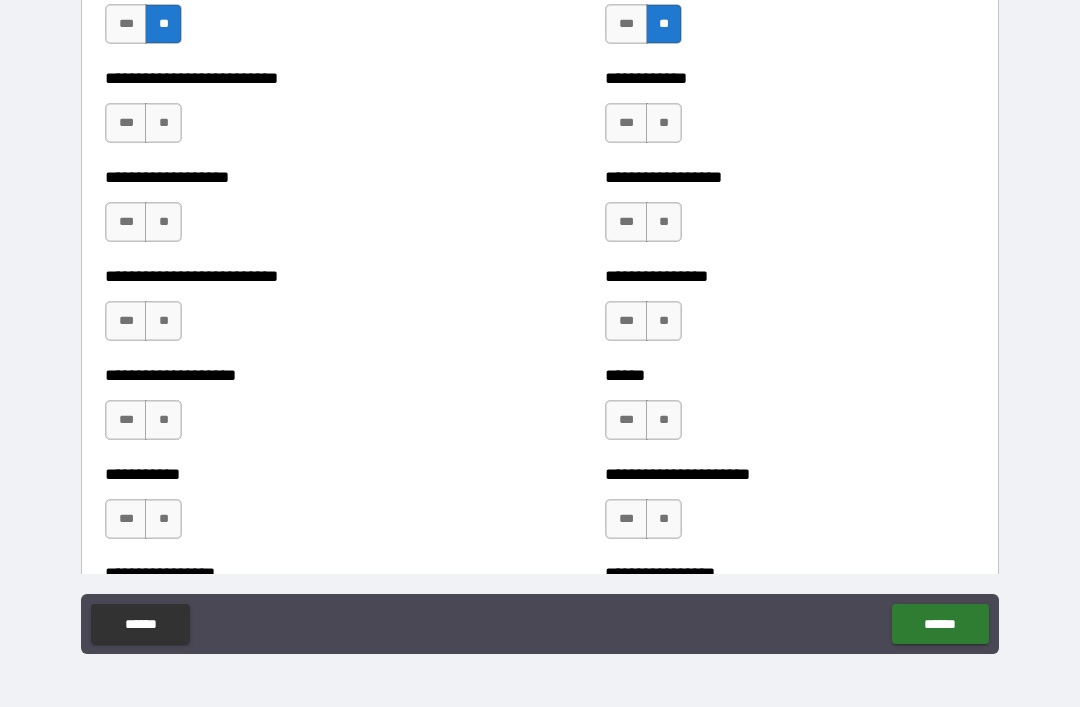 scroll, scrollTop: 5599, scrollLeft: 0, axis: vertical 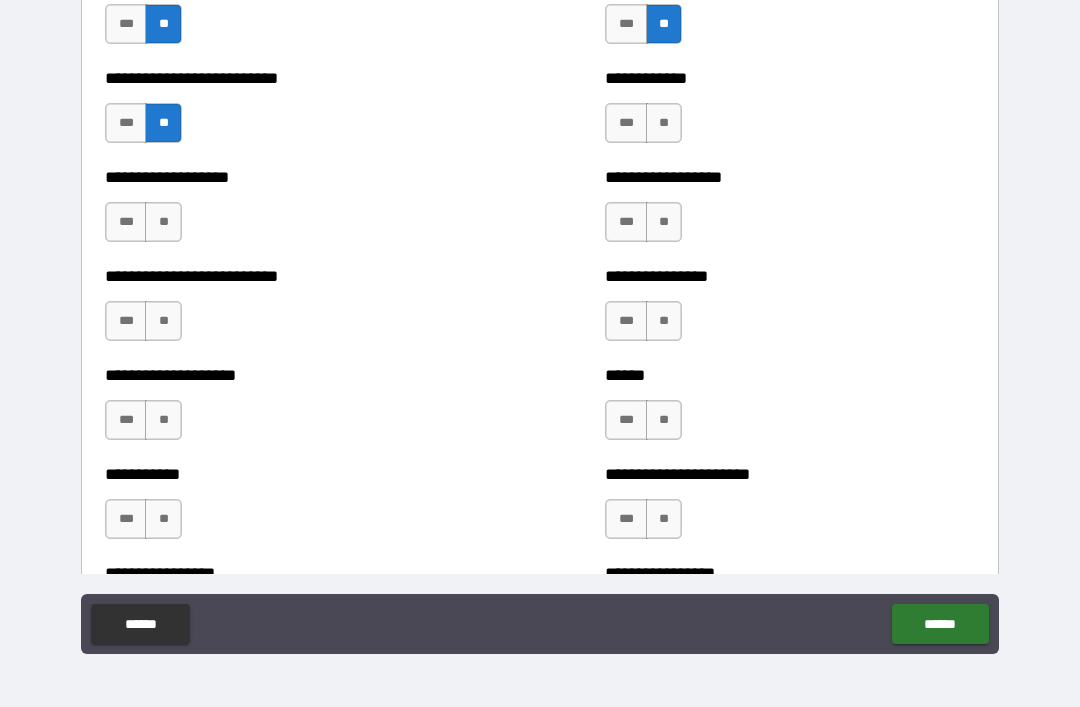 click on "**" at bounding box center [664, 123] 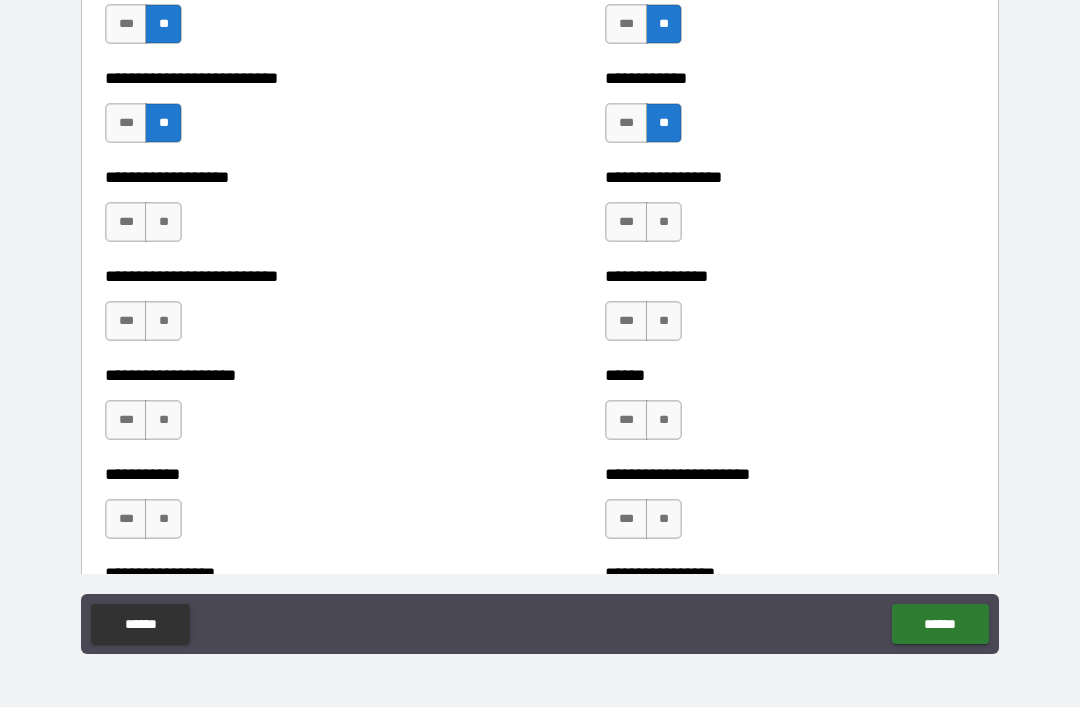 click on "**" at bounding box center [163, 222] 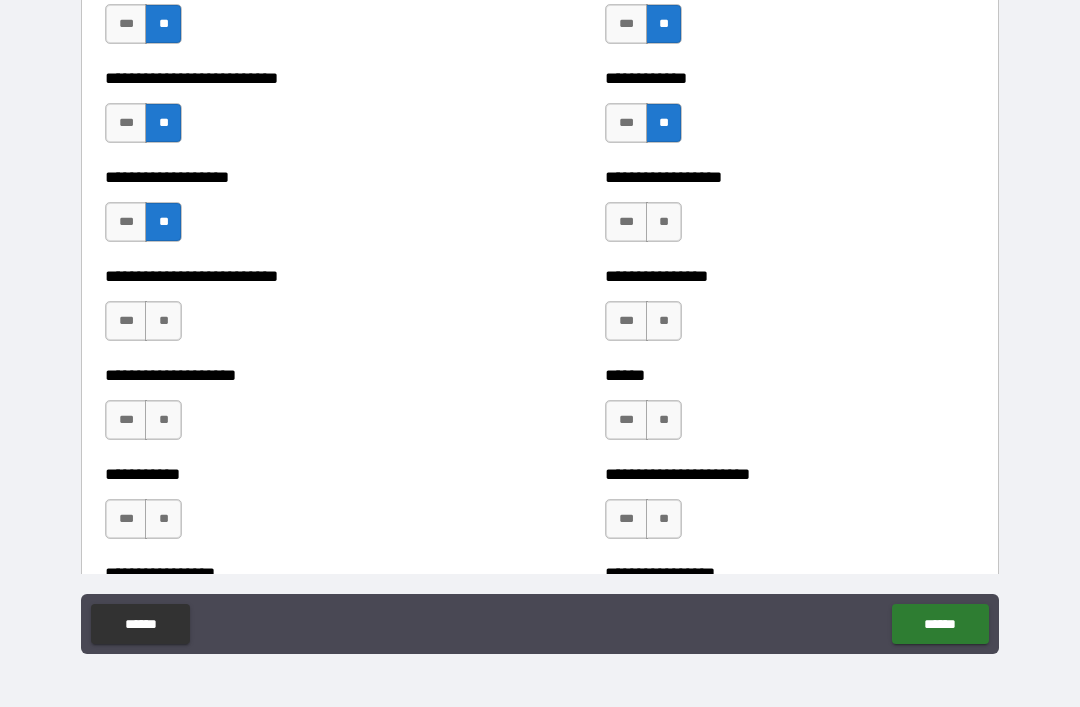 click on "**" at bounding box center [163, 222] 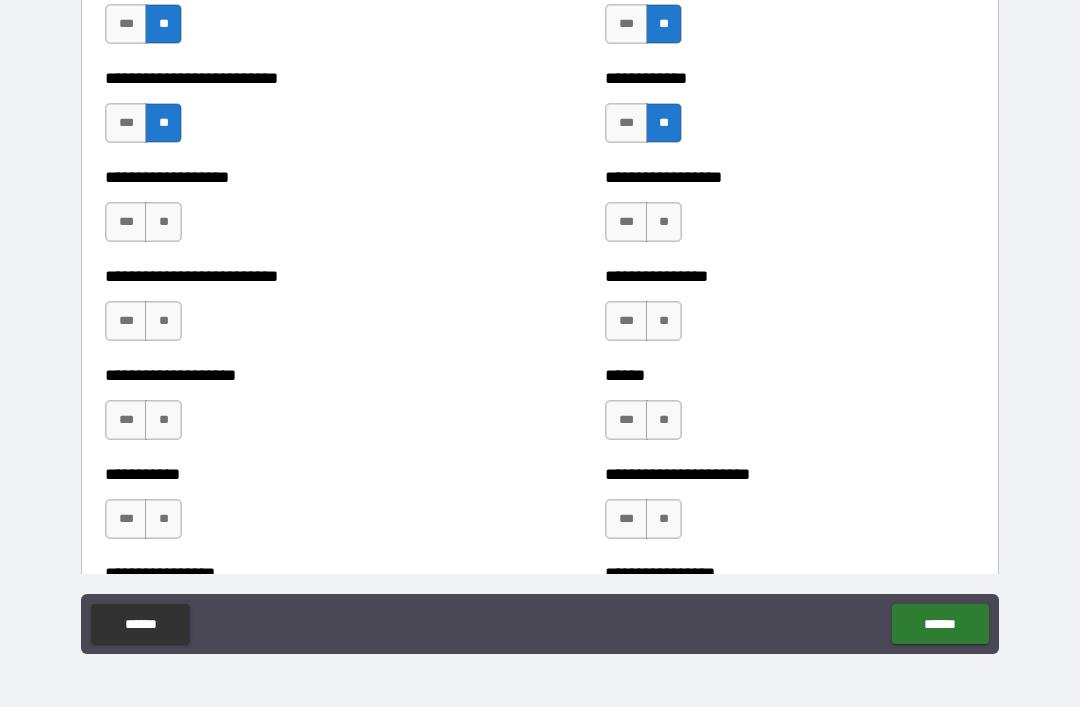 click on "**" at bounding box center (163, 222) 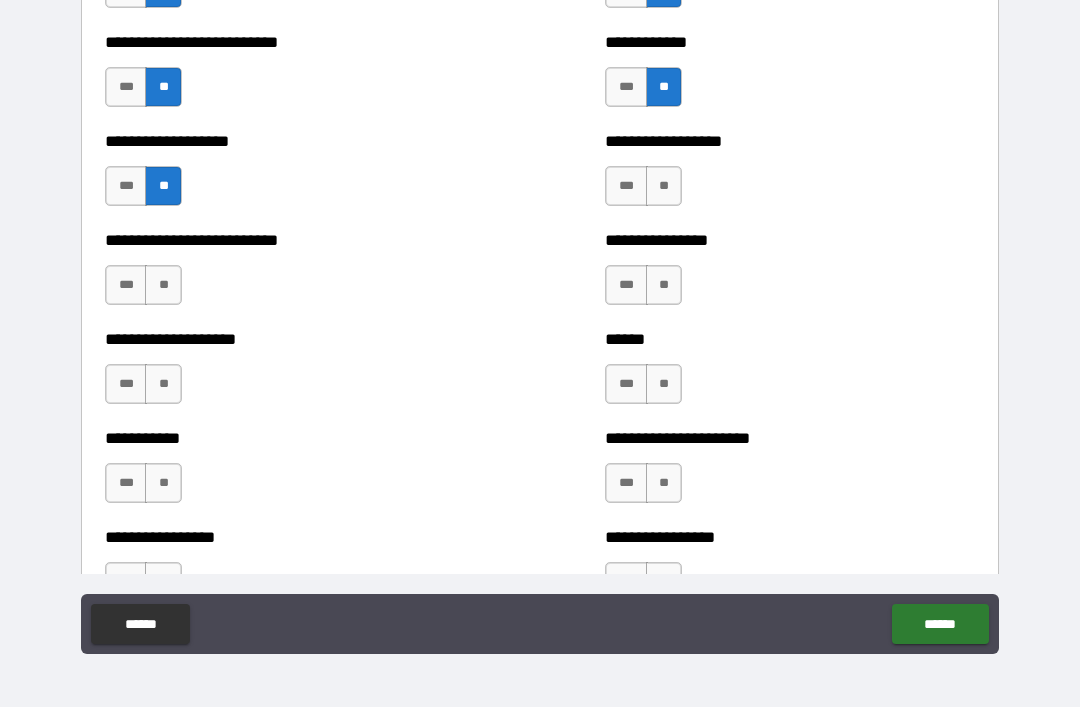 scroll, scrollTop: 5636, scrollLeft: 0, axis: vertical 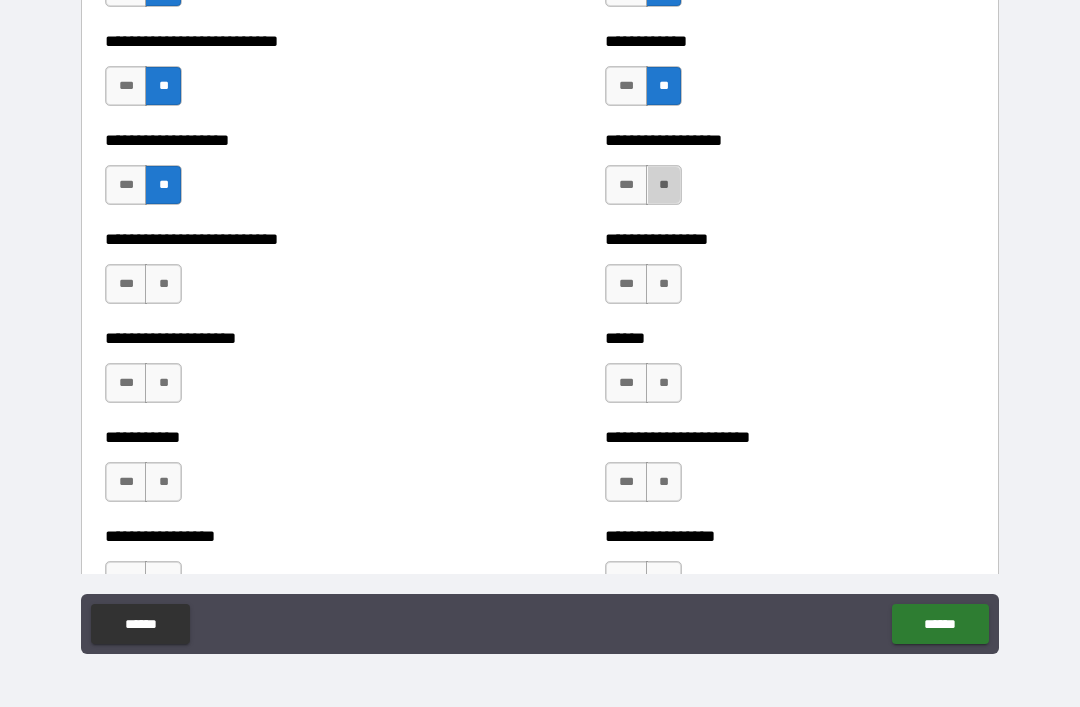 click on "**" at bounding box center (664, 185) 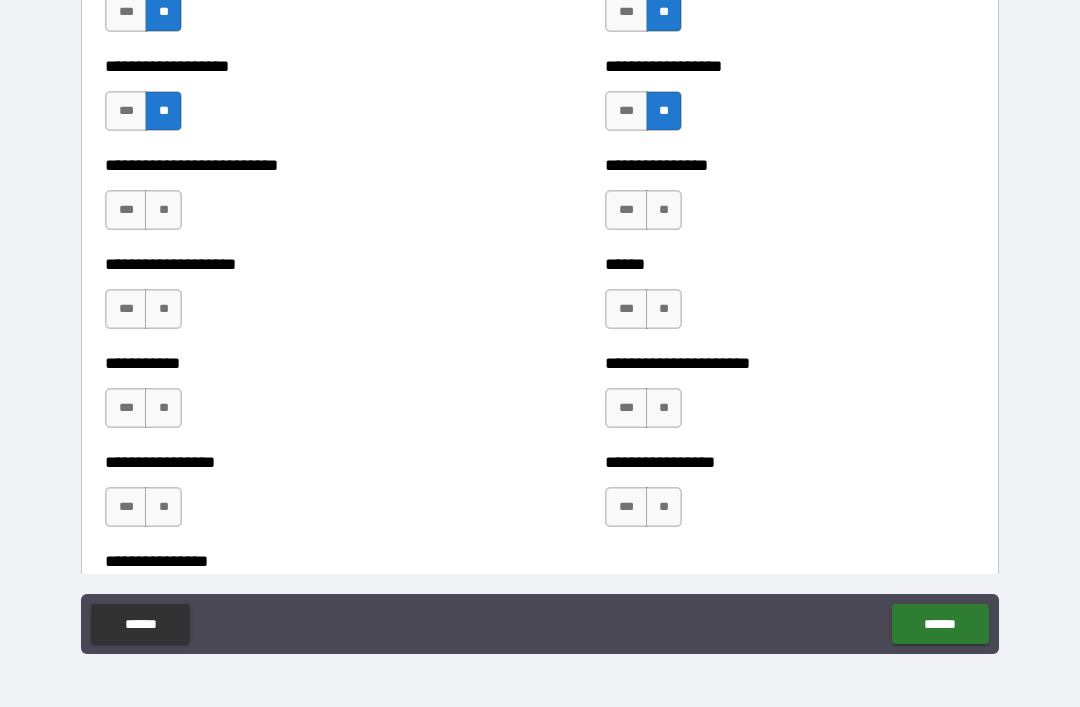 scroll, scrollTop: 5721, scrollLeft: 0, axis: vertical 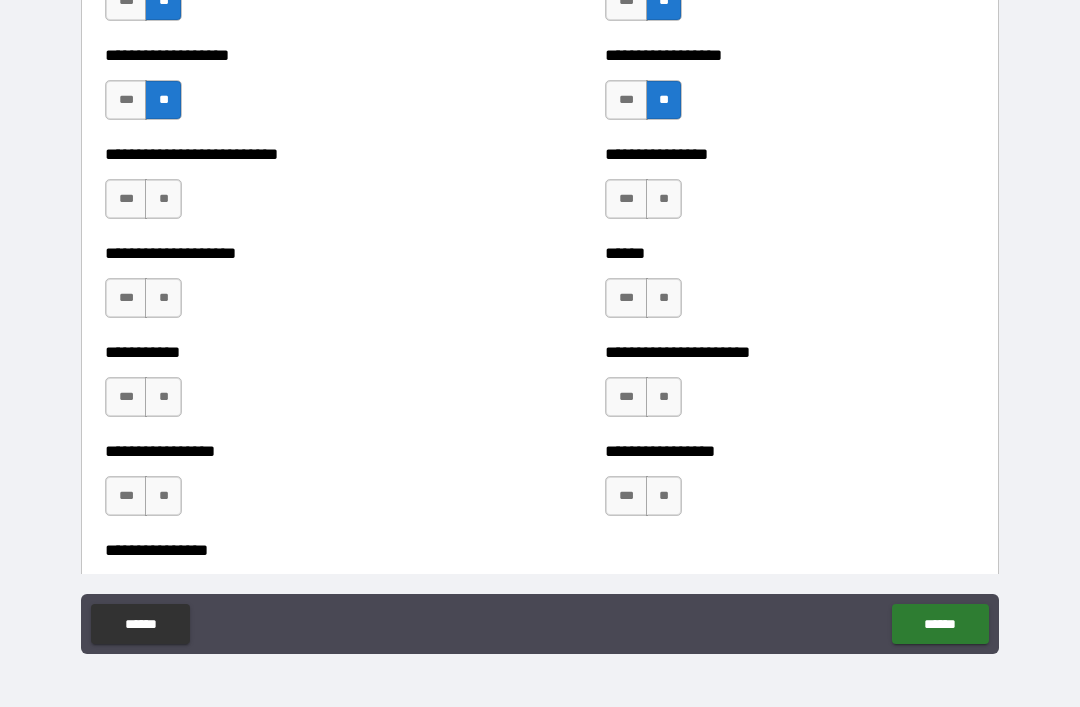 click on "**" at bounding box center (163, 199) 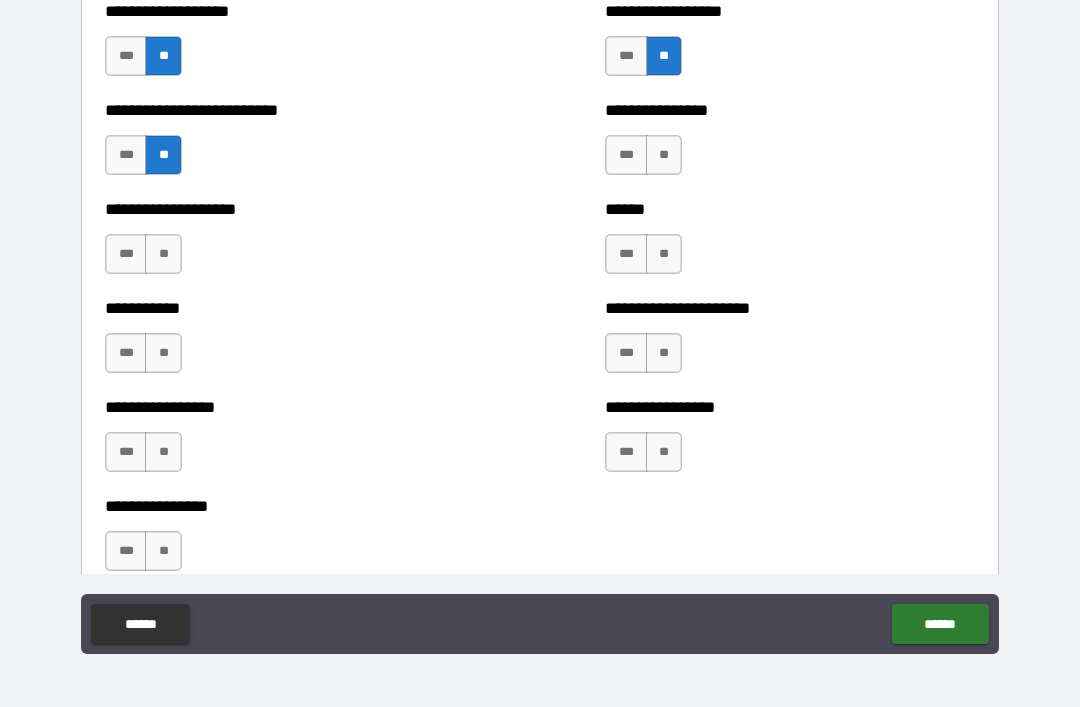 scroll, scrollTop: 5763, scrollLeft: 0, axis: vertical 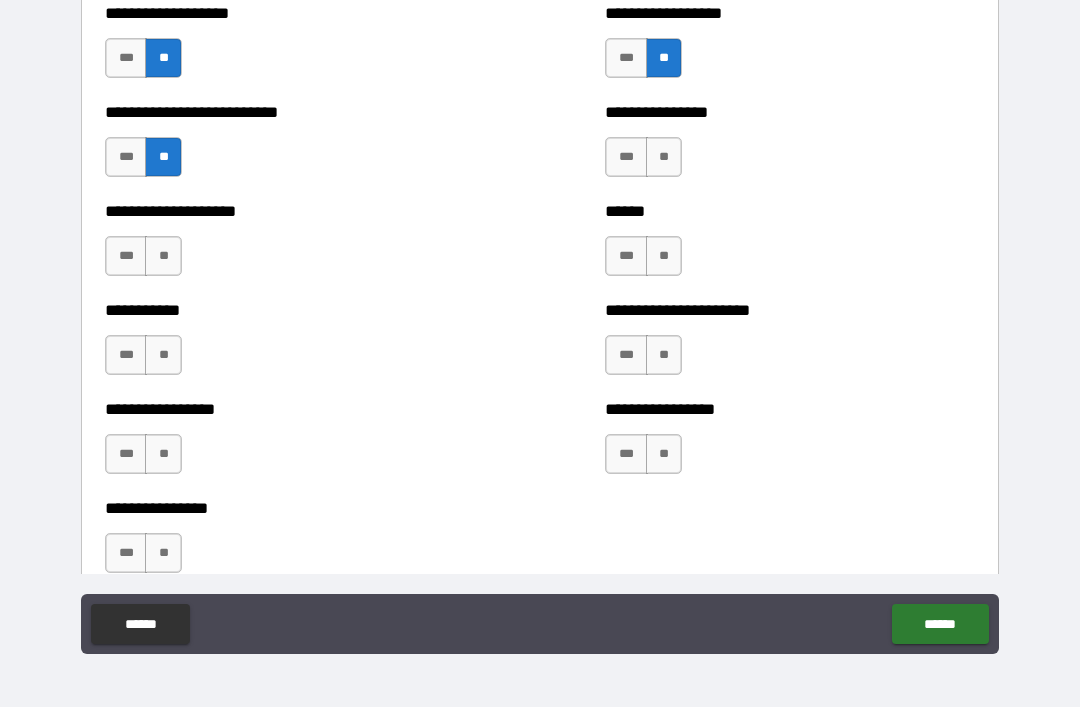 click on "**" at bounding box center [664, 157] 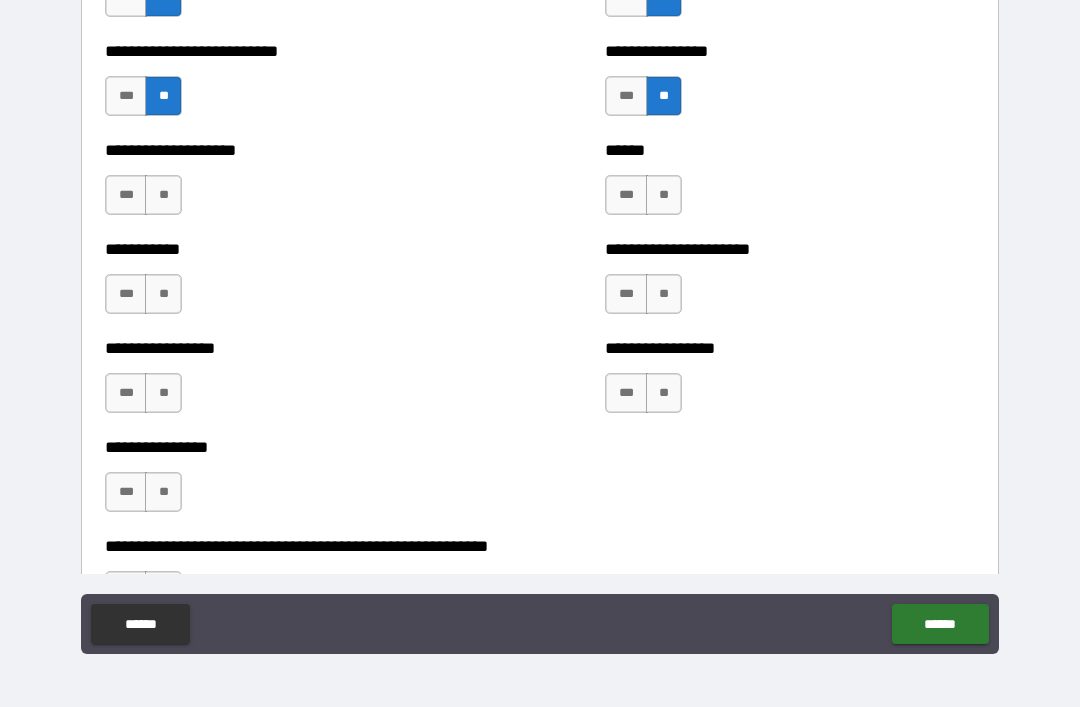 scroll, scrollTop: 5825, scrollLeft: 0, axis: vertical 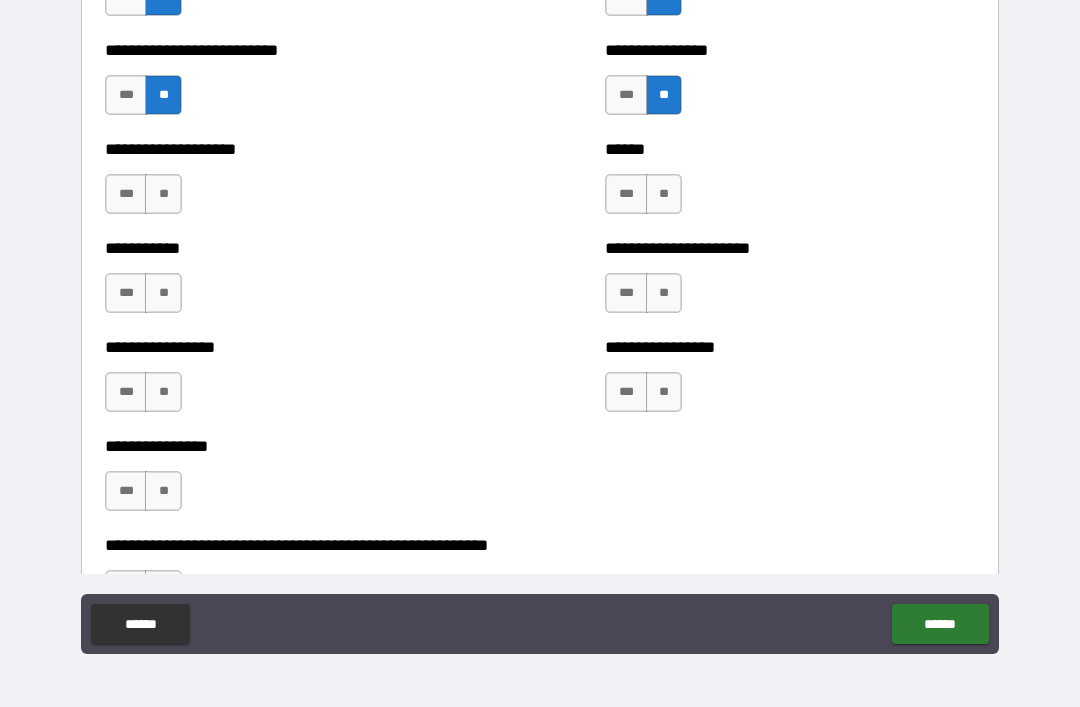 click on "**" at bounding box center (163, 194) 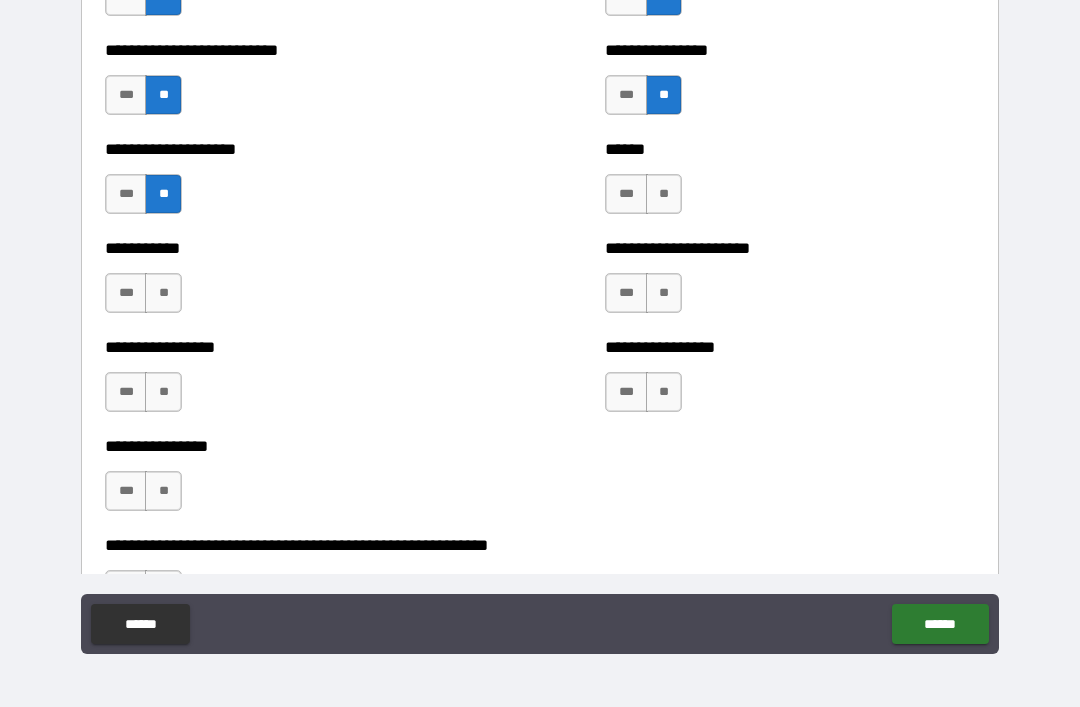 click on "**" at bounding box center [664, 194] 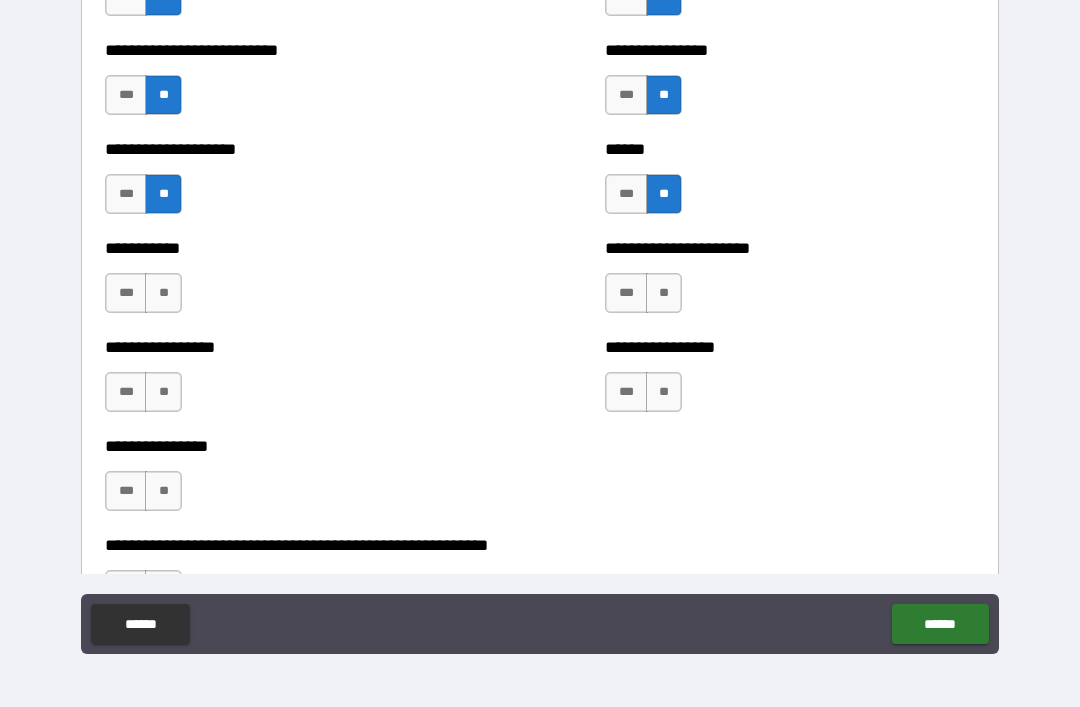 click on "**" at bounding box center [664, 293] 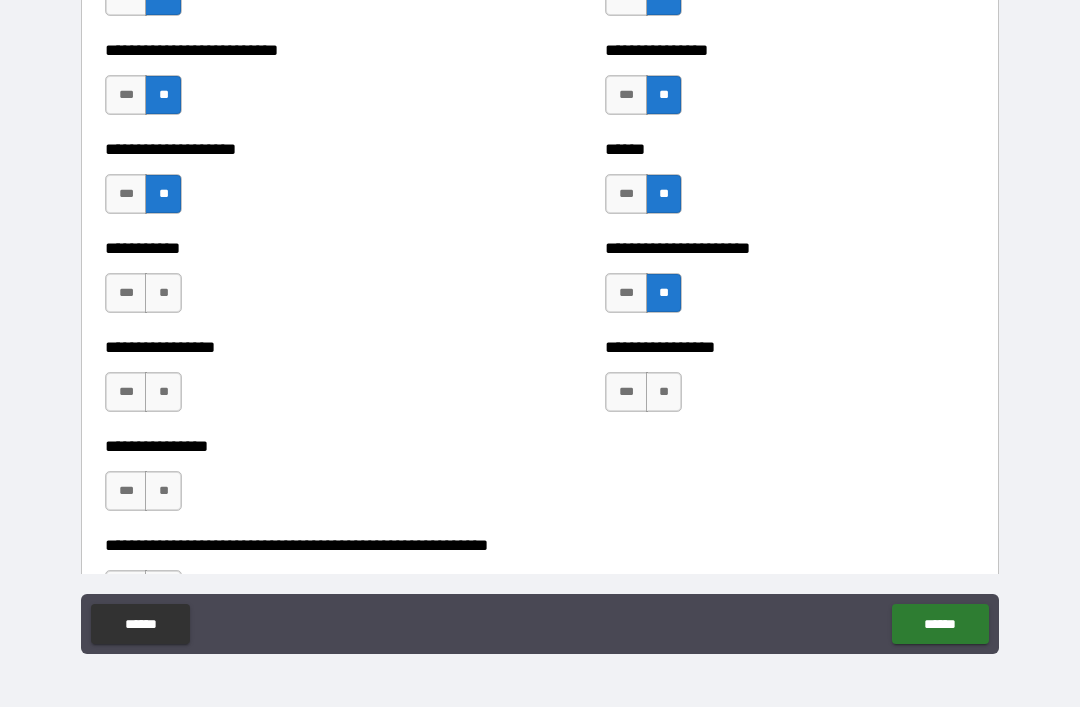 click on "**" at bounding box center [664, 392] 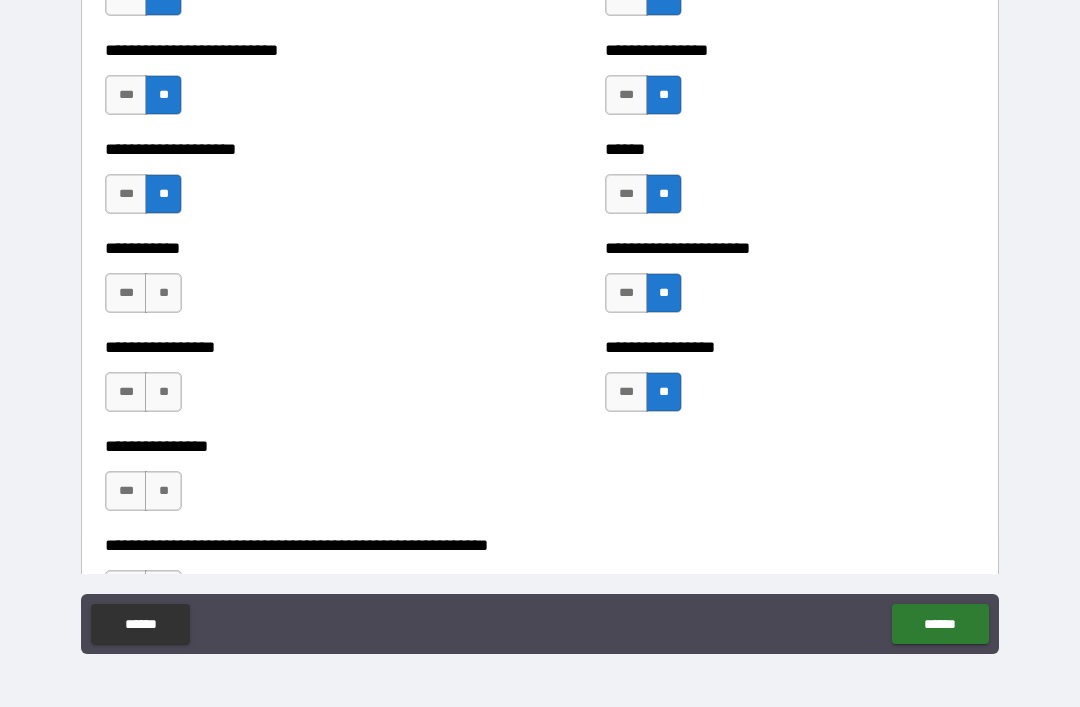 click on "**" at bounding box center (163, 491) 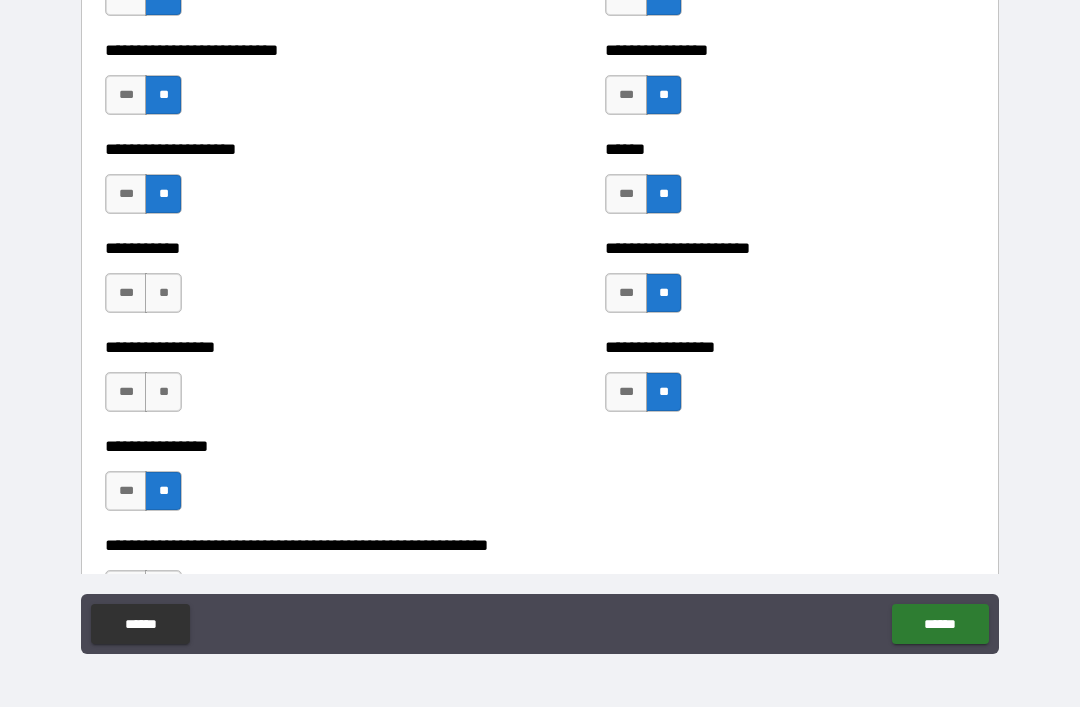 click on "**" at bounding box center (163, 392) 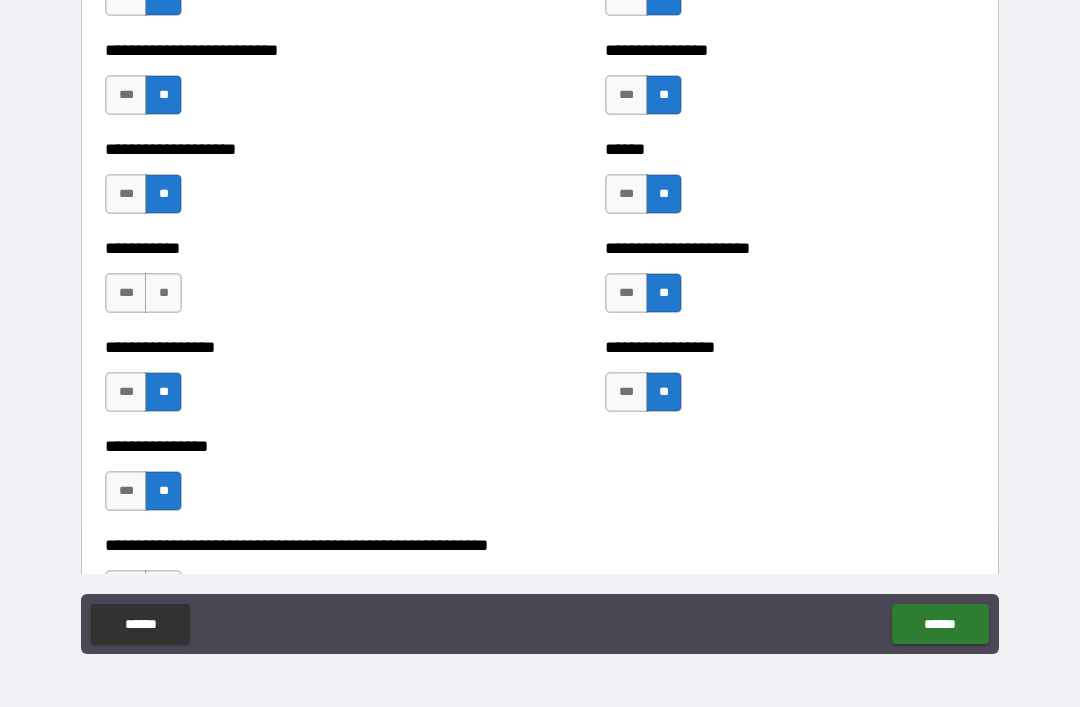 click on "**" at bounding box center [163, 293] 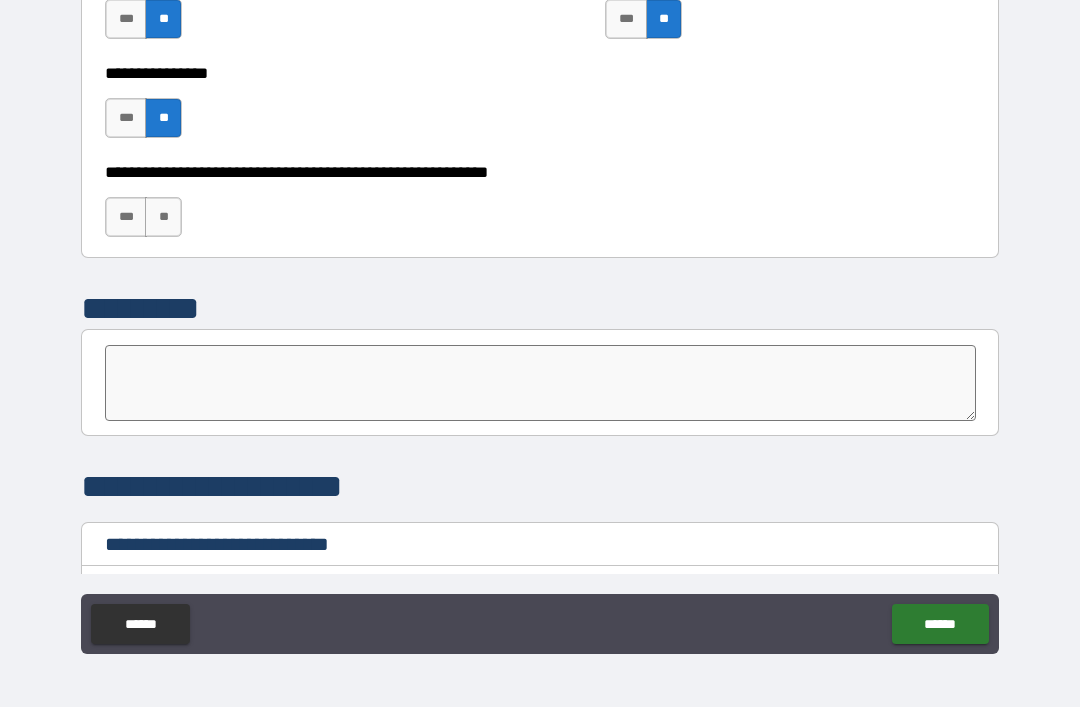scroll, scrollTop: 6199, scrollLeft: 0, axis: vertical 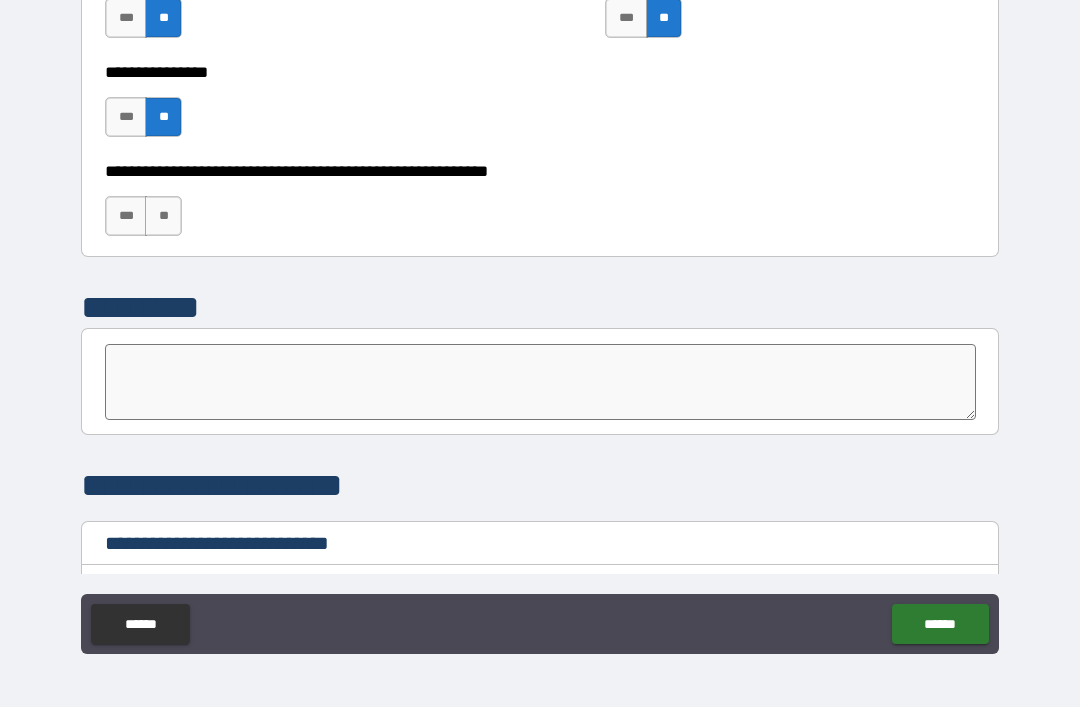 click on "**" at bounding box center [163, 216] 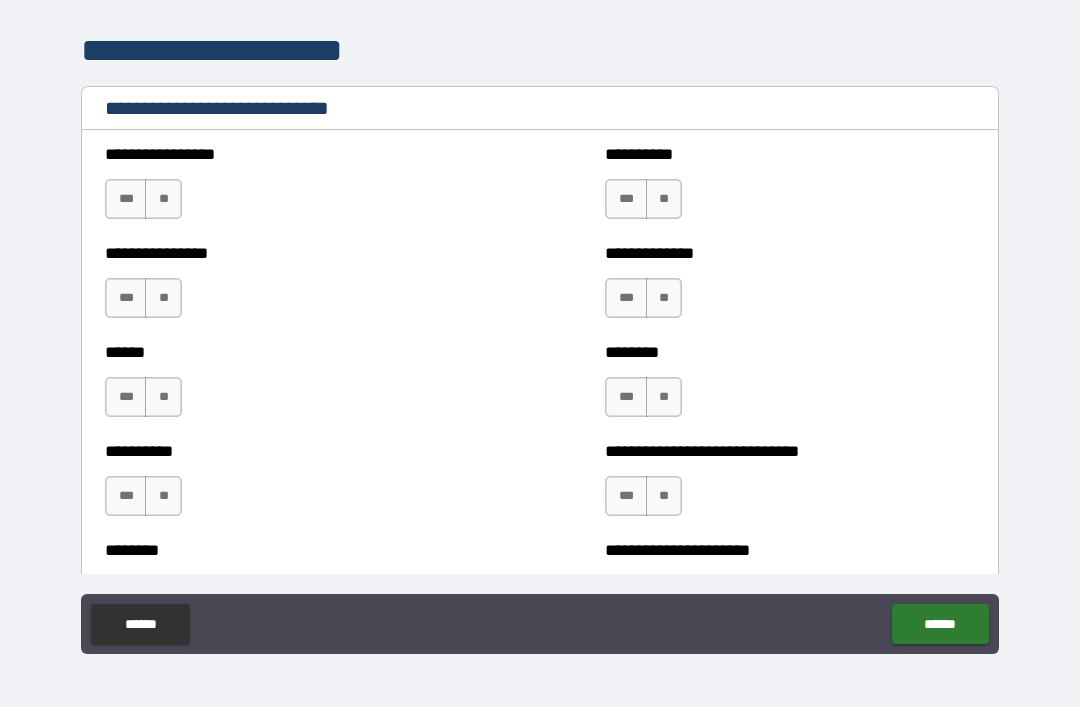 scroll, scrollTop: 6637, scrollLeft: 0, axis: vertical 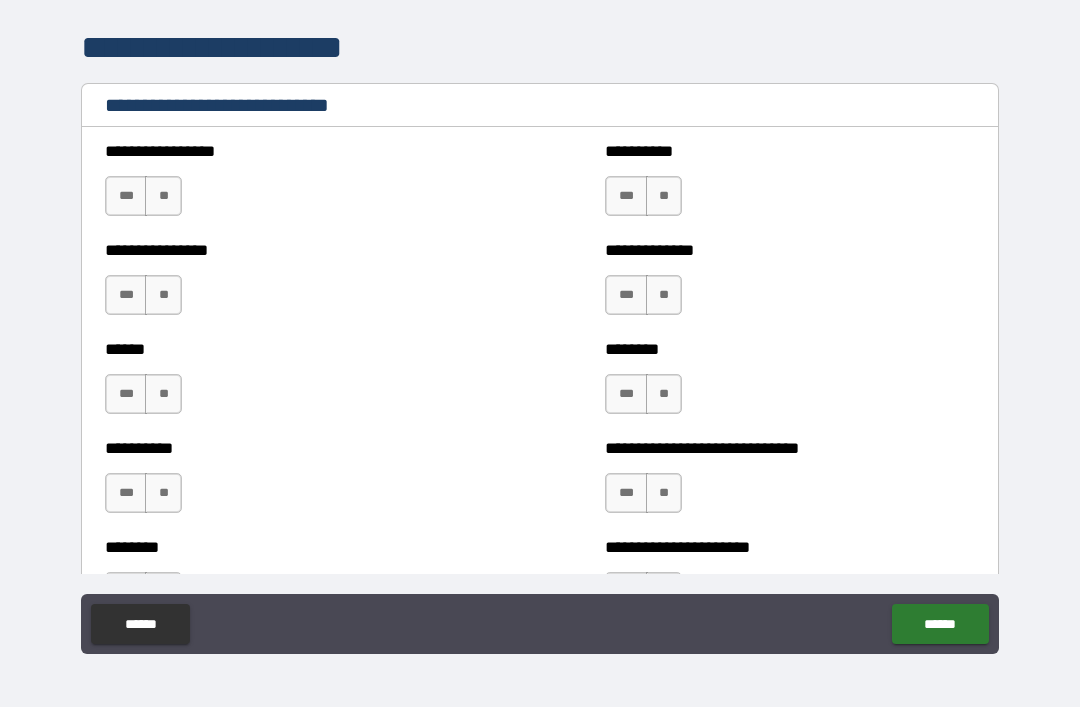click on "***" at bounding box center [126, 196] 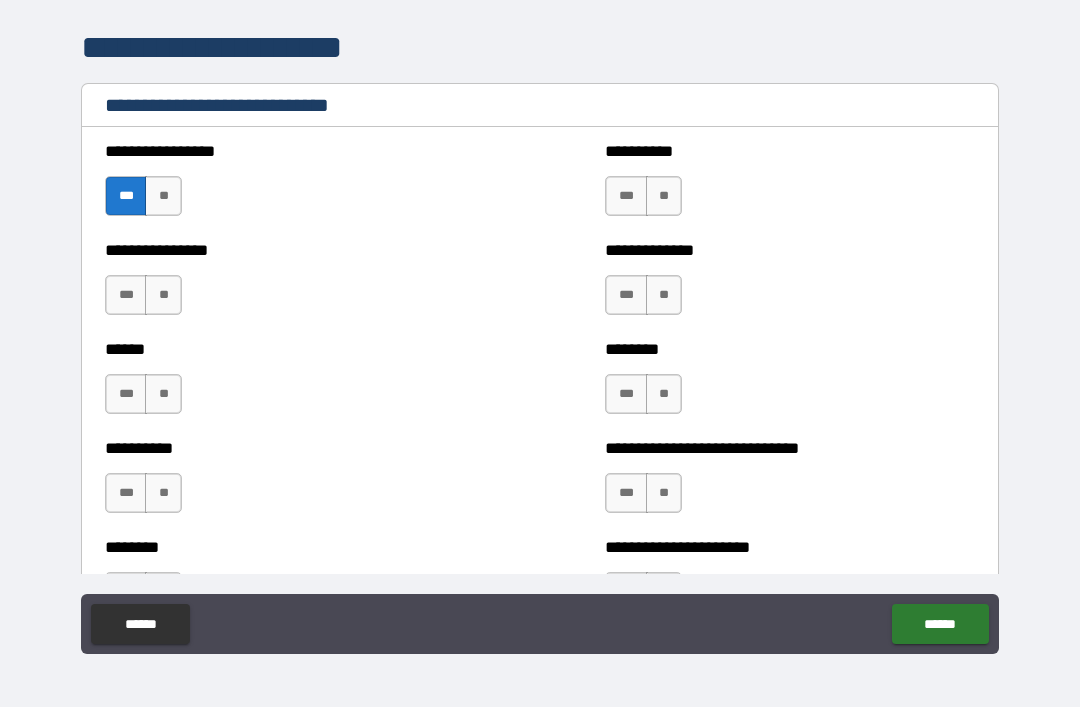 click on "***" at bounding box center (626, 196) 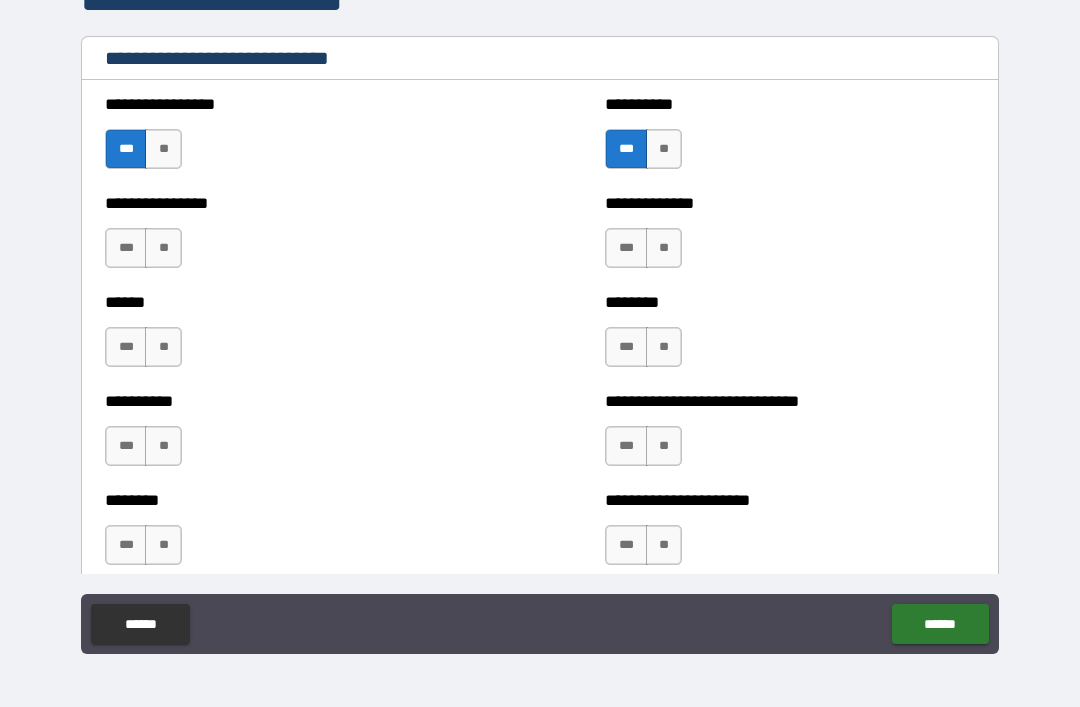 scroll, scrollTop: 6685, scrollLeft: 0, axis: vertical 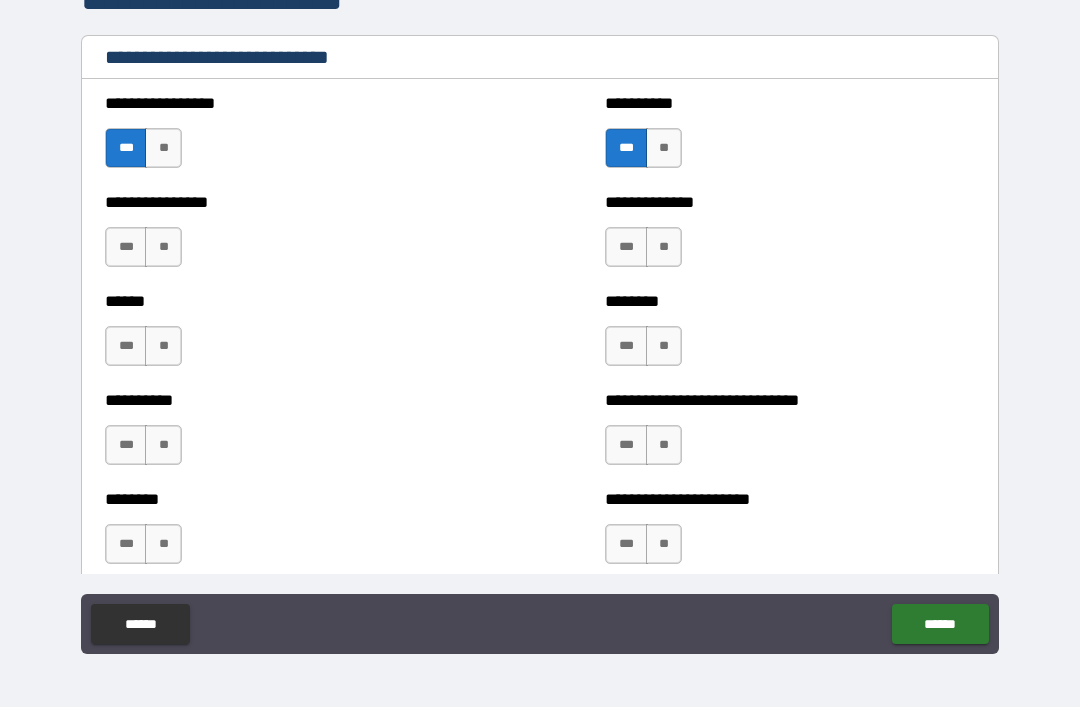 click on "***" at bounding box center (626, 247) 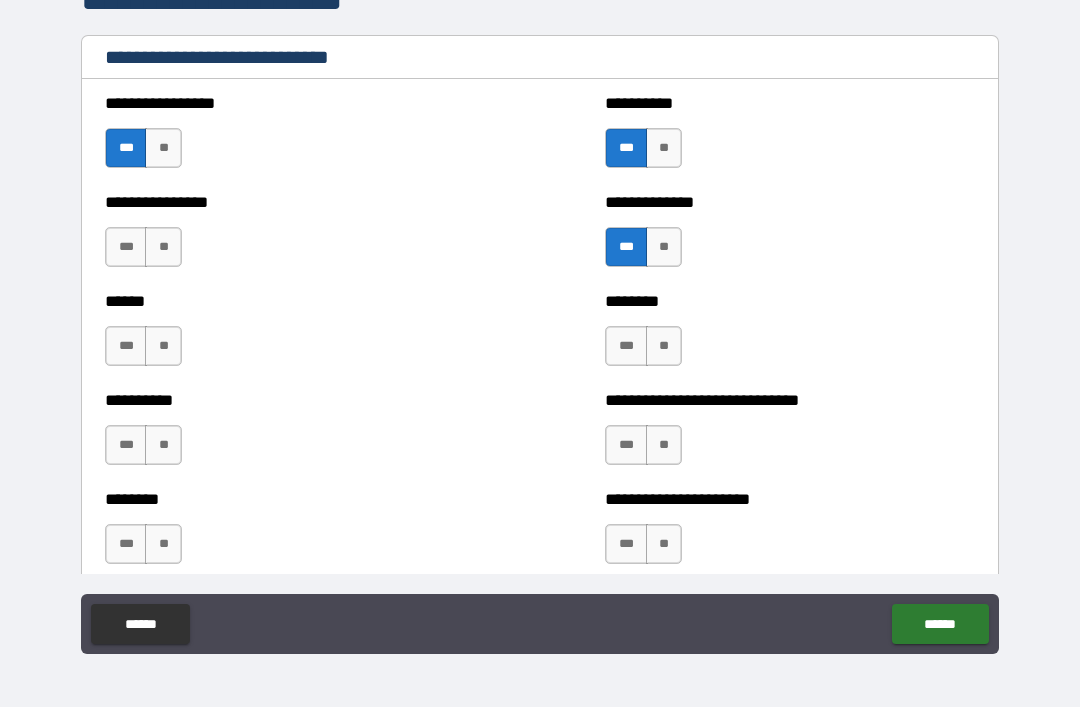 click on "***" at bounding box center (126, 247) 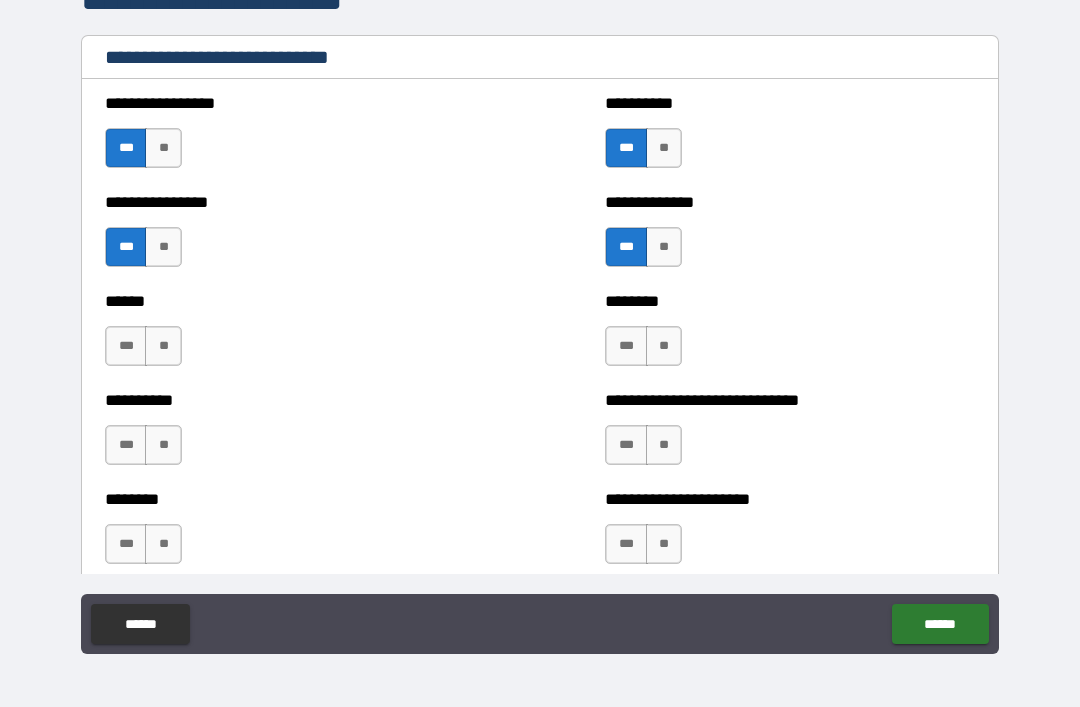 click on "***" at bounding box center (126, 346) 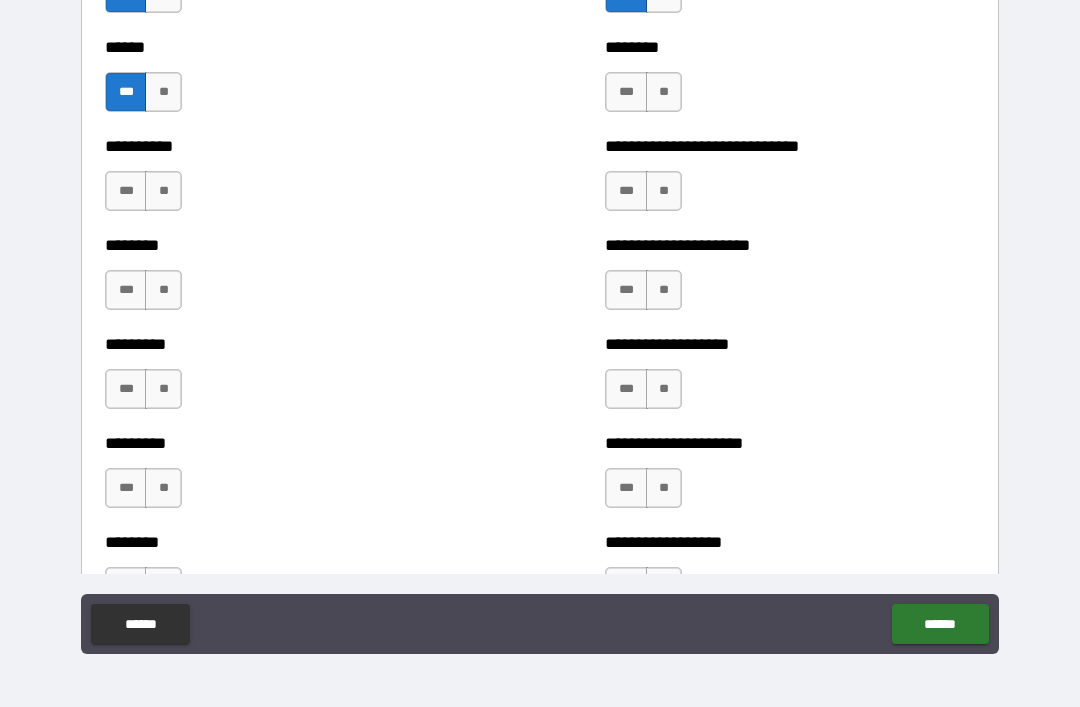 scroll, scrollTop: 6941, scrollLeft: 0, axis: vertical 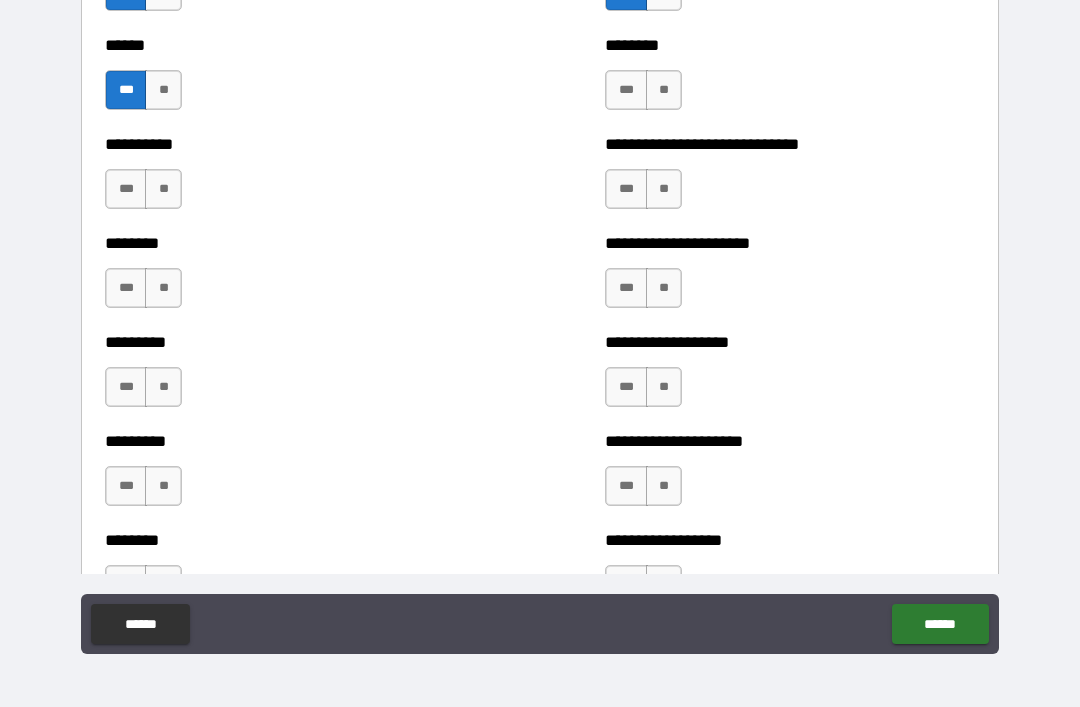 click on "**" at bounding box center [664, 90] 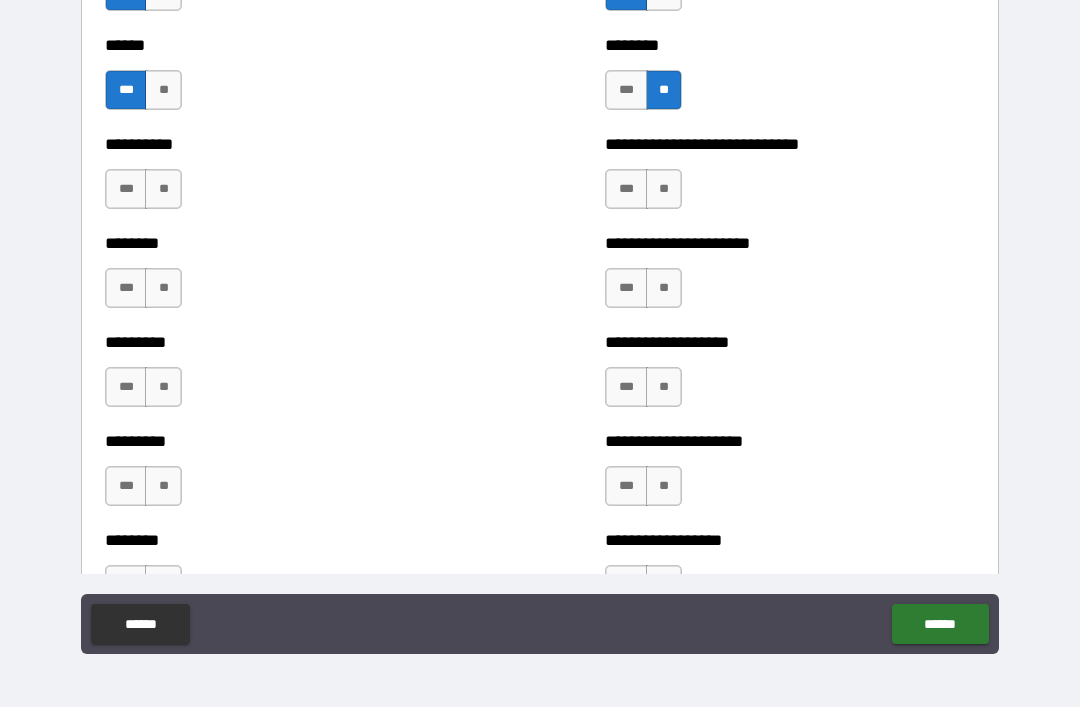 click on "***" at bounding box center [126, 189] 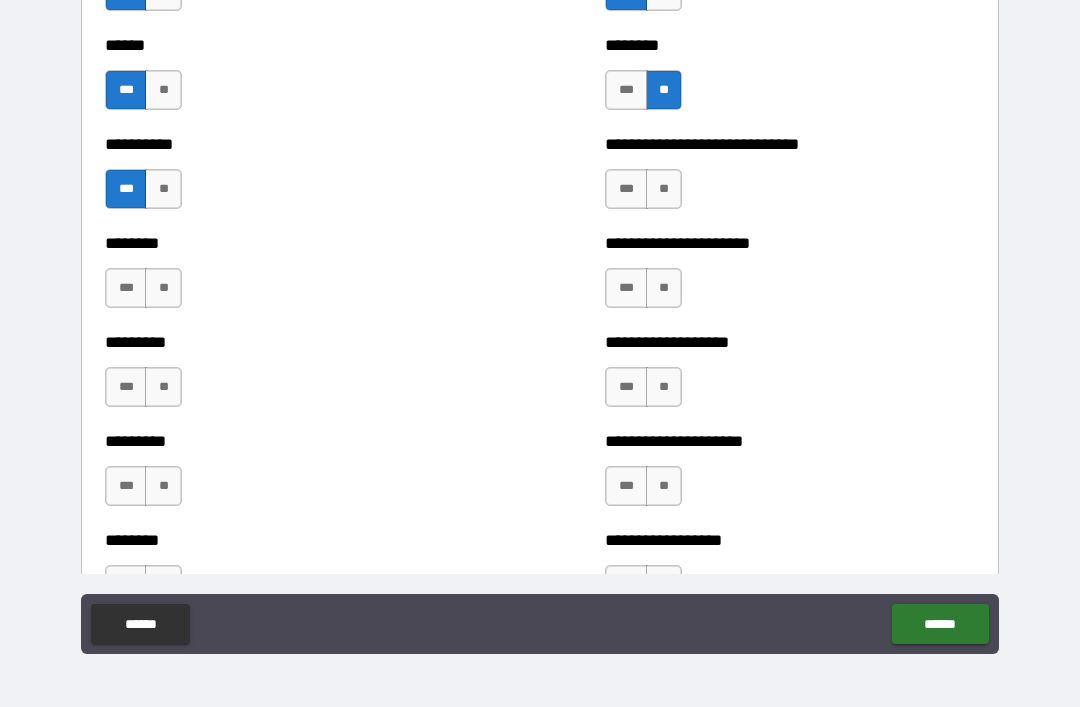 click on "***" at bounding box center [626, 189] 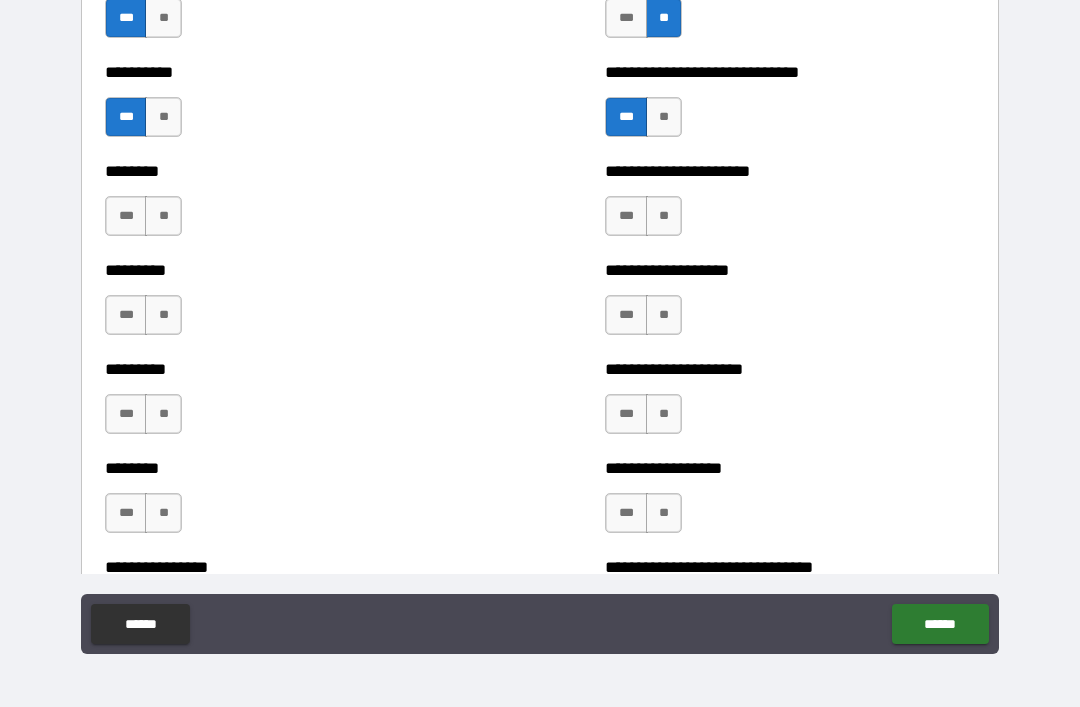 scroll, scrollTop: 7016, scrollLeft: 0, axis: vertical 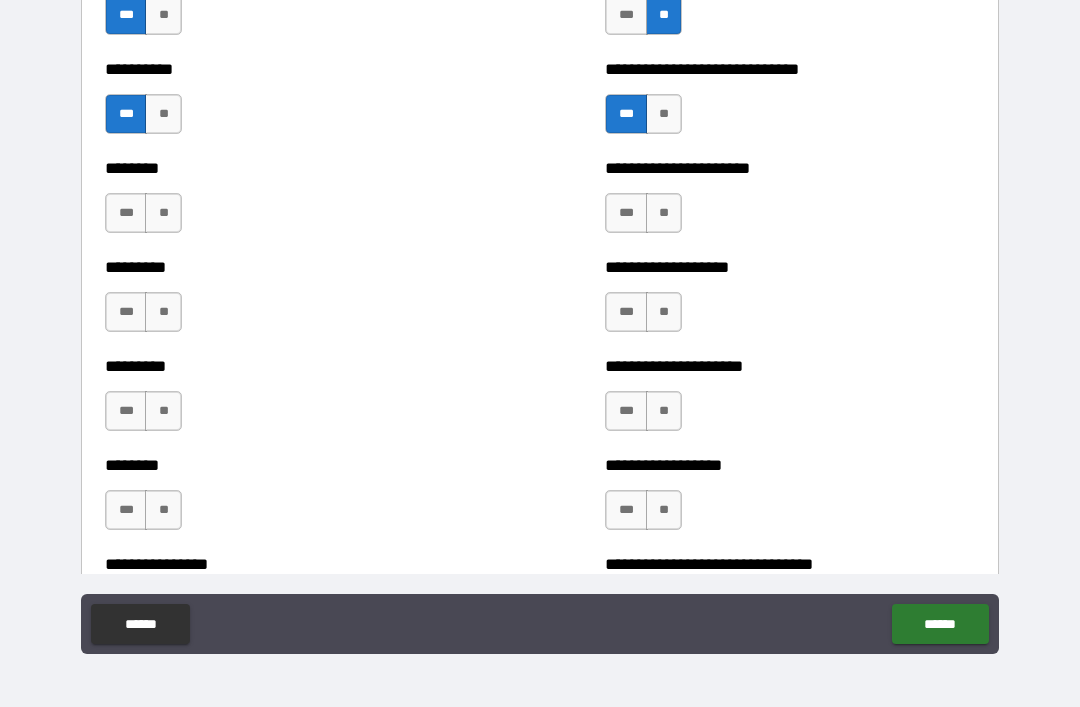 click on "**" at bounding box center (163, 213) 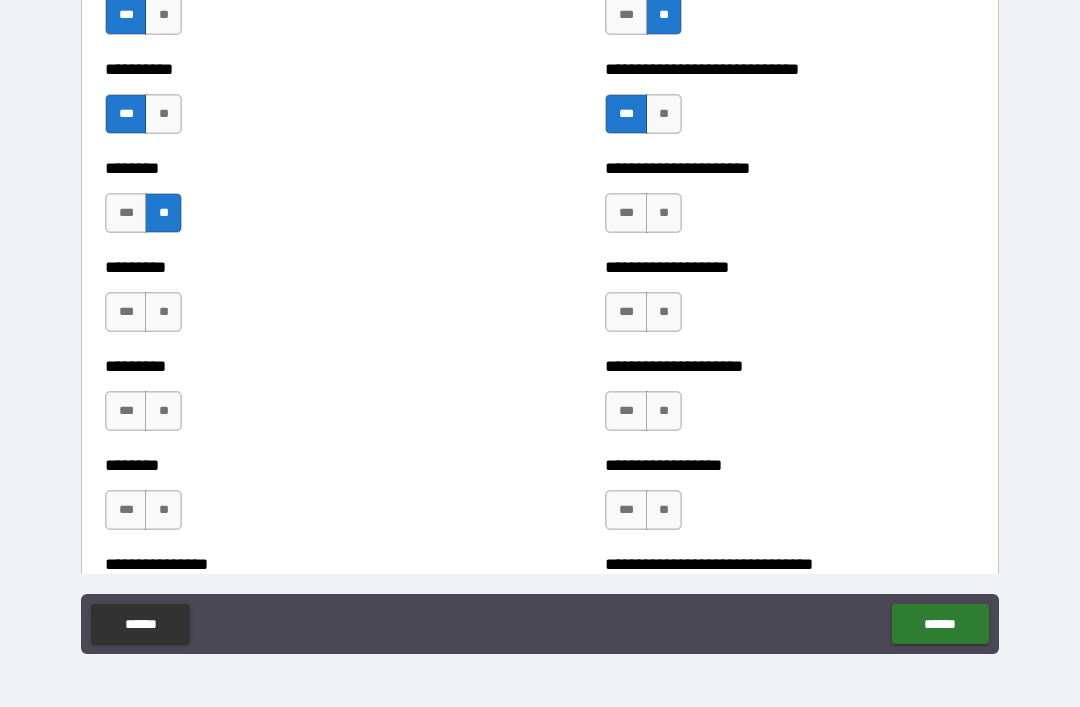click on "***" at bounding box center (126, 213) 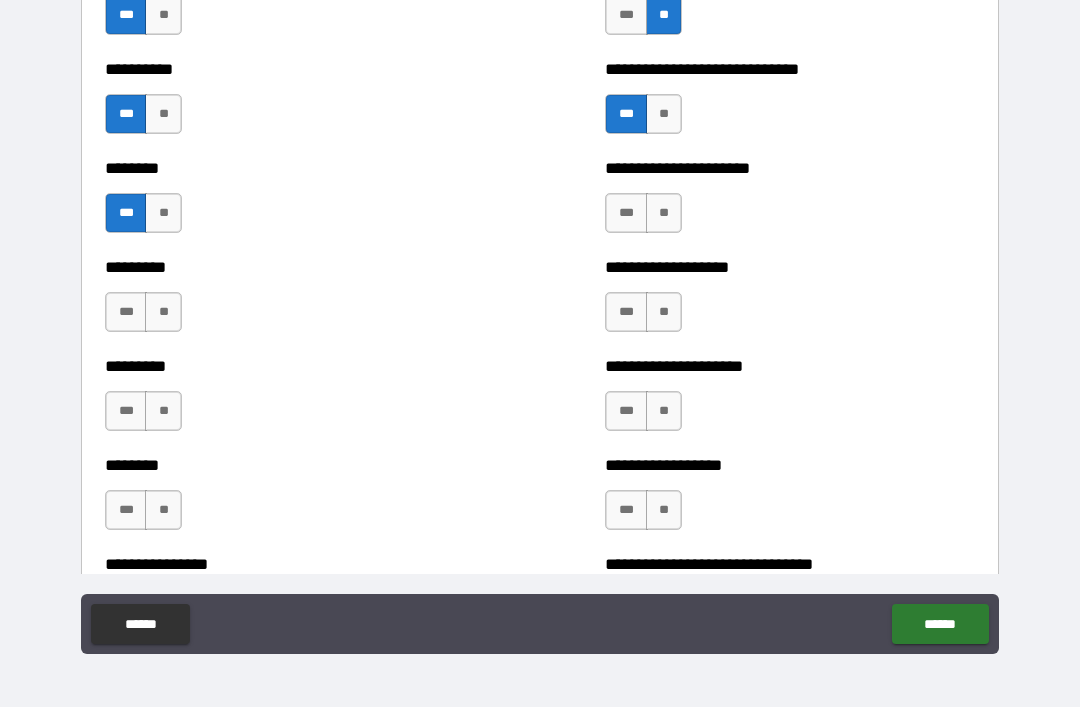 click on "***" at bounding box center [626, 213] 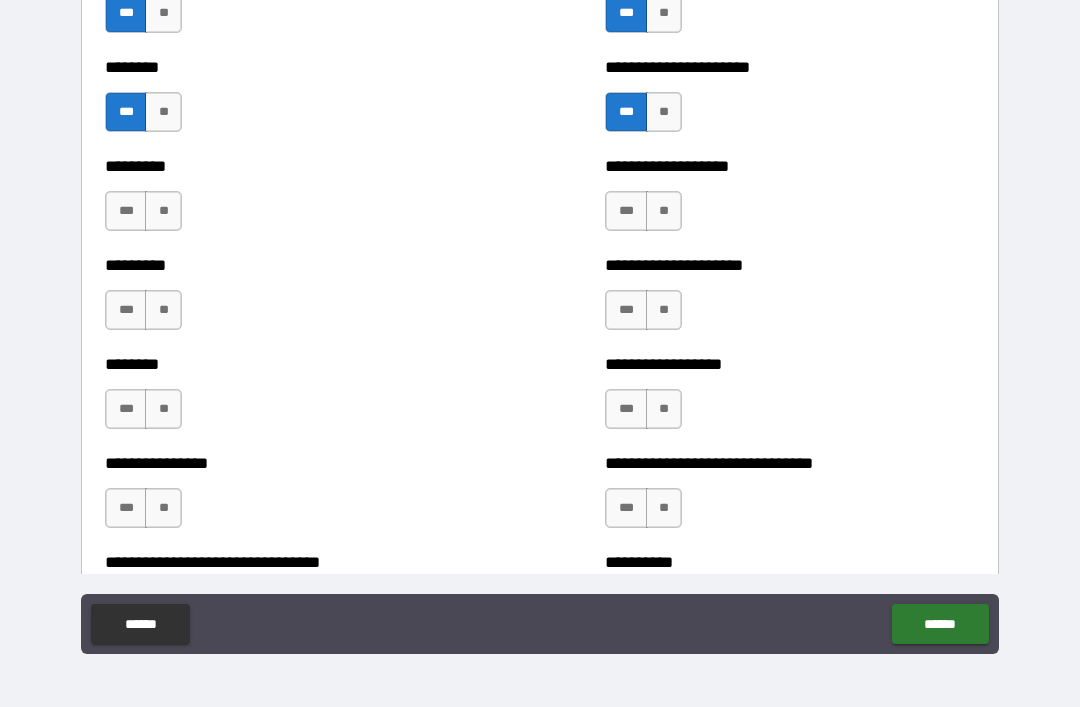 scroll, scrollTop: 7125, scrollLeft: 0, axis: vertical 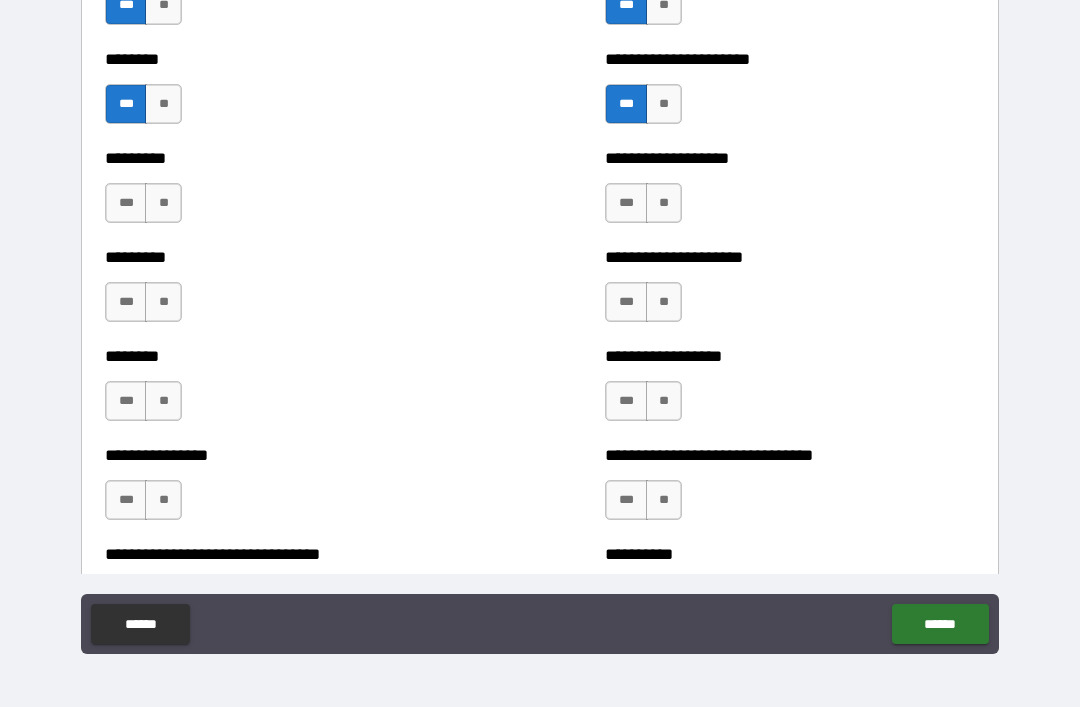 click on "**" at bounding box center [163, 203] 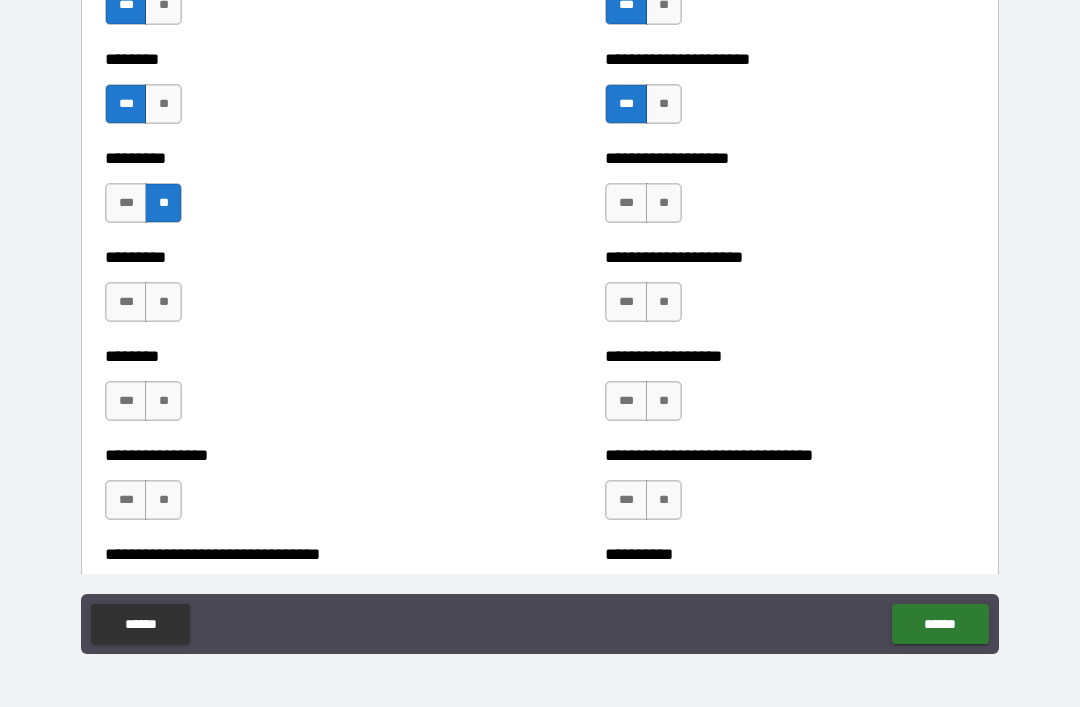 click on "***" at bounding box center (626, 203) 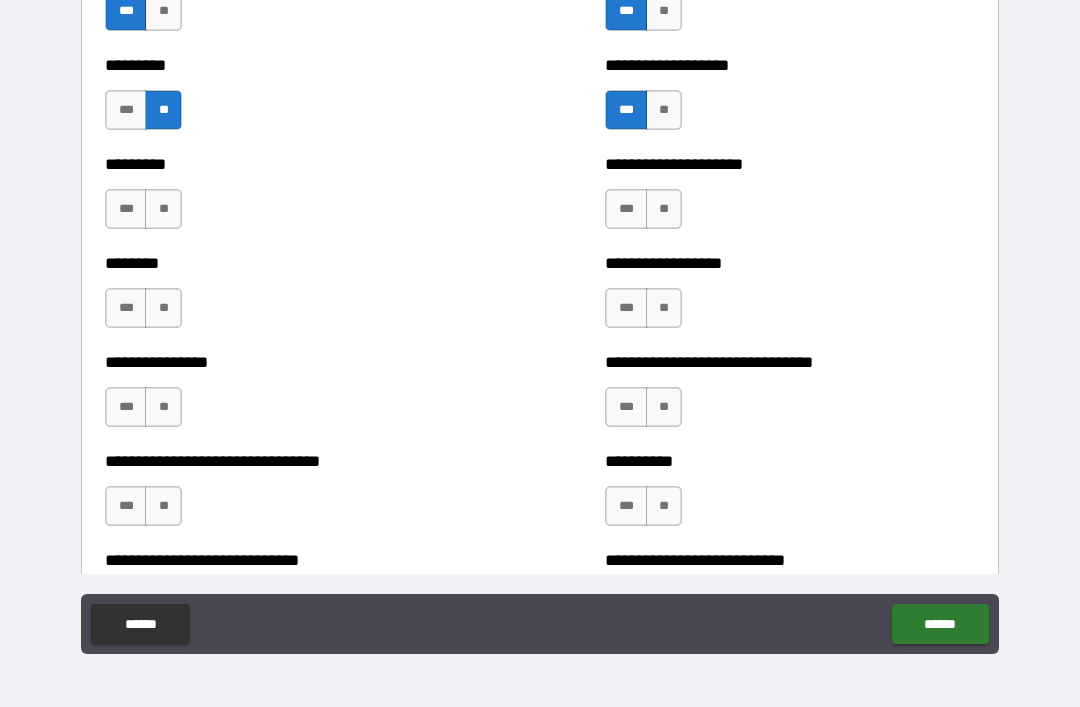 scroll, scrollTop: 7221, scrollLeft: 0, axis: vertical 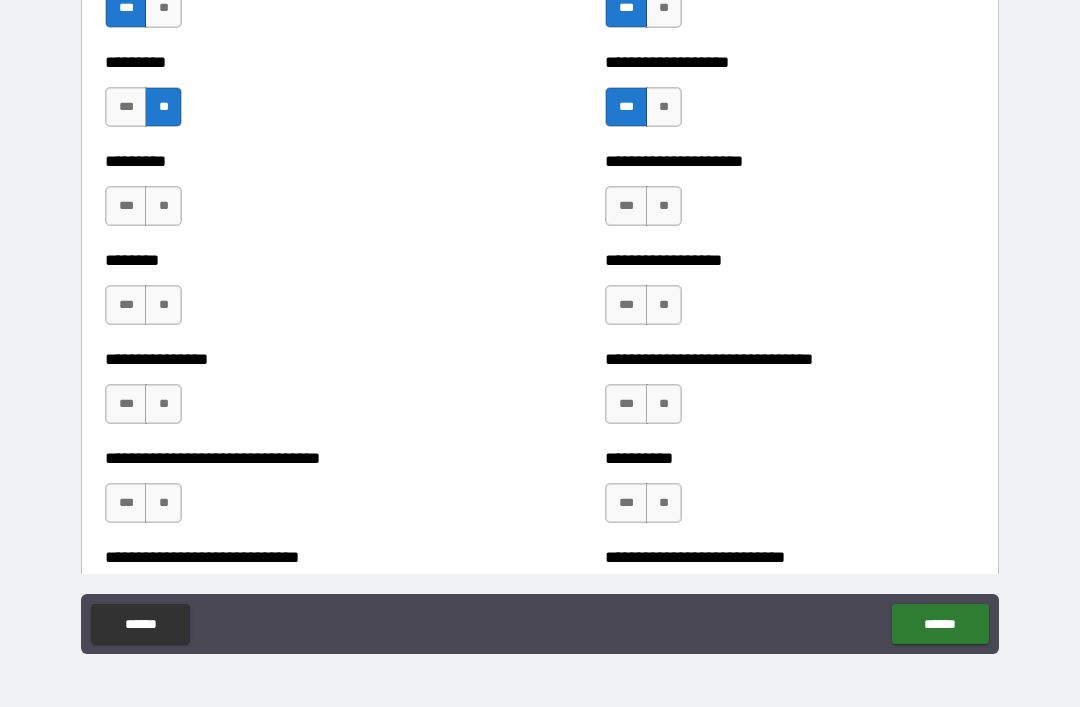 click on "***" at bounding box center [126, 206] 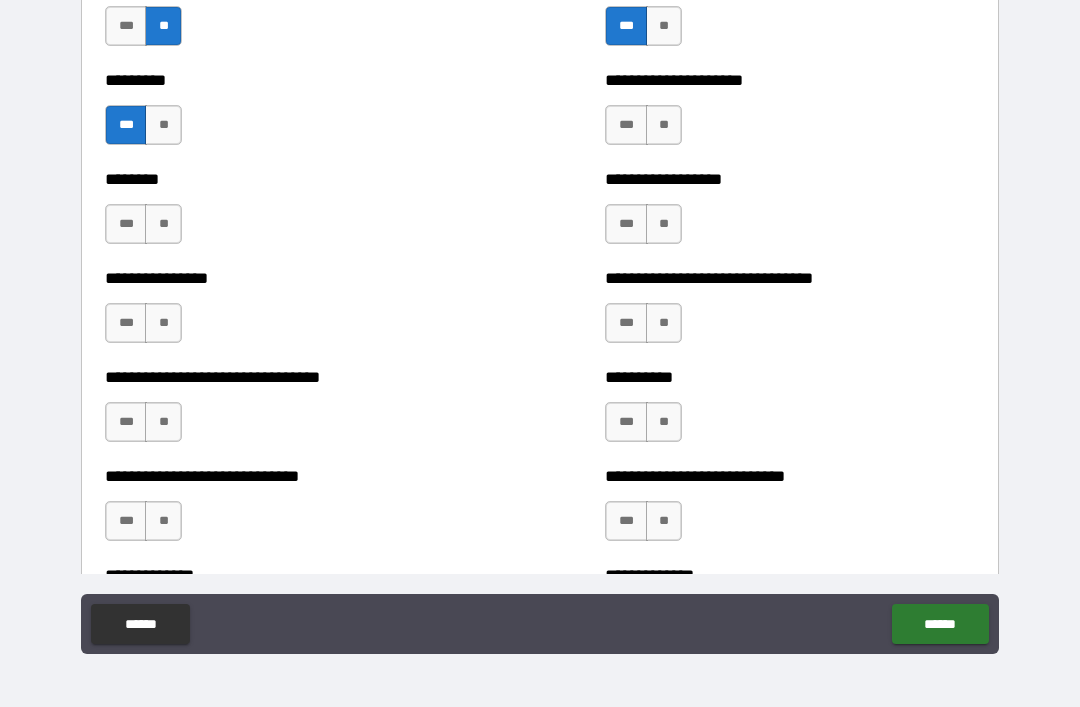 scroll, scrollTop: 7301, scrollLeft: 0, axis: vertical 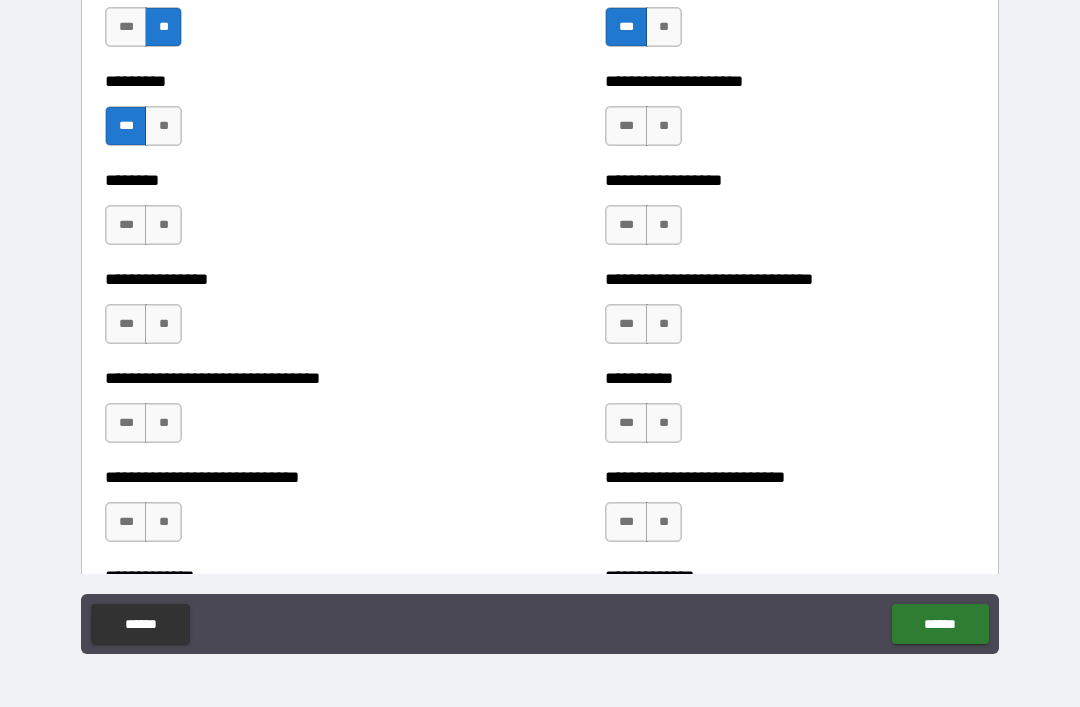 click on "***" at bounding box center [126, 225] 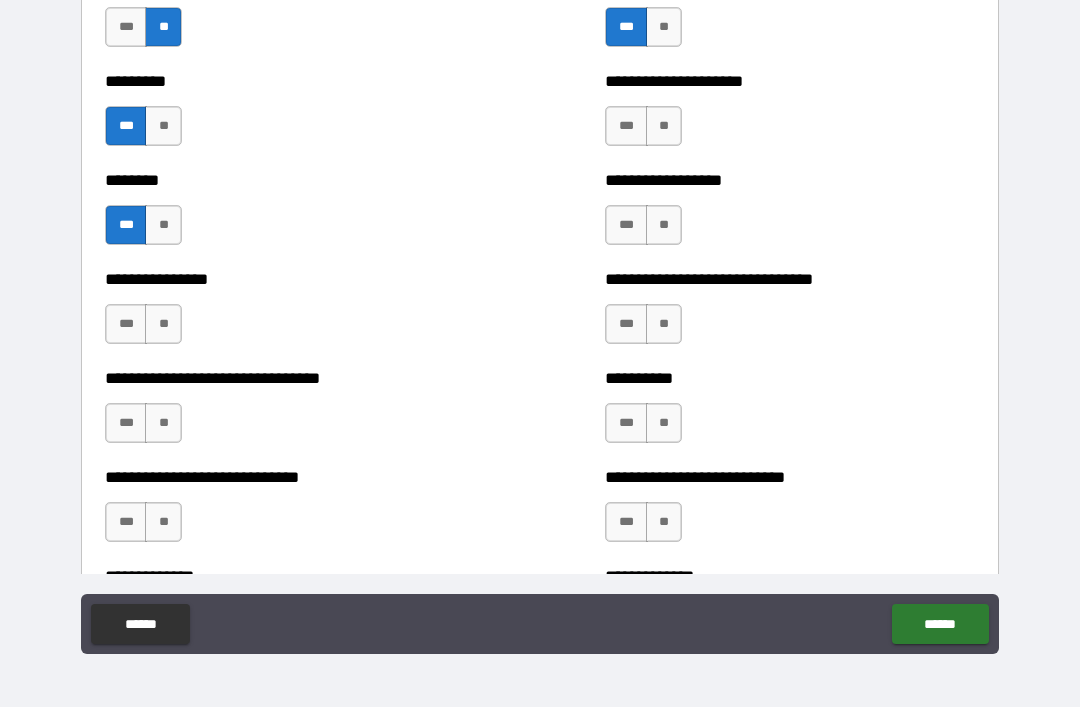 click on "**" at bounding box center [664, 126] 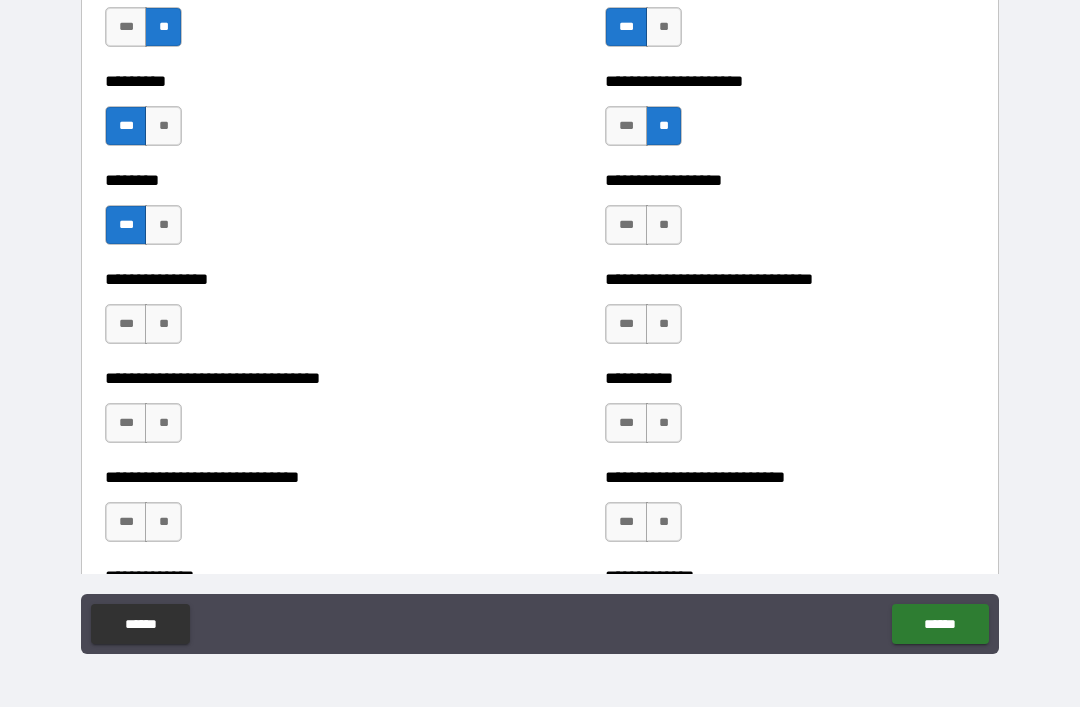click on "***" at bounding box center (626, 126) 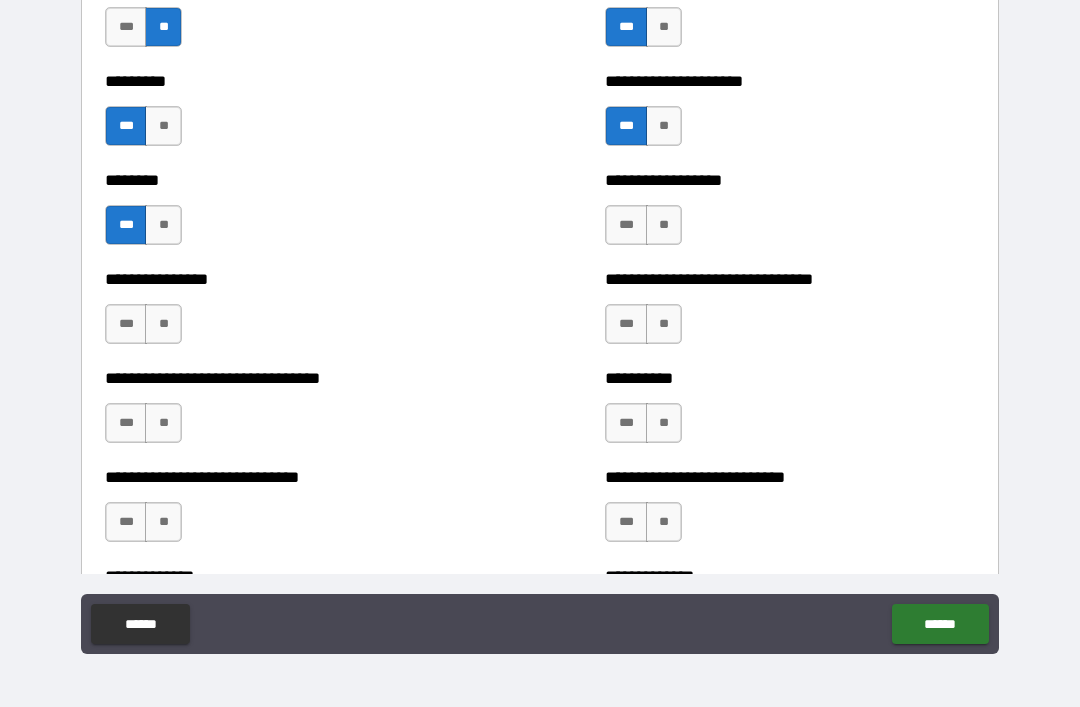 click on "***" at bounding box center (626, 225) 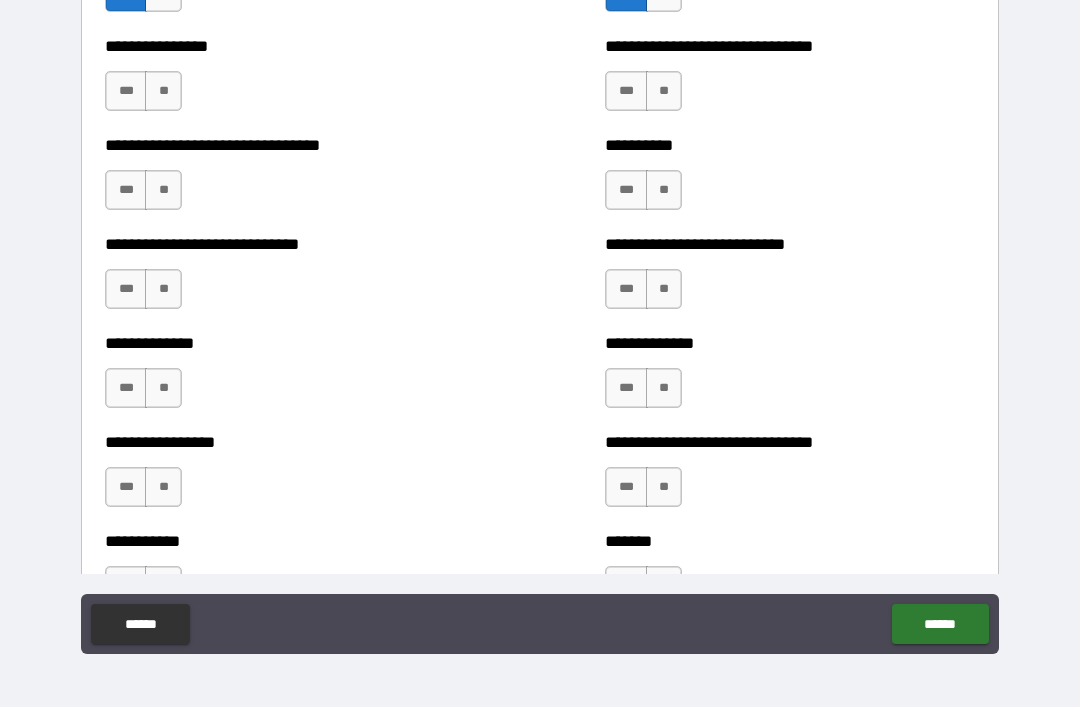 scroll, scrollTop: 7543, scrollLeft: 0, axis: vertical 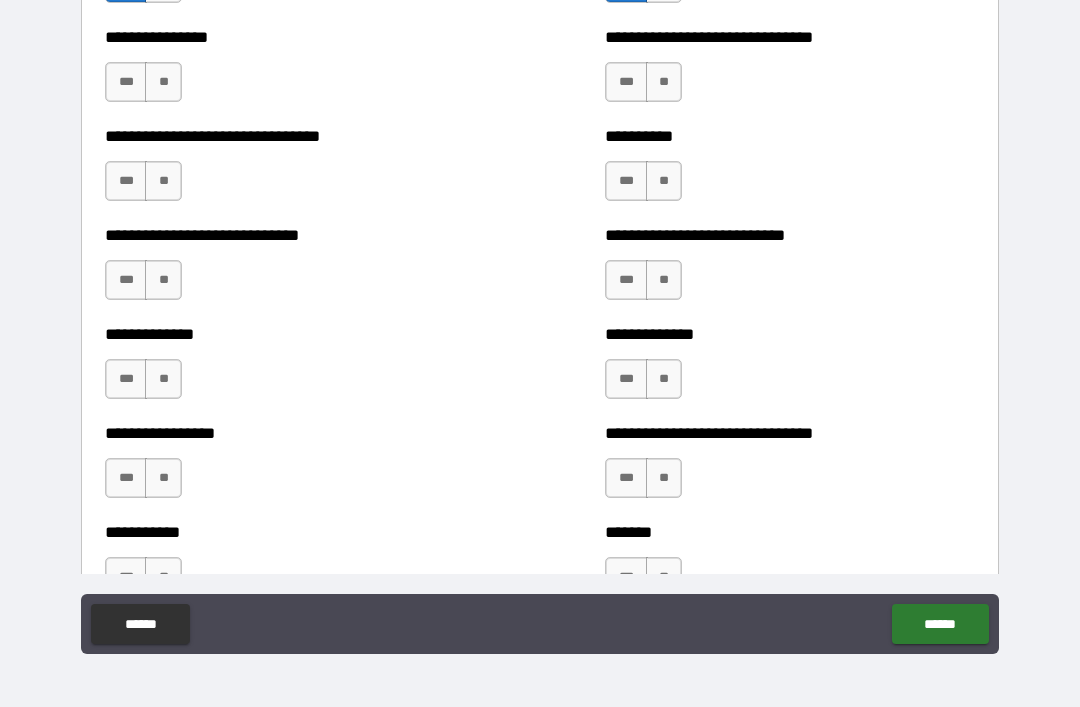 click on "***" at bounding box center (626, 82) 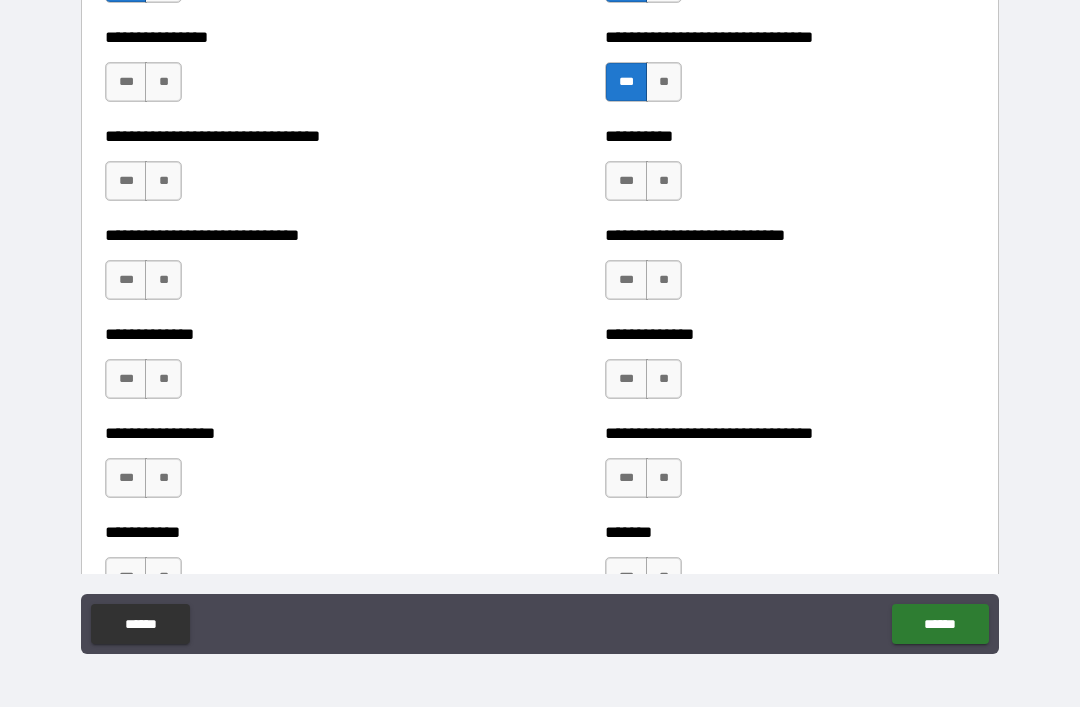 click on "**********" at bounding box center [290, 72] 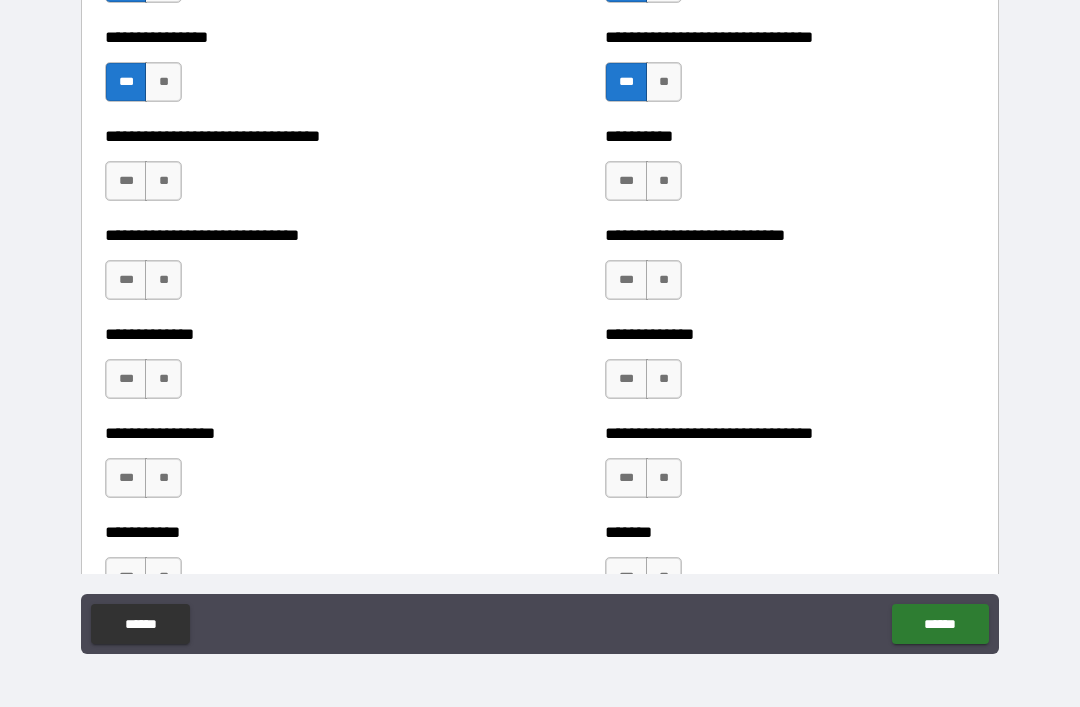 click on "**" at bounding box center (163, 181) 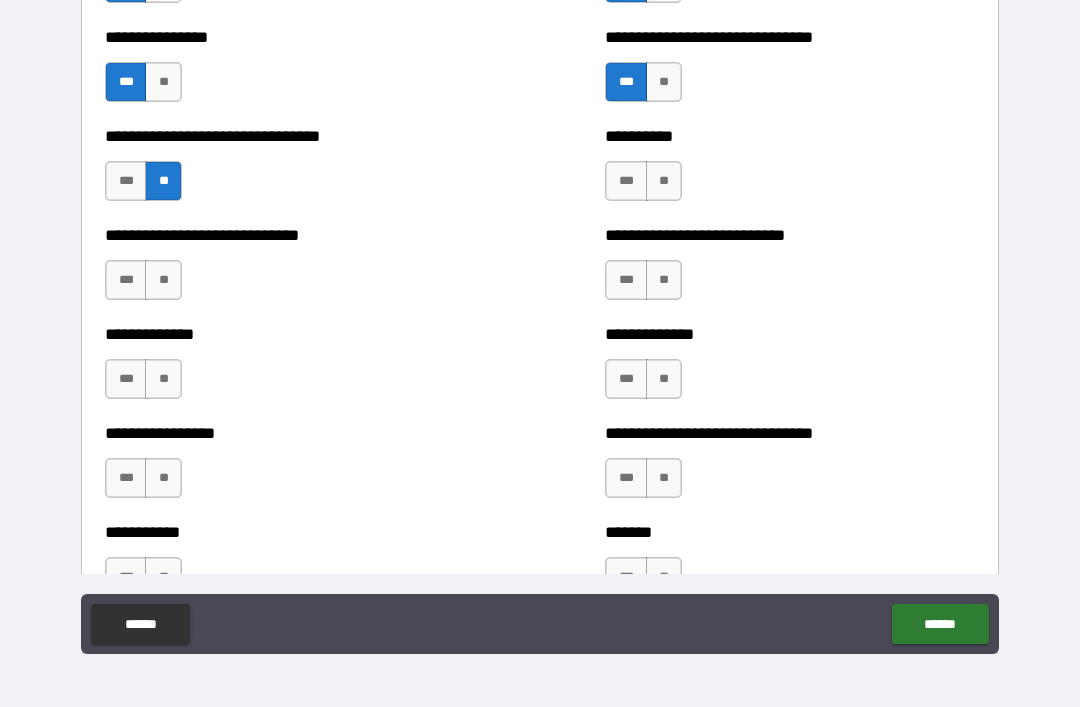 click on "***" at bounding box center (626, 181) 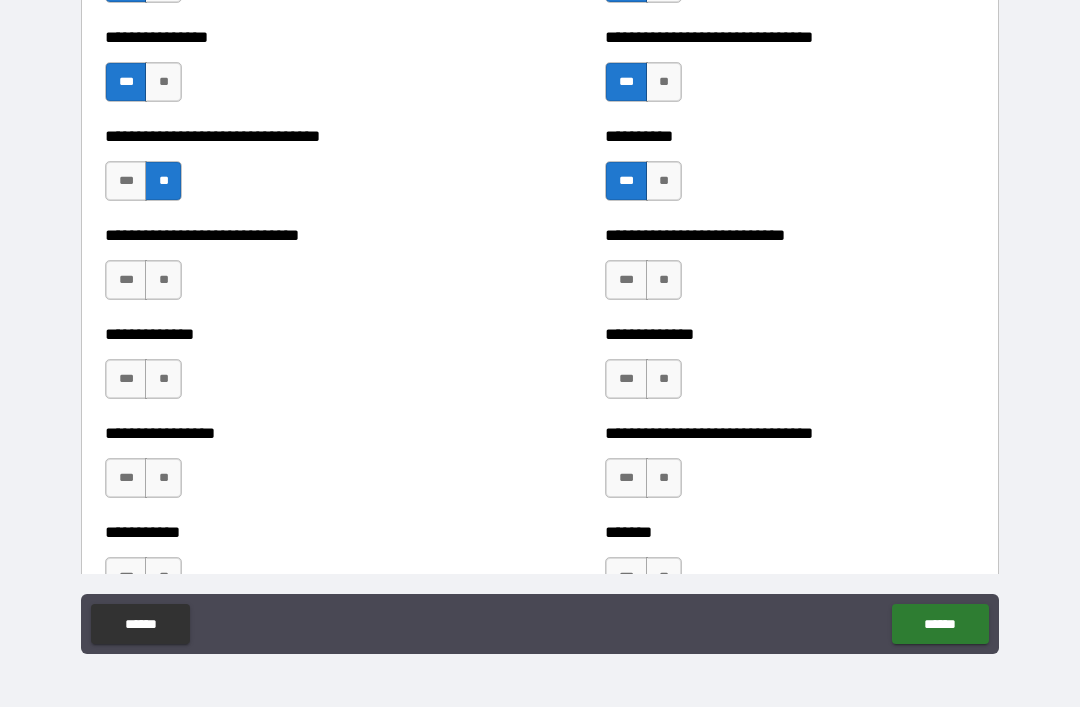 scroll, scrollTop: 7590, scrollLeft: 0, axis: vertical 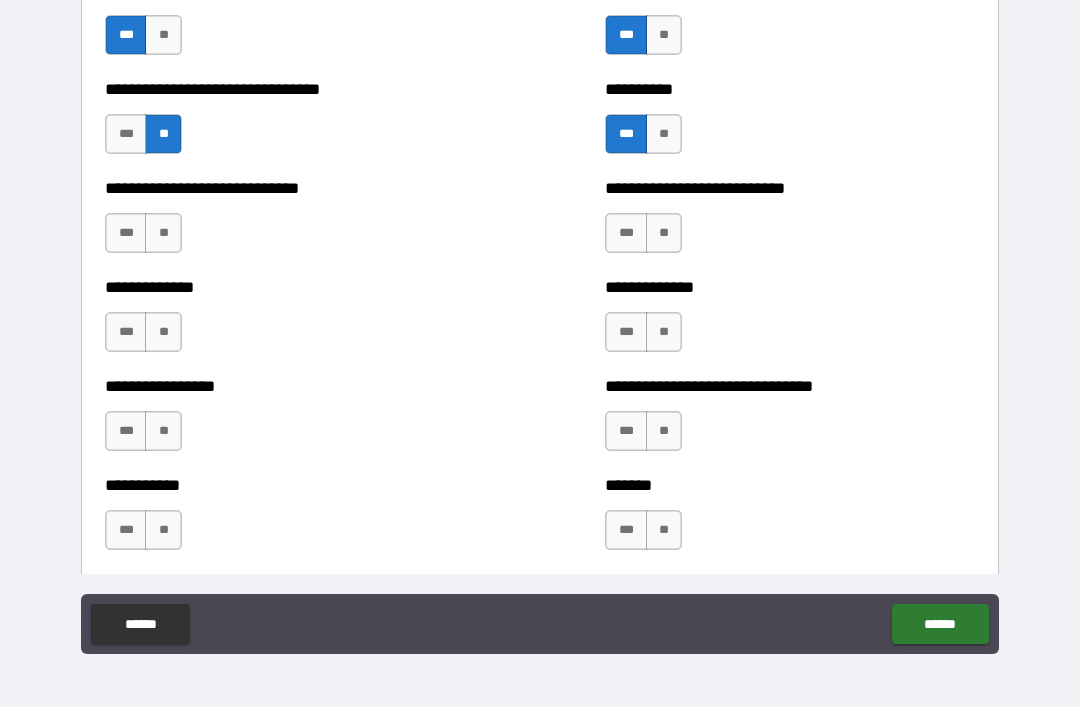 click on "***" at bounding box center (126, 233) 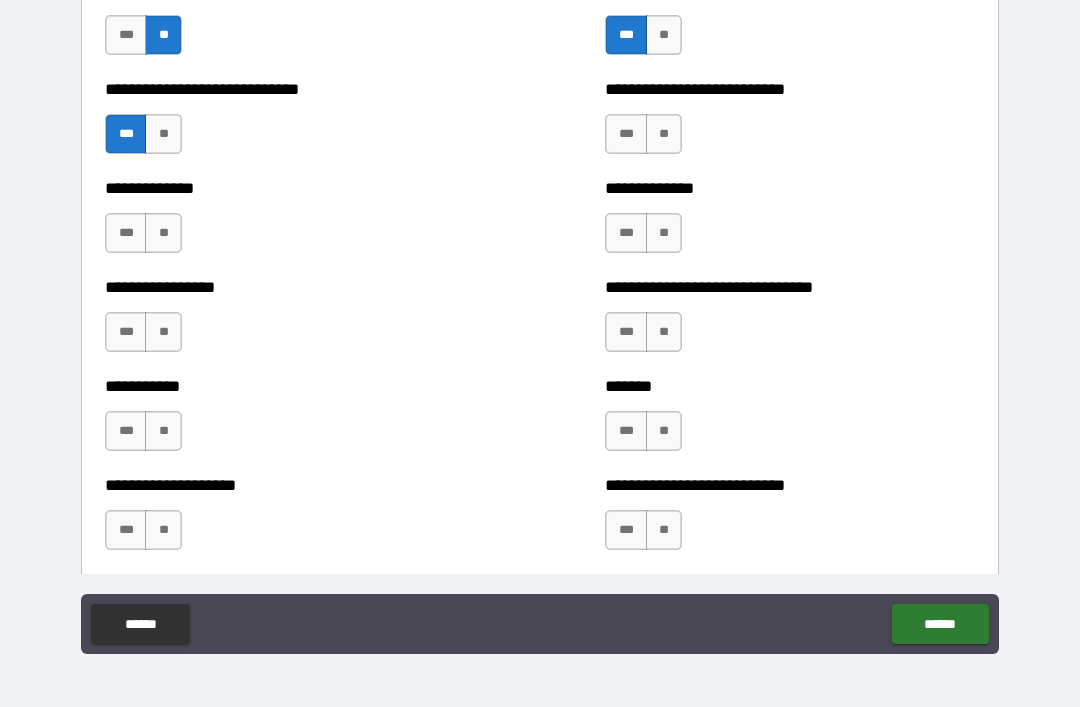 scroll, scrollTop: 7675, scrollLeft: 0, axis: vertical 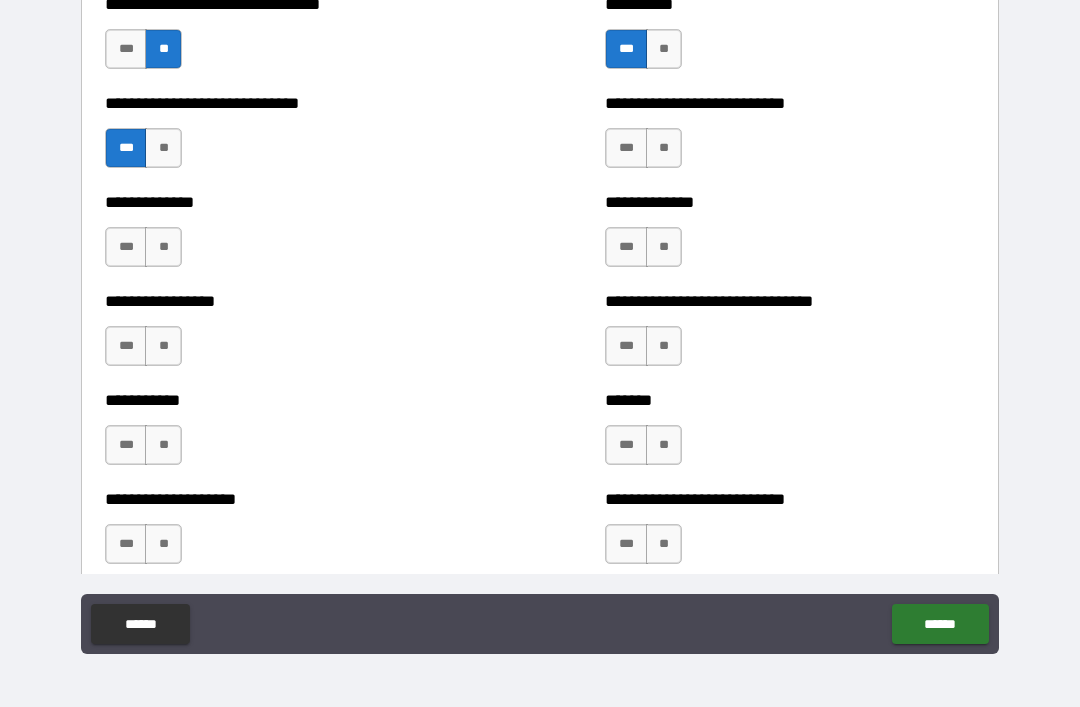 click on "**" at bounding box center (664, 148) 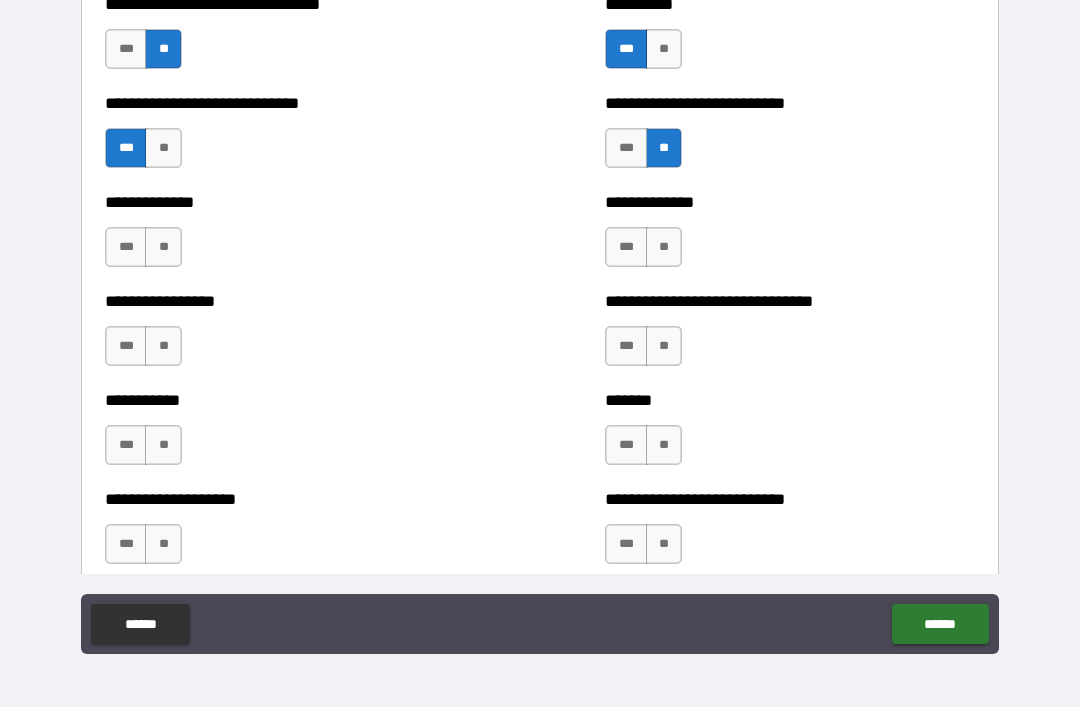 click on "**" at bounding box center (163, 247) 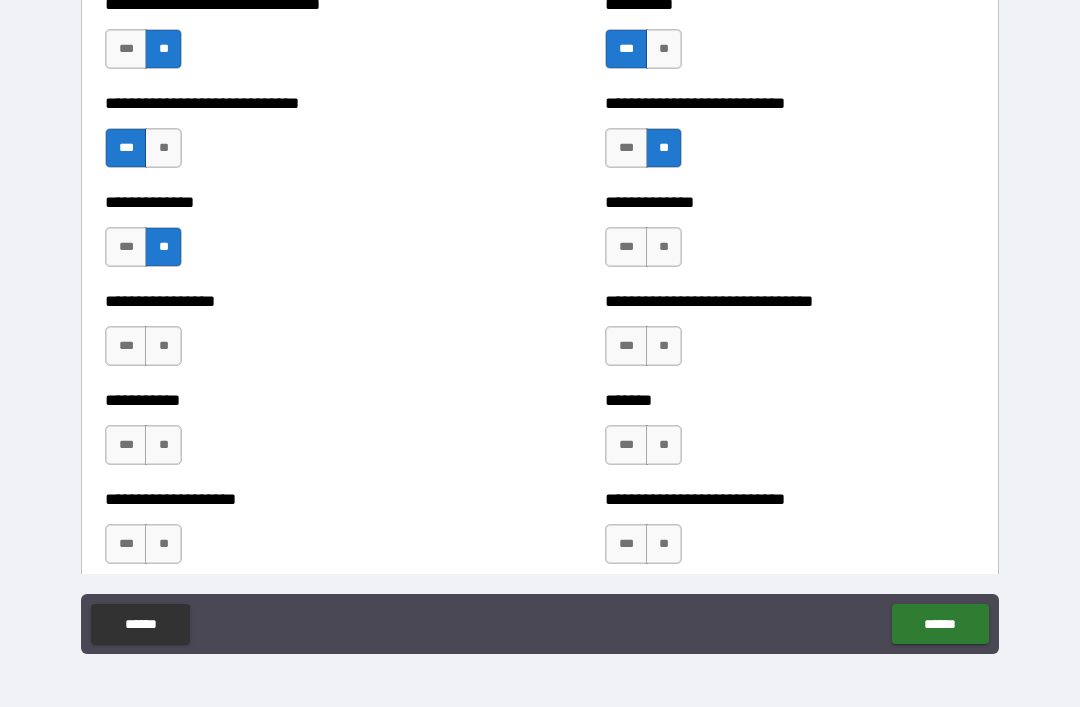 click on "**" at bounding box center [664, 247] 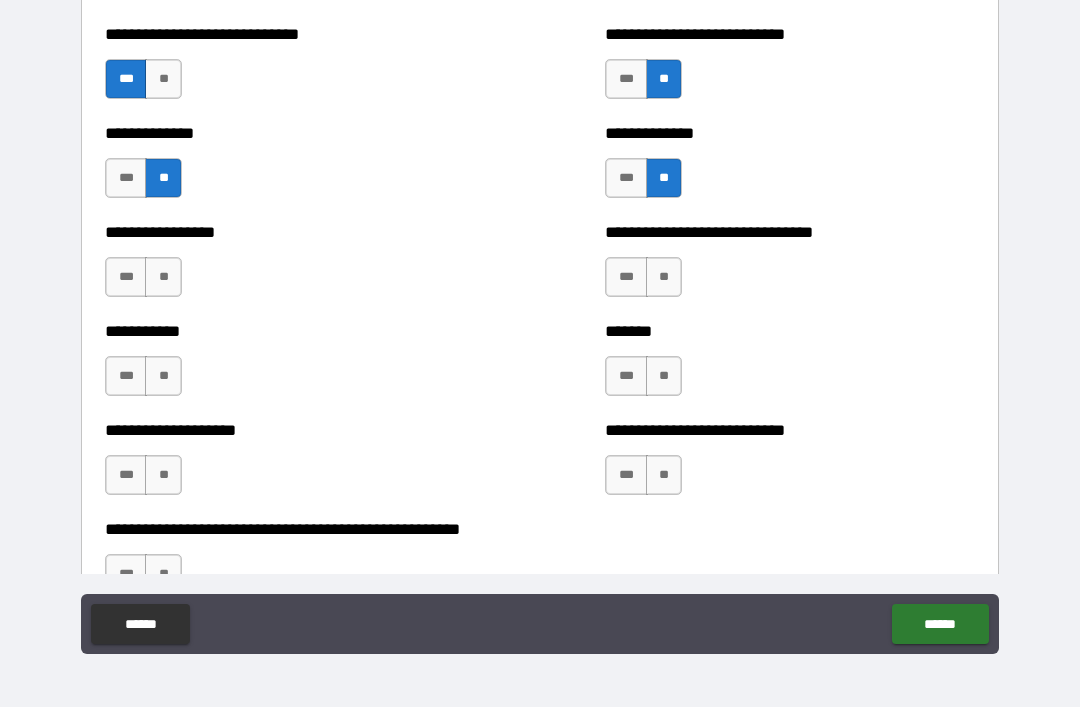 scroll, scrollTop: 7743, scrollLeft: 0, axis: vertical 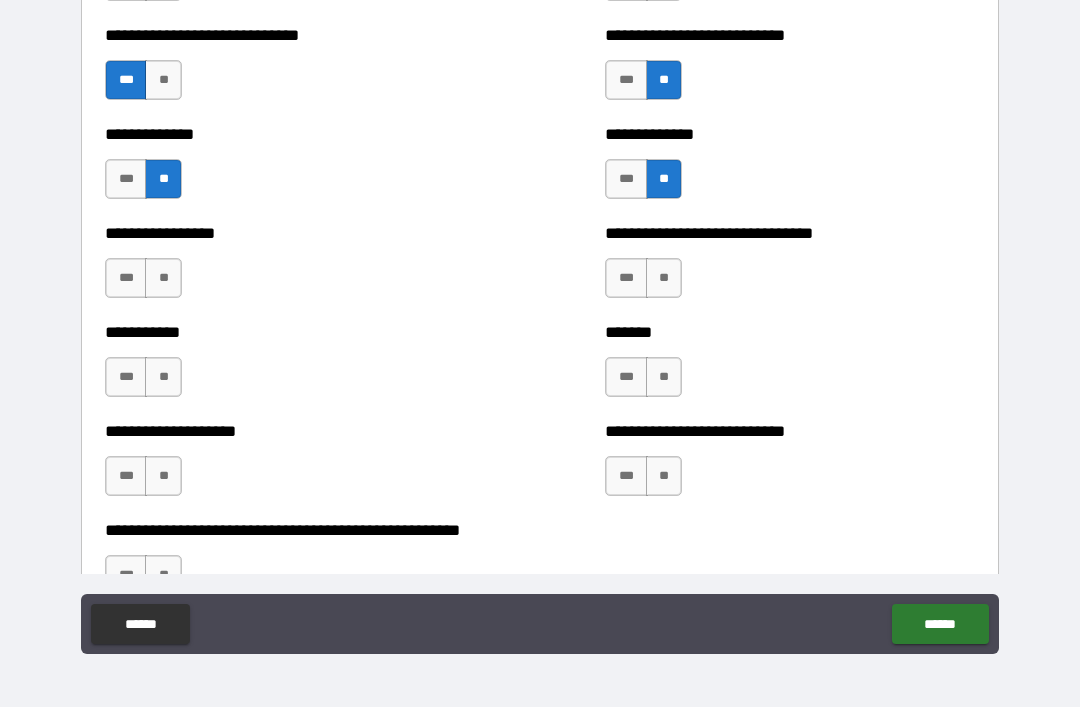 click on "***" at bounding box center (126, 278) 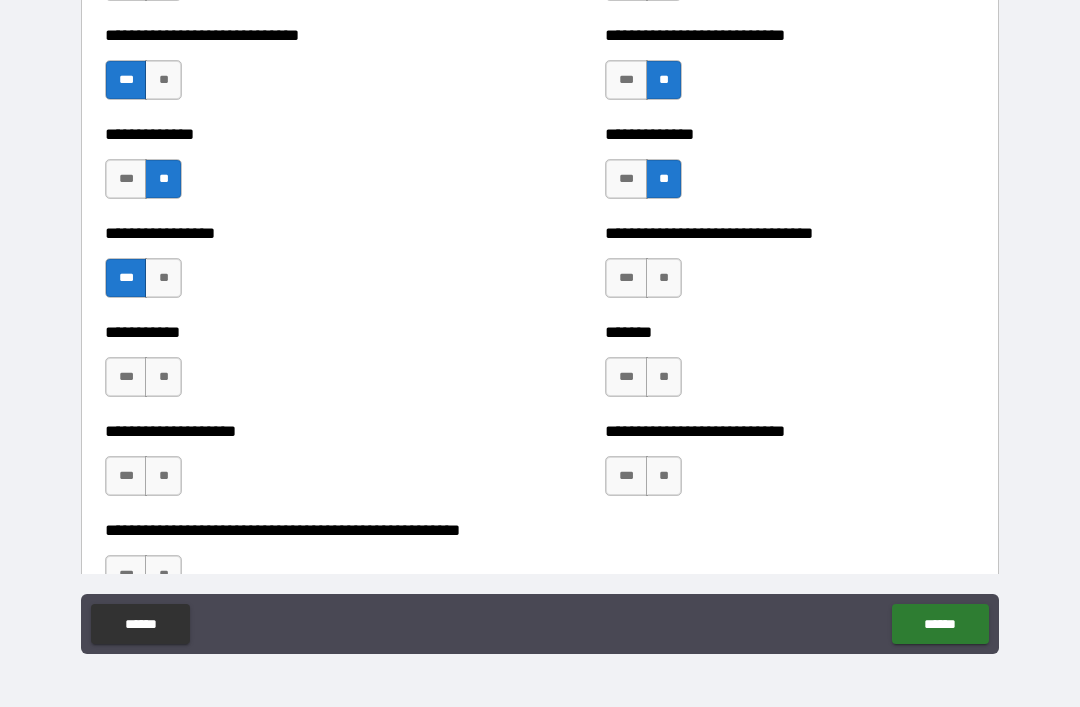 click on "**" at bounding box center (664, 278) 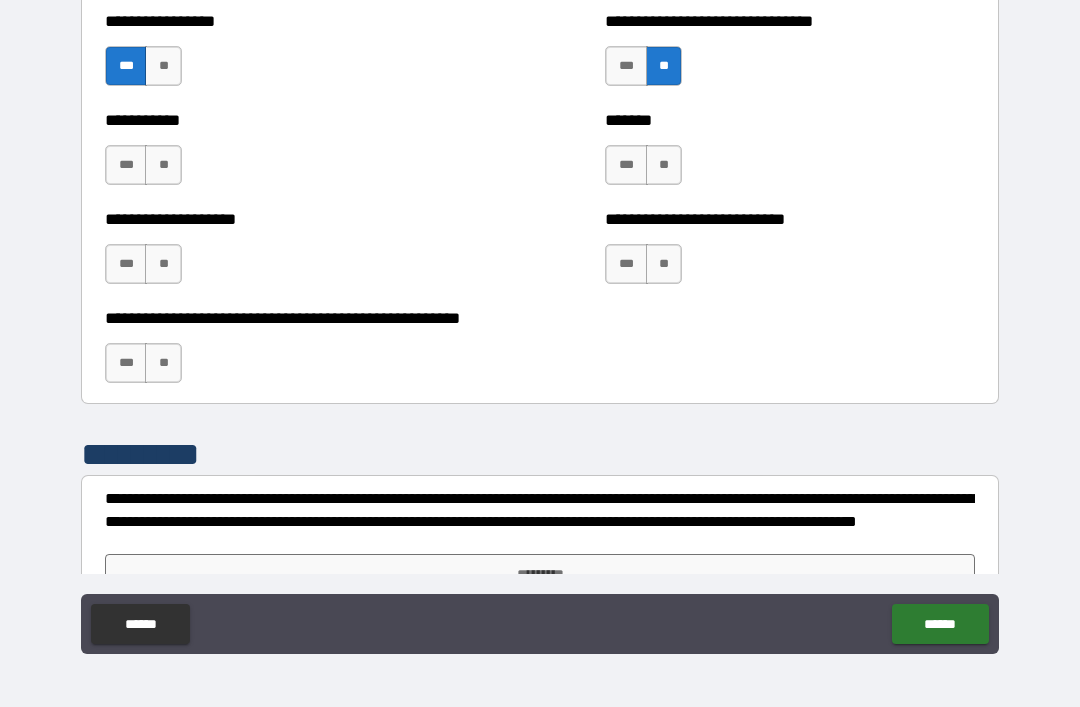 scroll, scrollTop: 7956, scrollLeft: 0, axis: vertical 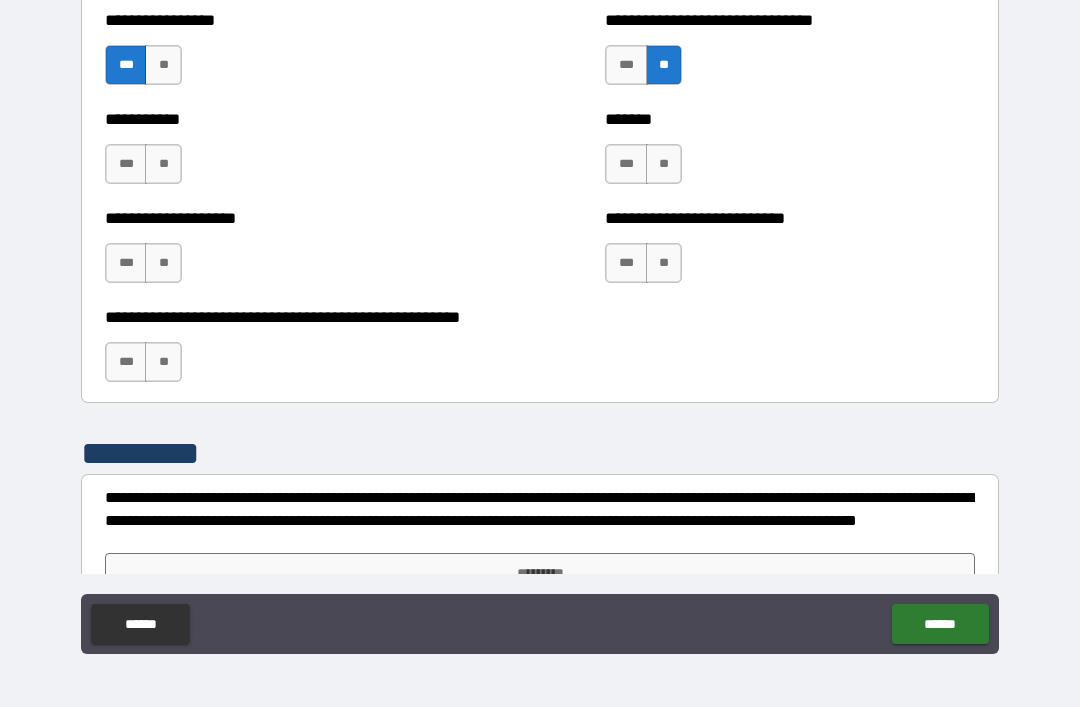 click on "***" at bounding box center (626, 164) 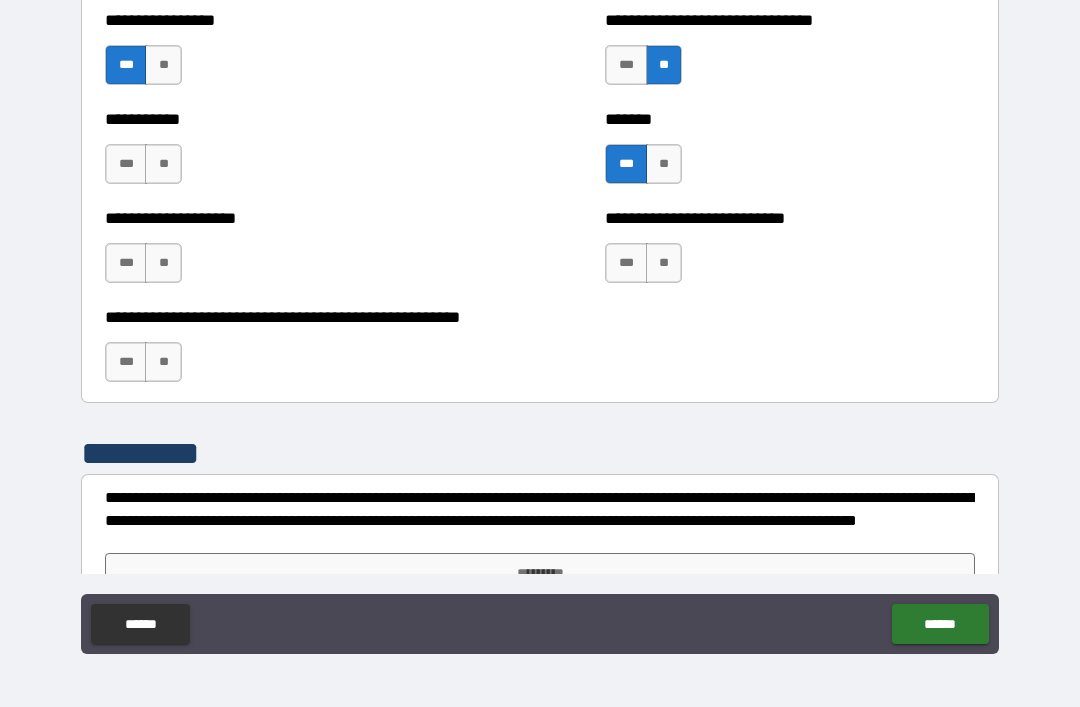 click on "***" at bounding box center [126, 164] 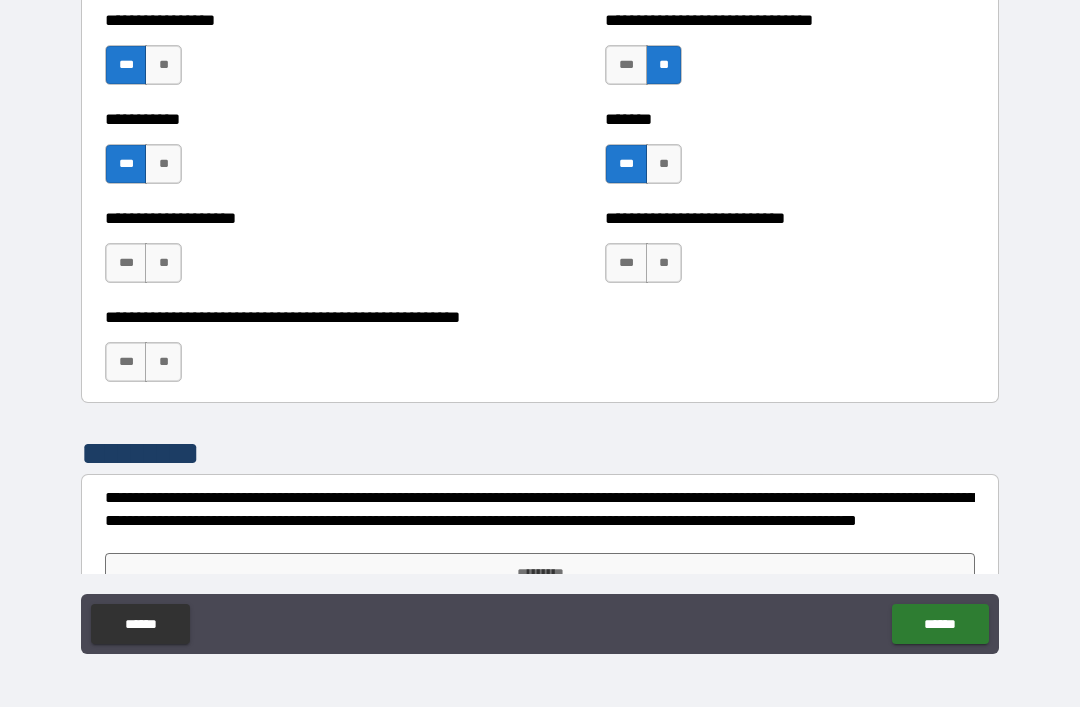 click on "**" at bounding box center (664, 263) 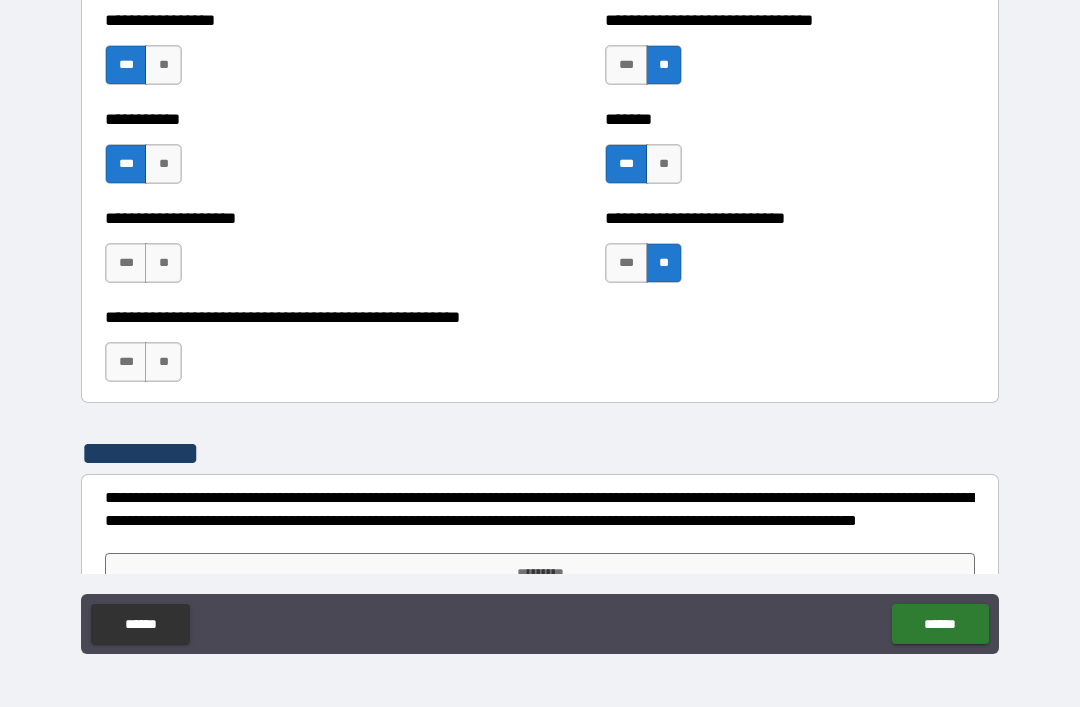 click on "**" at bounding box center (163, 263) 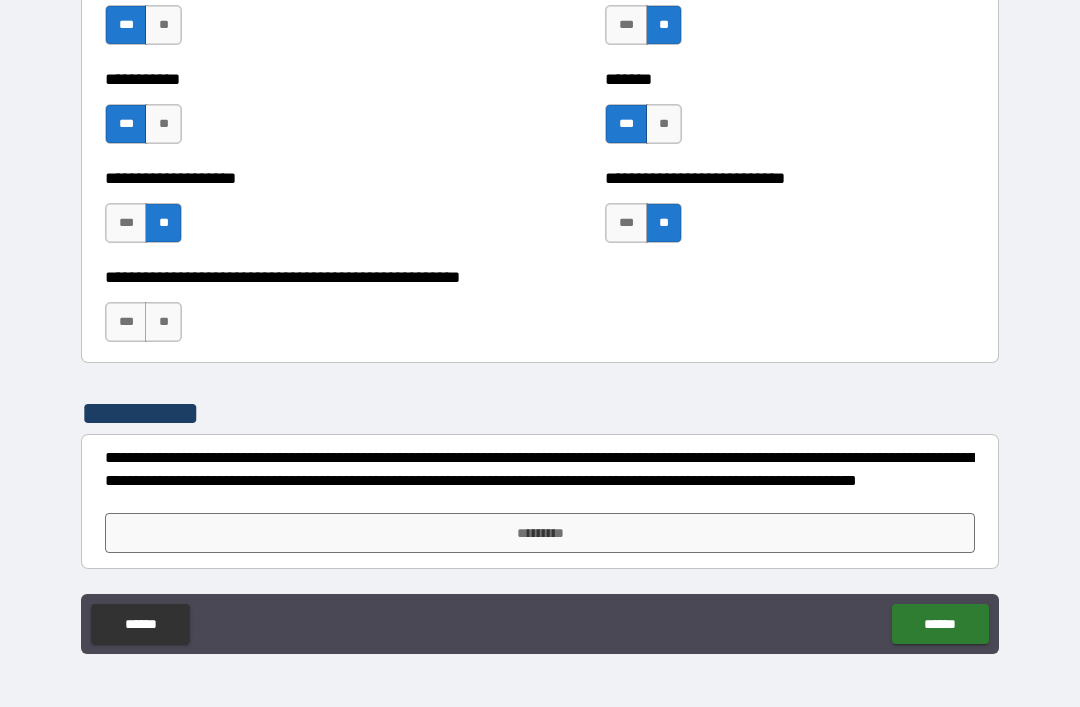 scroll, scrollTop: 7996, scrollLeft: 0, axis: vertical 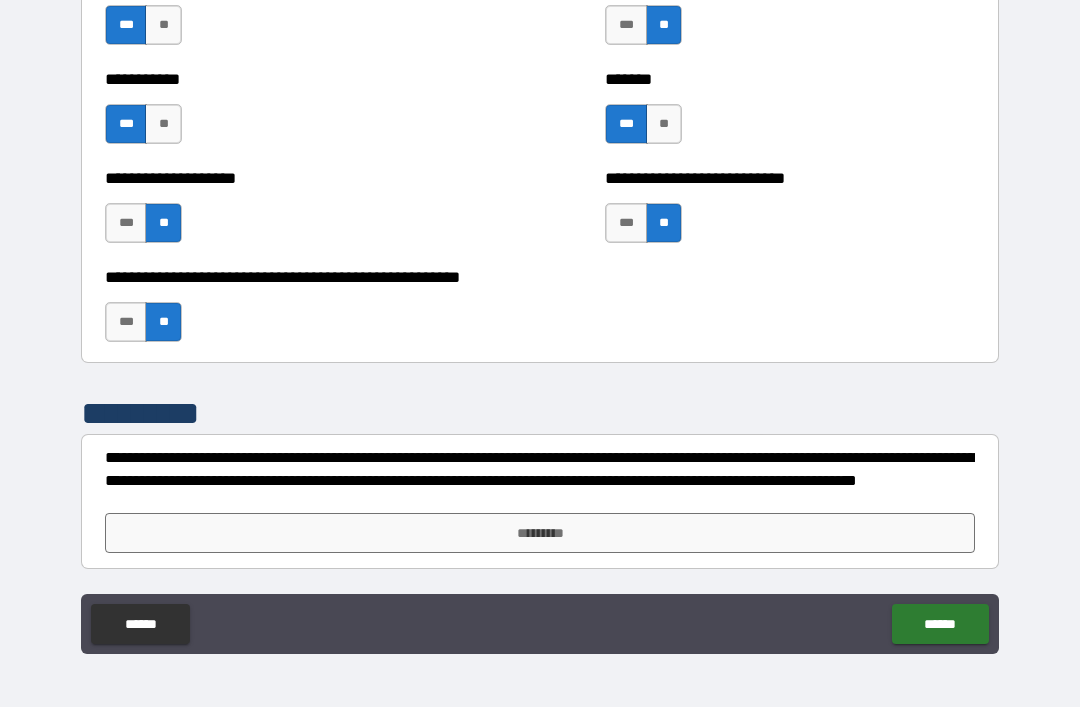 click on "*********" at bounding box center (540, 533) 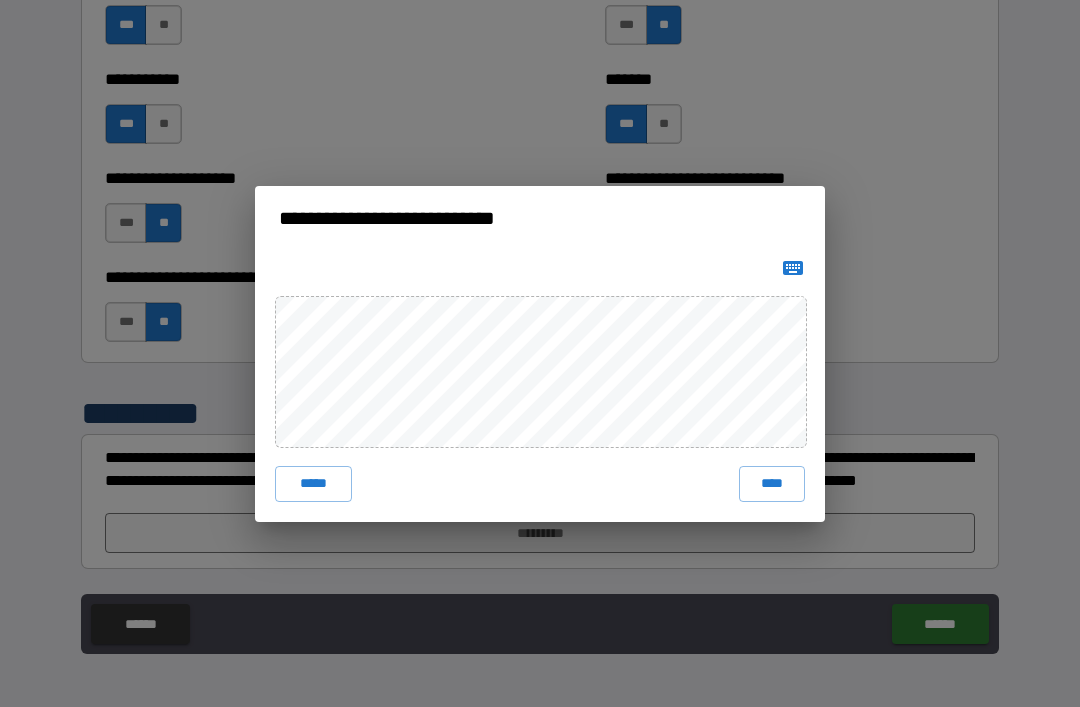 click on "****" at bounding box center (772, 484) 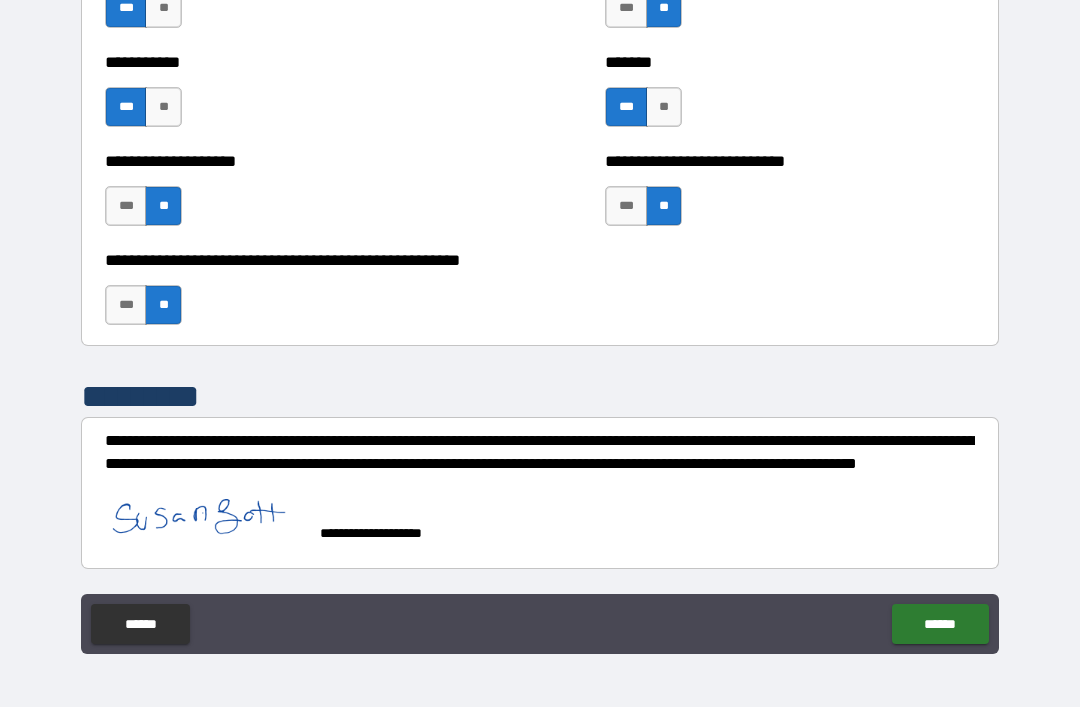 scroll, scrollTop: 8013, scrollLeft: 0, axis: vertical 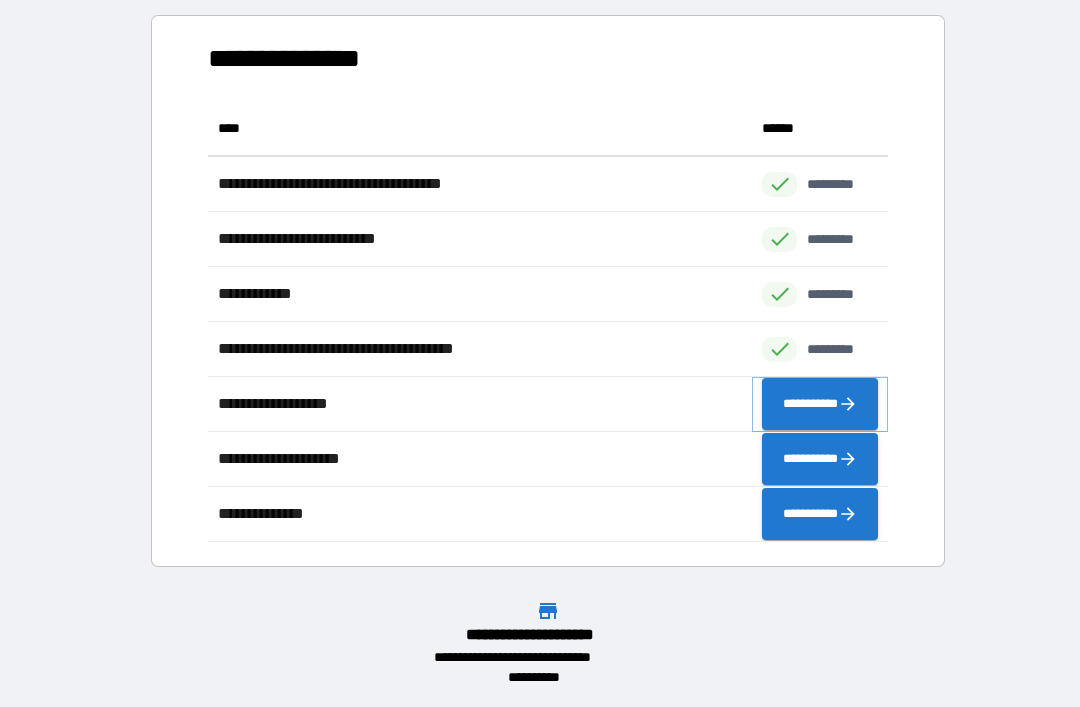 click on "**********" at bounding box center (820, 404) 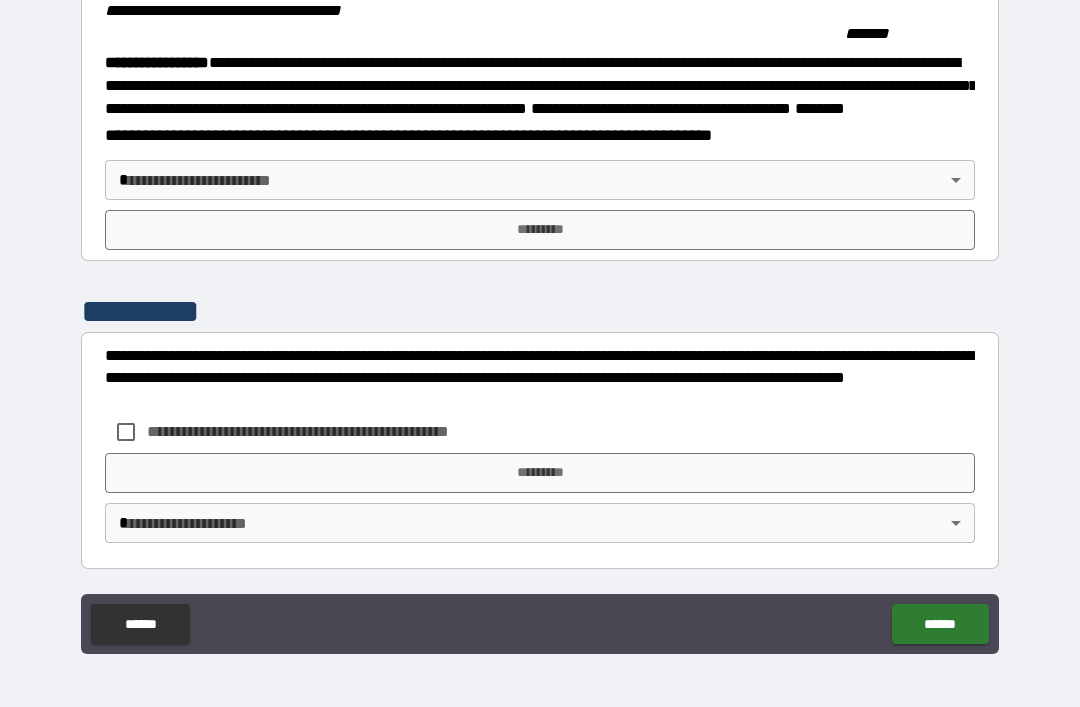 scroll, scrollTop: 2215, scrollLeft: 0, axis: vertical 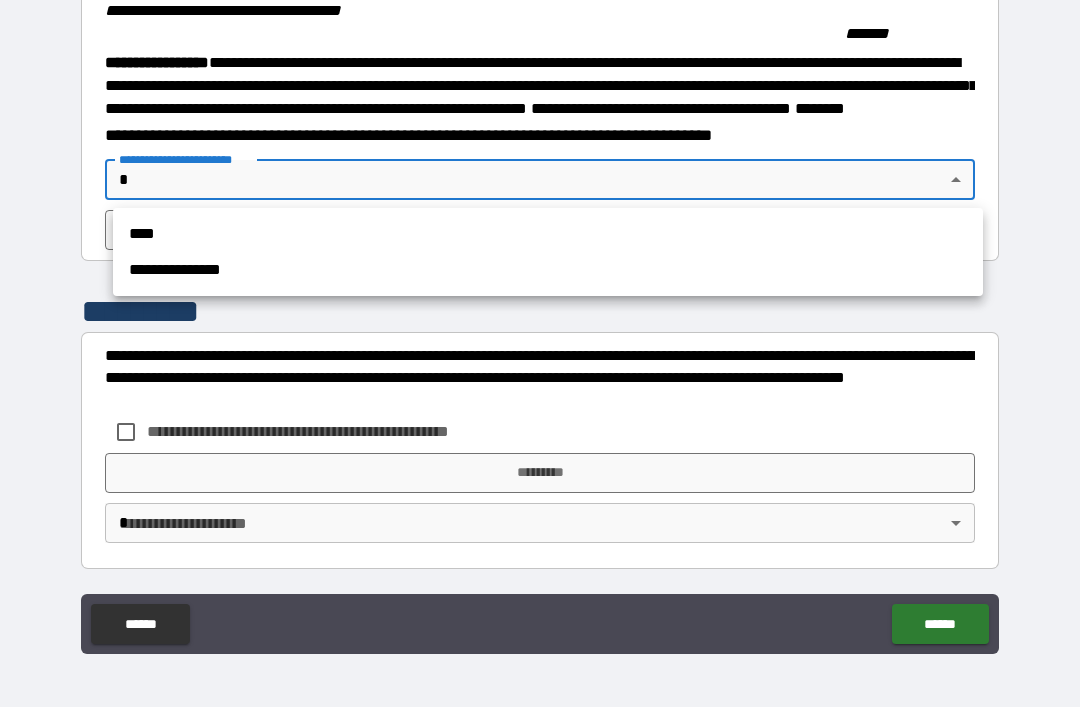 click on "****" at bounding box center (548, 234) 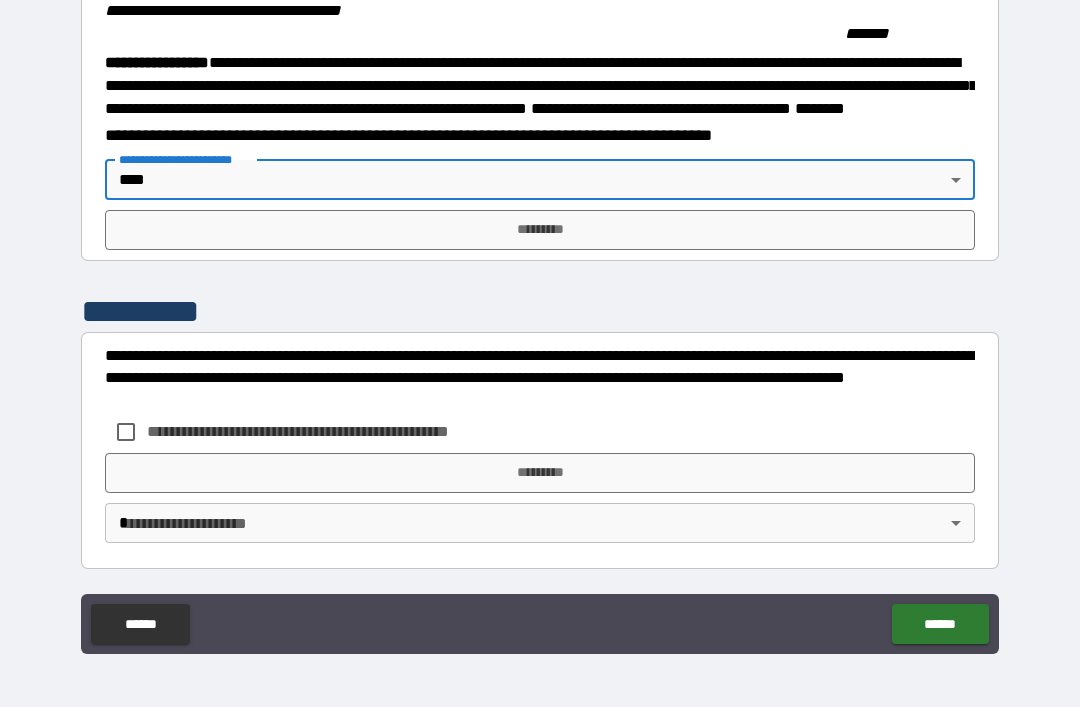 click on "*********" at bounding box center [540, 230] 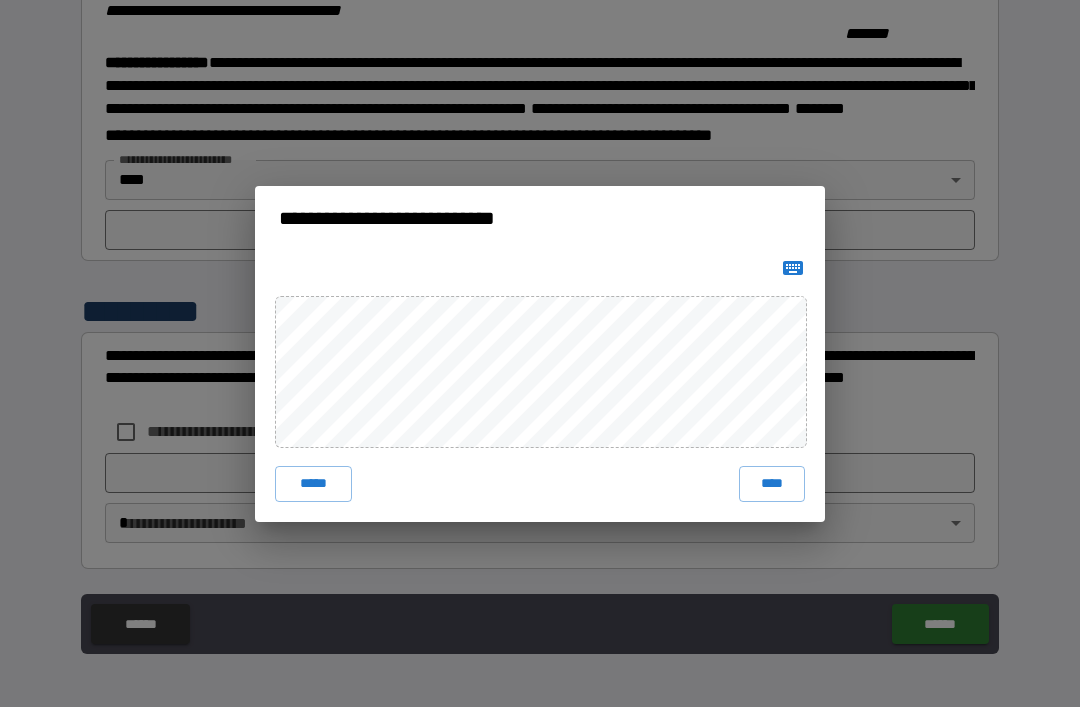 click on "****" at bounding box center [772, 484] 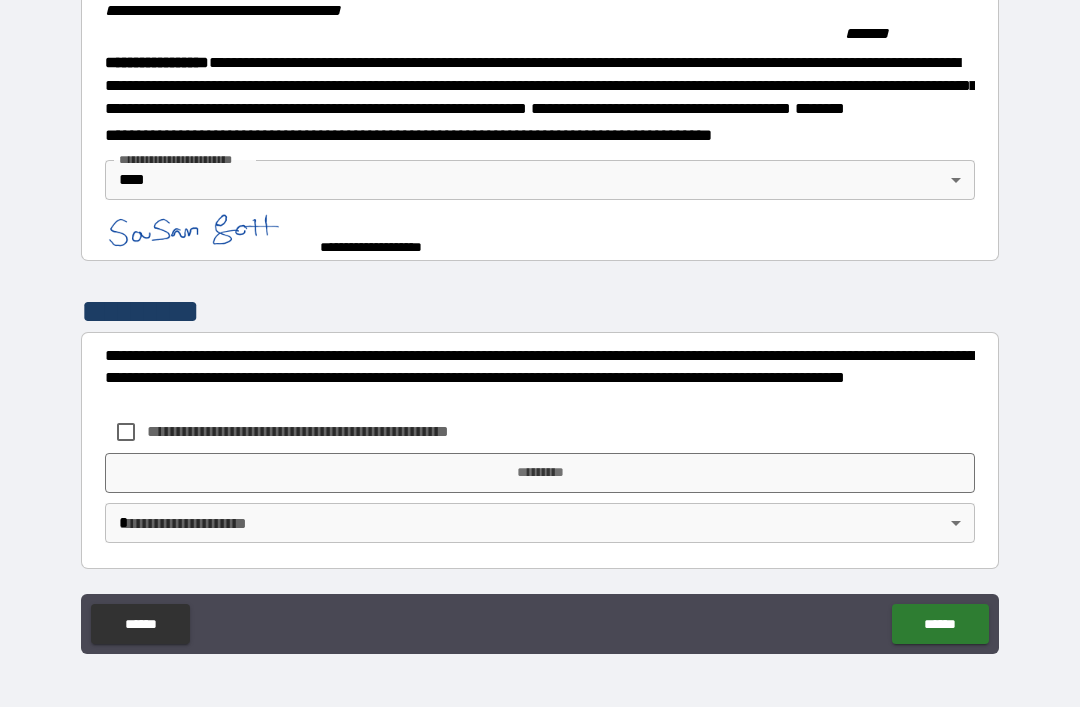 scroll, scrollTop: 2205, scrollLeft: 0, axis: vertical 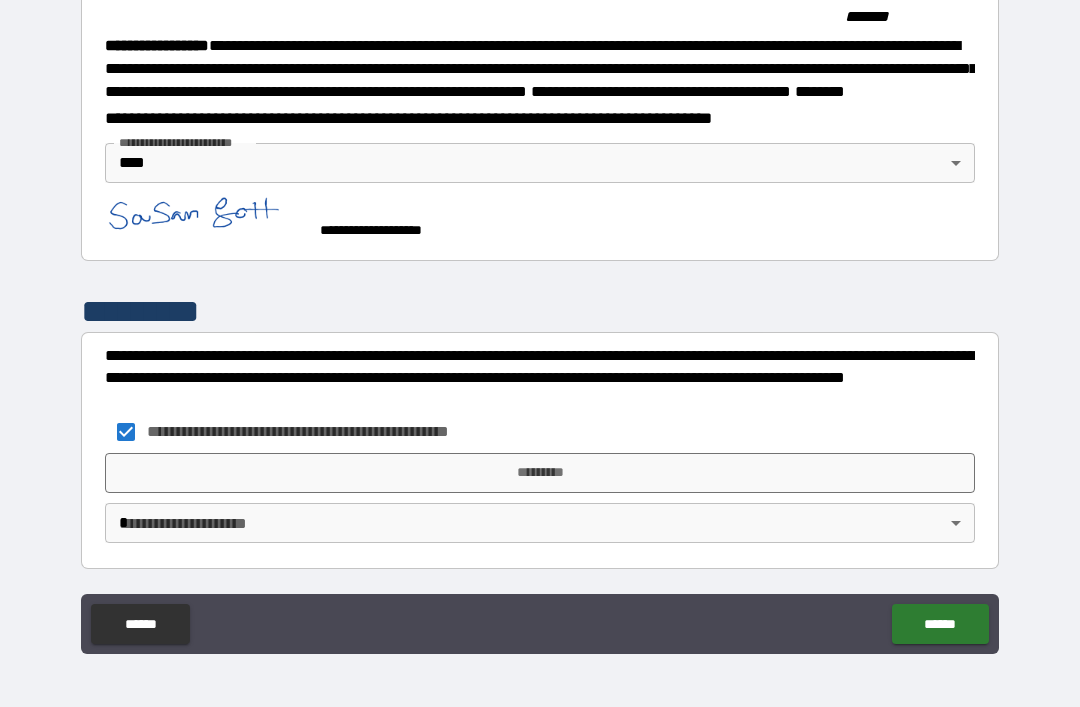 click on "*********" at bounding box center [540, 473] 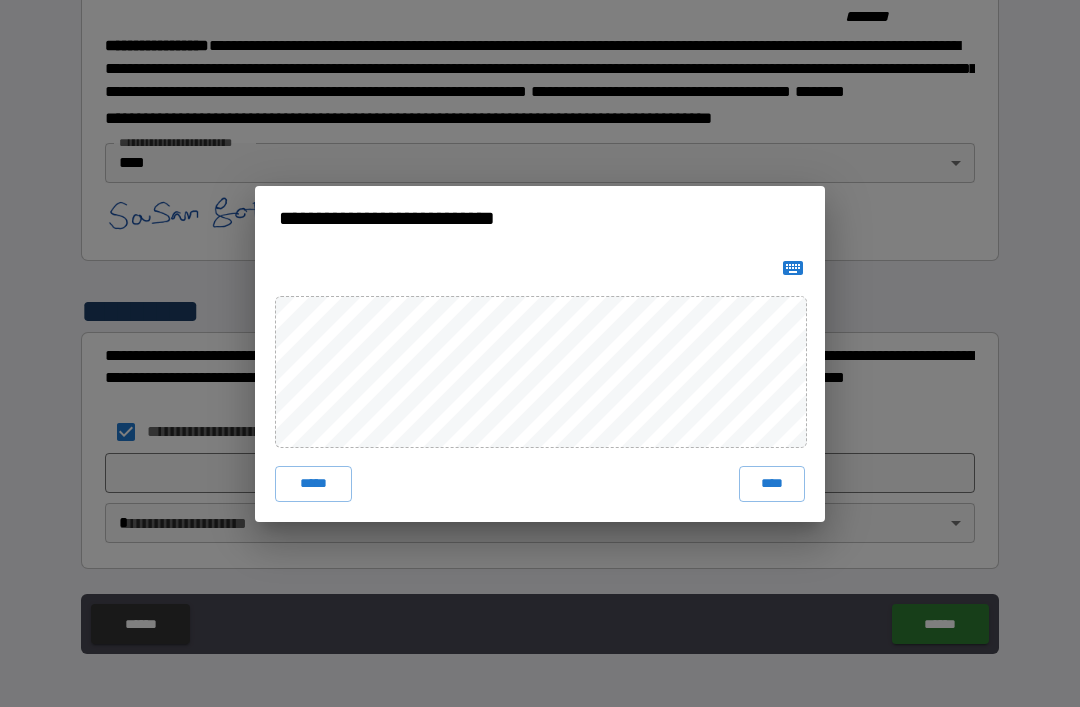 click on "****" at bounding box center (772, 484) 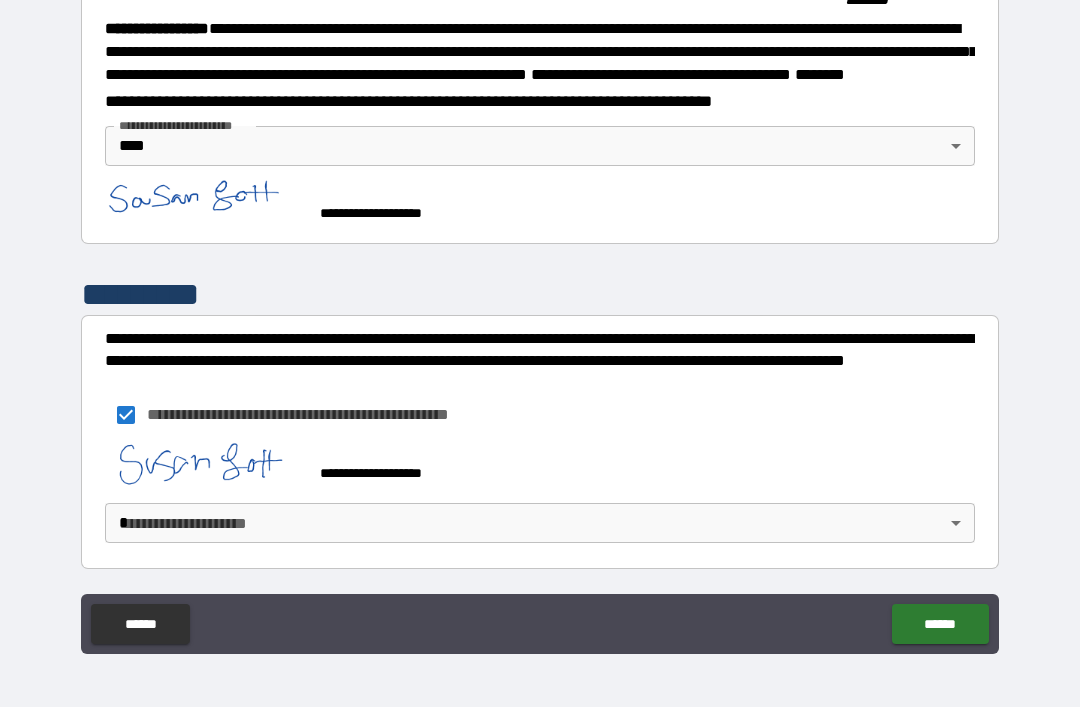 click on "**********" at bounding box center [540, 321] 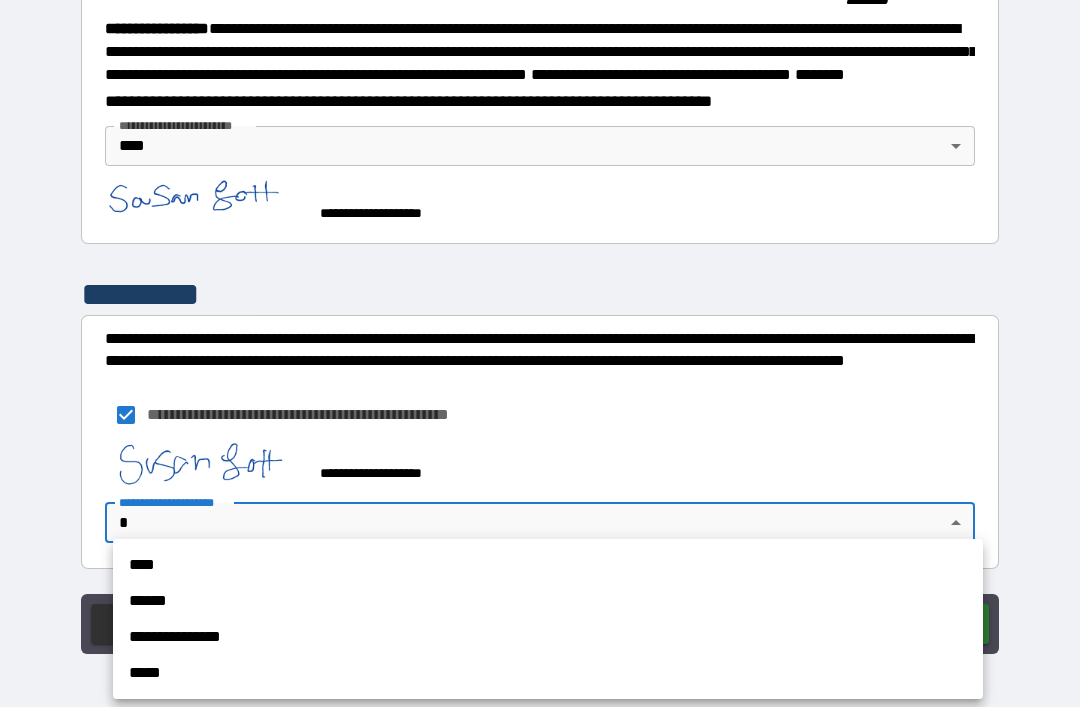 click on "****" at bounding box center [548, 565] 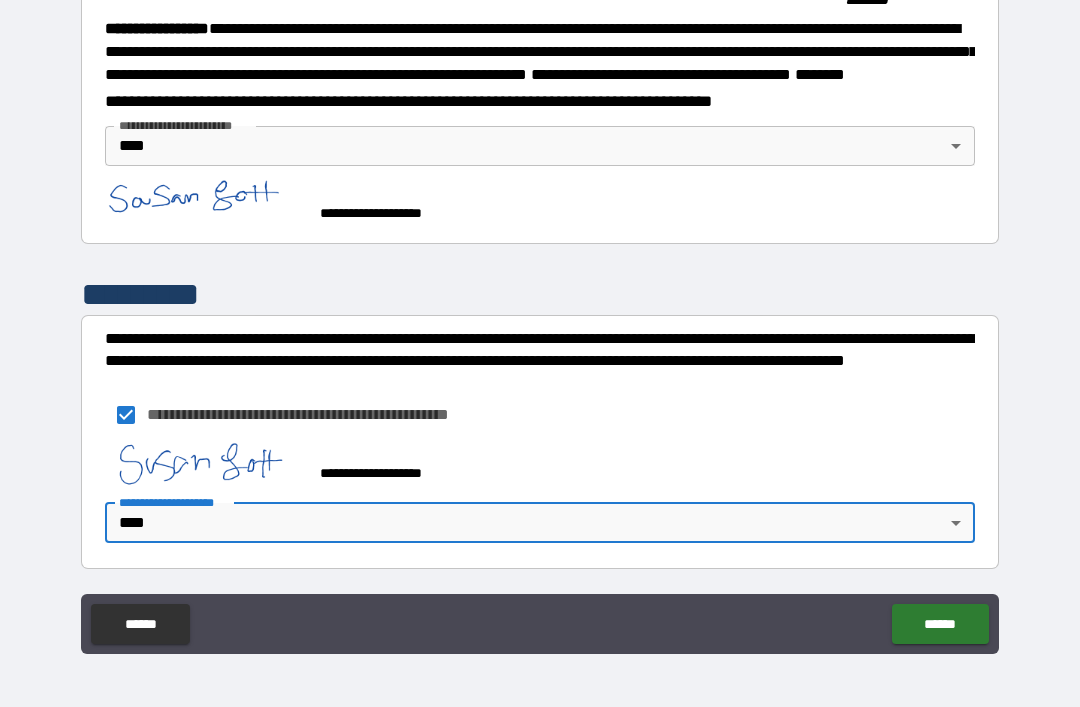 scroll, scrollTop: 2218, scrollLeft: 0, axis: vertical 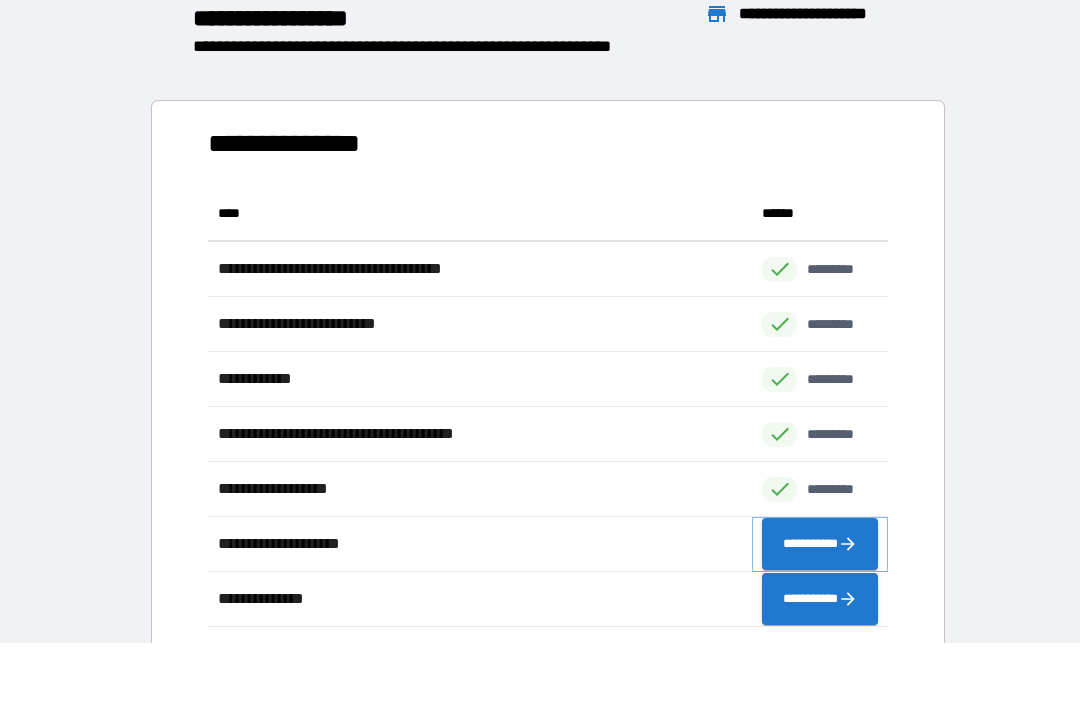 click on "**********" at bounding box center [820, 544] 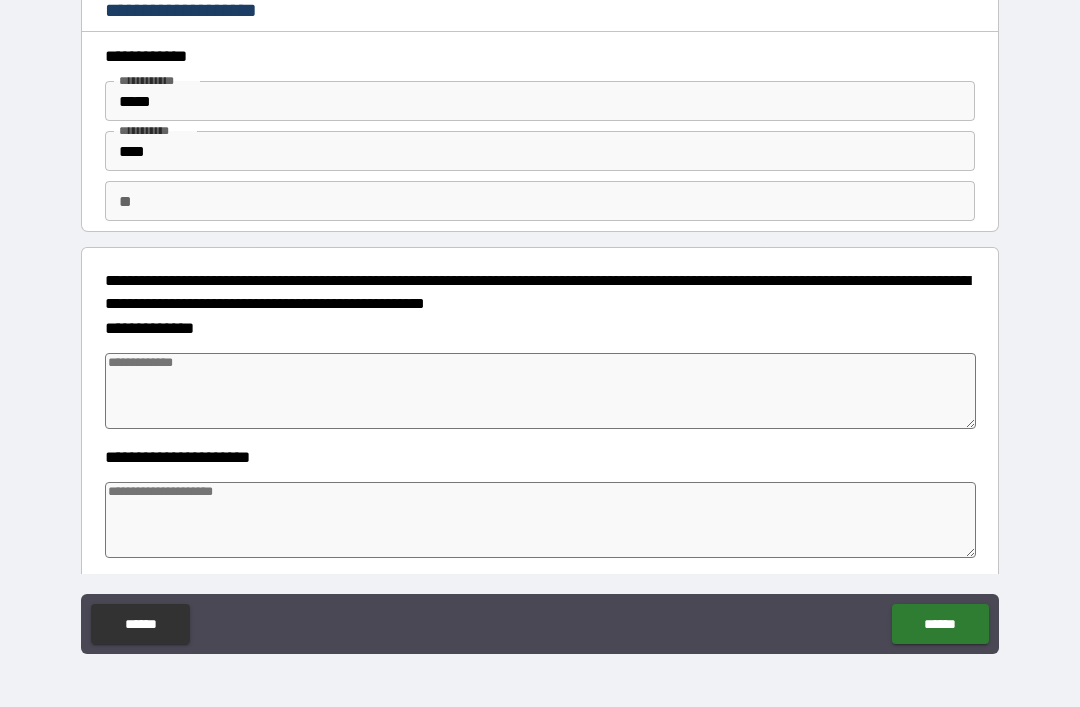 click at bounding box center (540, 391) 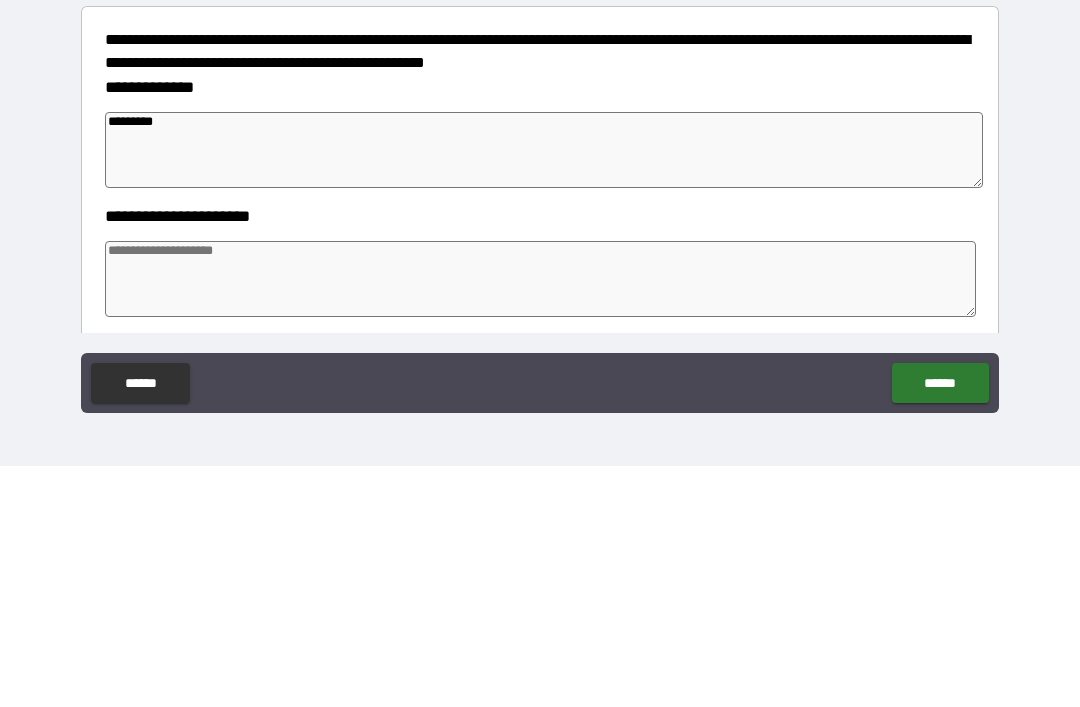 click at bounding box center [540, 520] 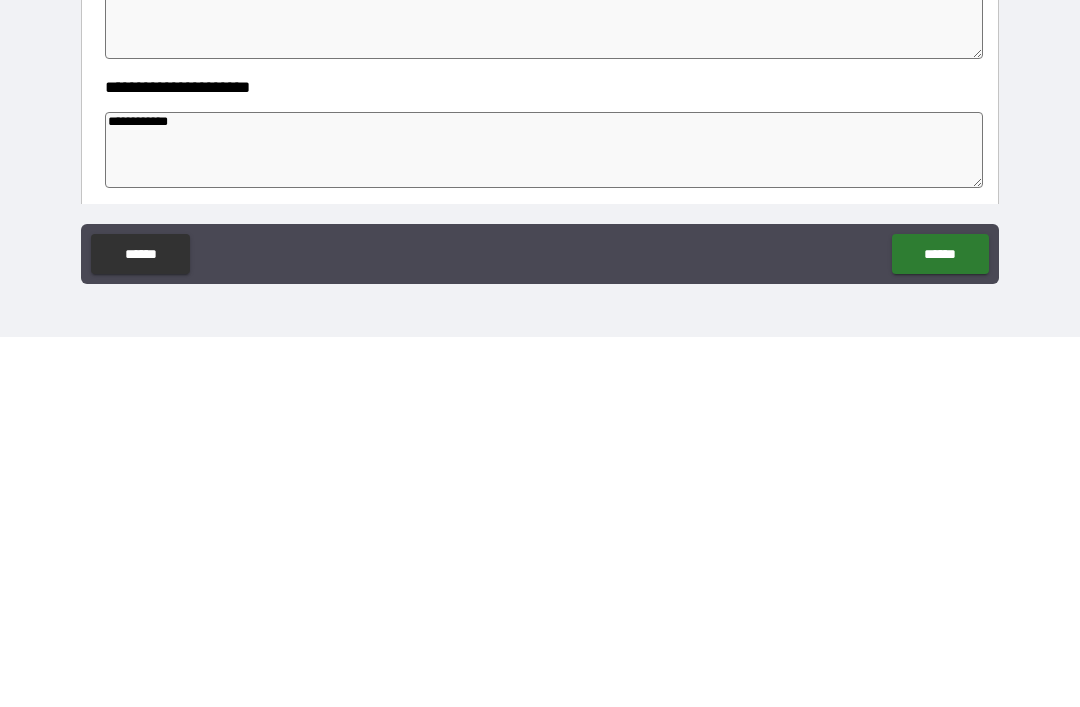 click on "******" at bounding box center [940, 624] 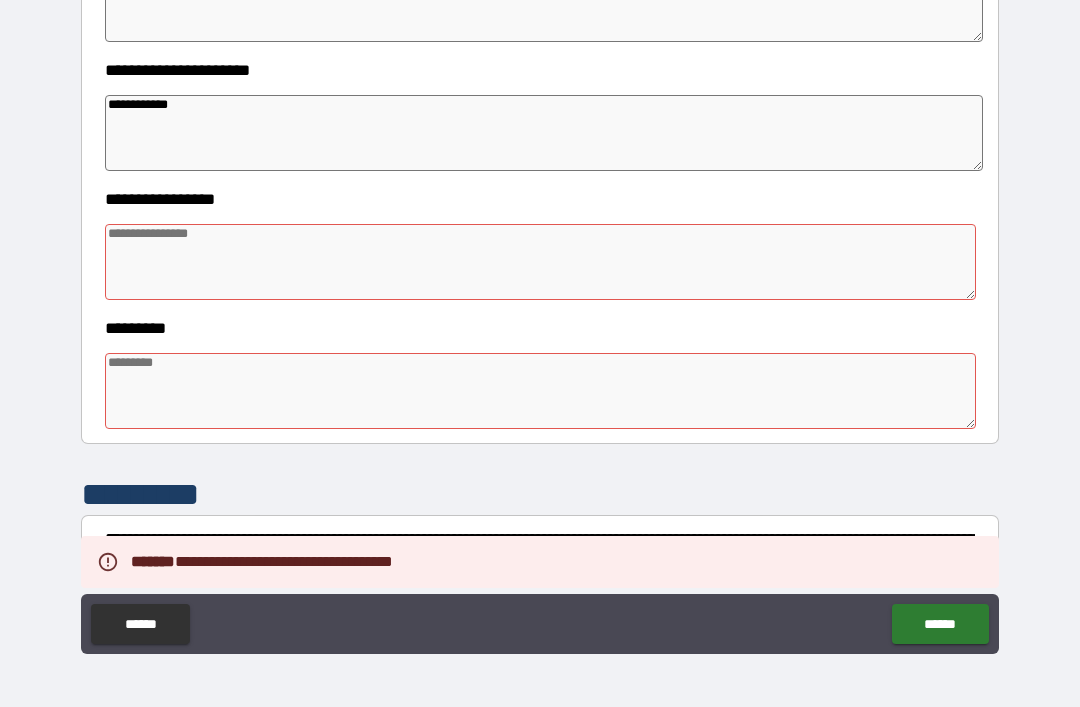 scroll, scrollTop: 397, scrollLeft: 0, axis: vertical 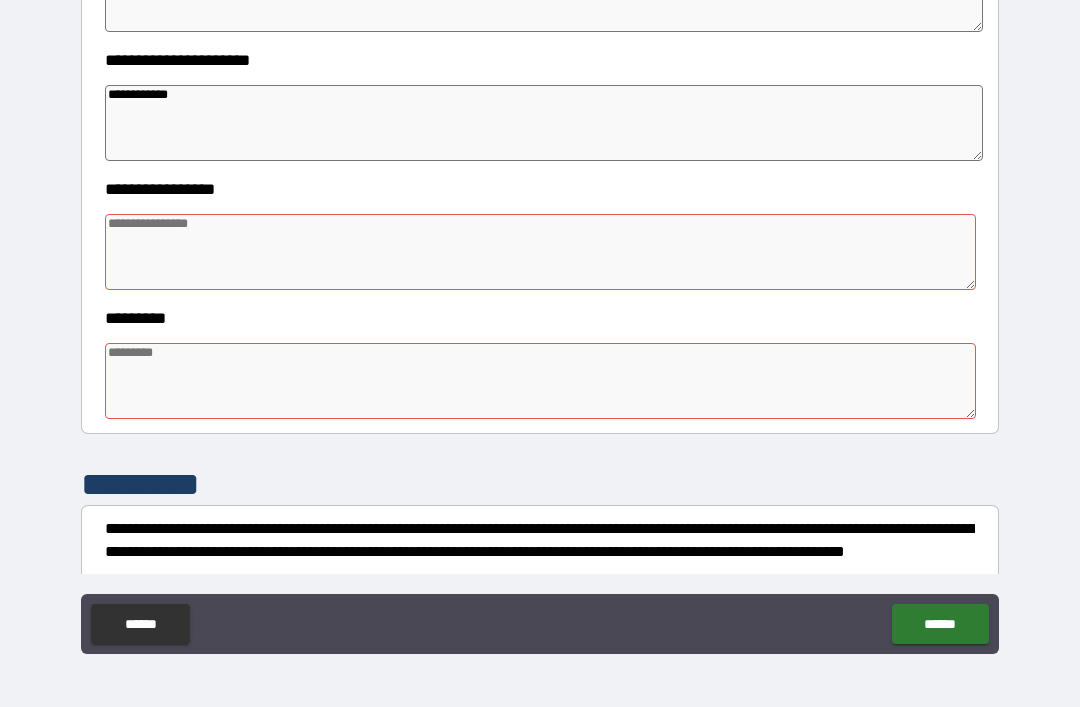 click at bounding box center (540, 381) 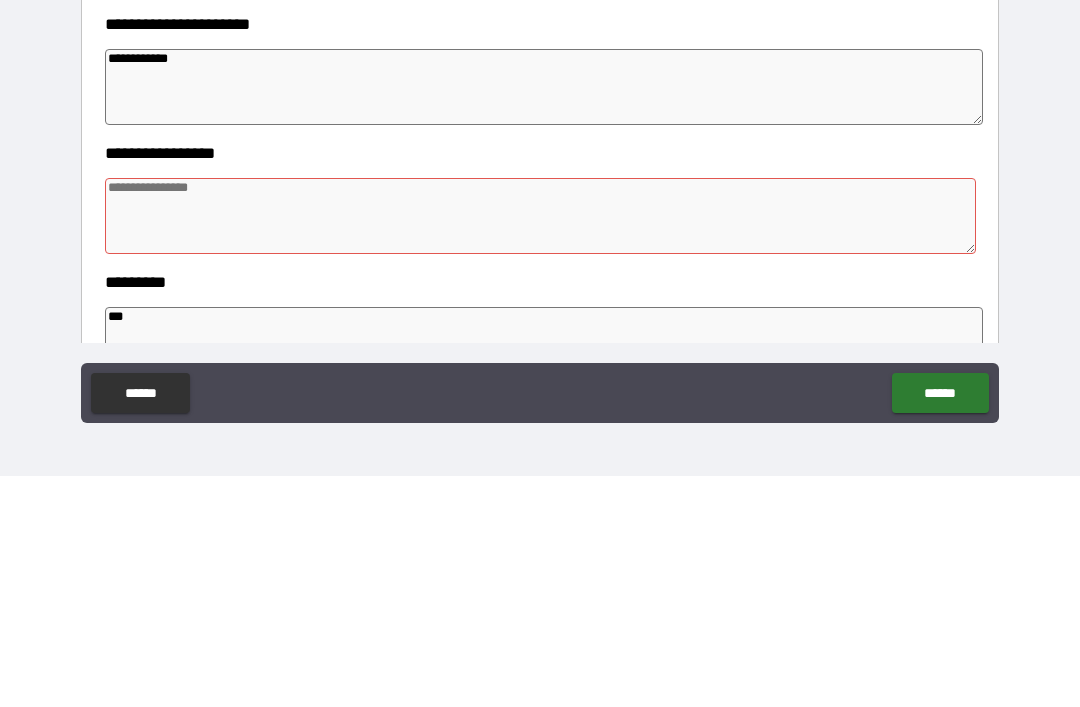 scroll, scrollTop: 197, scrollLeft: 0, axis: vertical 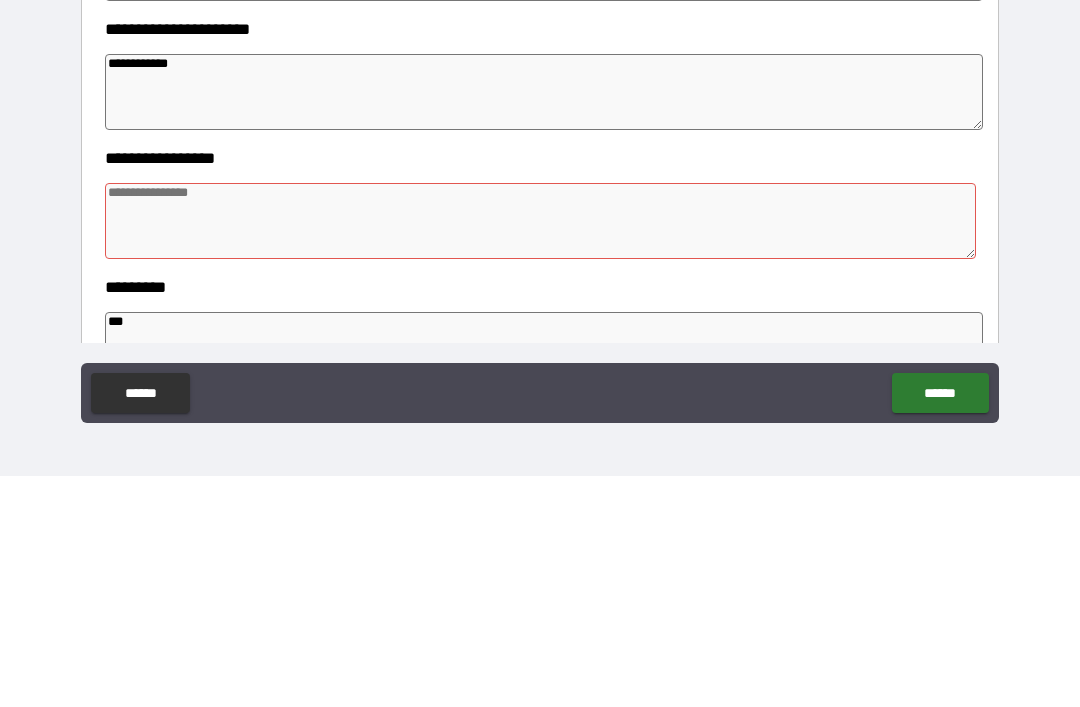 click at bounding box center [540, 452] 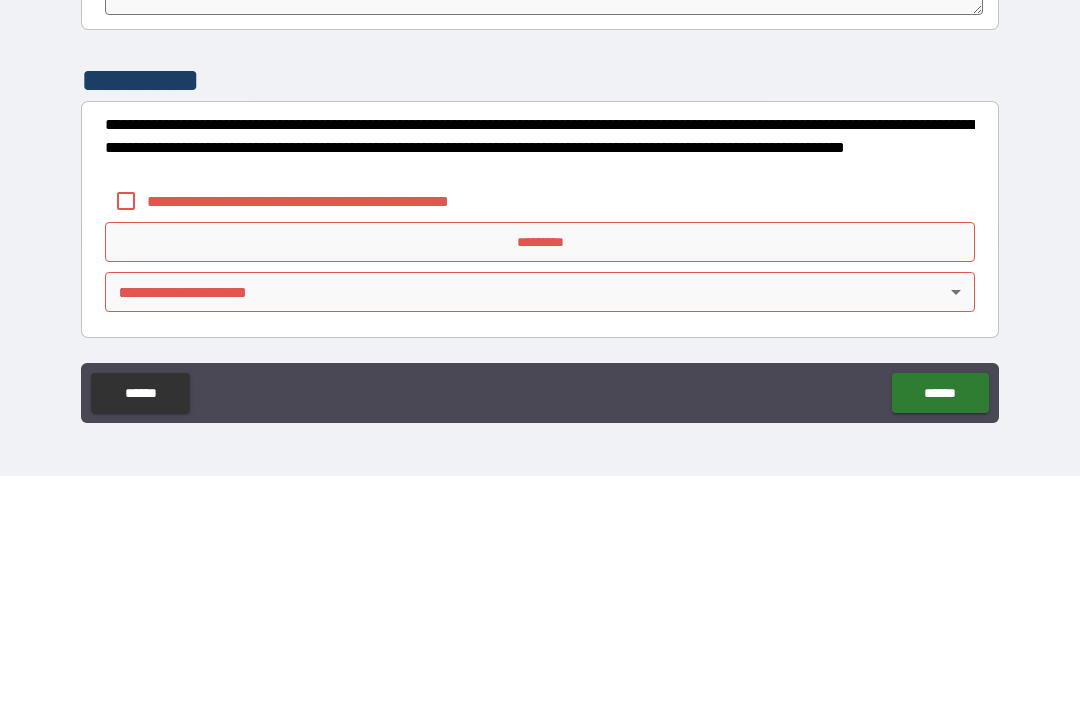 scroll, scrollTop: 570, scrollLeft: 0, axis: vertical 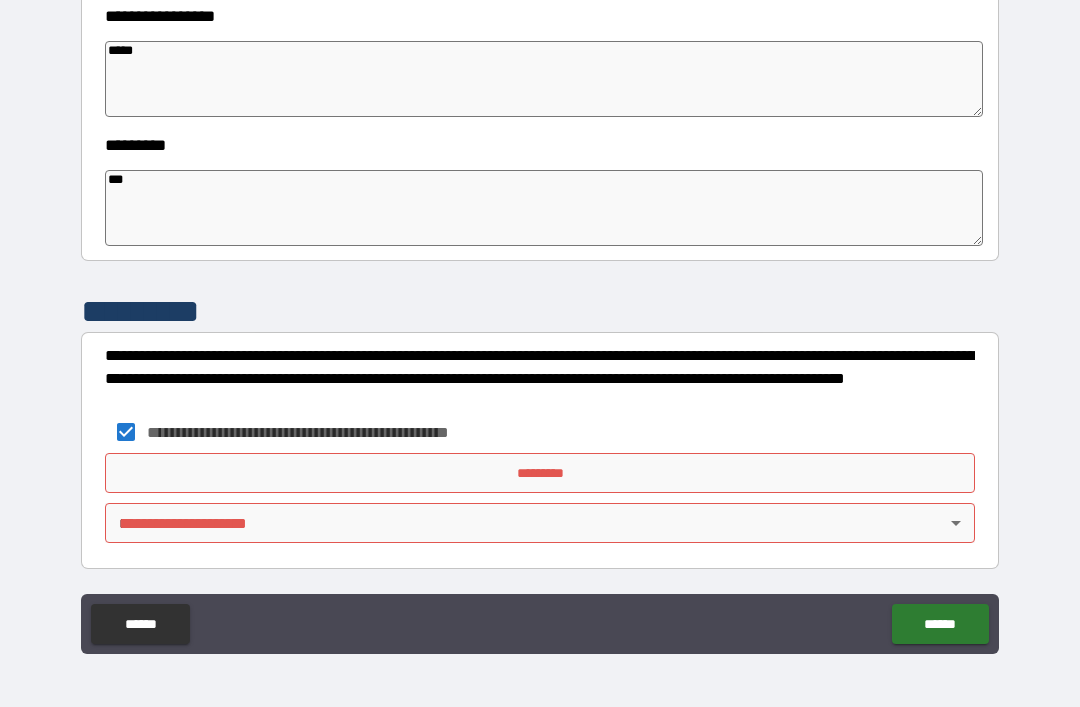 click on "**********" at bounding box center [540, 321] 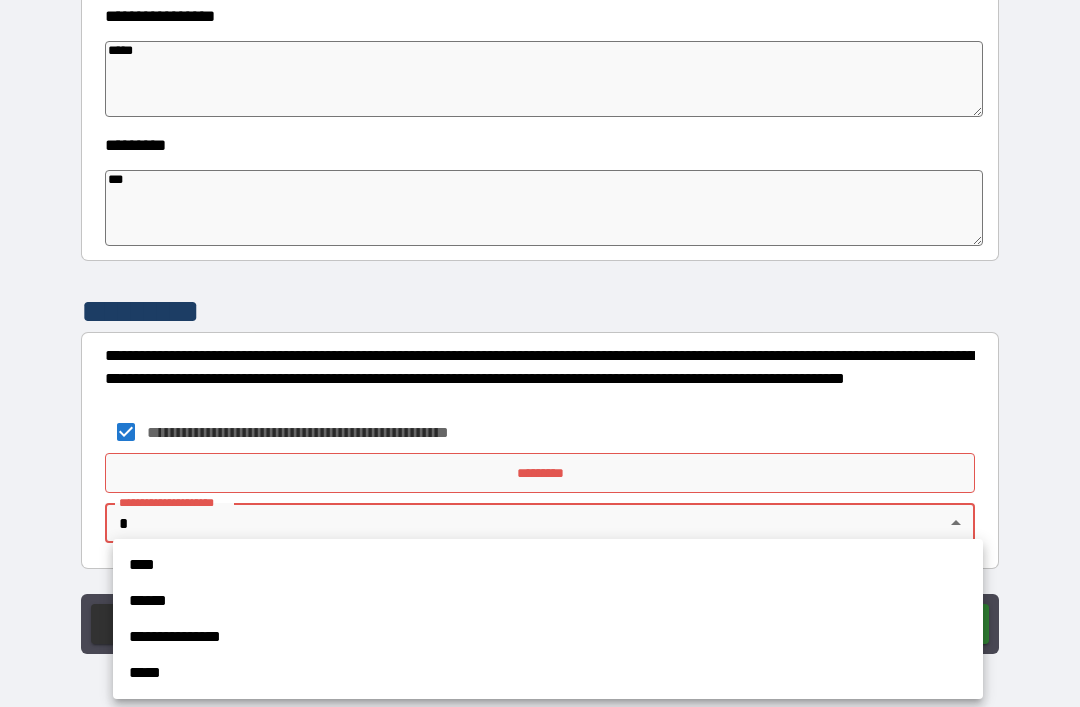 click on "****" at bounding box center (548, 565) 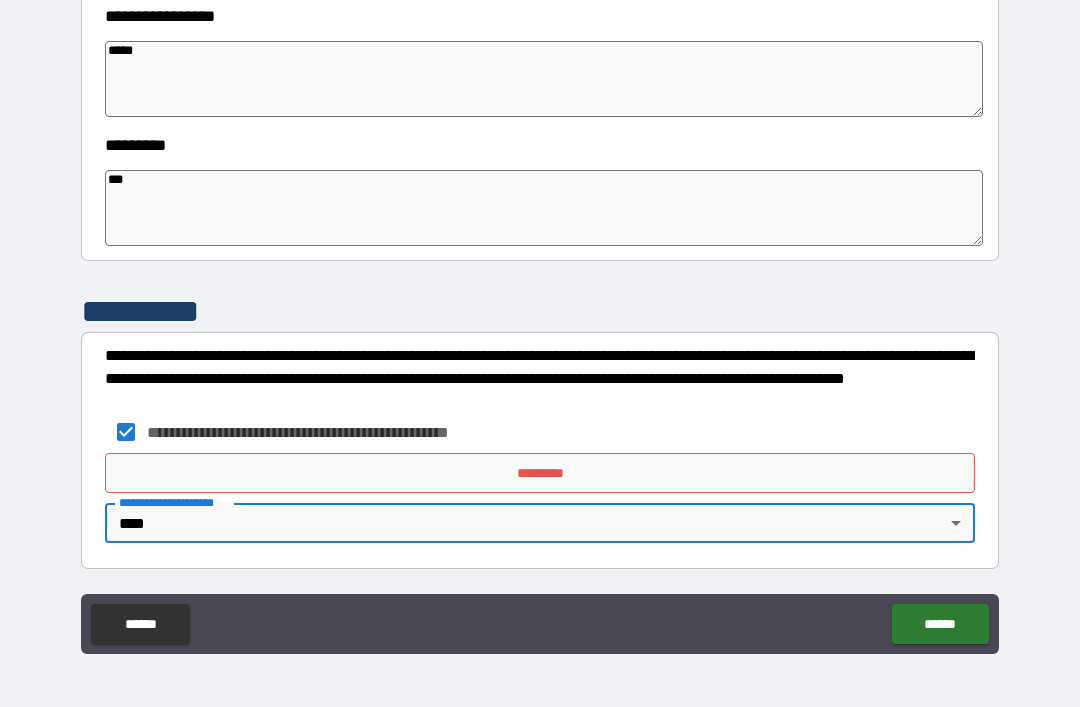 click on "*********" at bounding box center [540, 473] 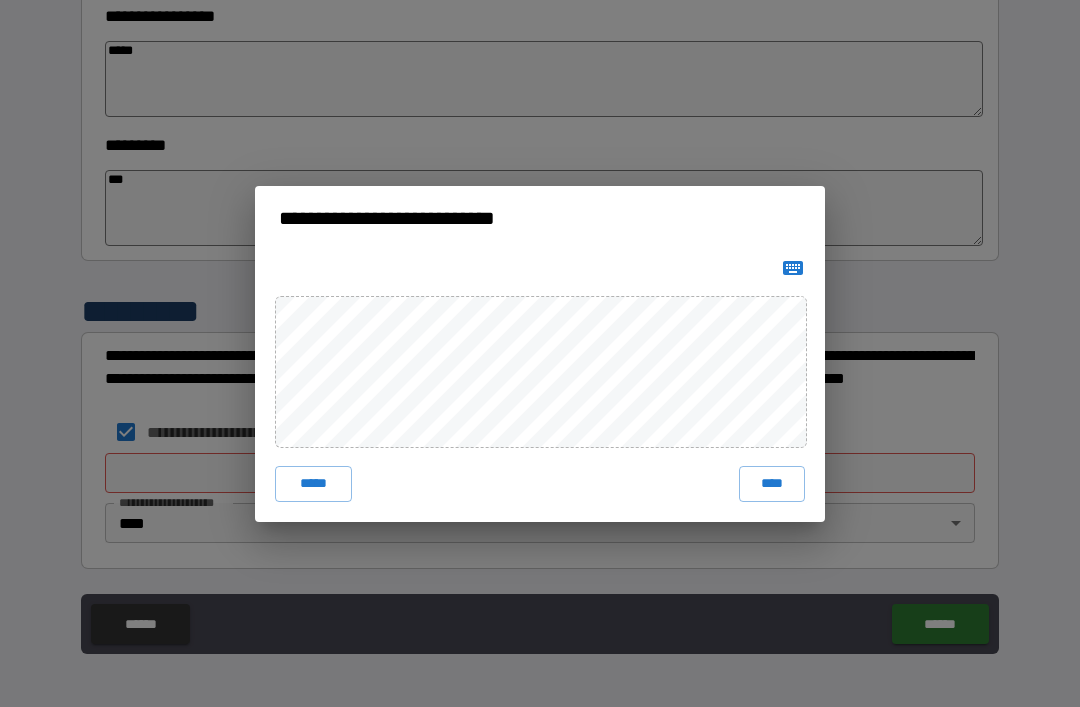click on "*****" at bounding box center (313, 484) 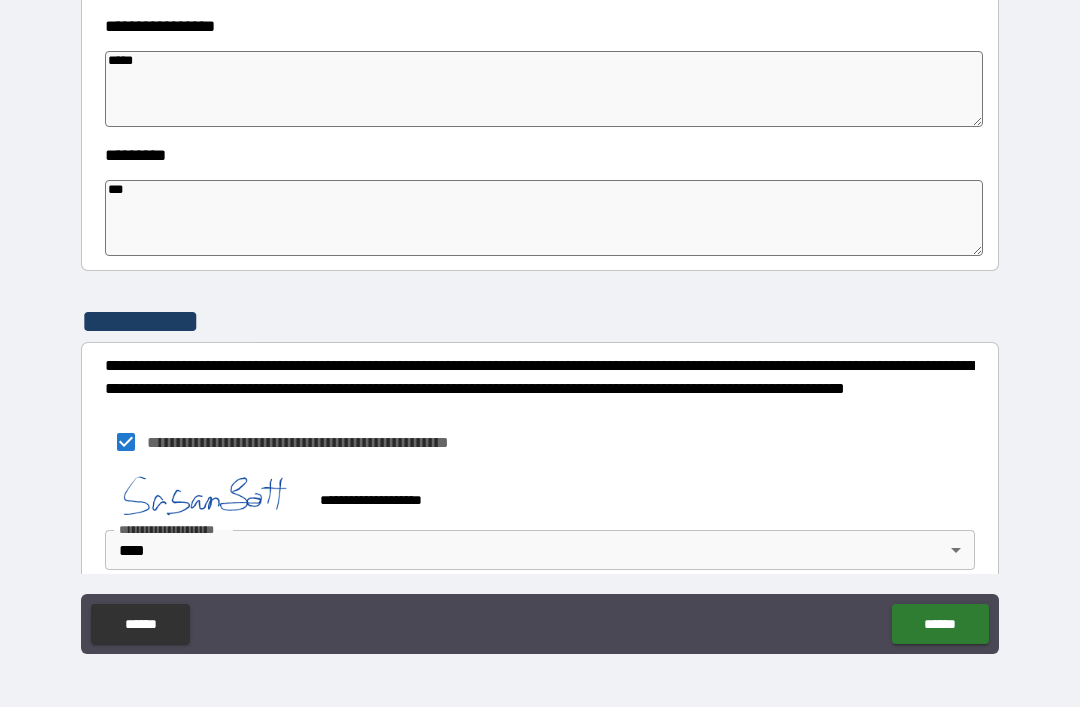 click on "******" at bounding box center (940, 624) 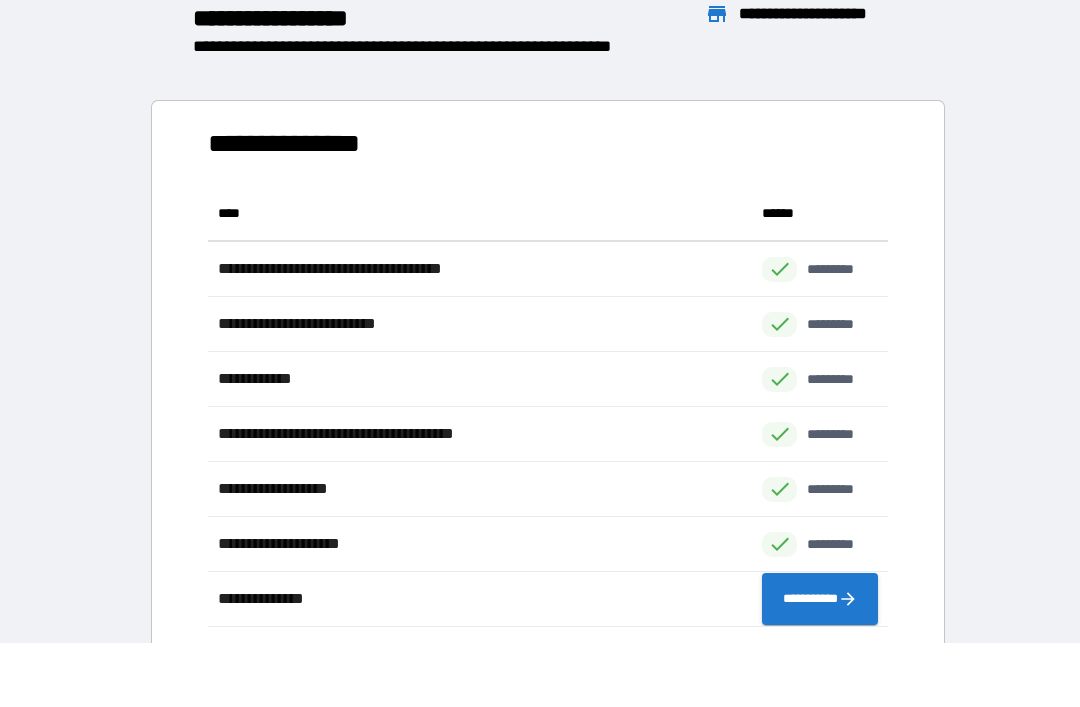 scroll, scrollTop: 1, scrollLeft: 1, axis: both 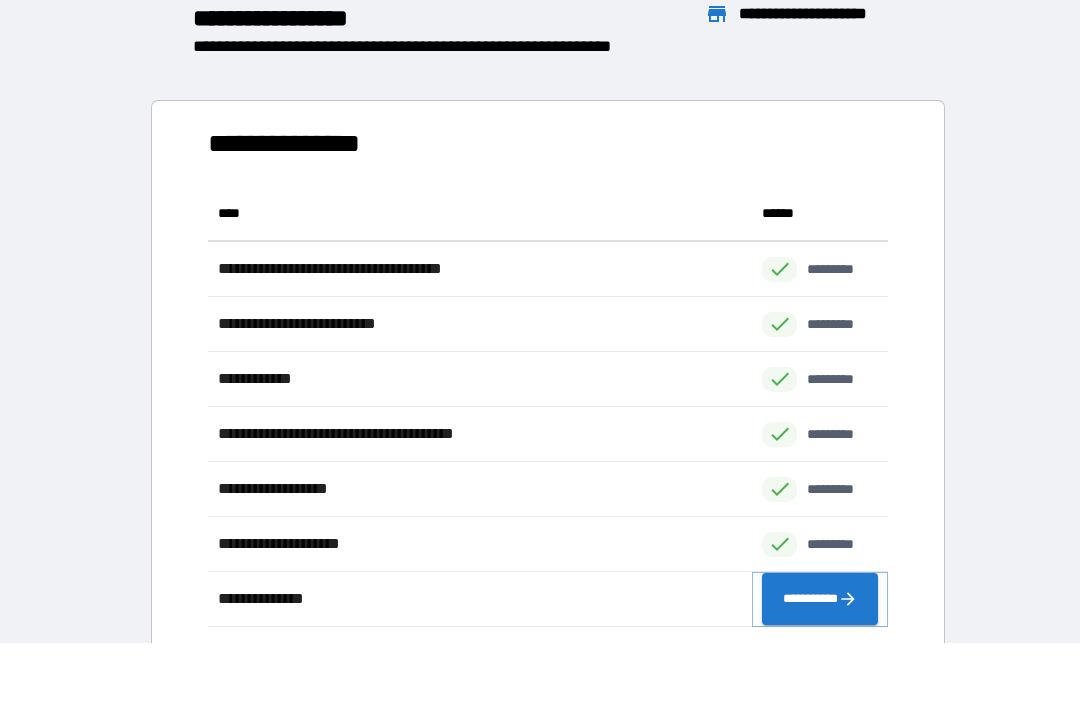 click on "**********" at bounding box center (820, 599) 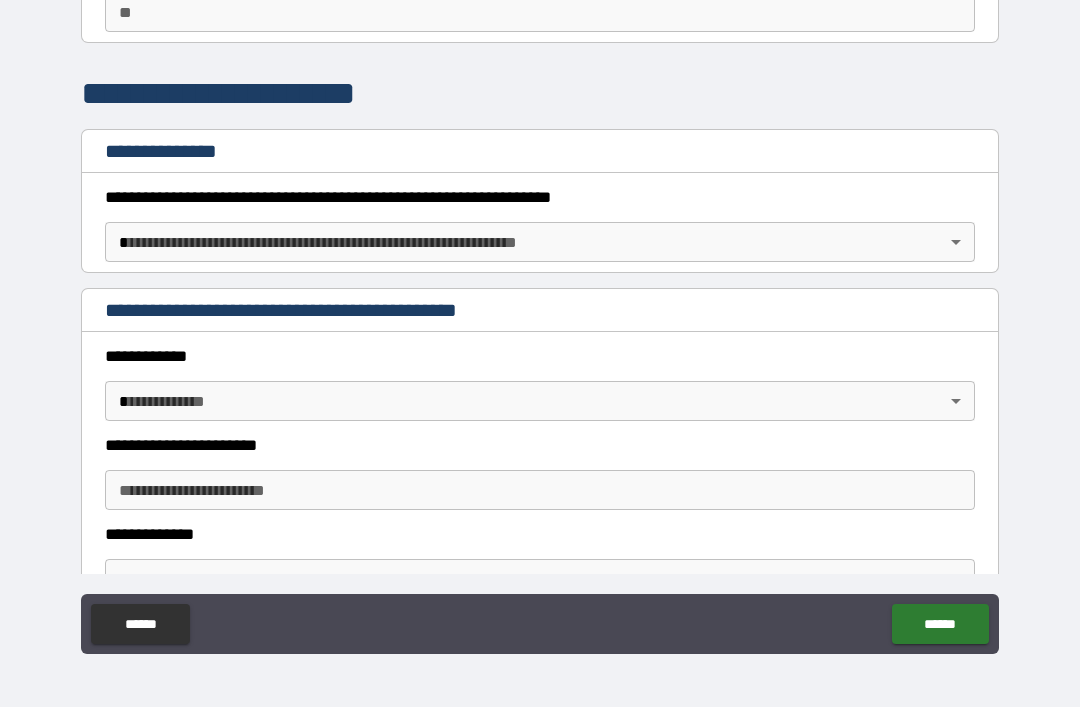 scroll, scrollTop: 192, scrollLeft: 0, axis: vertical 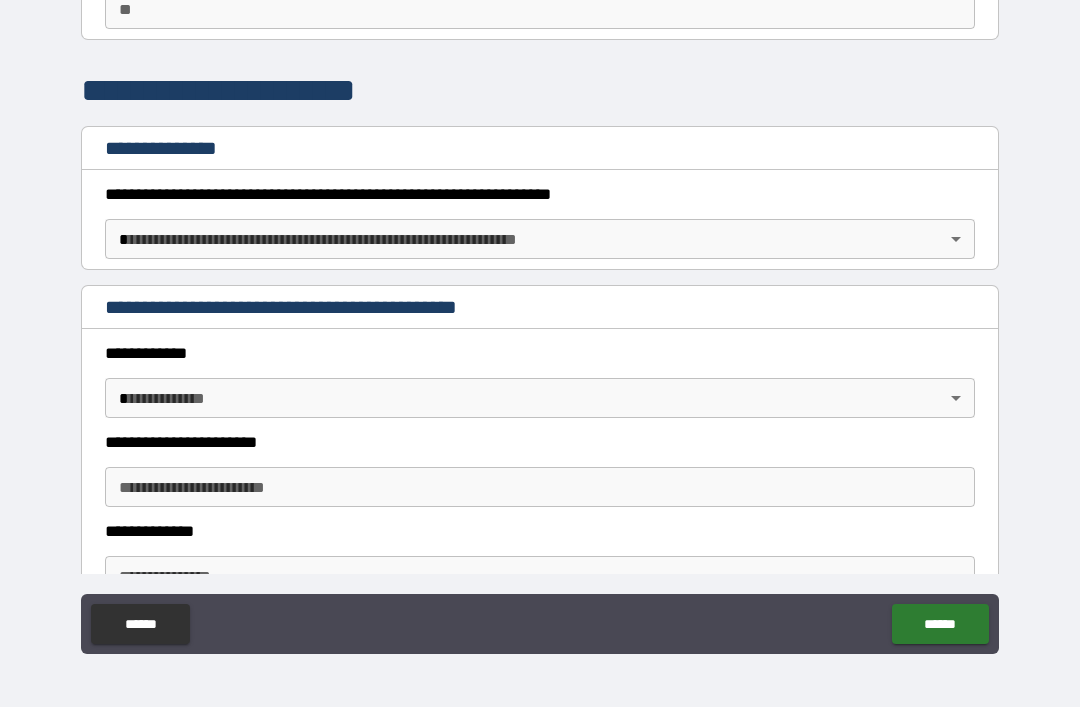 click on "**********" at bounding box center [540, 321] 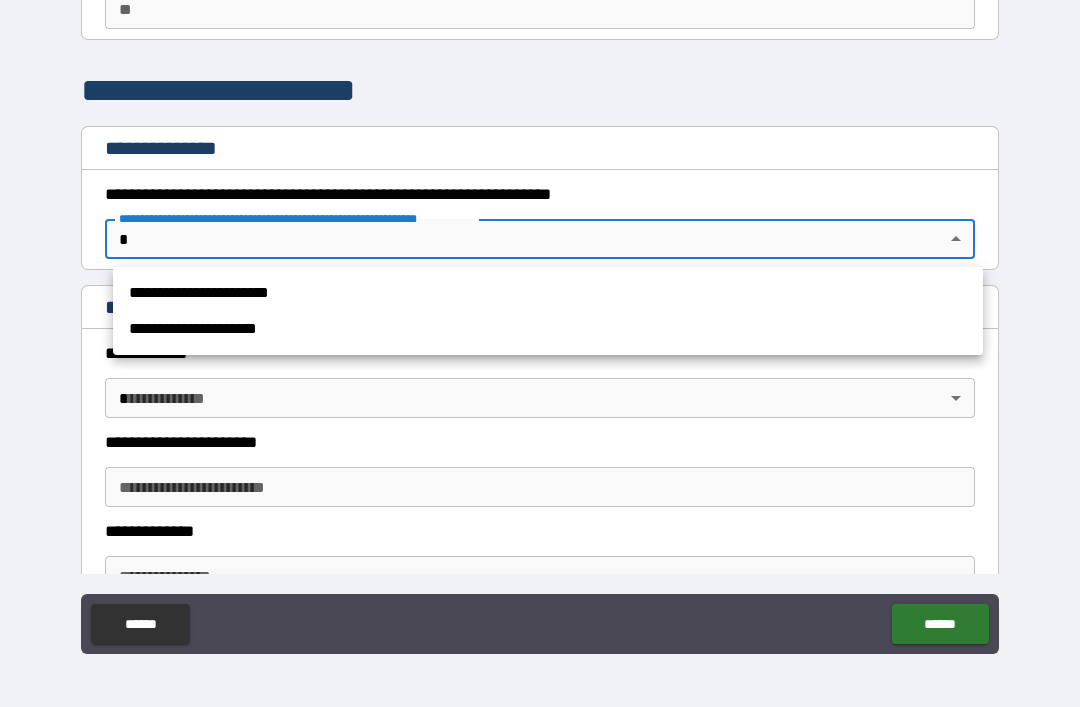click on "**********" at bounding box center (548, 293) 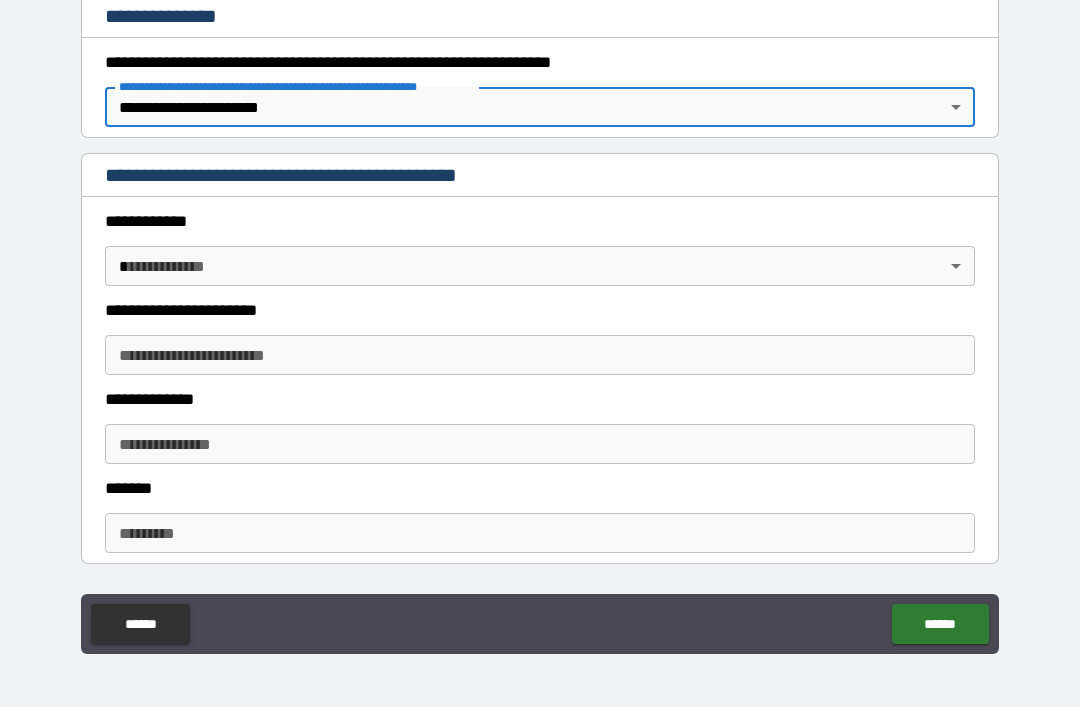 scroll, scrollTop: 327, scrollLeft: 0, axis: vertical 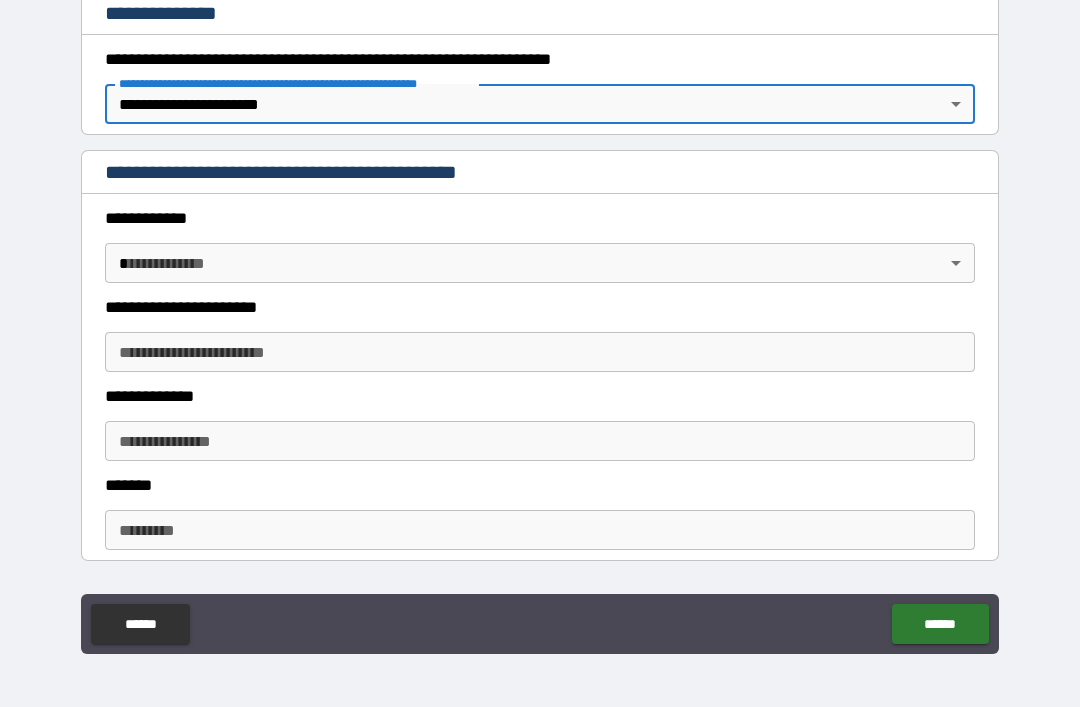 click on "**********" at bounding box center (540, 321) 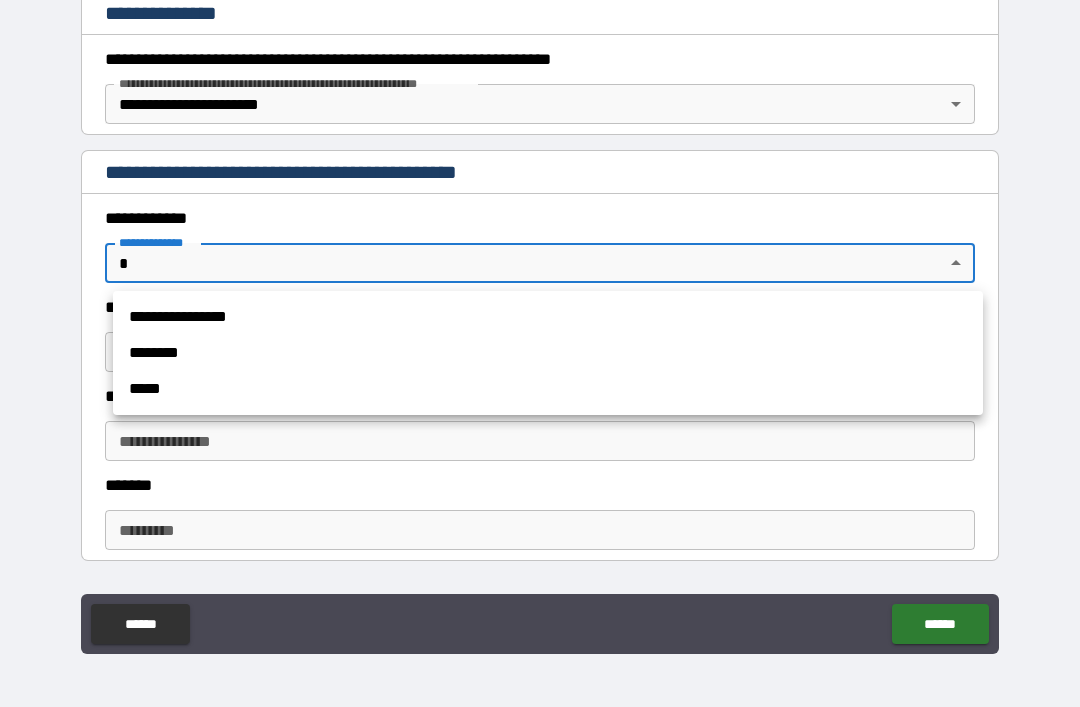 click on "**********" at bounding box center [548, 317] 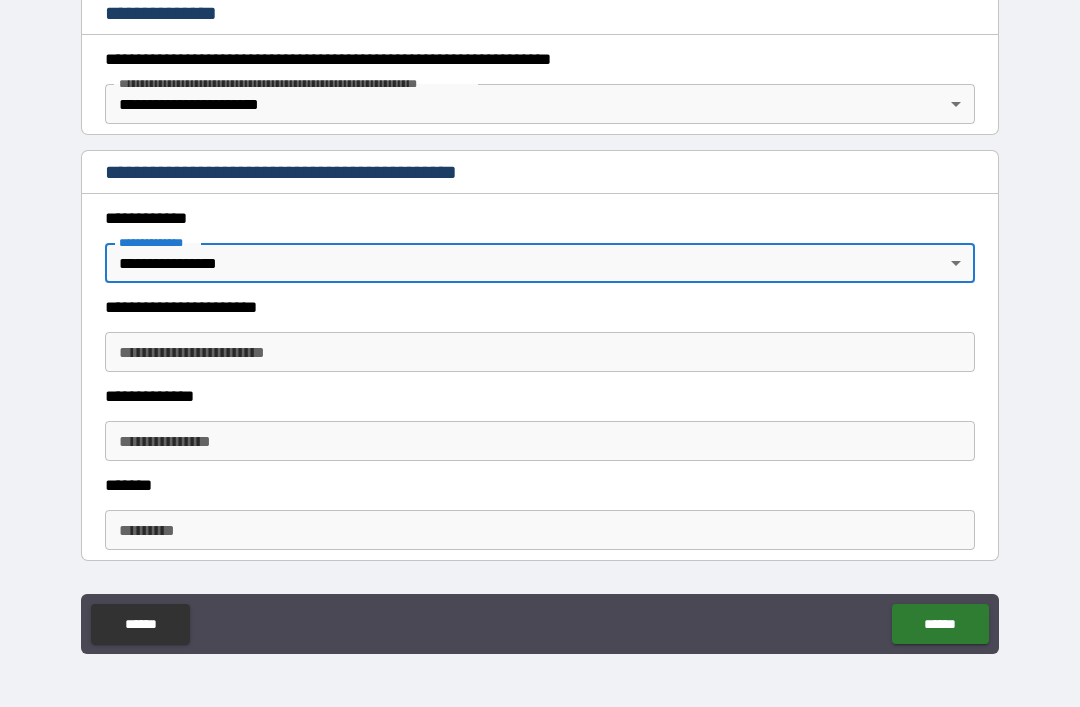 click on "**********" at bounding box center (540, 352) 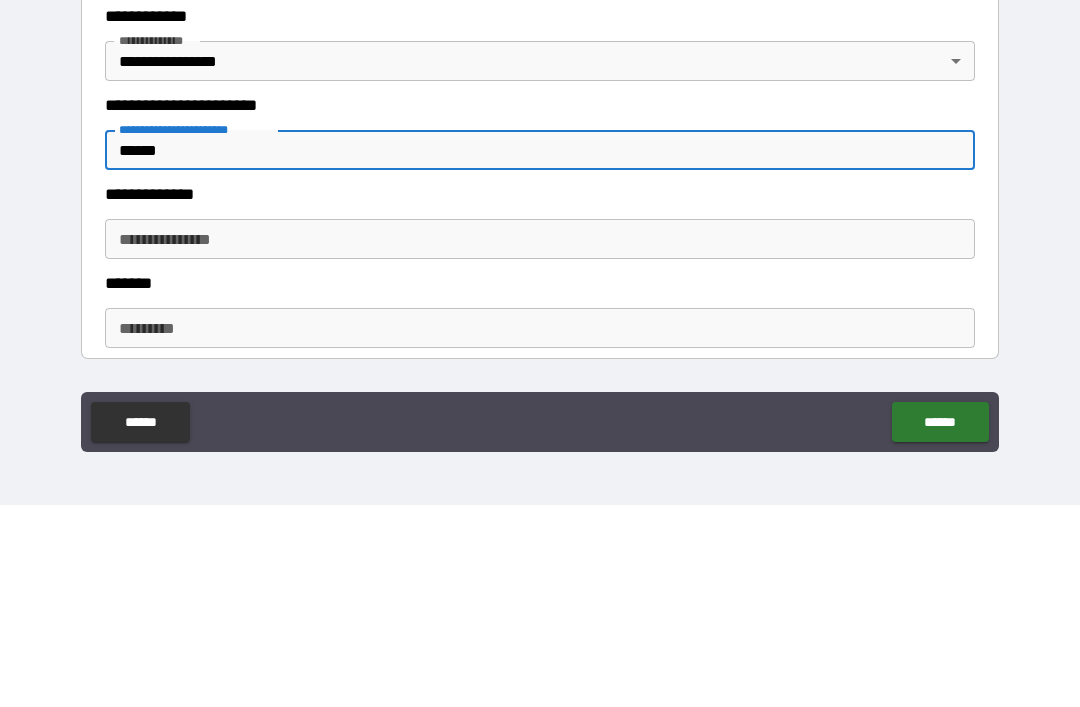 click on "**********" at bounding box center [540, 441] 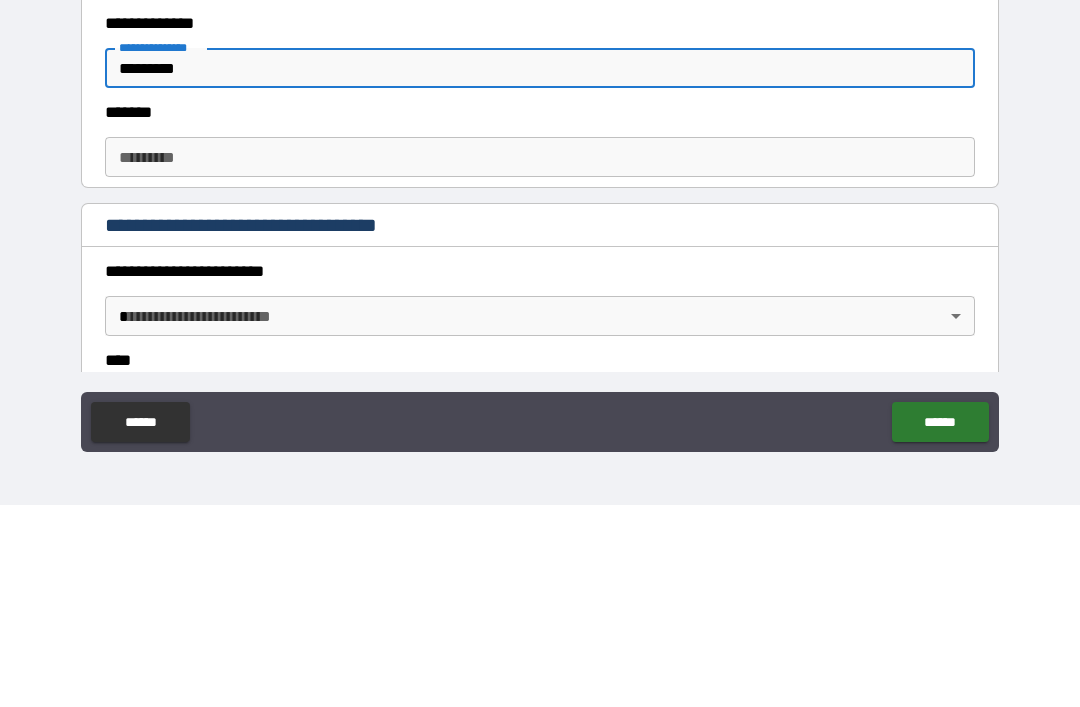 scroll, scrollTop: 499, scrollLeft: 0, axis: vertical 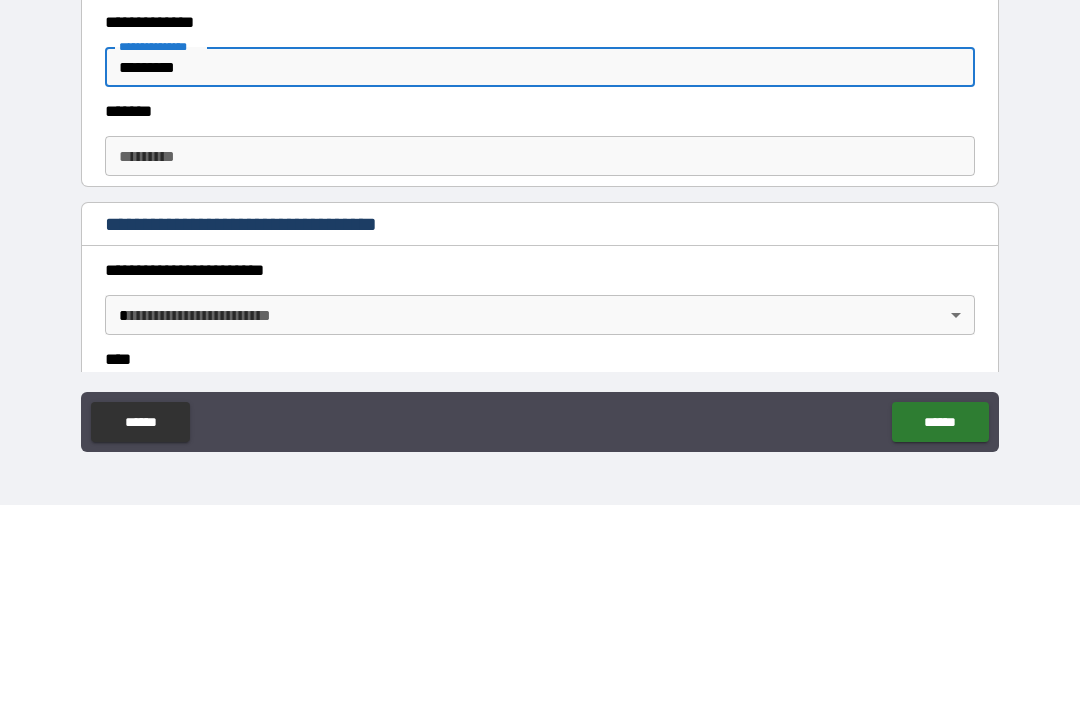click on "*******   *" at bounding box center (540, 358) 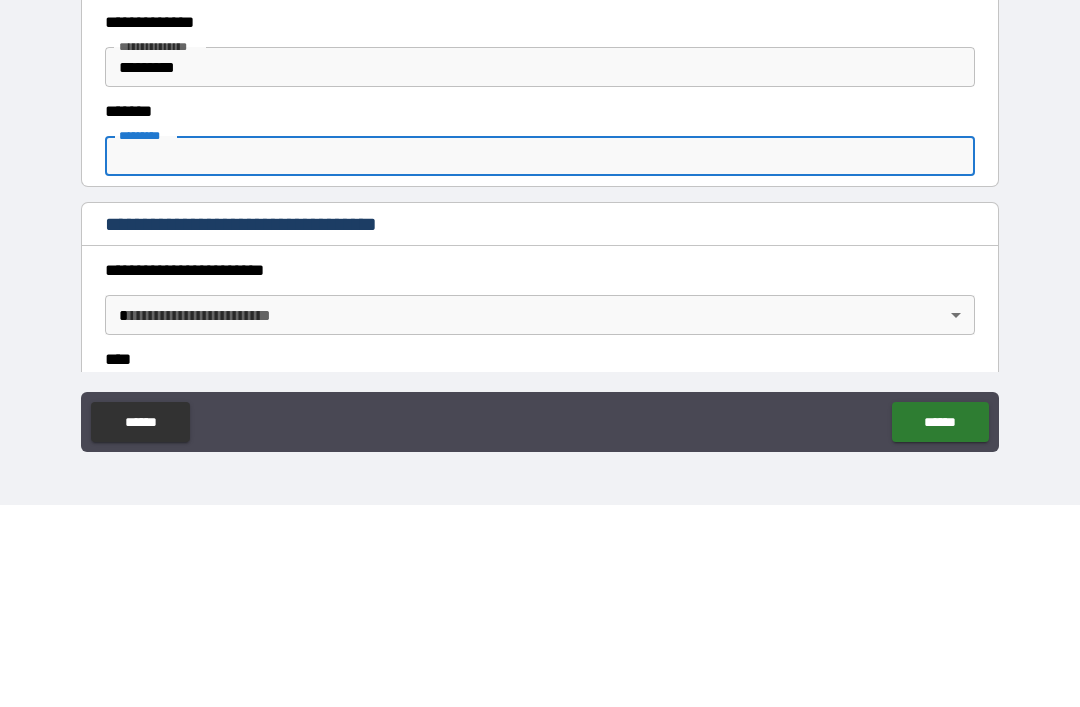 click on "*********" at bounding box center [540, 269] 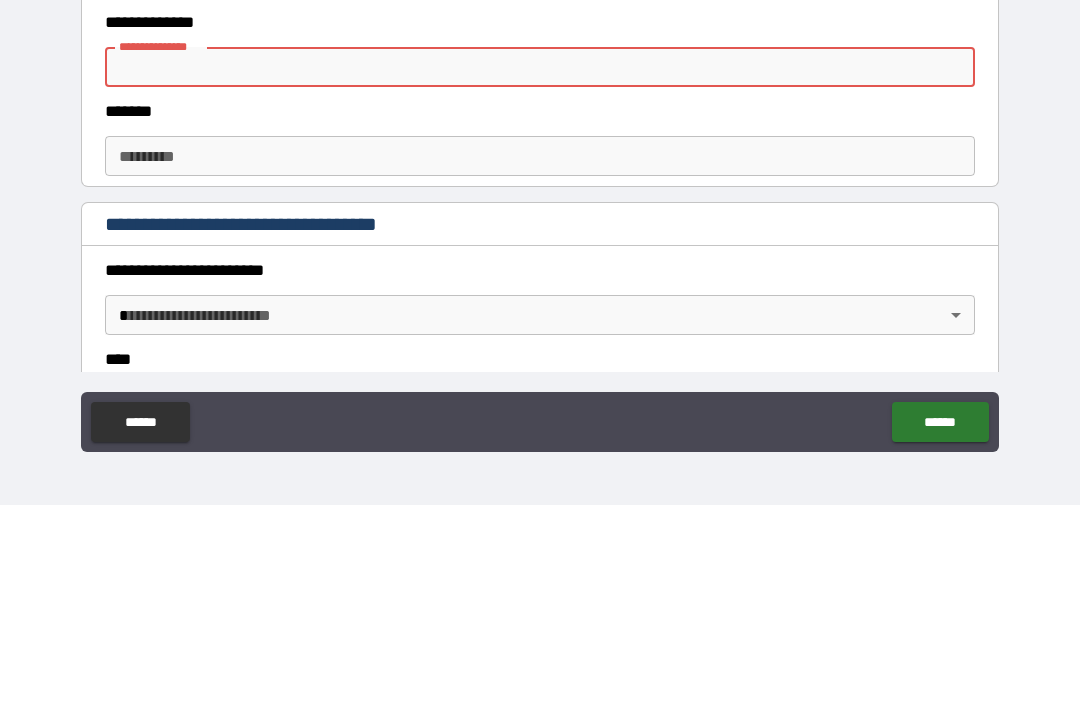 click on "*******   *" at bounding box center (540, 358) 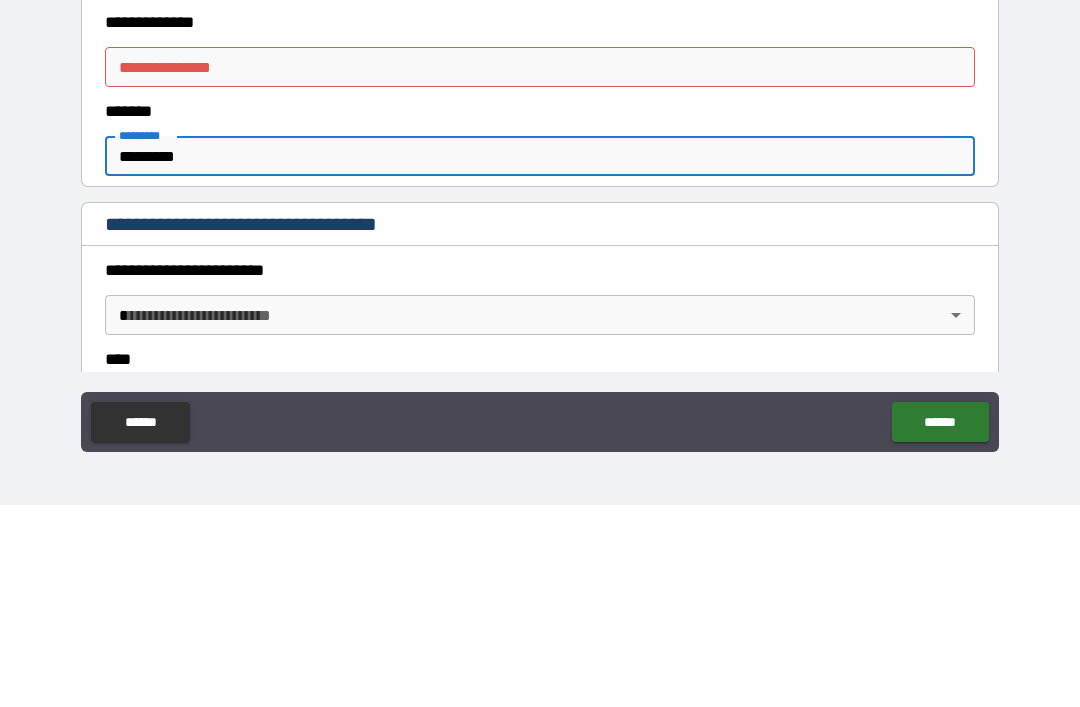 click on "**********" at bounding box center (540, 269) 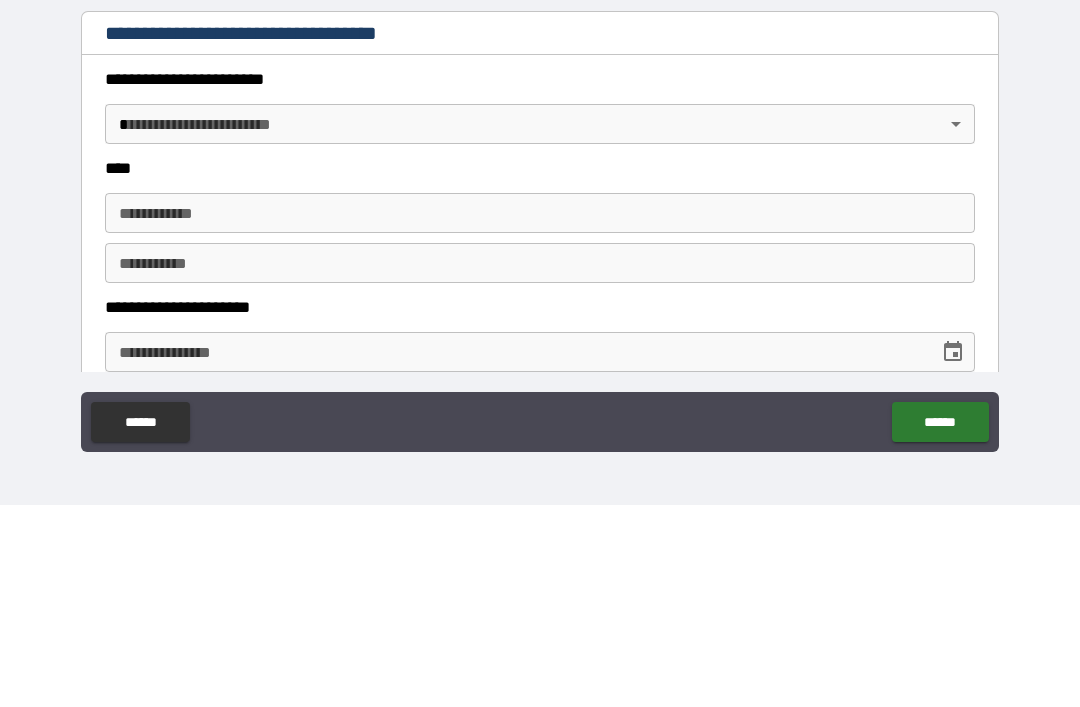 scroll, scrollTop: 690, scrollLeft: 0, axis: vertical 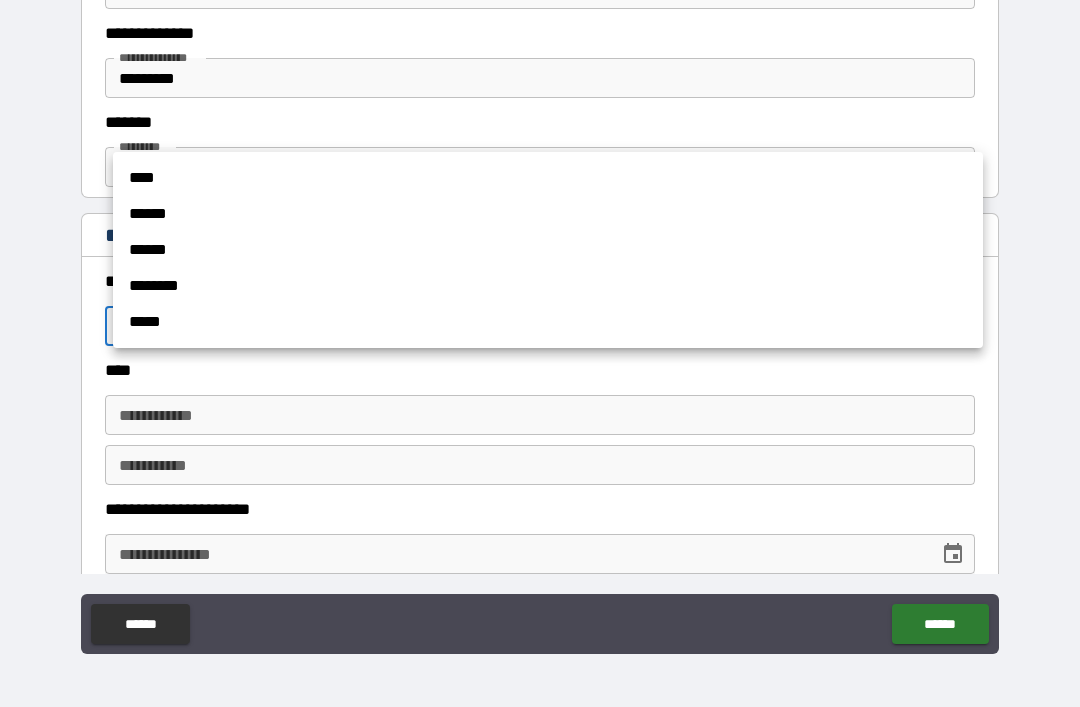 click on "****" at bounding box center [548, 178] 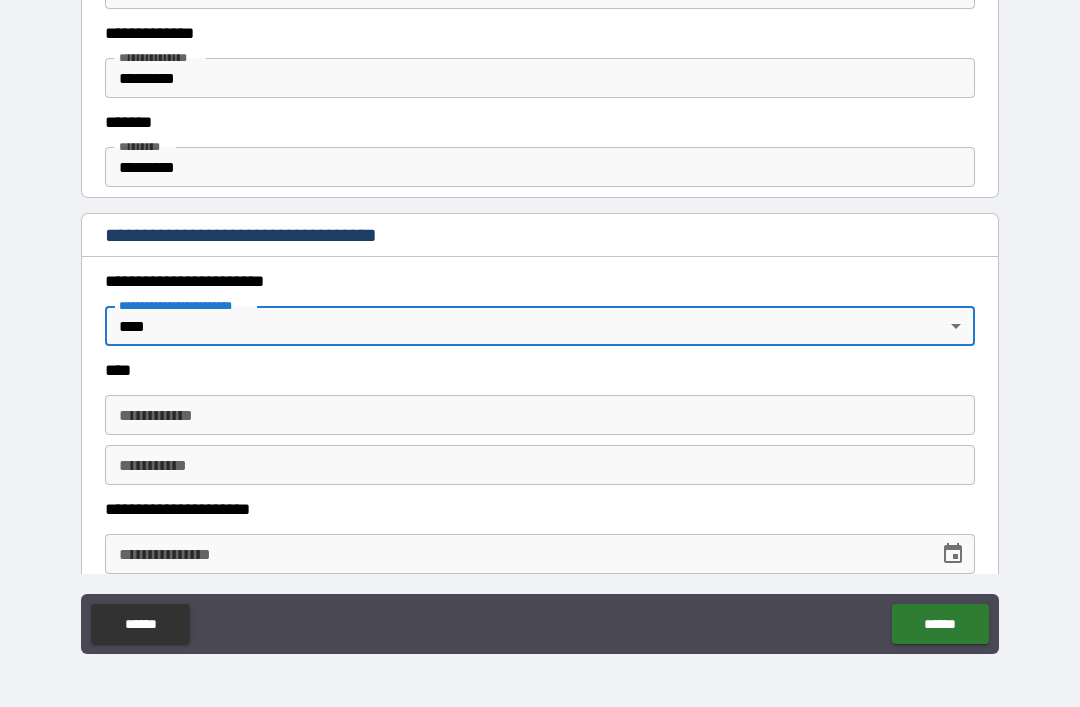 click on "**********" at bounding box center (540, 415) 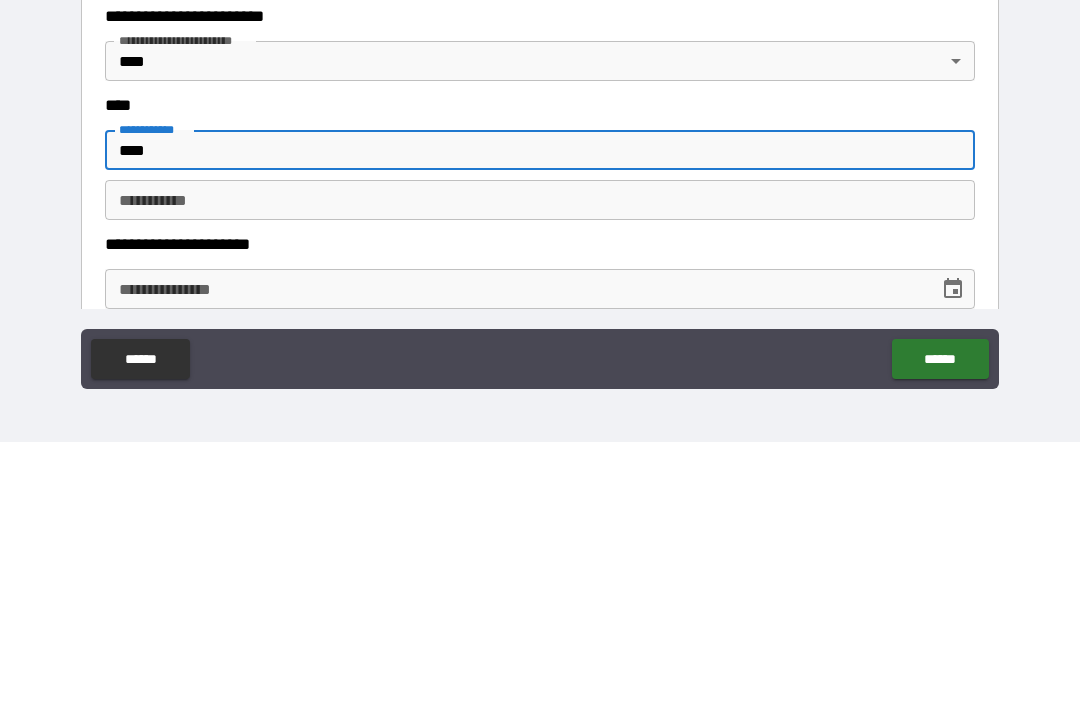 click on "*********   *" at bounding box center (540, 465) 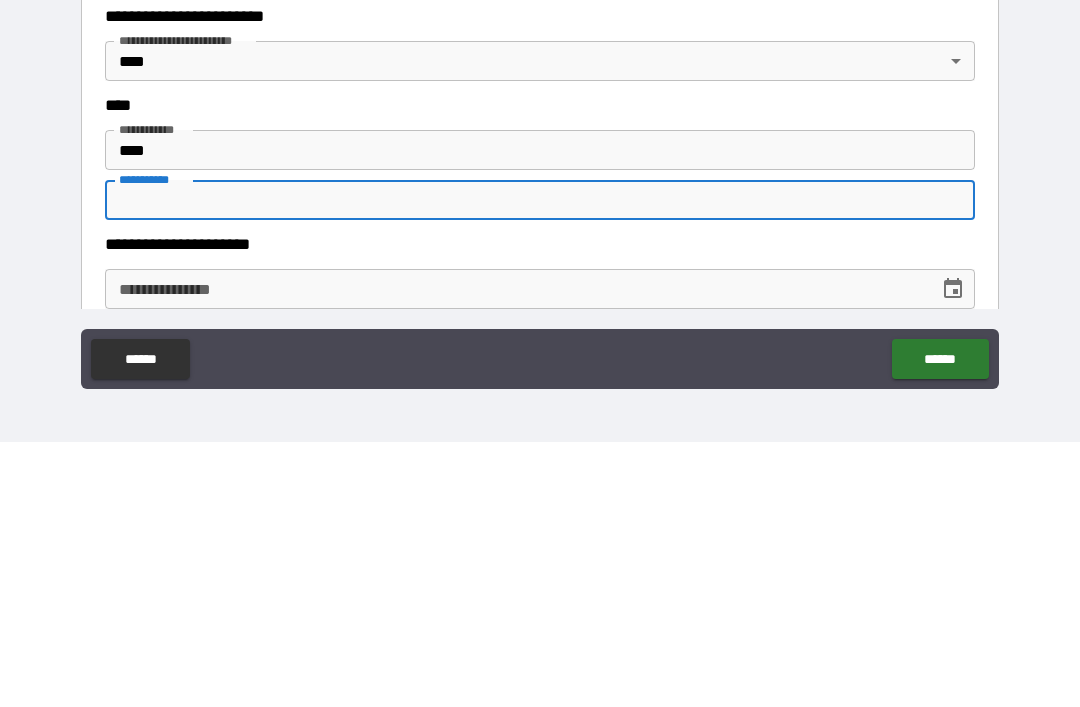 click on "****" at bounding box center [540, 415] 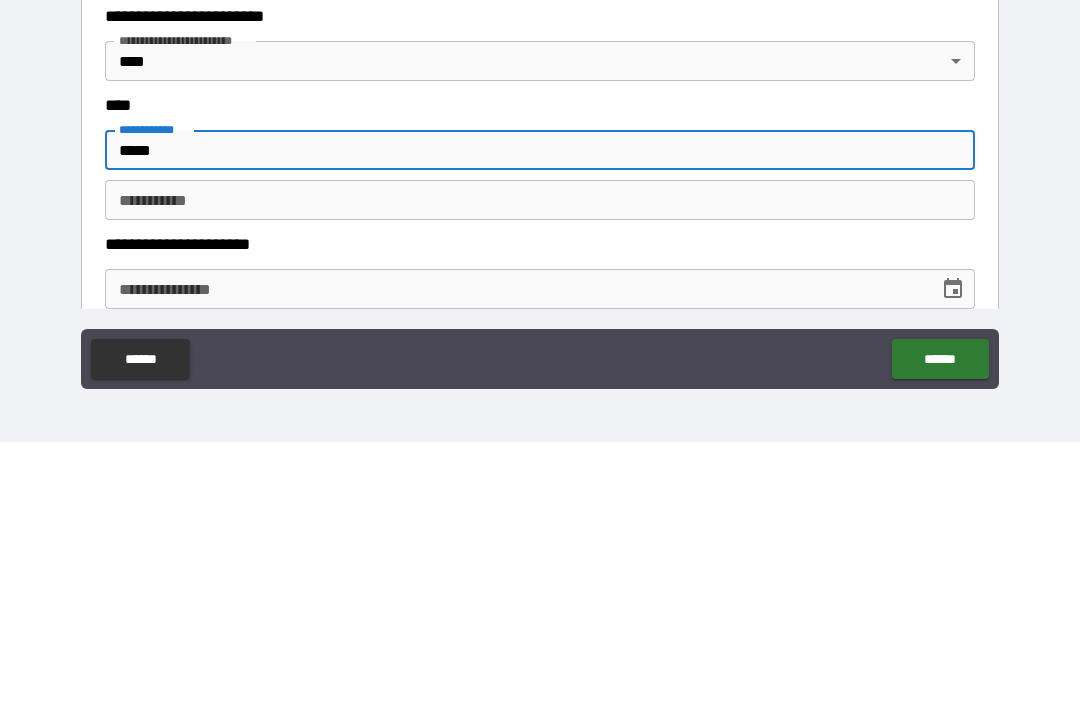 click on "*********   *" at bounding box center (540, 465) 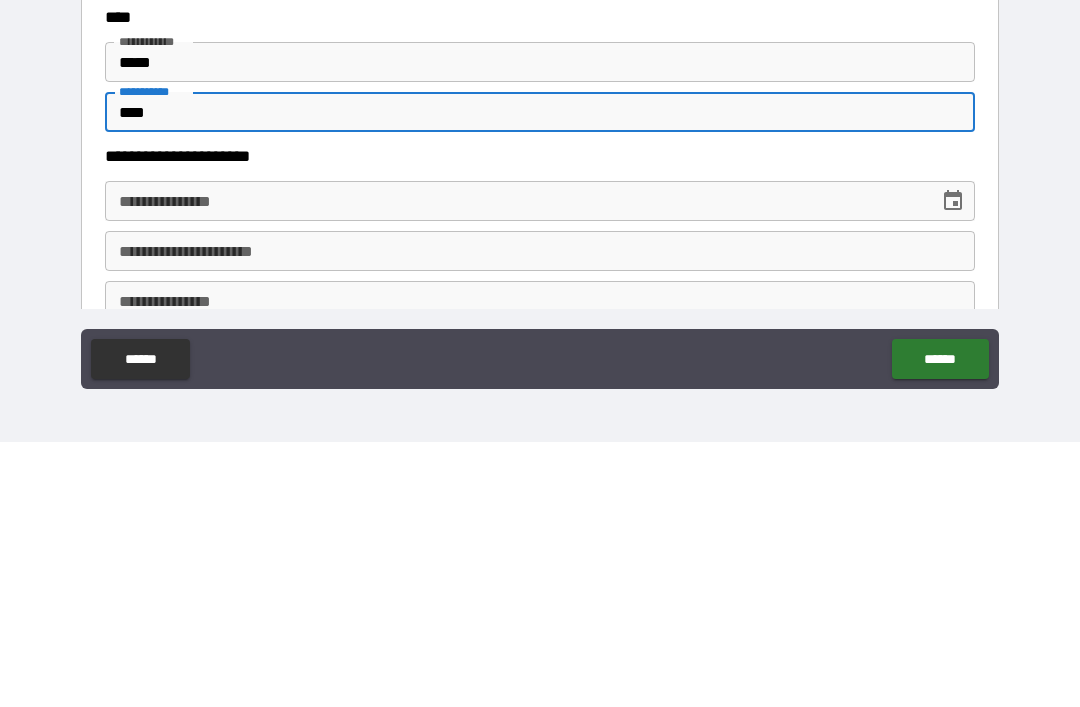 scroll, scrollTop: 781, scrollLeft: 0, axis: vertical 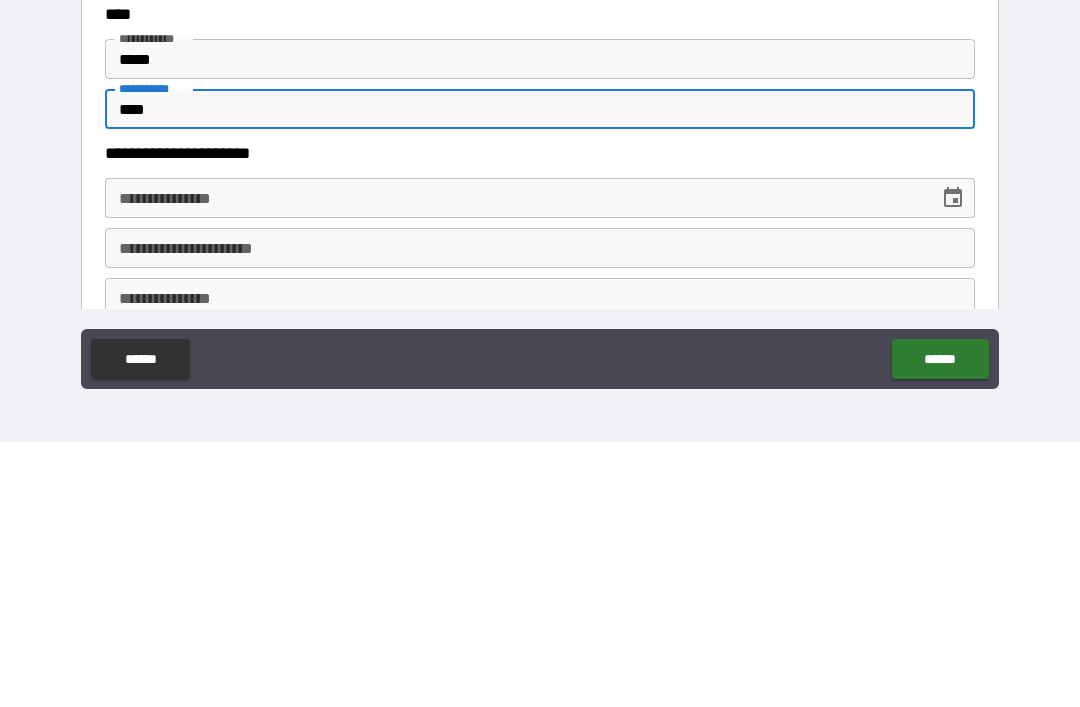 click on "**********" at bounding box center (515, 463) 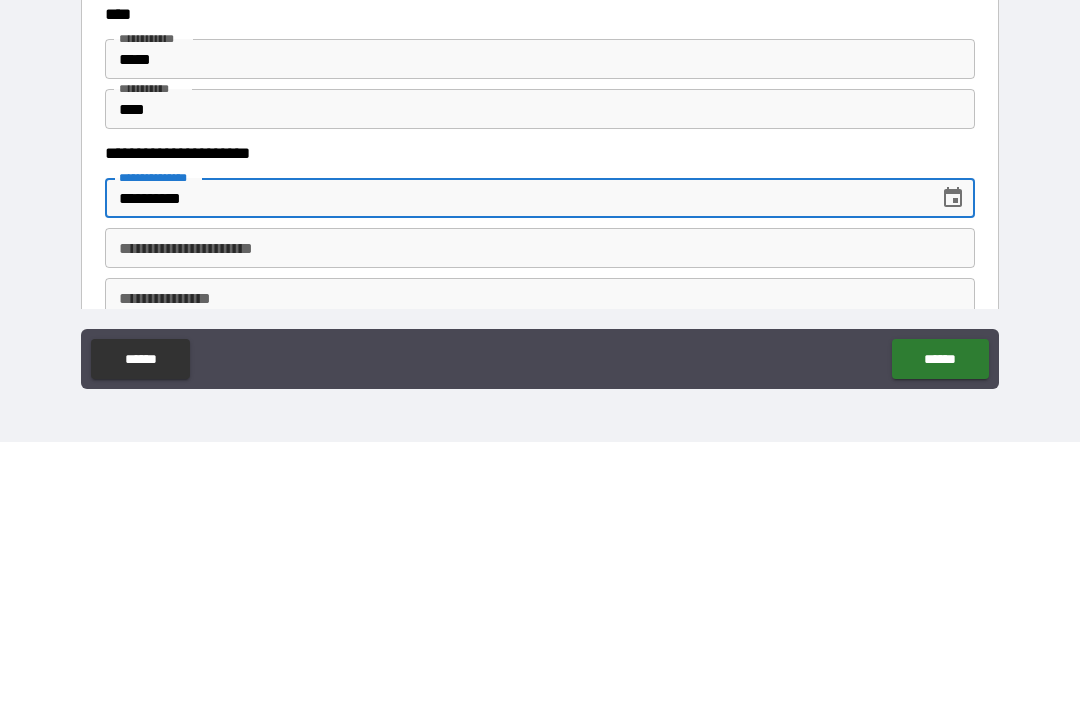 click on "**********" at bounding box center [540, 513] 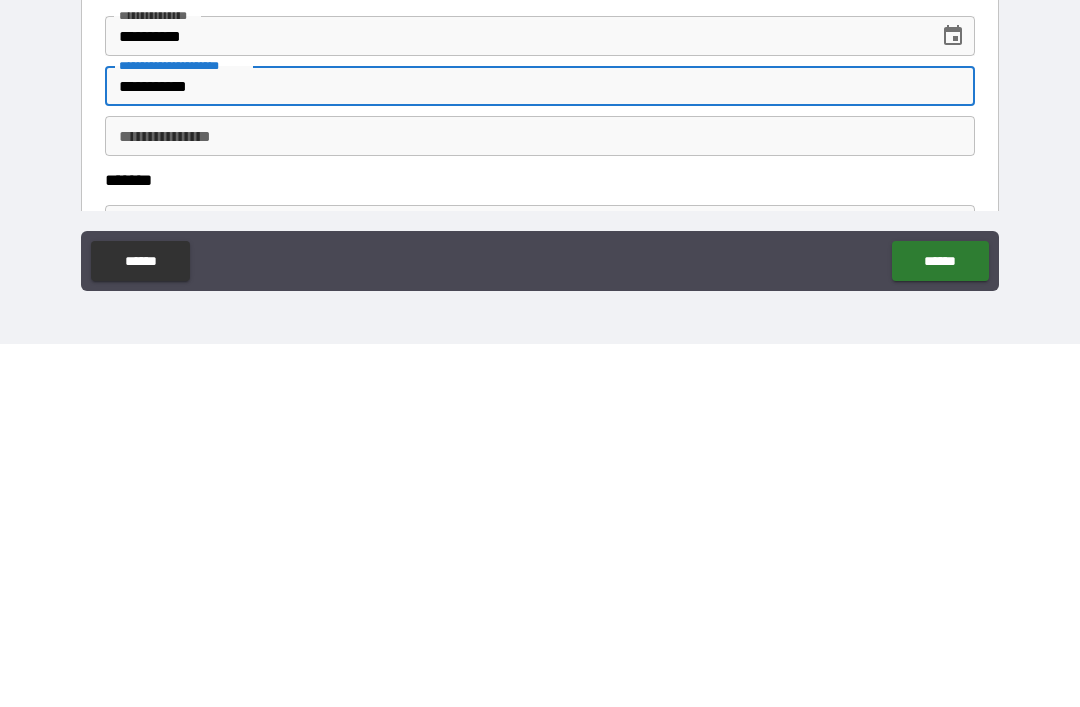 scroll, scrollTop: 855, scrollLeft: 0, axis: vertical 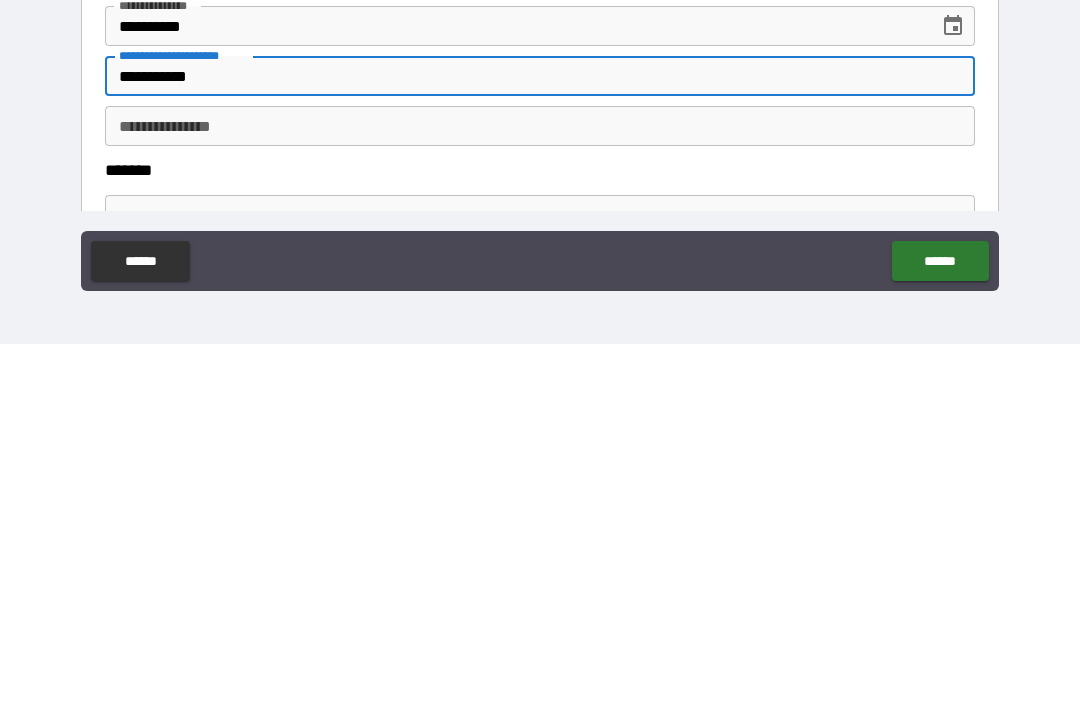 click on "*******" at bounding box center [540, 533] 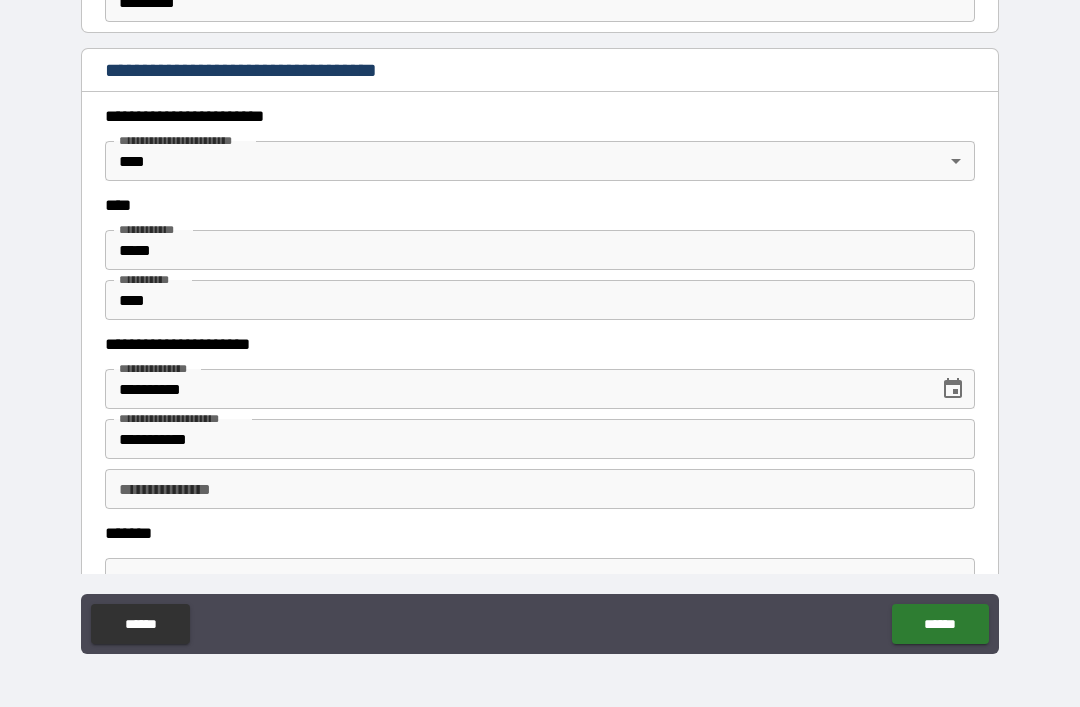 click on "**********" at bounding box center [540, 489] 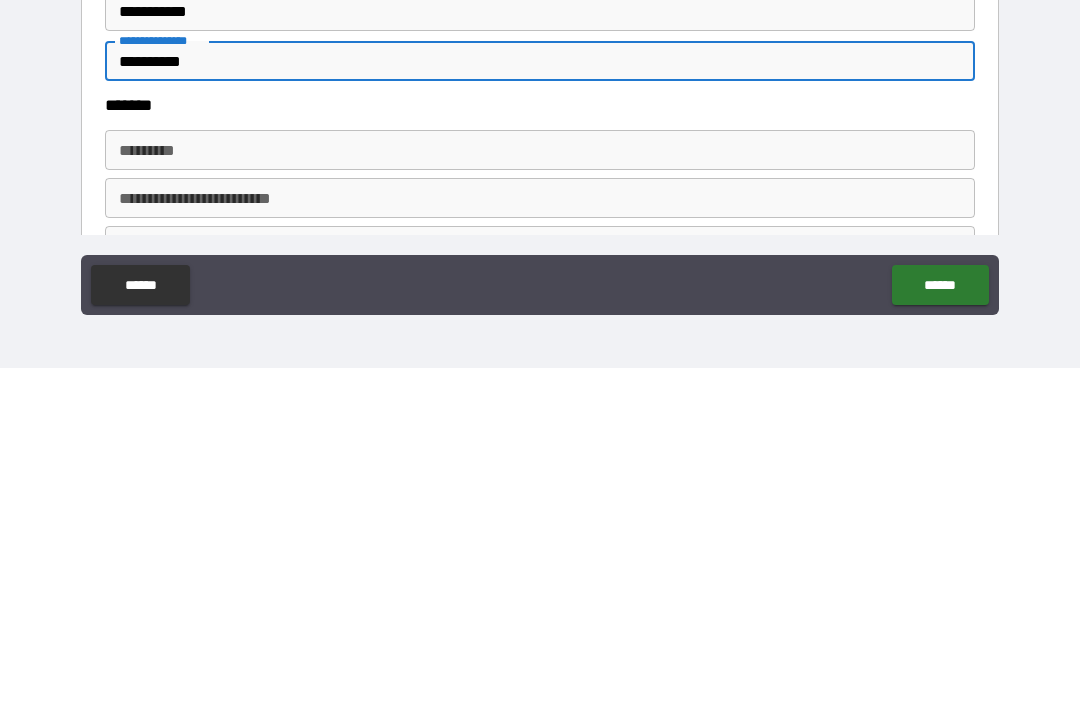 scroll, scrollTop: 949, scrollLeft: 0, axis: vertical 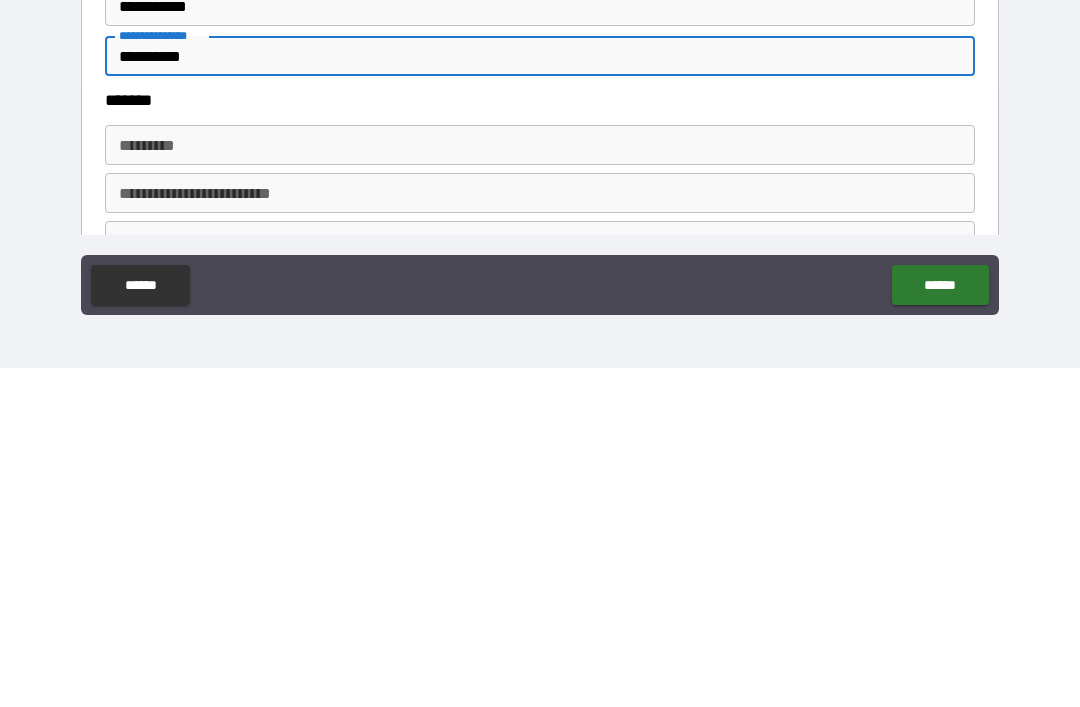 click on "*******   *" at bounding box center [540, 484] 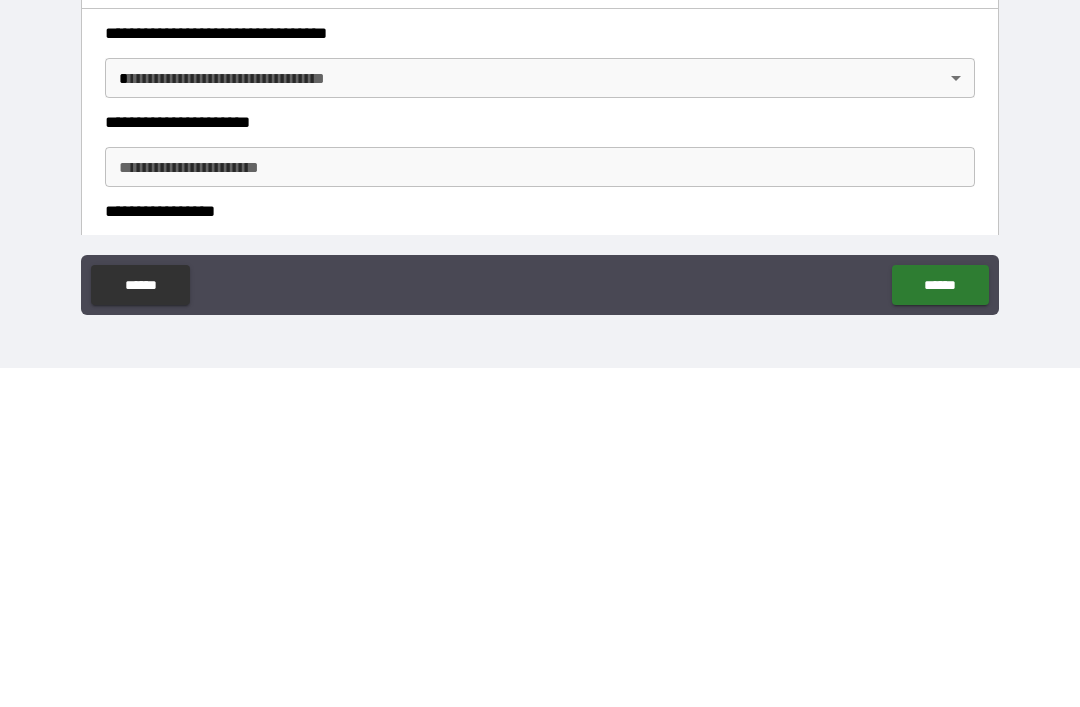 scroll, scrollTop: 1365, scrollLeft: 0, axis: vertical 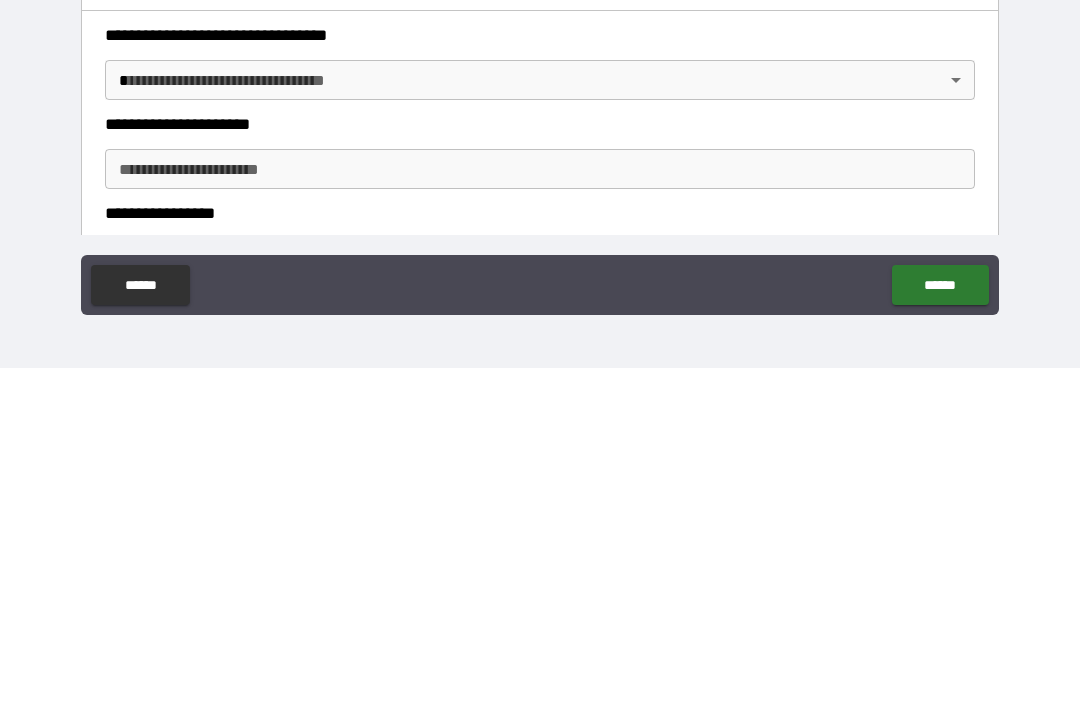 click on "**********" at bounding box center [540, 321] 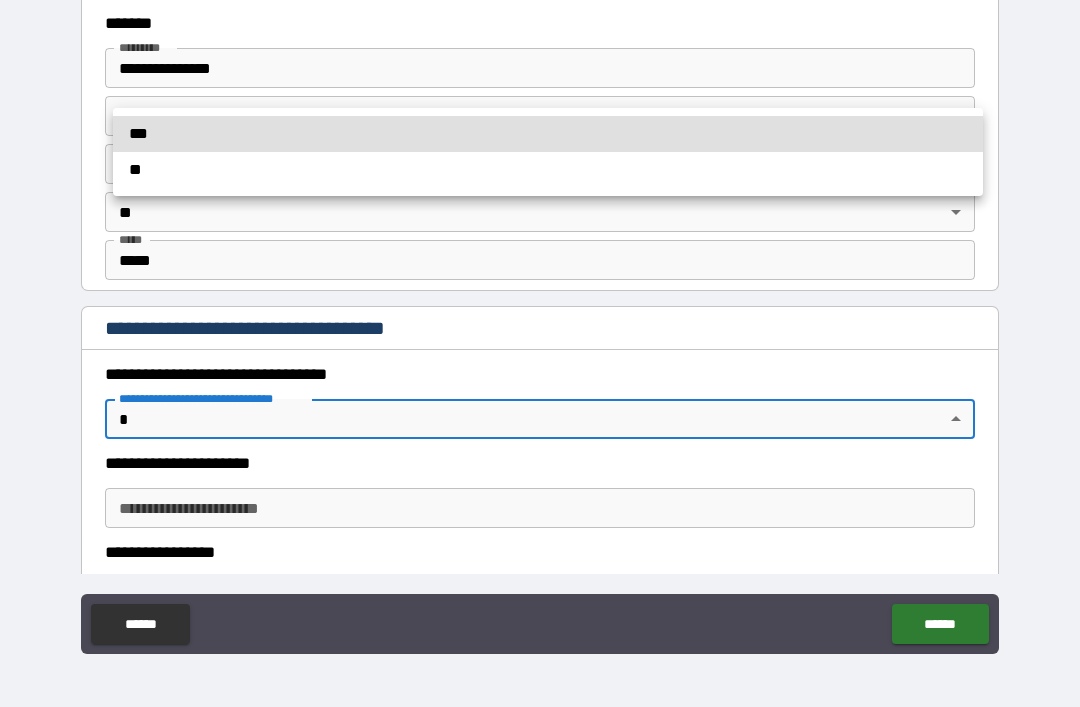 click at bounding box center (540, 353) 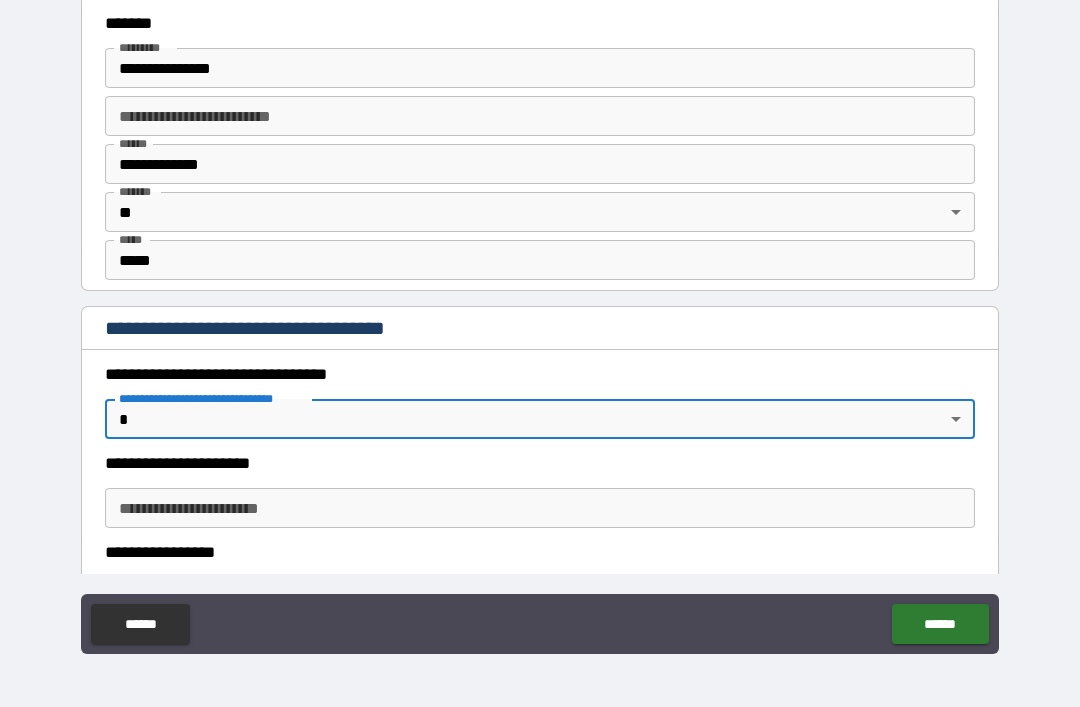 click on "**********" at bounding box center (540, 321) 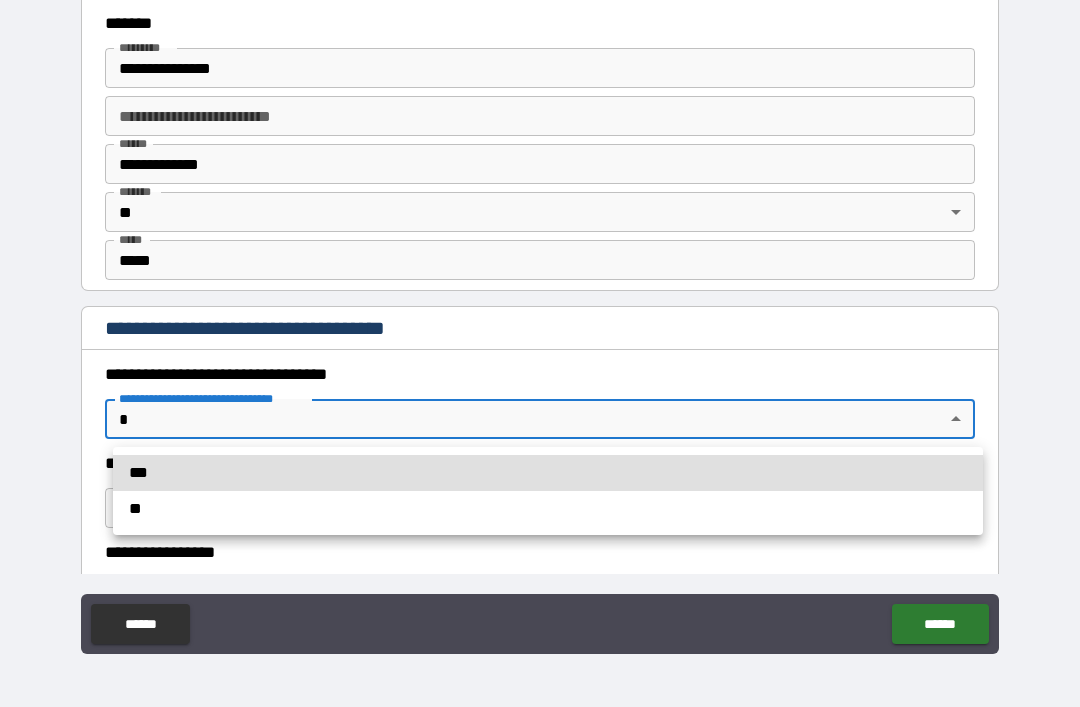 click on "***" at bounding box center [548, 473] 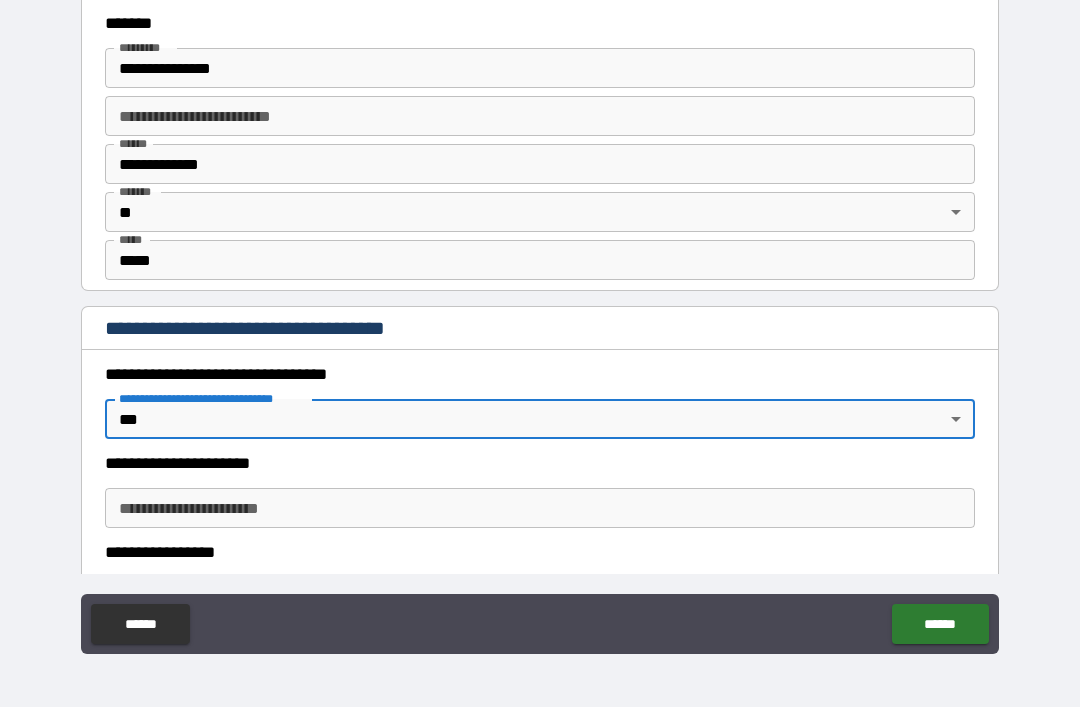 click on "**********" at bounding box center (540, 508) 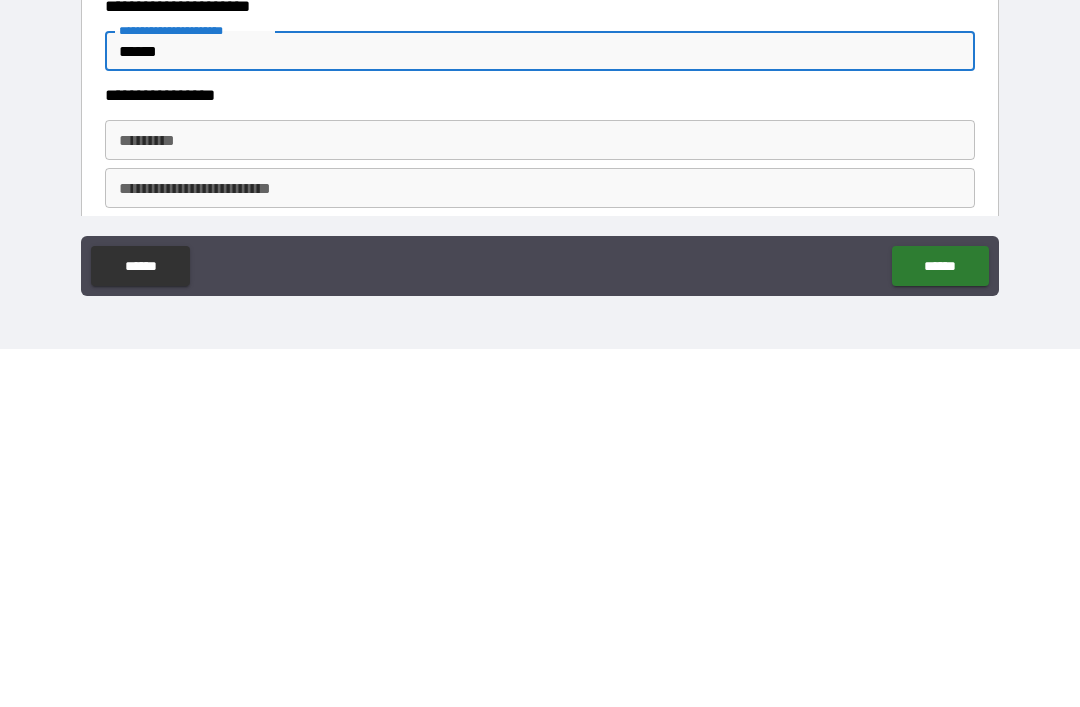 scroll, scrollTop: 1471, scrollLeft: 0, axis: vertical 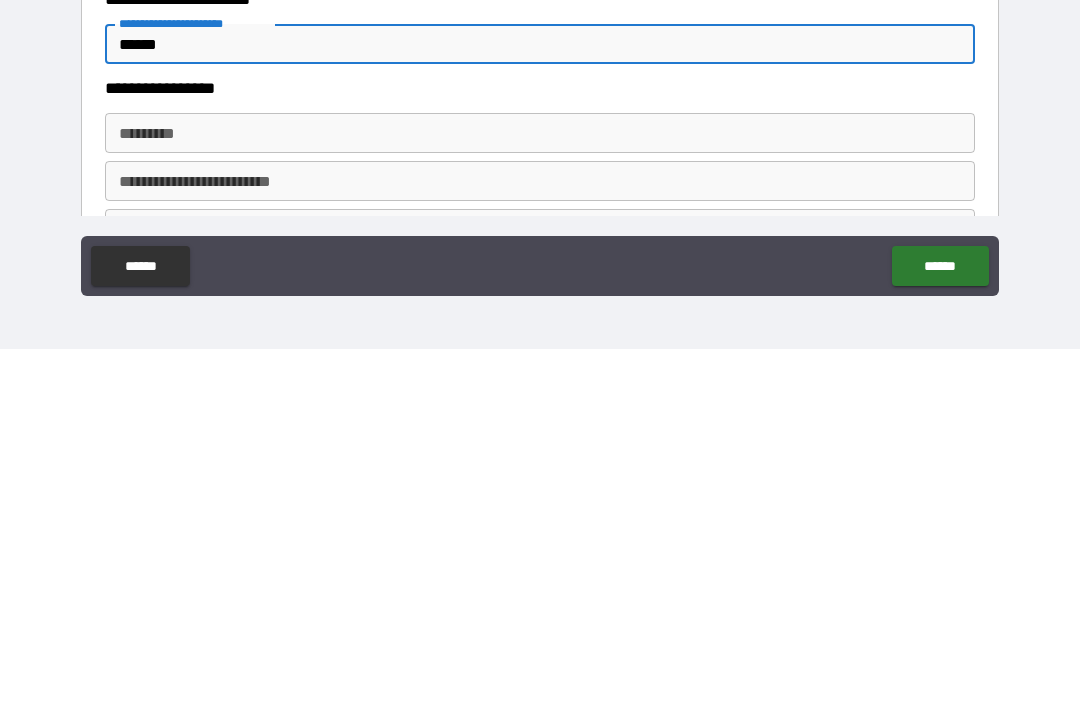 click on "*******   *" at bounding box center [540, 491] 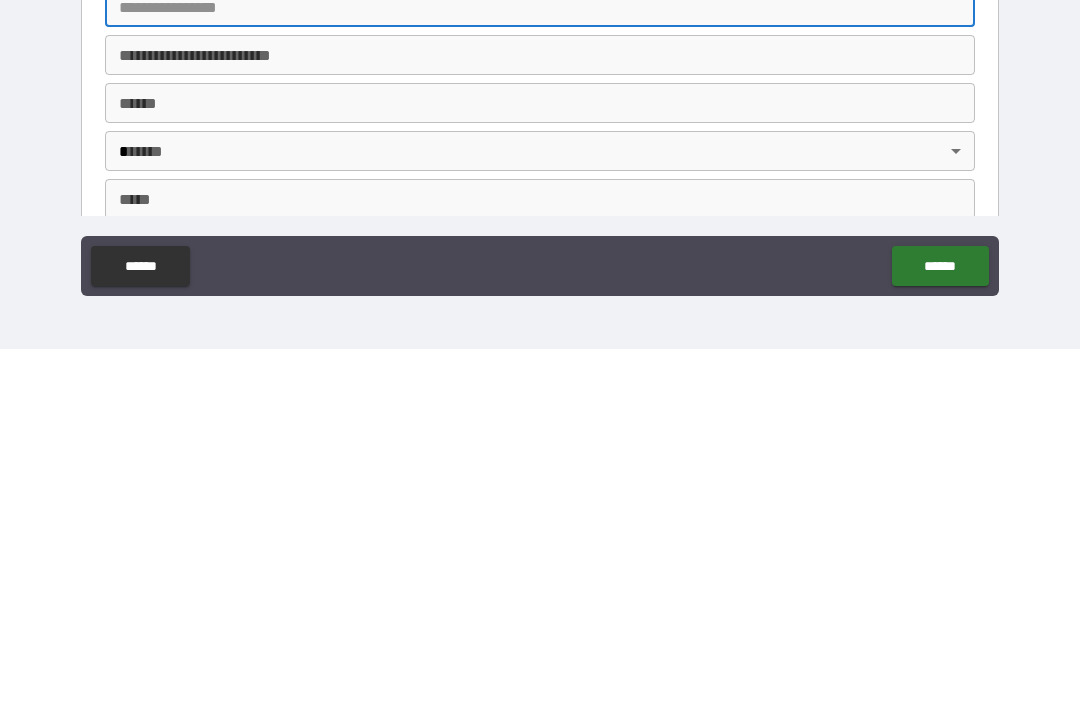 scroll, scrollTop: 1582, scrollLeft: 0, axis: vertical 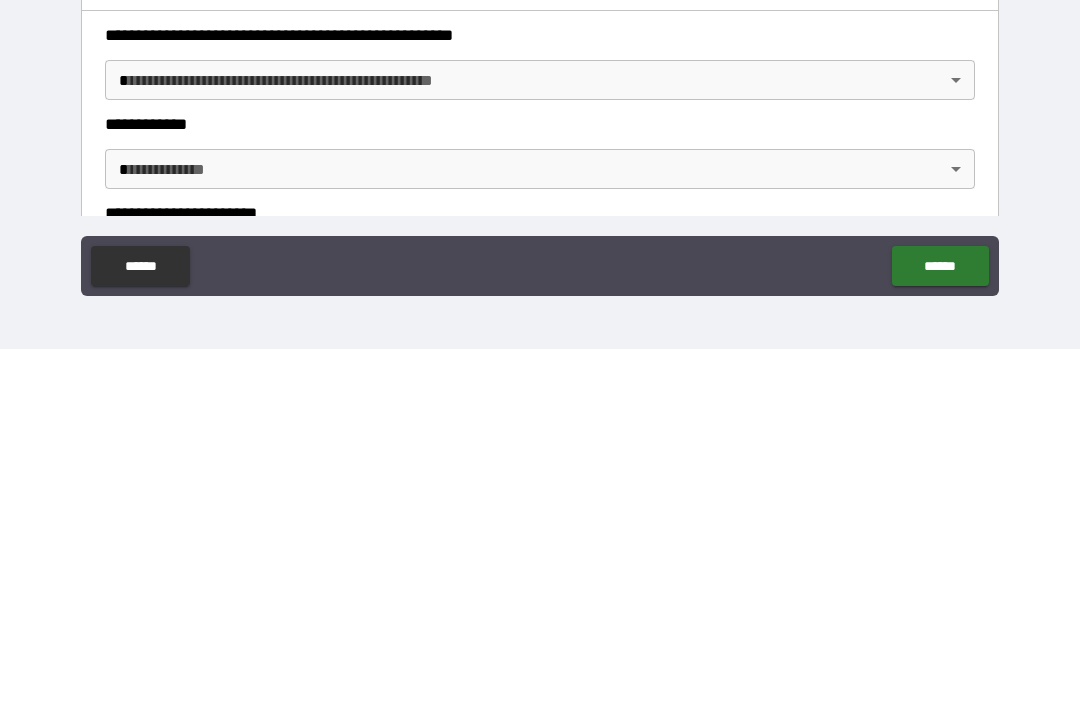 click on "**********" at bounding box center [540, 321] 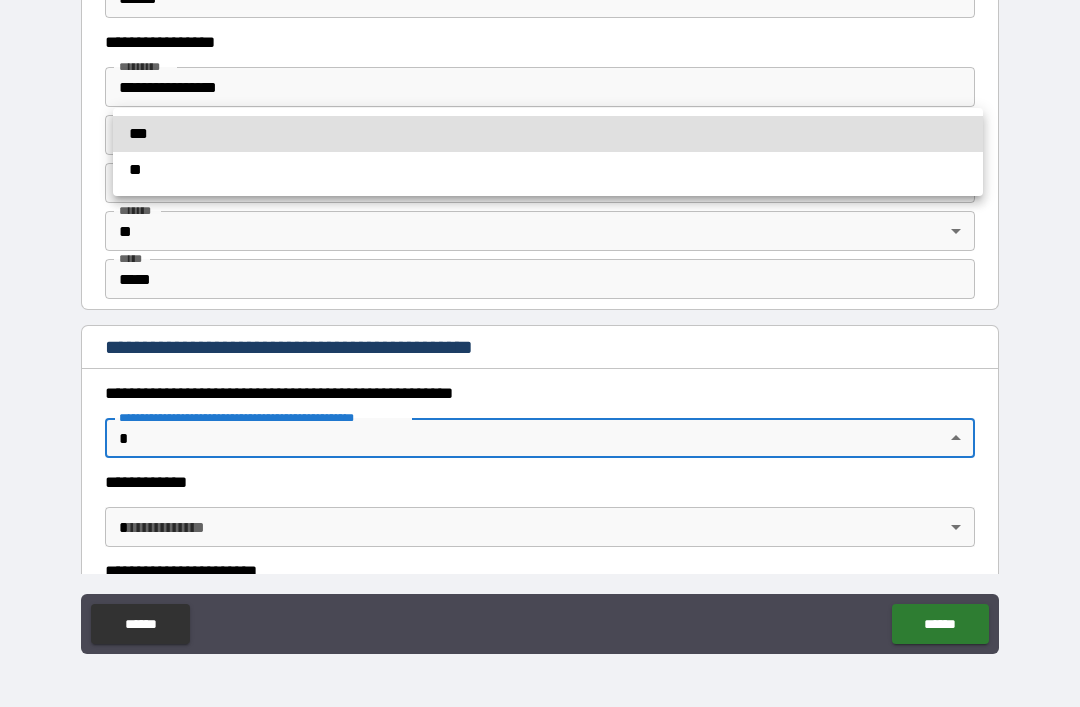 click at bounding box center (540, 353) 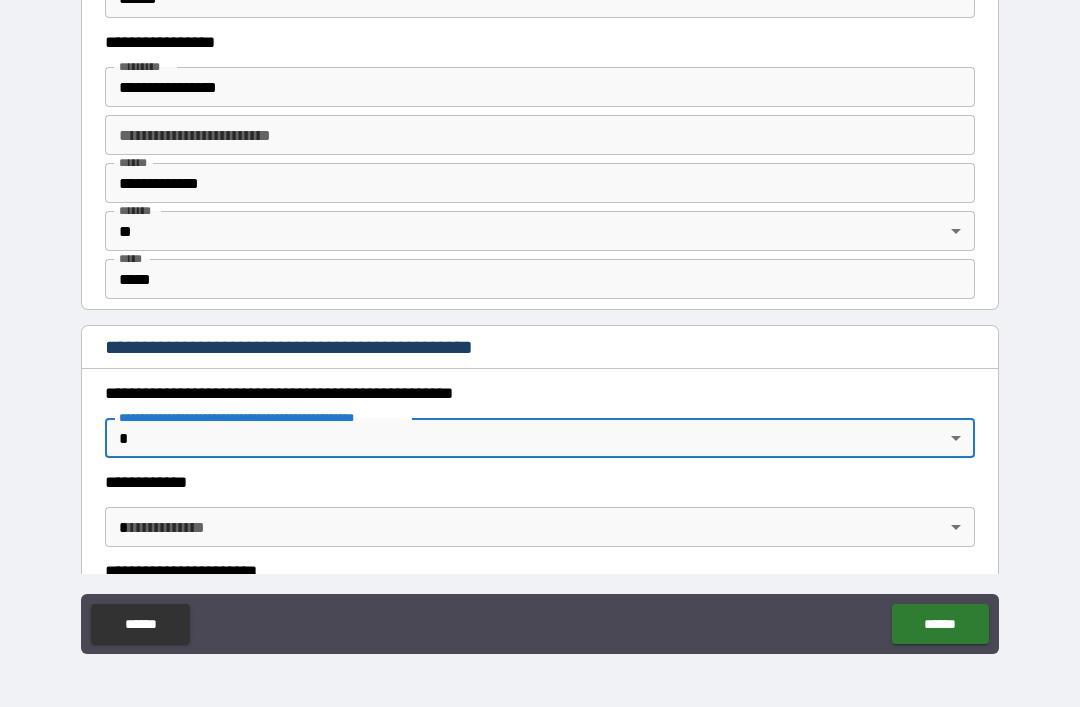 click on "**********" at bounding box center [540, 321] 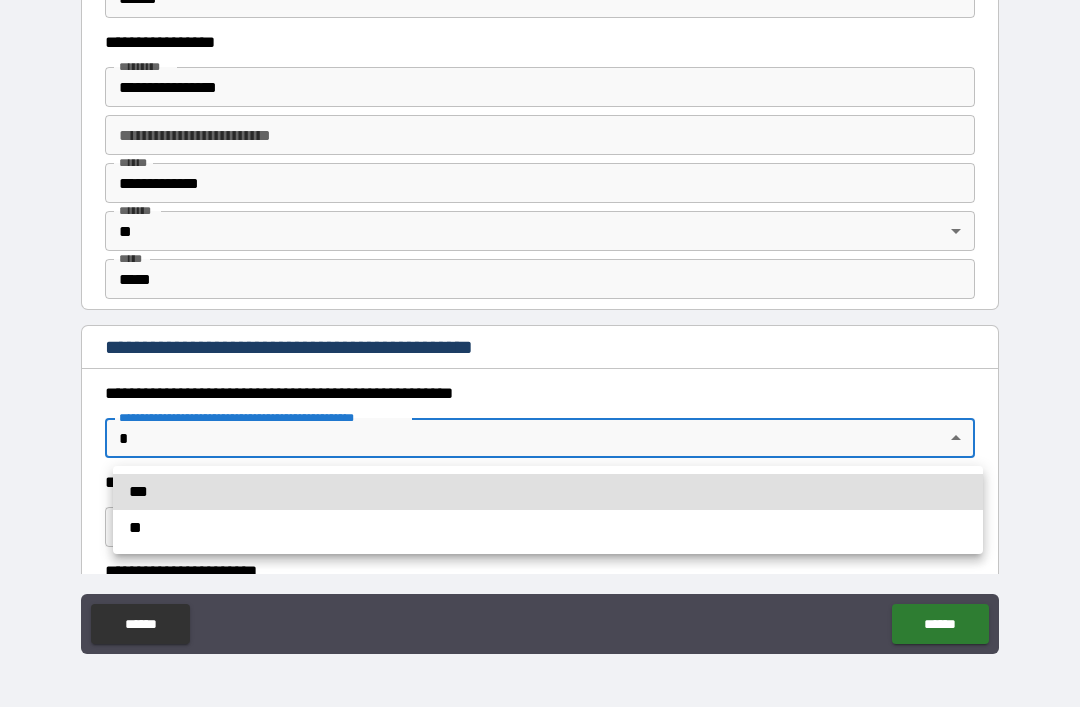 click on "**" at bounding box center [548, 528] 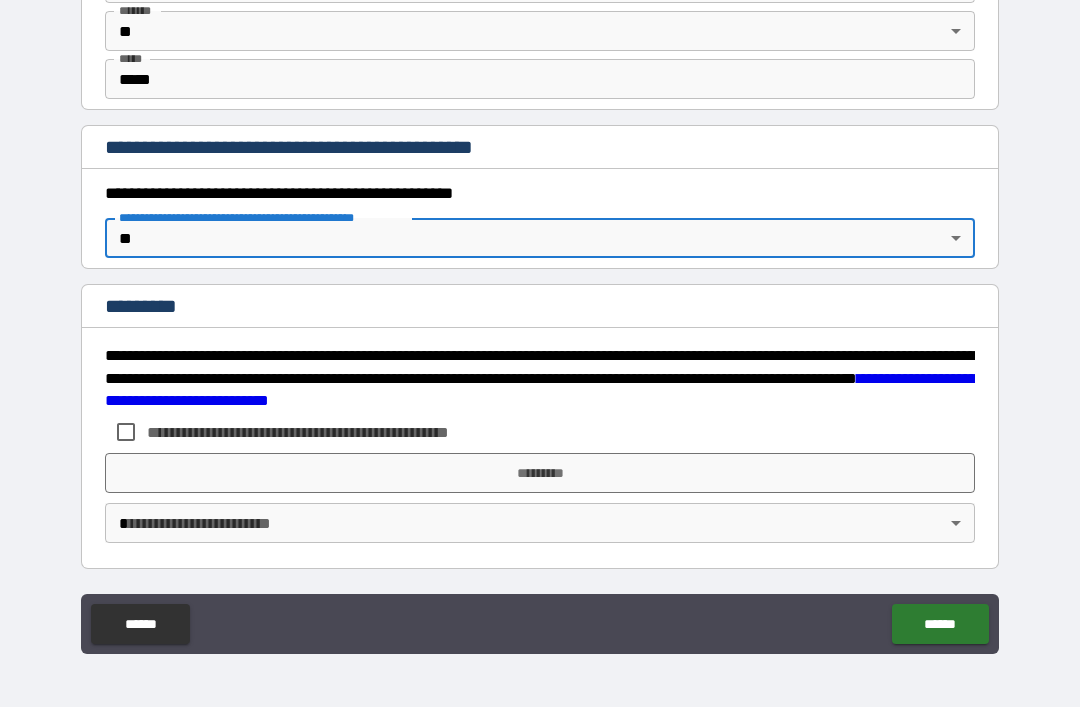 scroll, scrollTop: 2075, scrollLeft: 0, axis: vertical 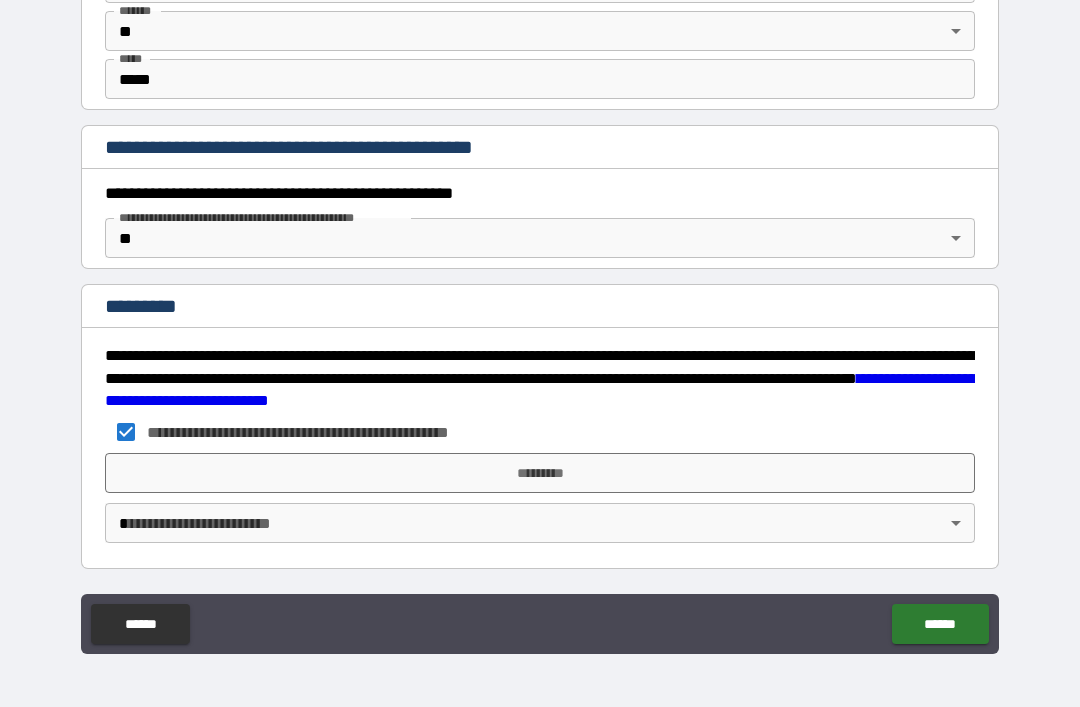 click on "*********" at bounding box center [540, 473] 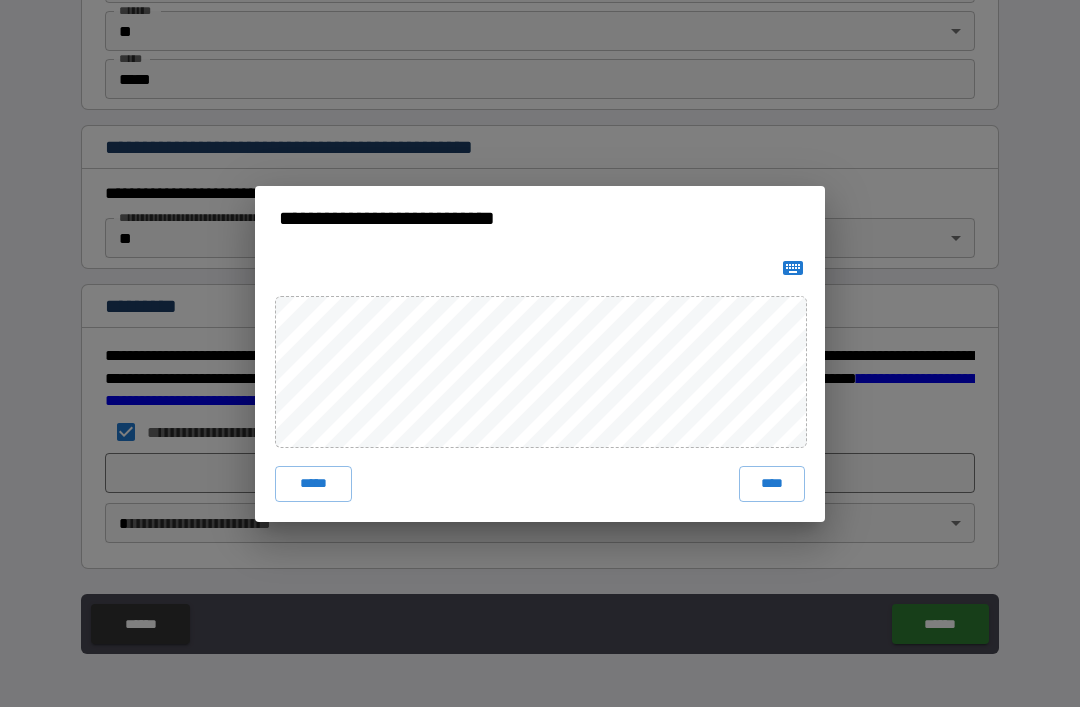 click on "****" at bounding box center (772, 484) 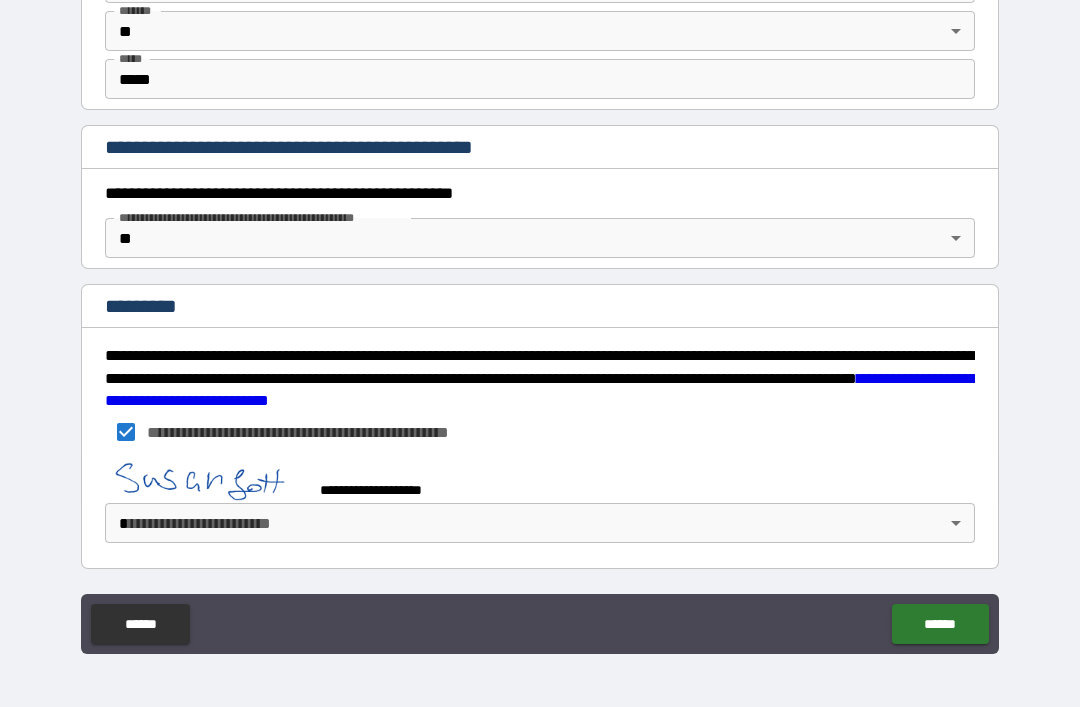 scroll, scrollTop: 2065, scrollLeft: 0, axis: vertical 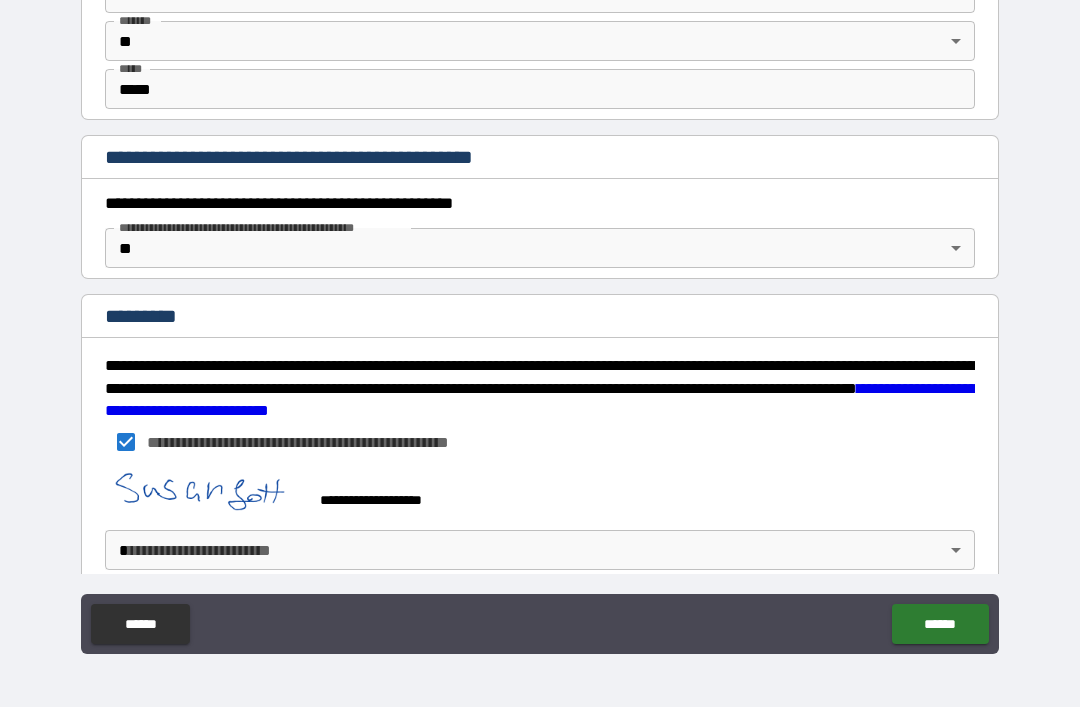 click on "**********" at bounding box center (540, 321) 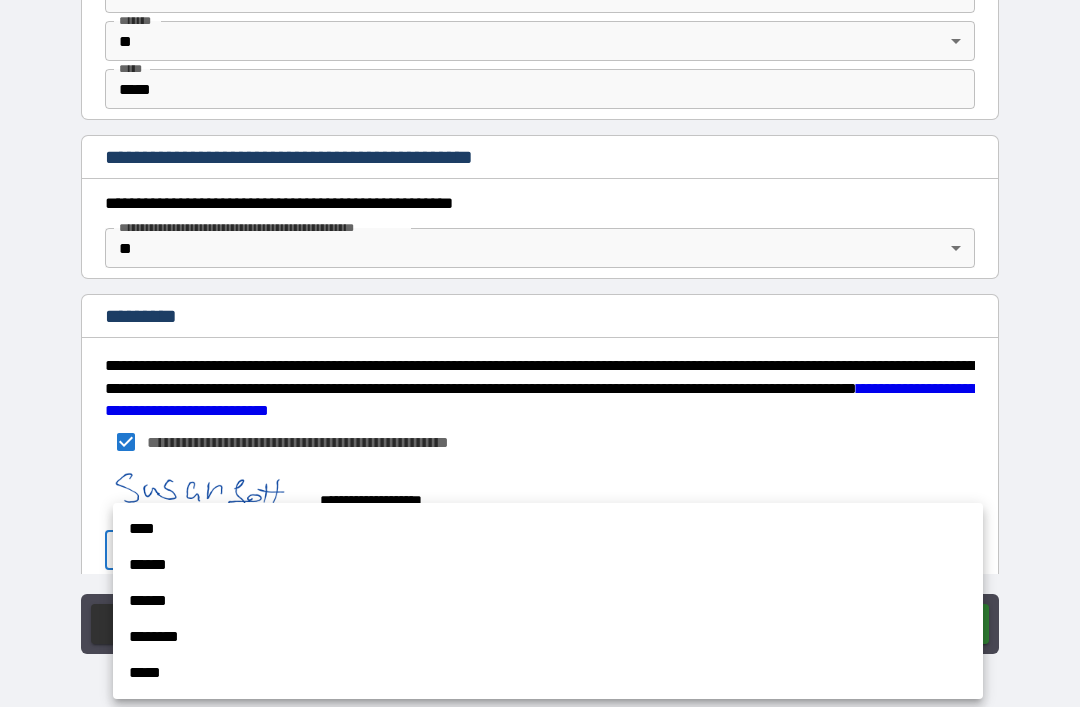 click on "****" at bounding box center (548, 529) 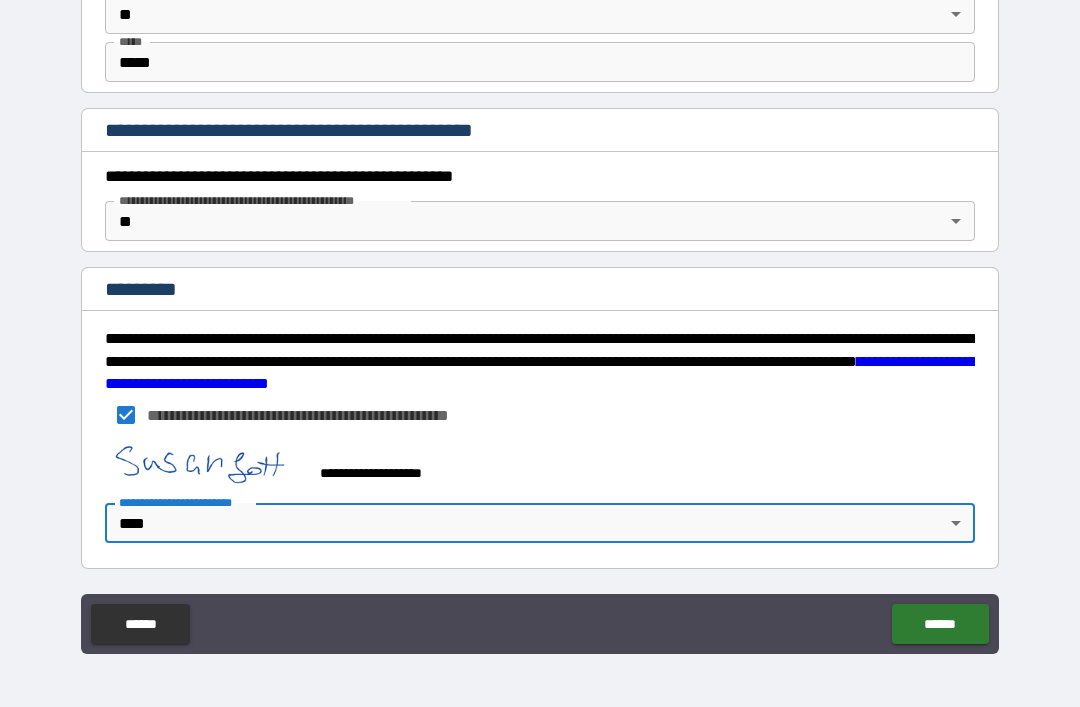 scroll, scrollTop: 2094, scrollLeft: 0, axis: vertical 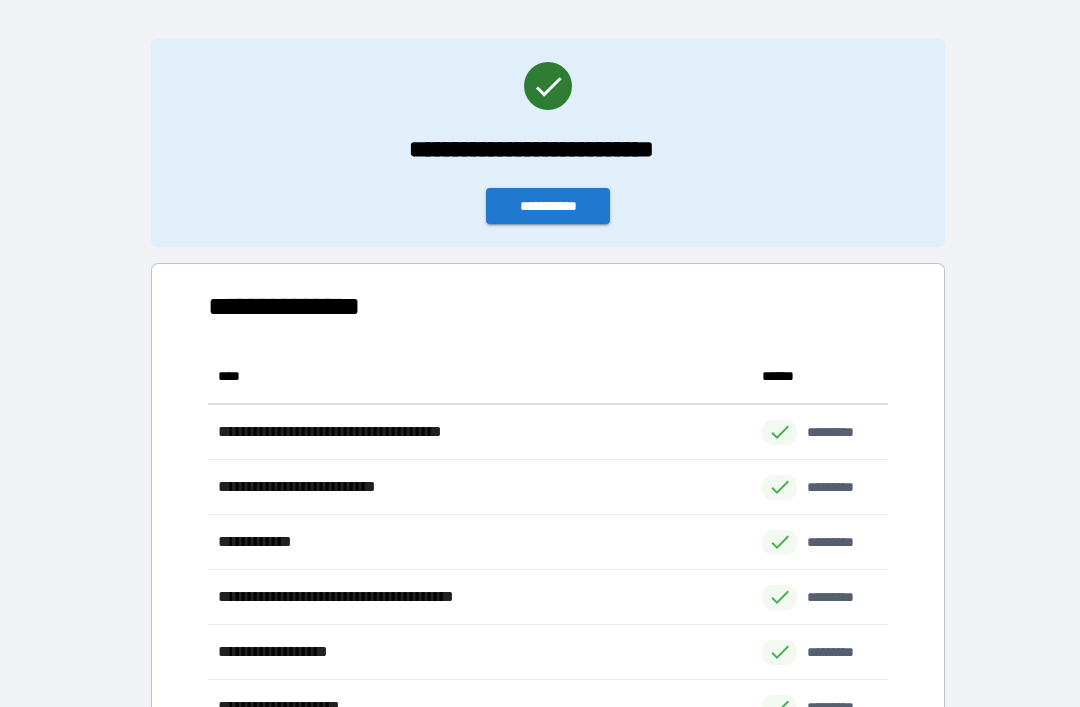 click on "**********" at bounding box center [548, 206] 